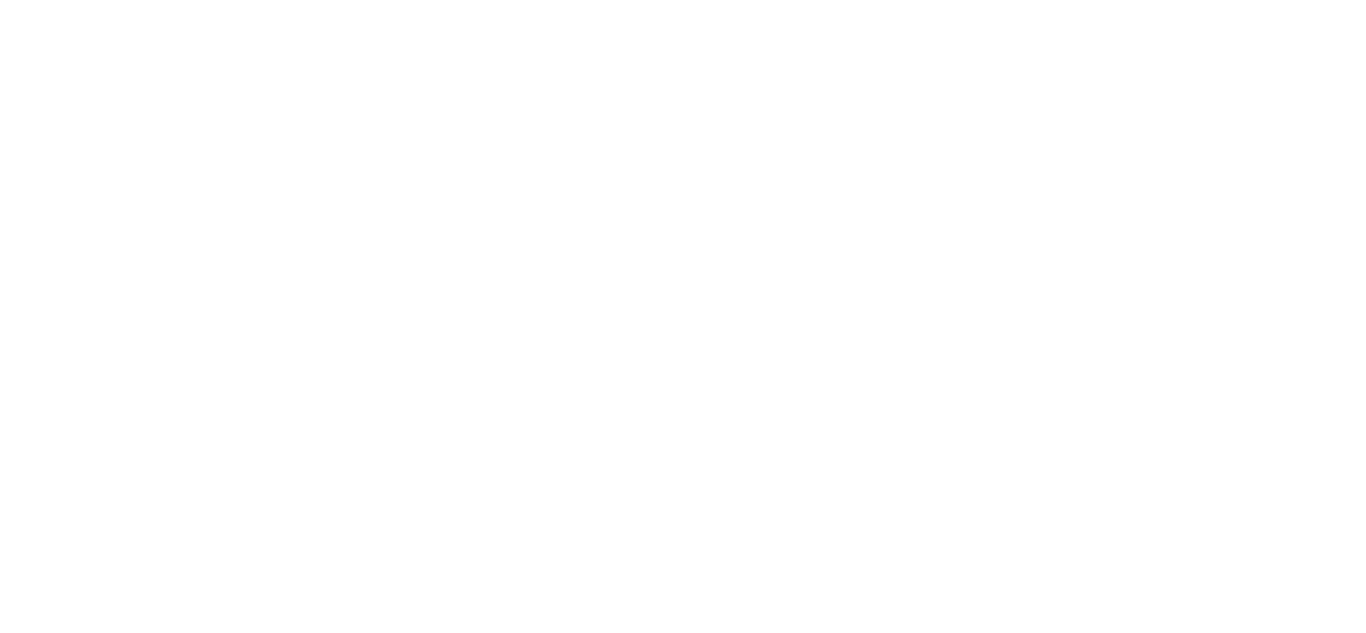 scroll, scrollTop: 0, scrollLeft: 0, axis: both 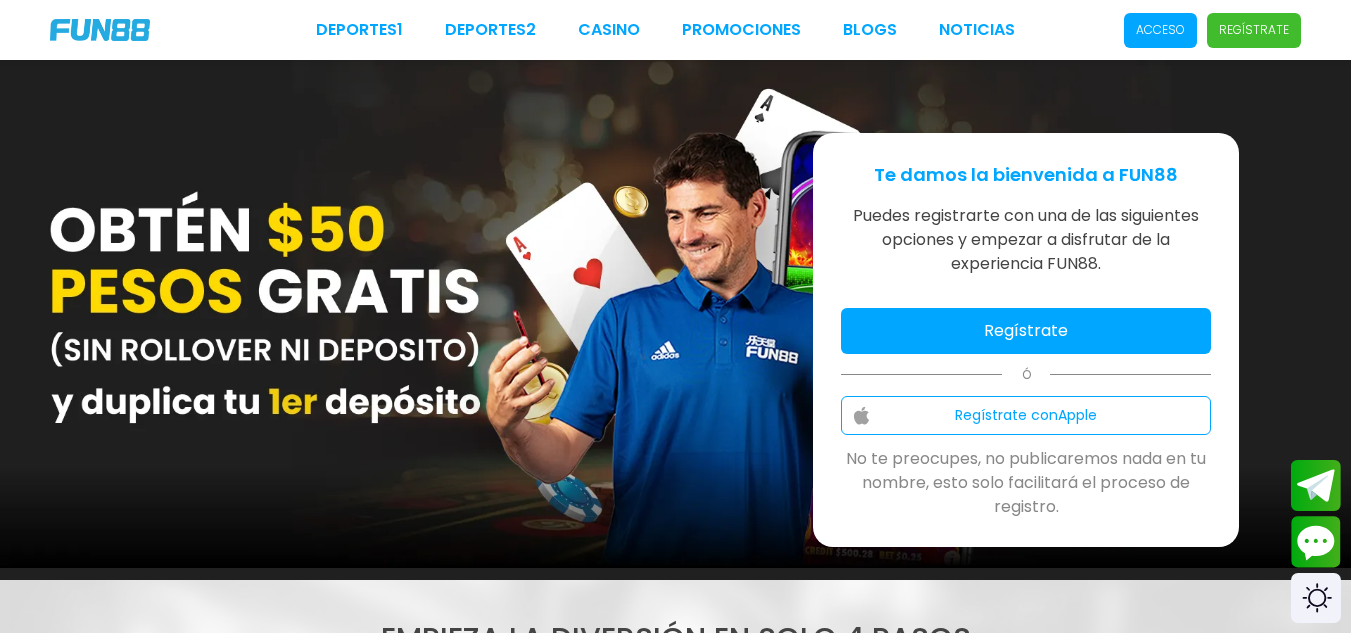 click on "Acceso" at bounding box center [1160, 30] 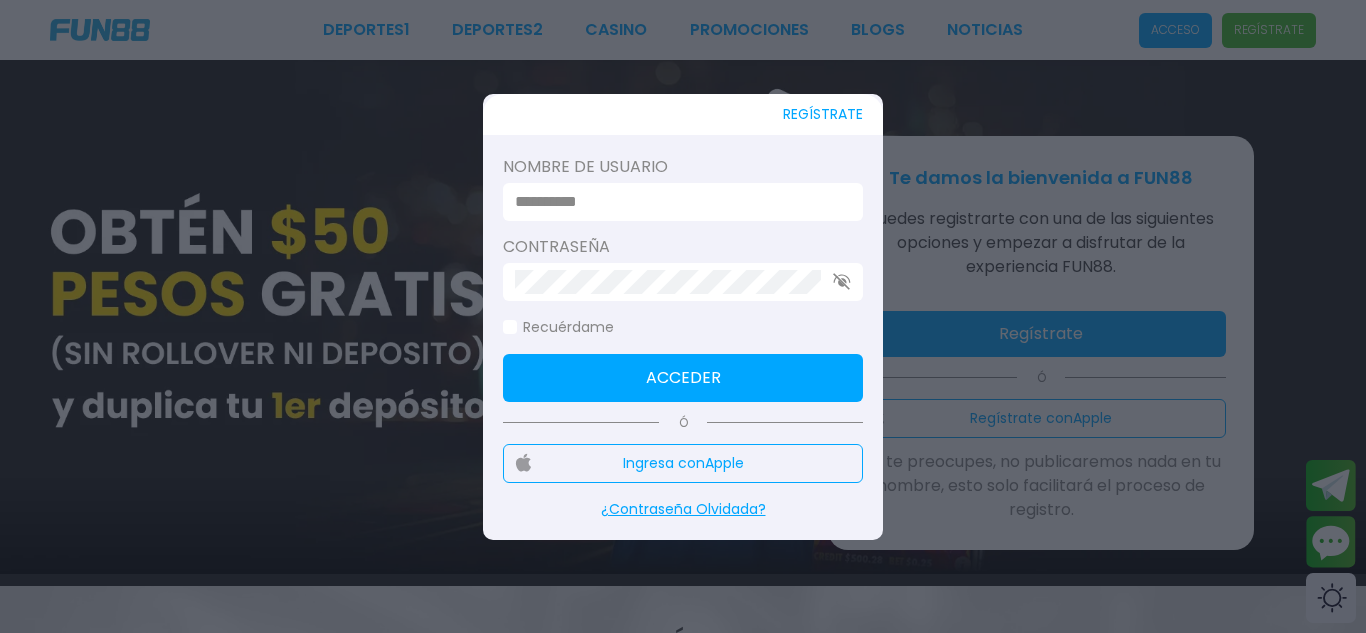 click at bounding box center (683, 202) 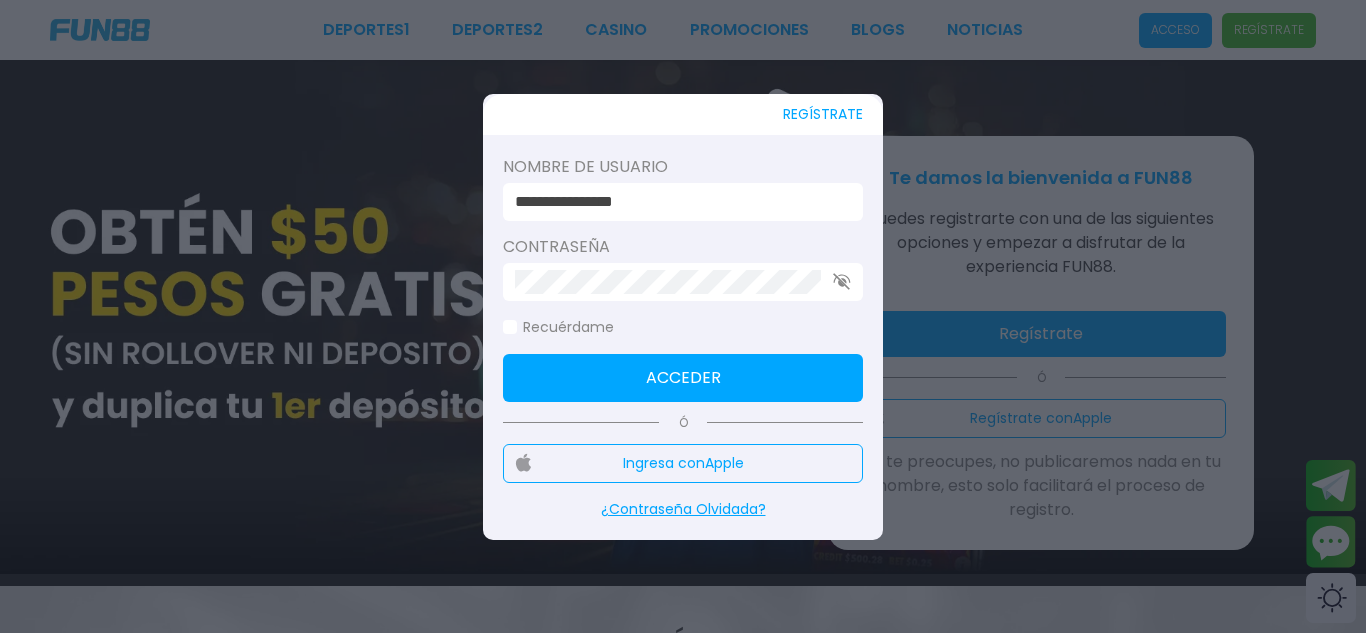 type on "**********" 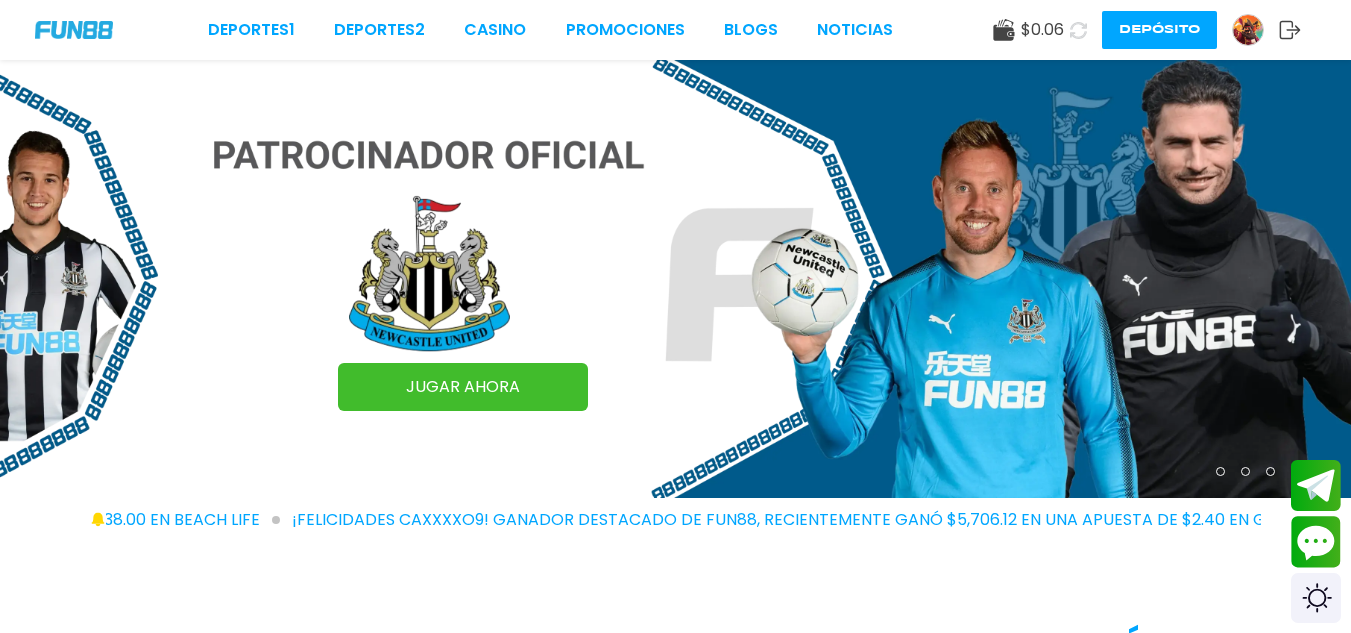 click 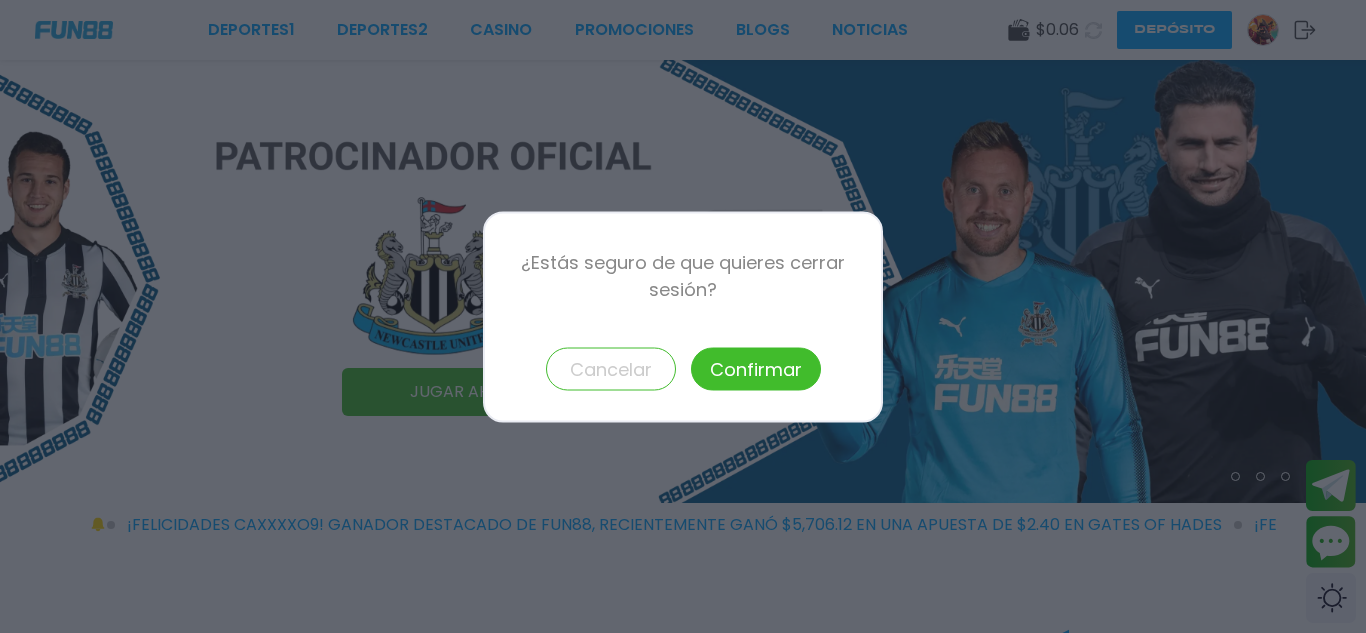 click at bounding box center [683, 316] 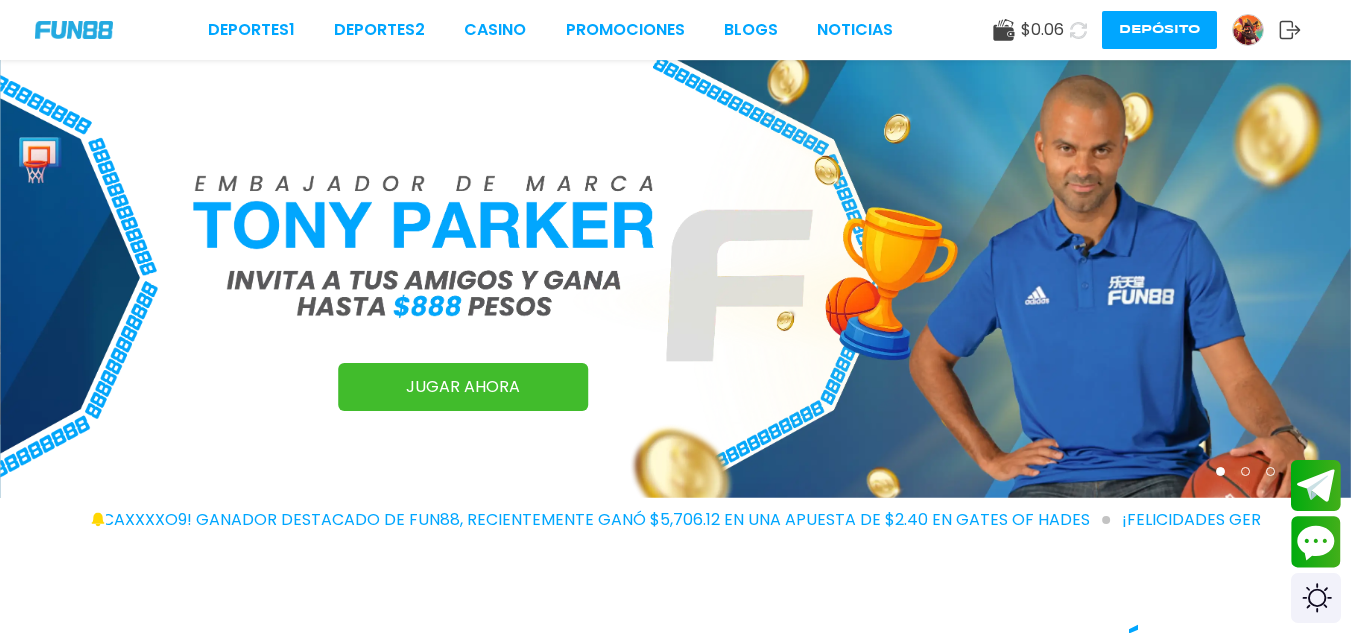 click at bounding box center (74, 29) 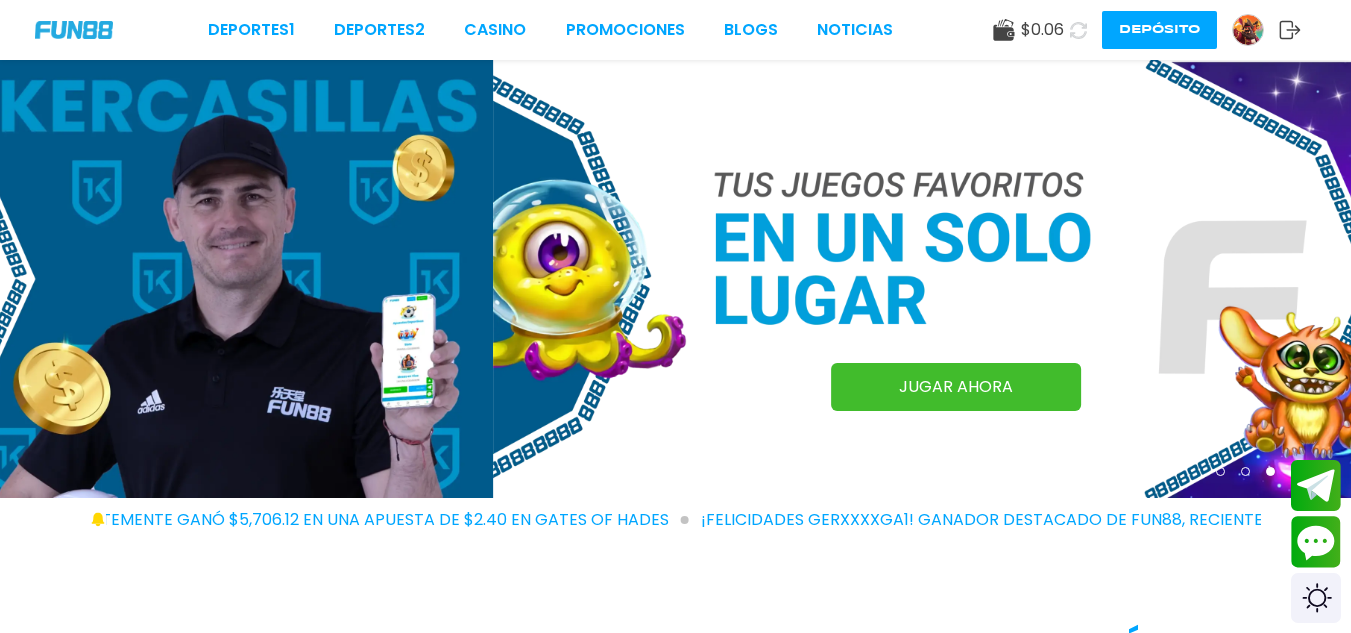 click on "Depósito" at bounding box center (1159, 30) 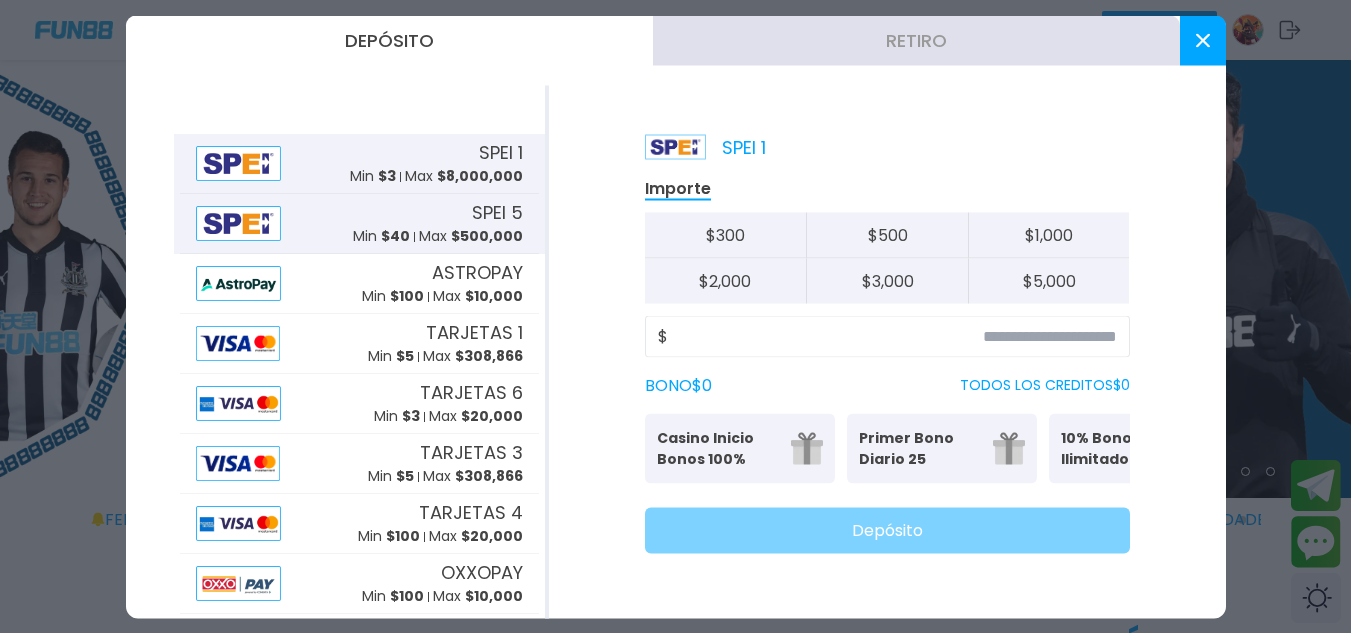 click on "SPEI 5 Min   $ 40 Max   $ 500,000" at bounding box center (438, 223) 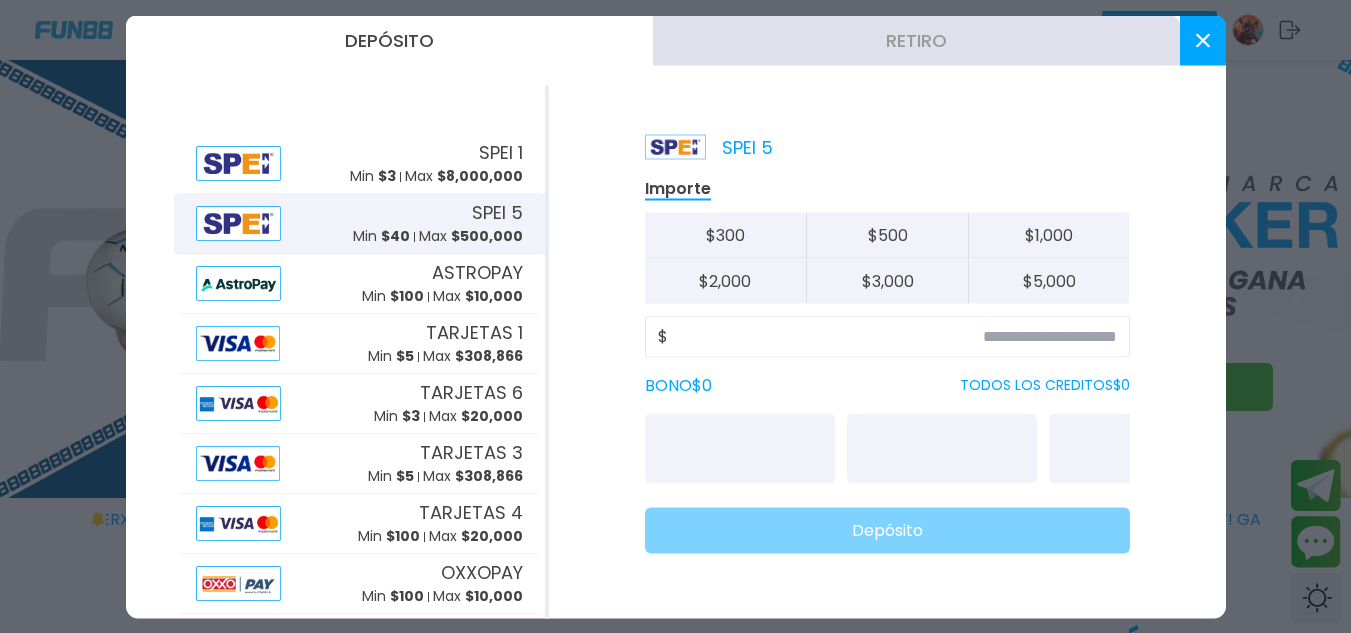 click on "SPEI 5 Min   $ 40 Max   $ 500,000" at bounding box center [438, 223] 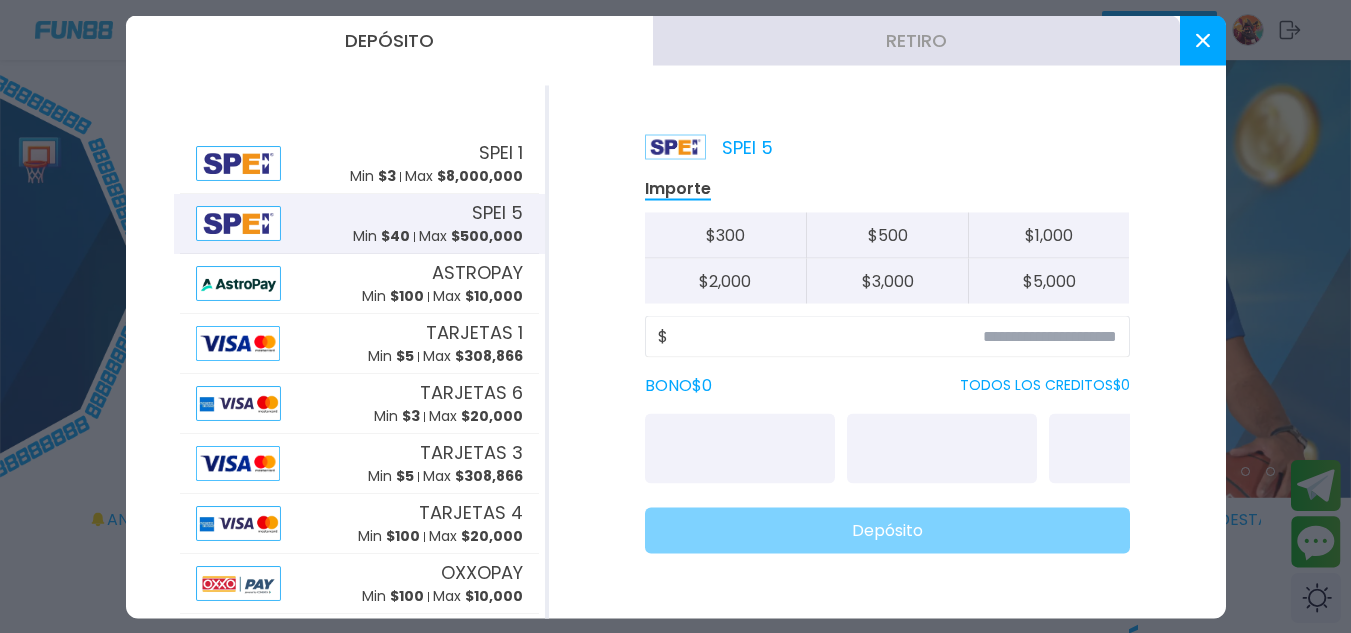 click at bounding box center (239, 222) 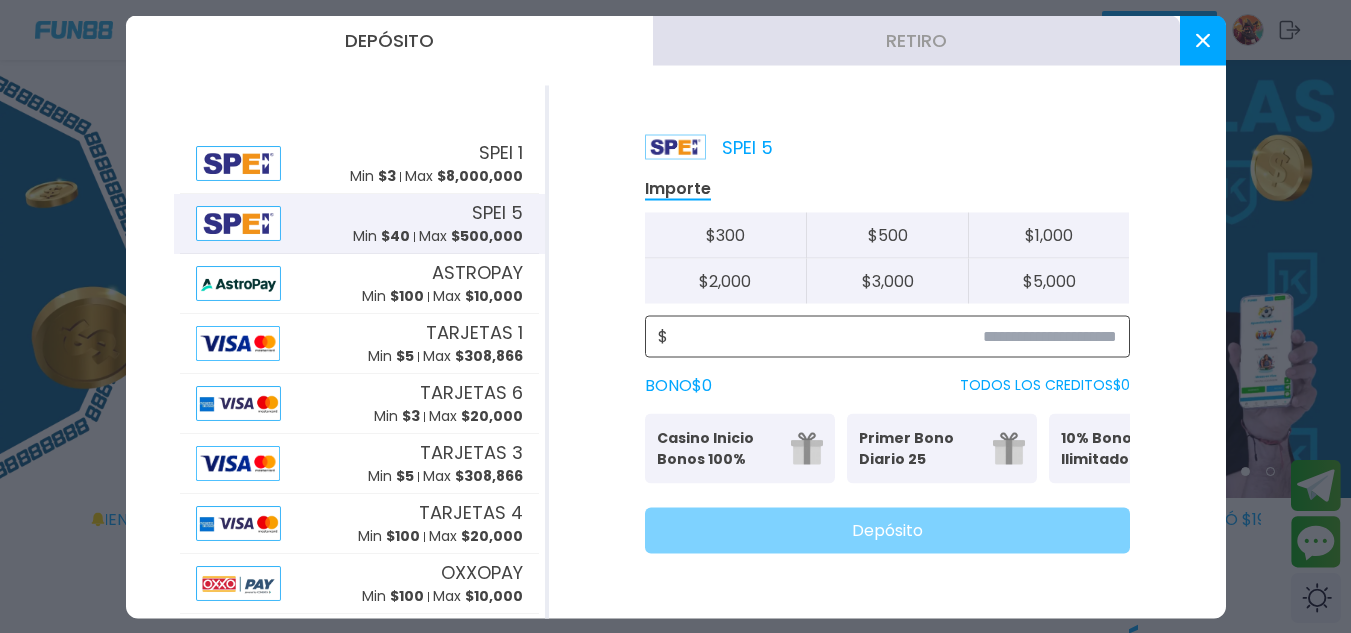 type 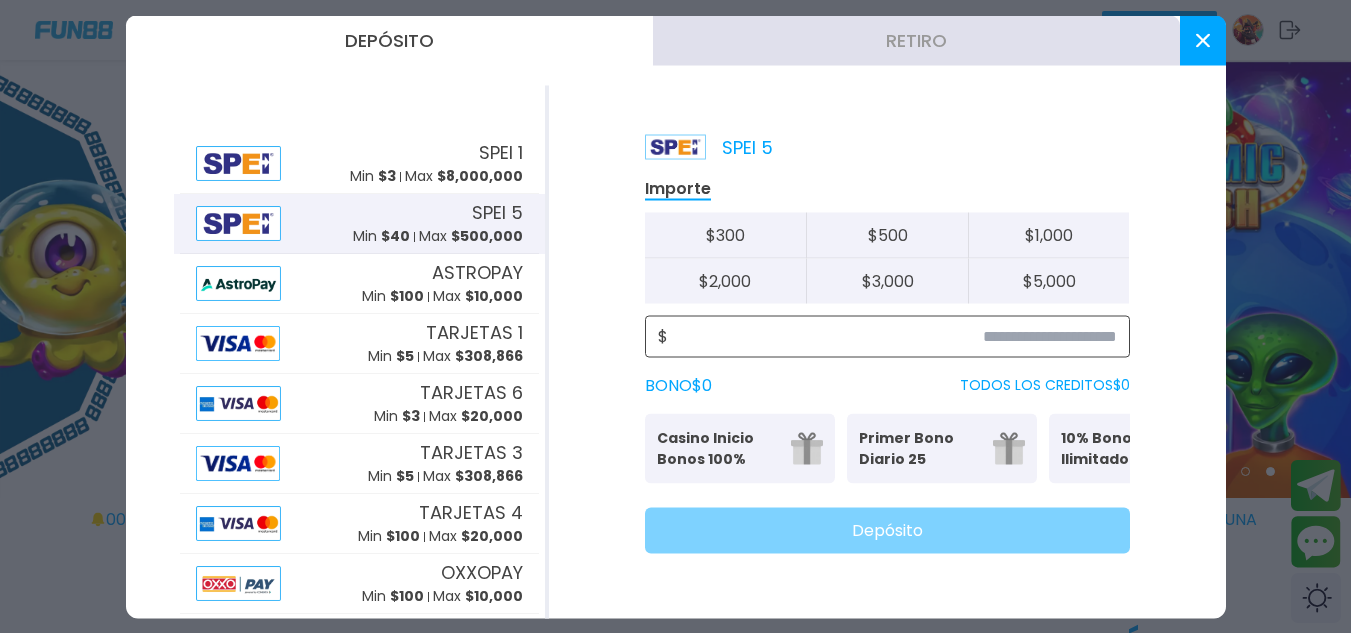 click at bounding box center (892, 336) 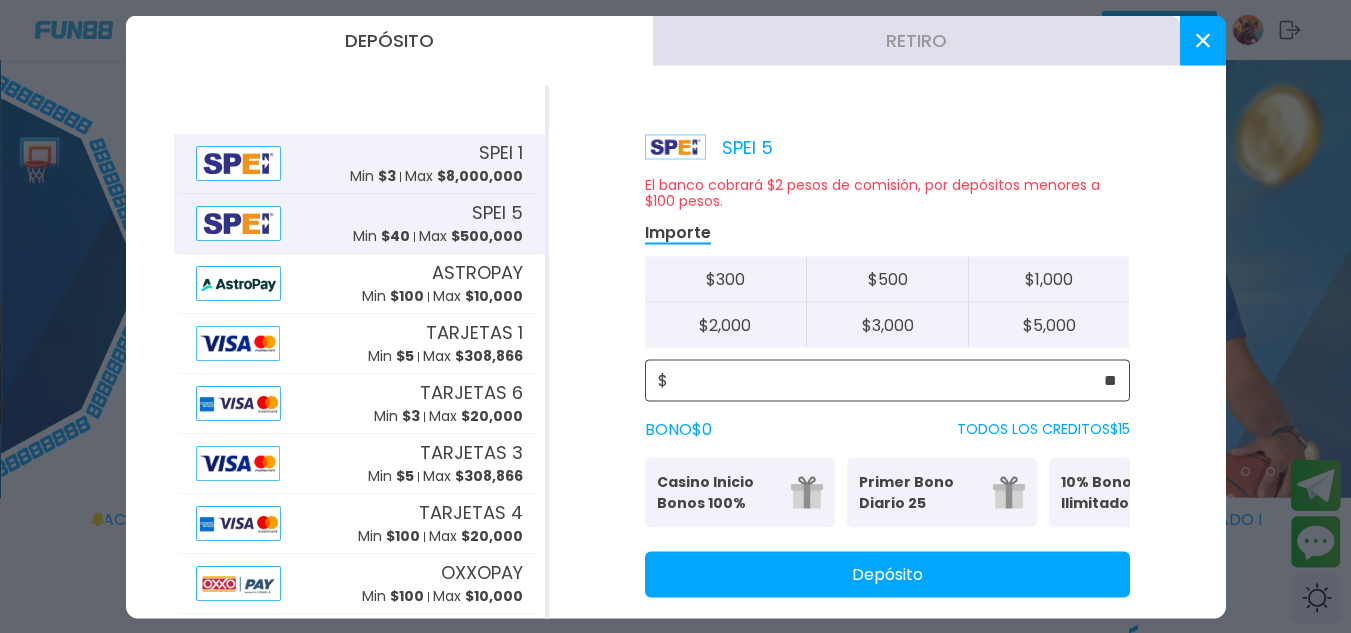 type on "**" 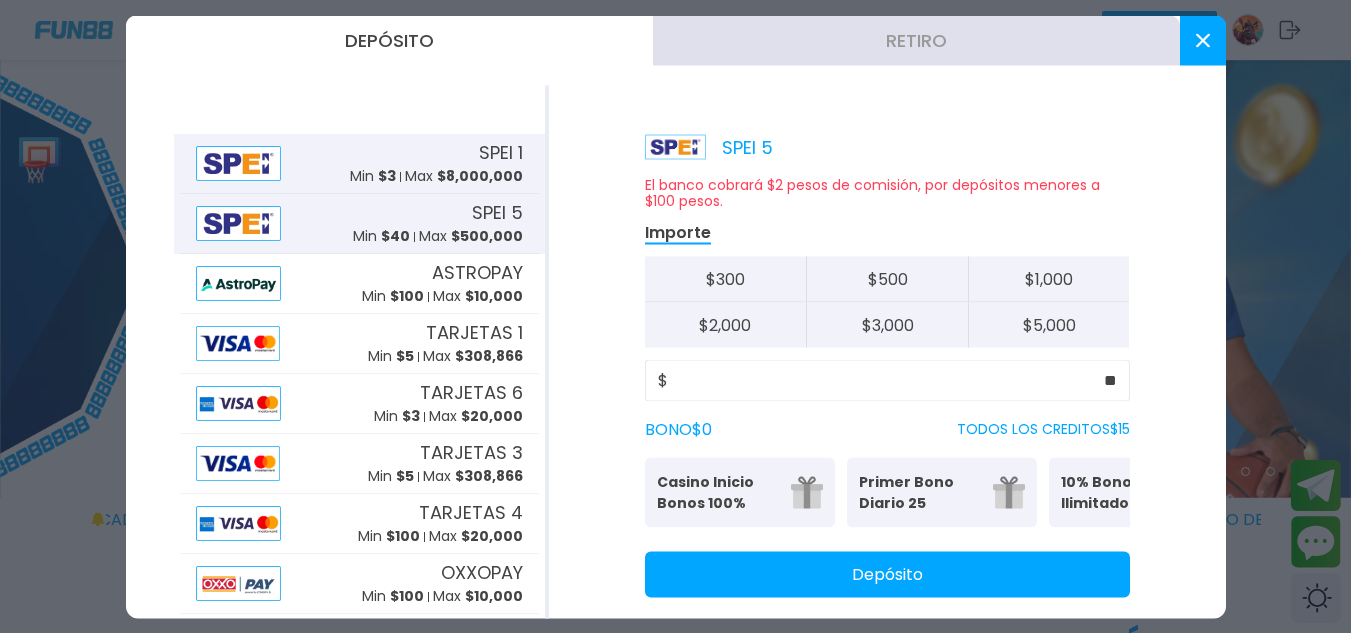 click on "Max   $ 8,000,000" at bounding box center (464, 176) 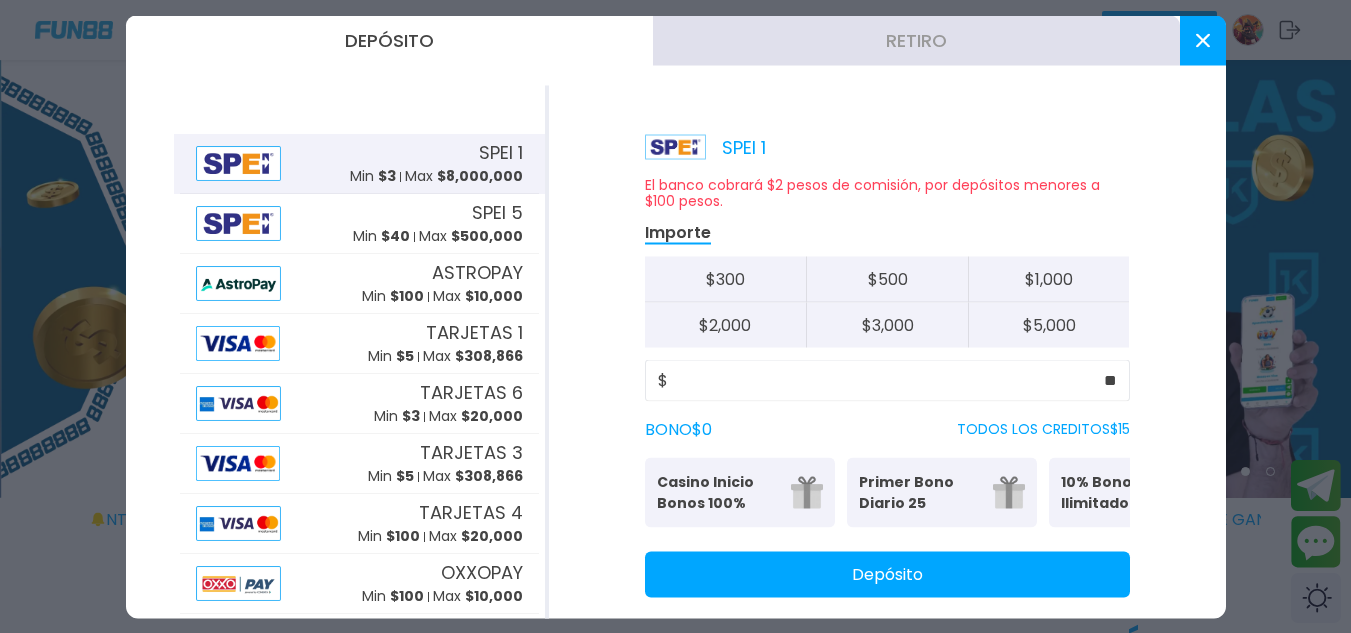 click on "Depósito" at bounding box center (887, 574) 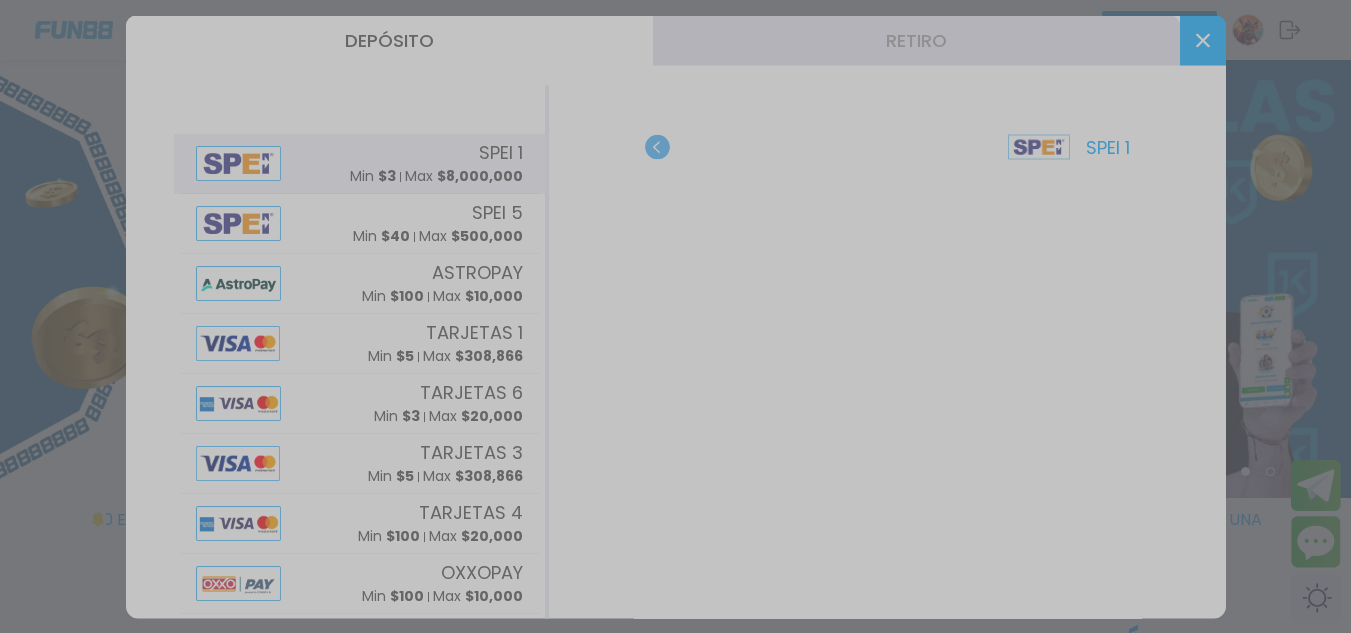 click at bounding box center (675, 316) 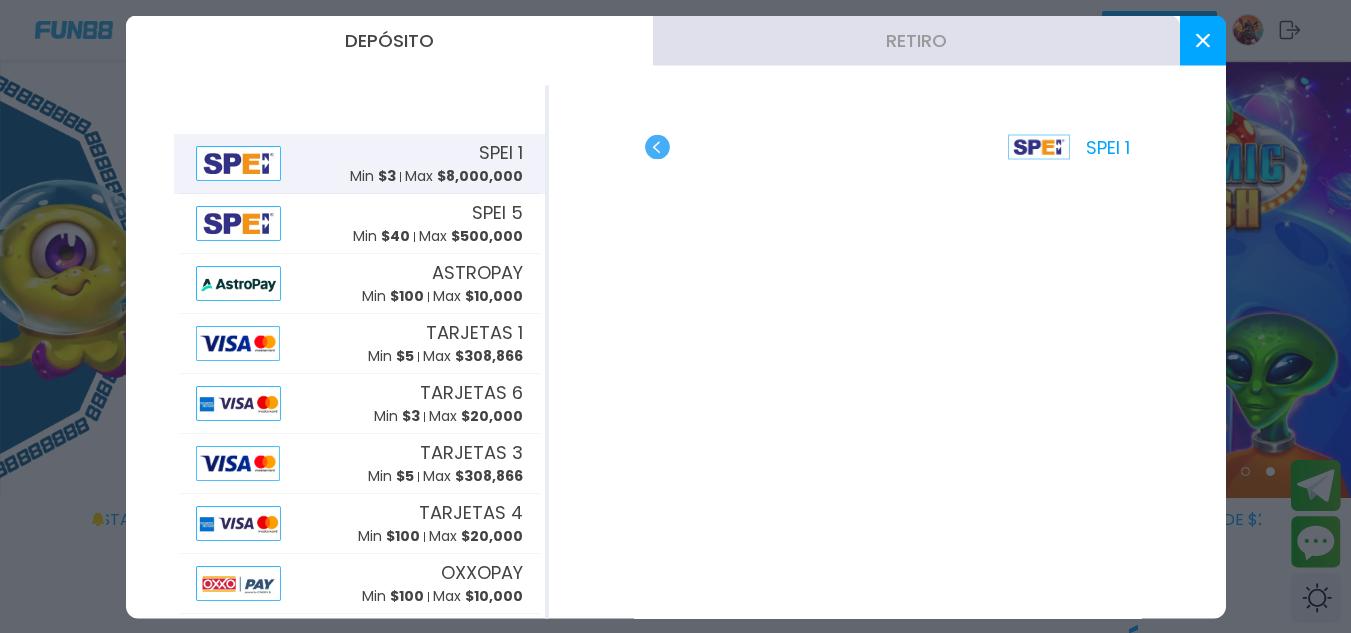 scroll, scrollTop: 40, scrollLeft: 0, axis: vertical 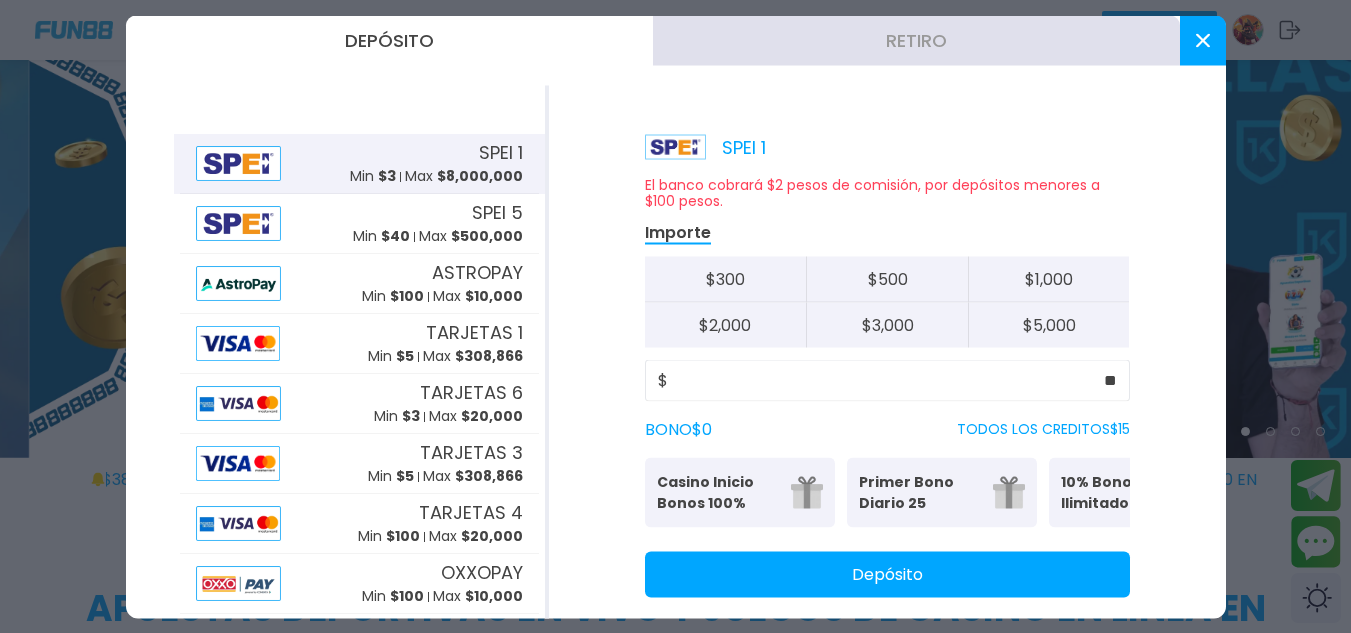 click on "10% Bono Ilimitado" at bounding box center [1122, 492] 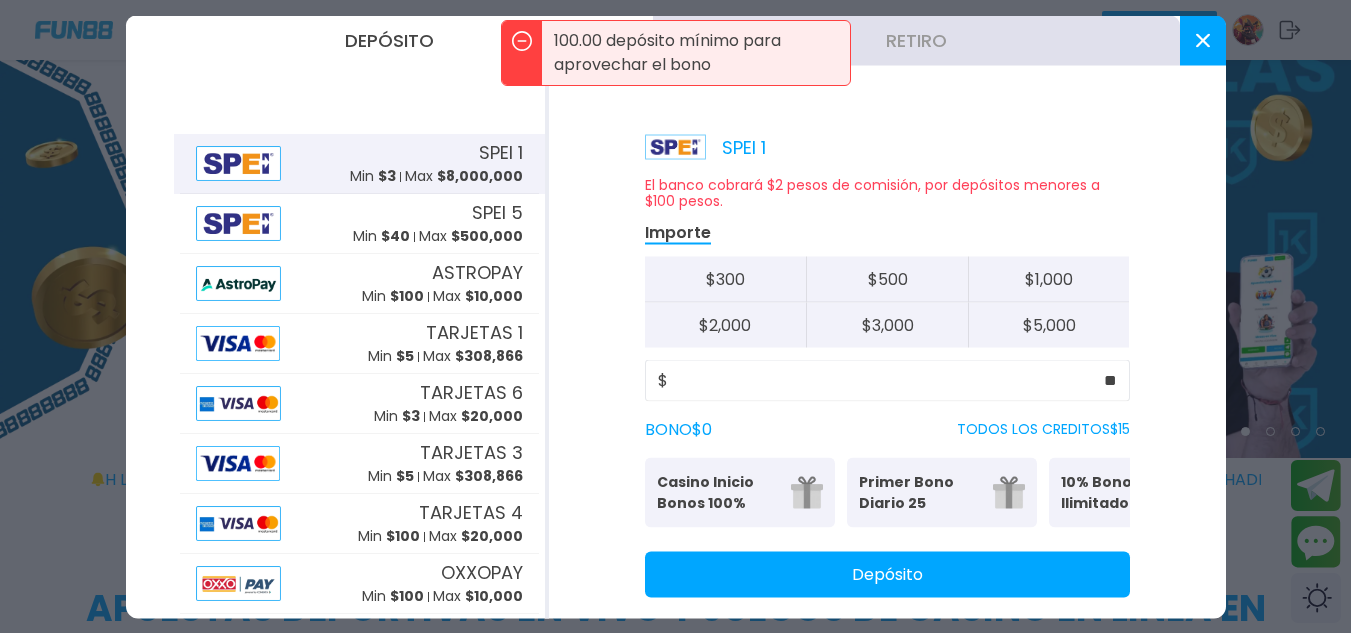 click on "Primer Bono Diario 25" at bounding box center (920, 492) 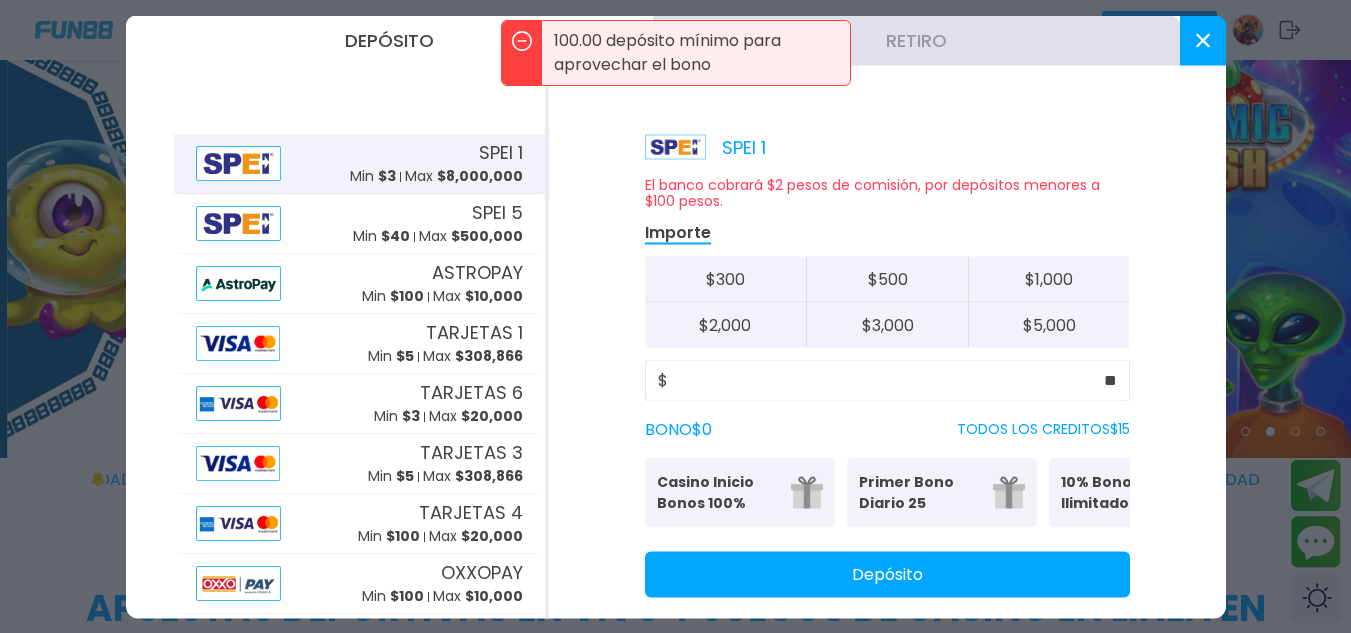 click on "Primer Bono Diario 25" at bounding box center [920, 492] 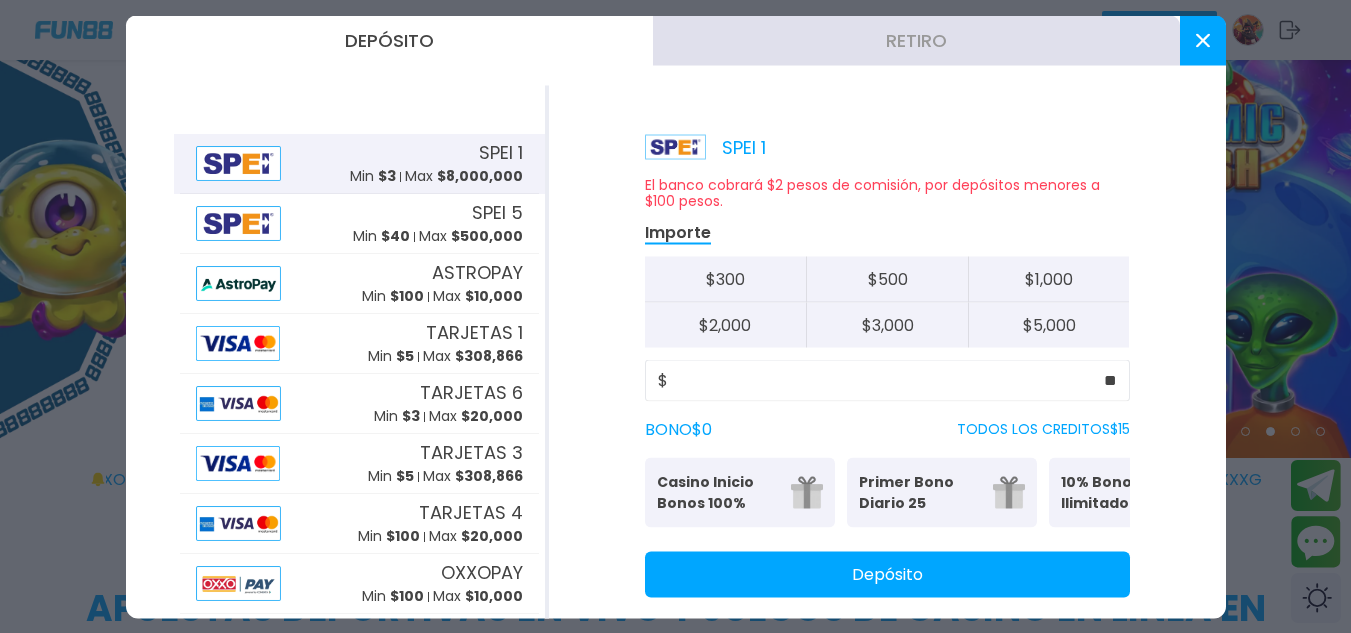 click on "Casino Inicio Bonos 100%" at bounding box center (718, 492) 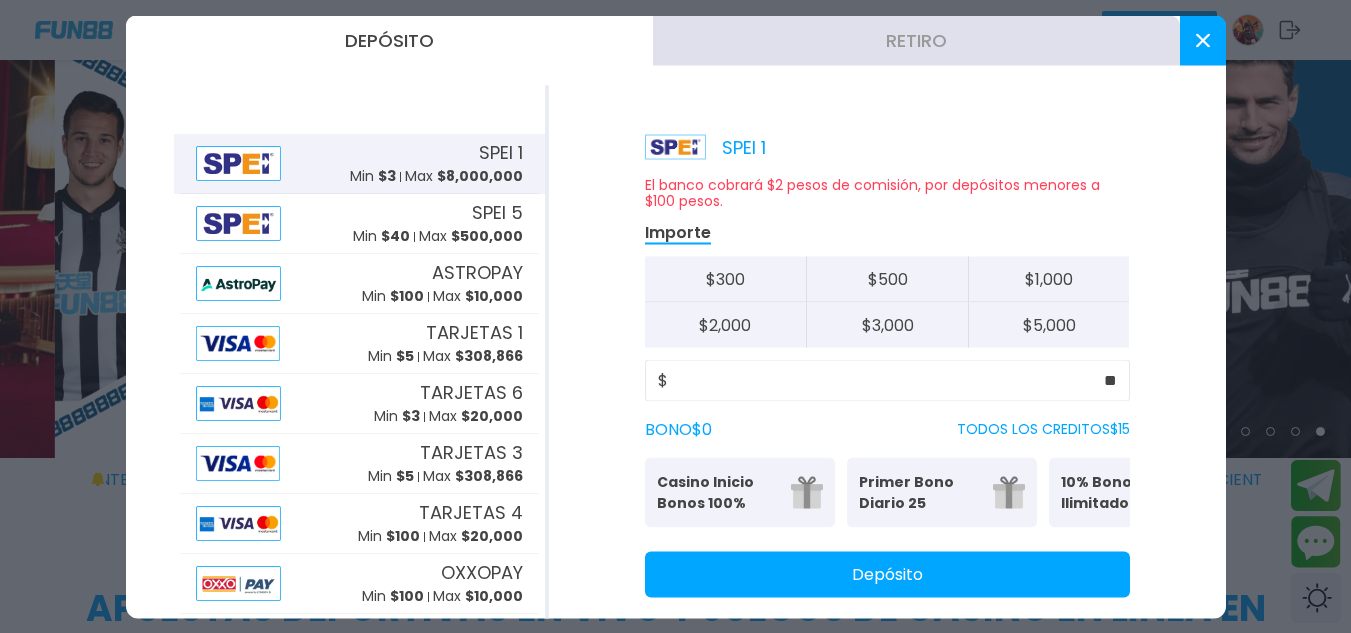 click on "BONO  $ 0" at bounding box center [678, 429] 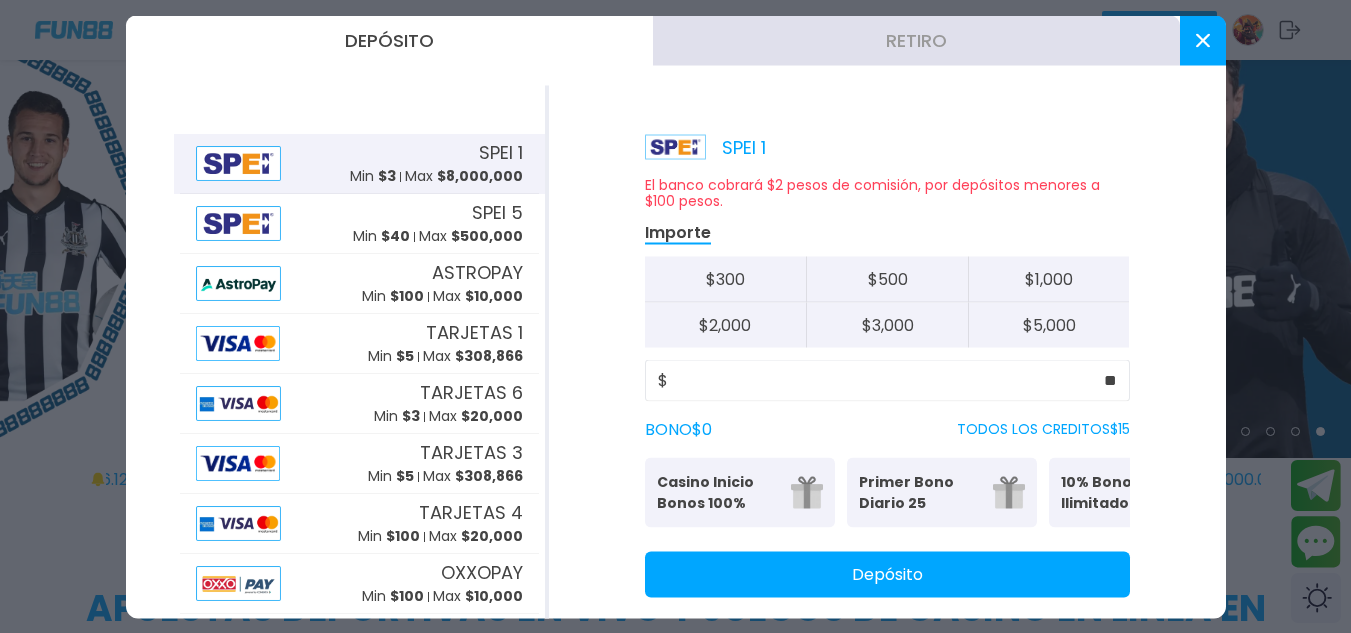 click 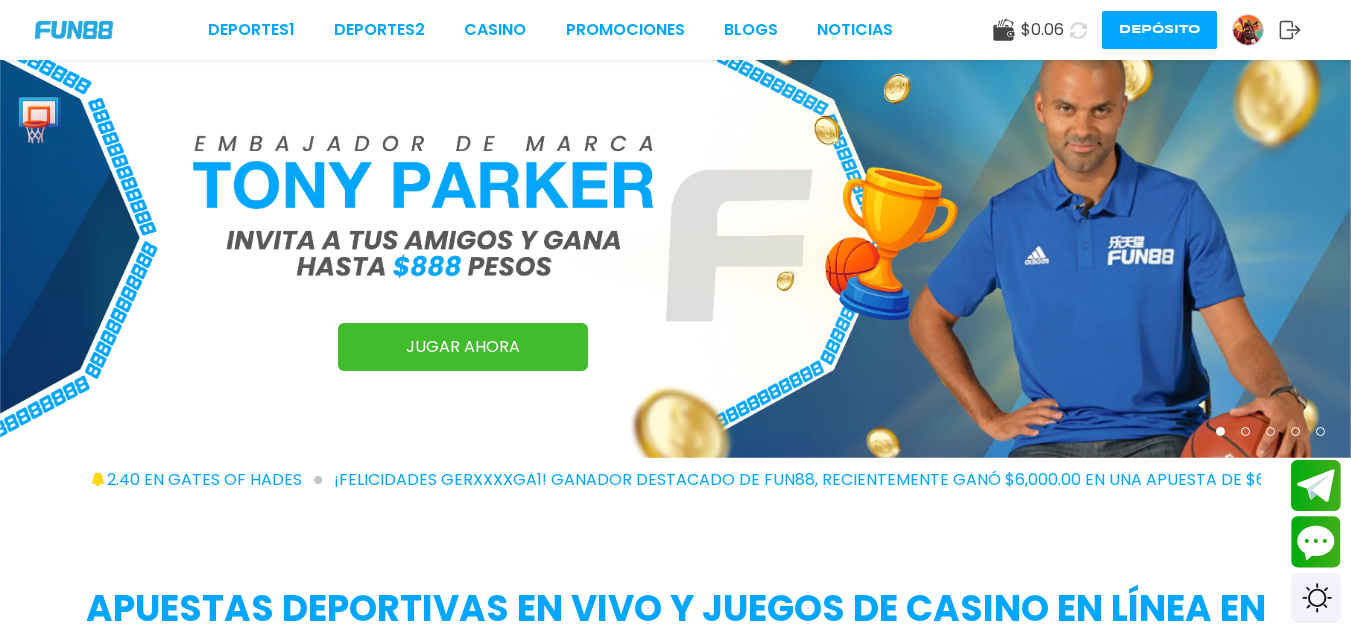click 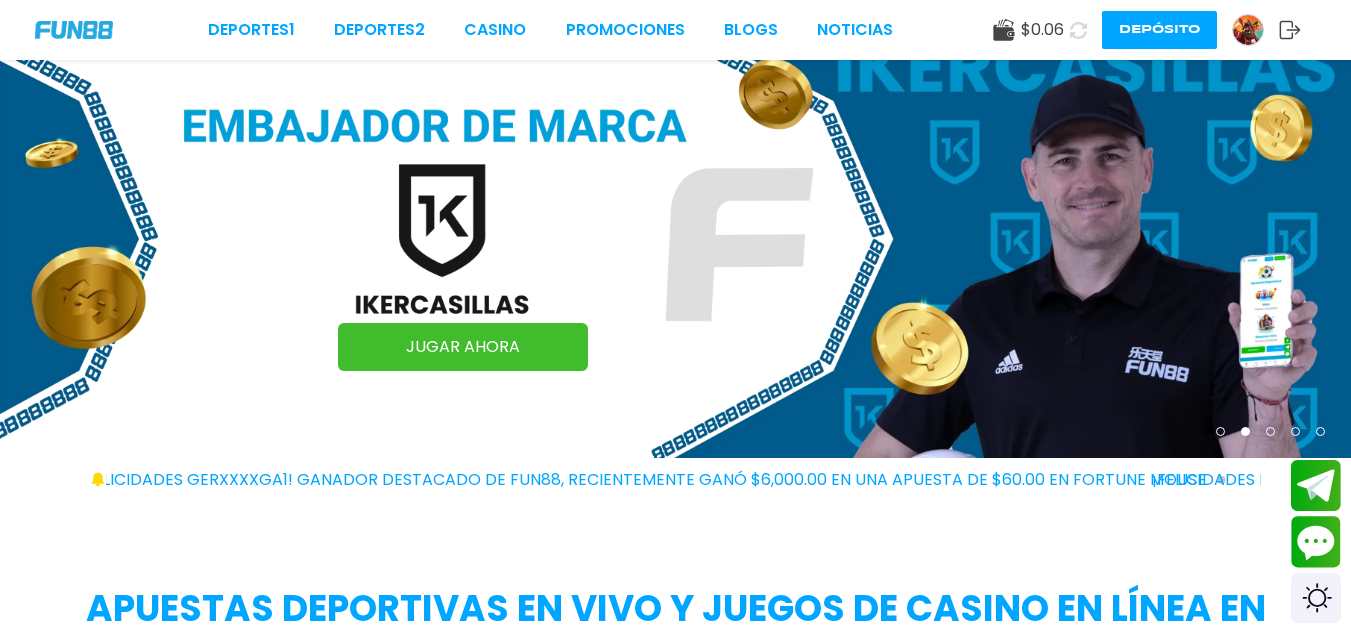 click 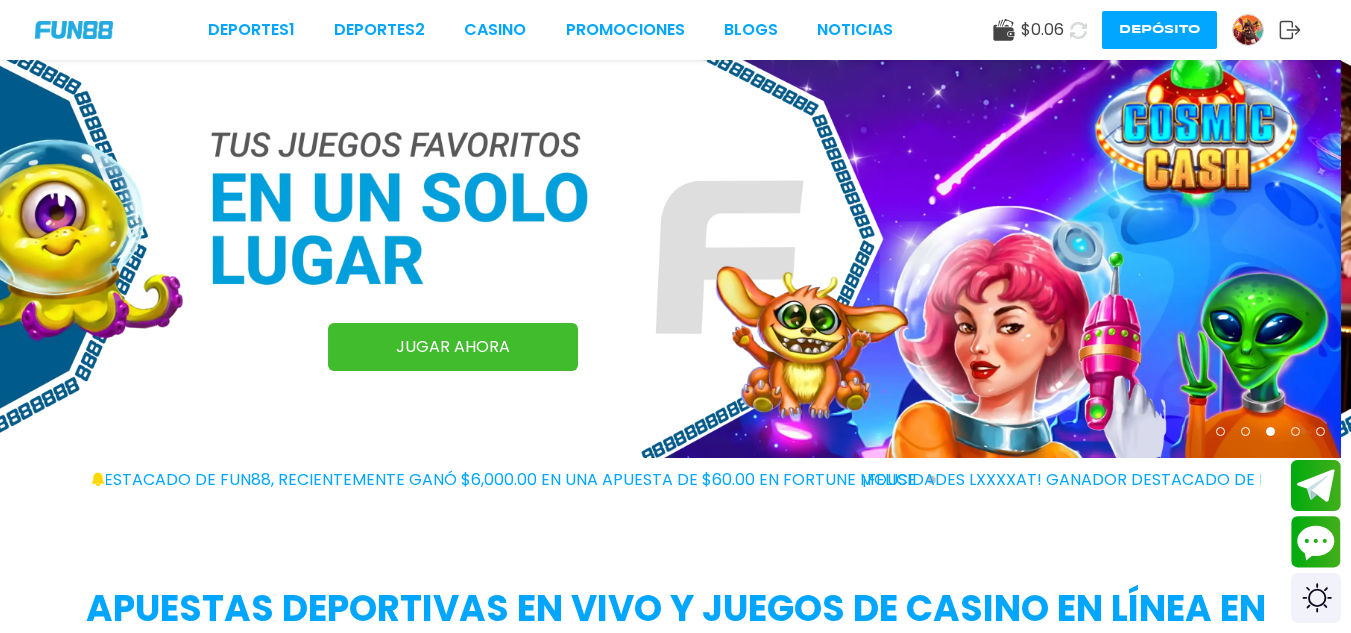 drag, startPoint x: 521, startPoint y: 402, endPoint x: 643, endPoint y: 423, distance: 123.79418 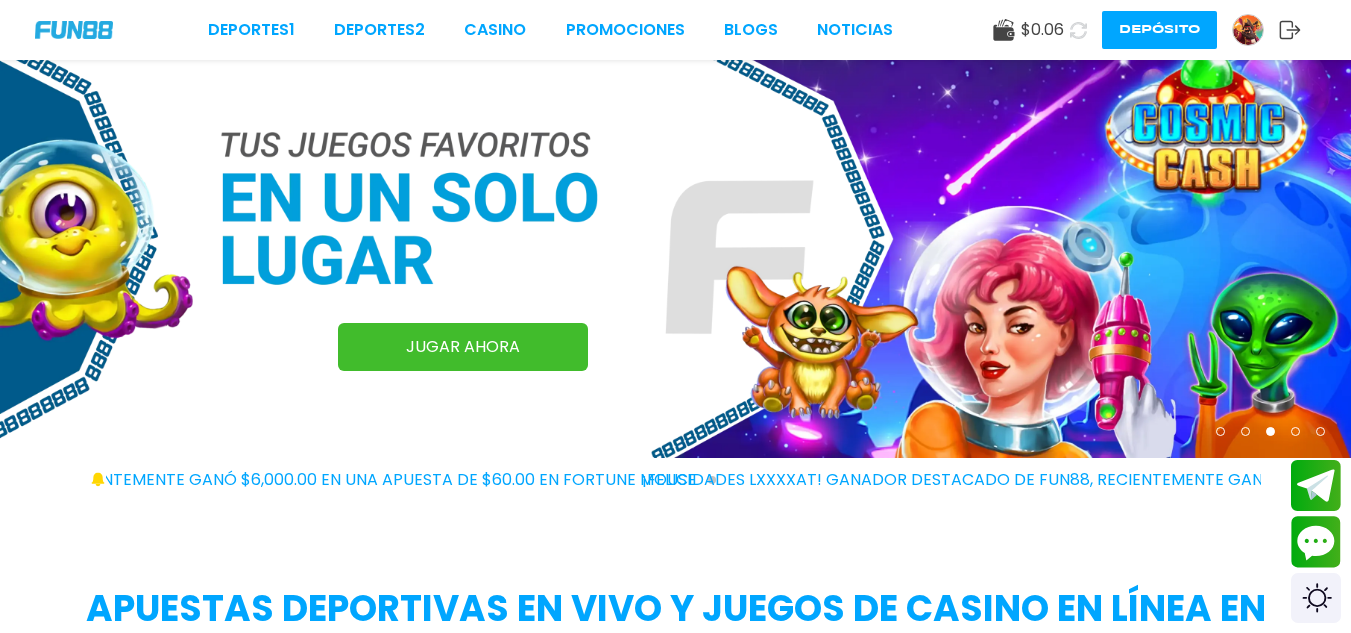 click on "Deportes  1 Deportes  2 CASINO Promociones BLOGS NOTICIAS $ 0.06 Depósito" at bounding box center (675, 30) 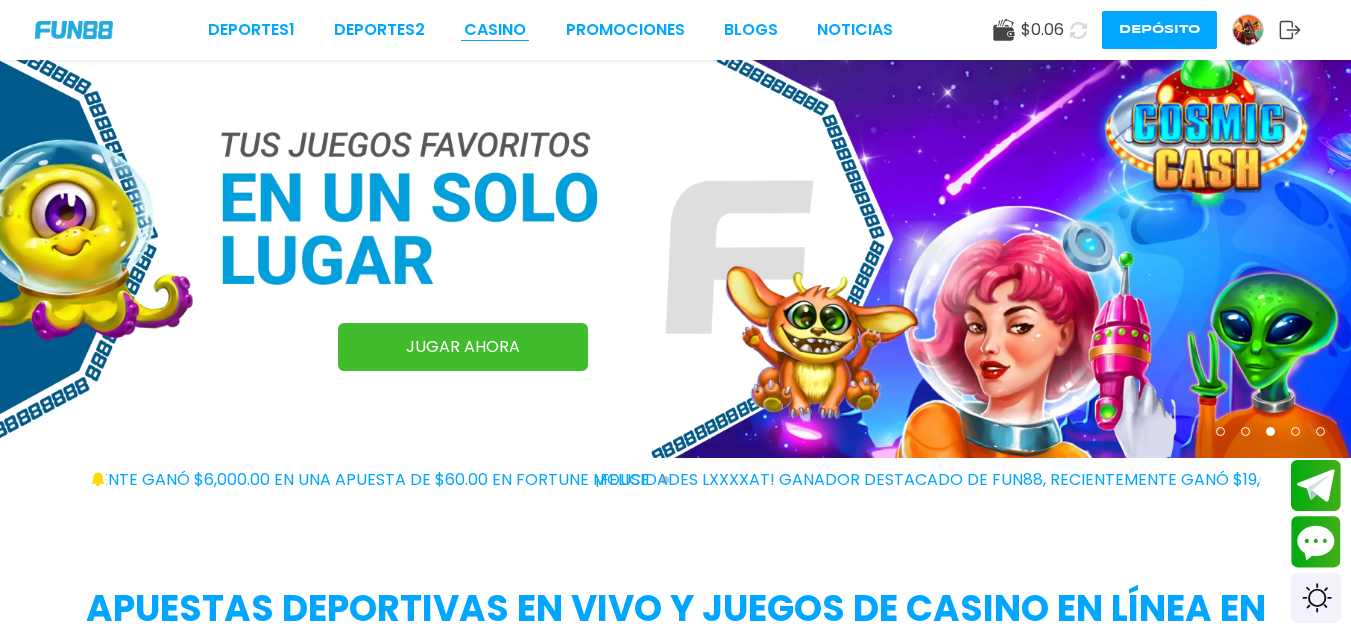 click on "CASINO" at bounding box center (495, 30) 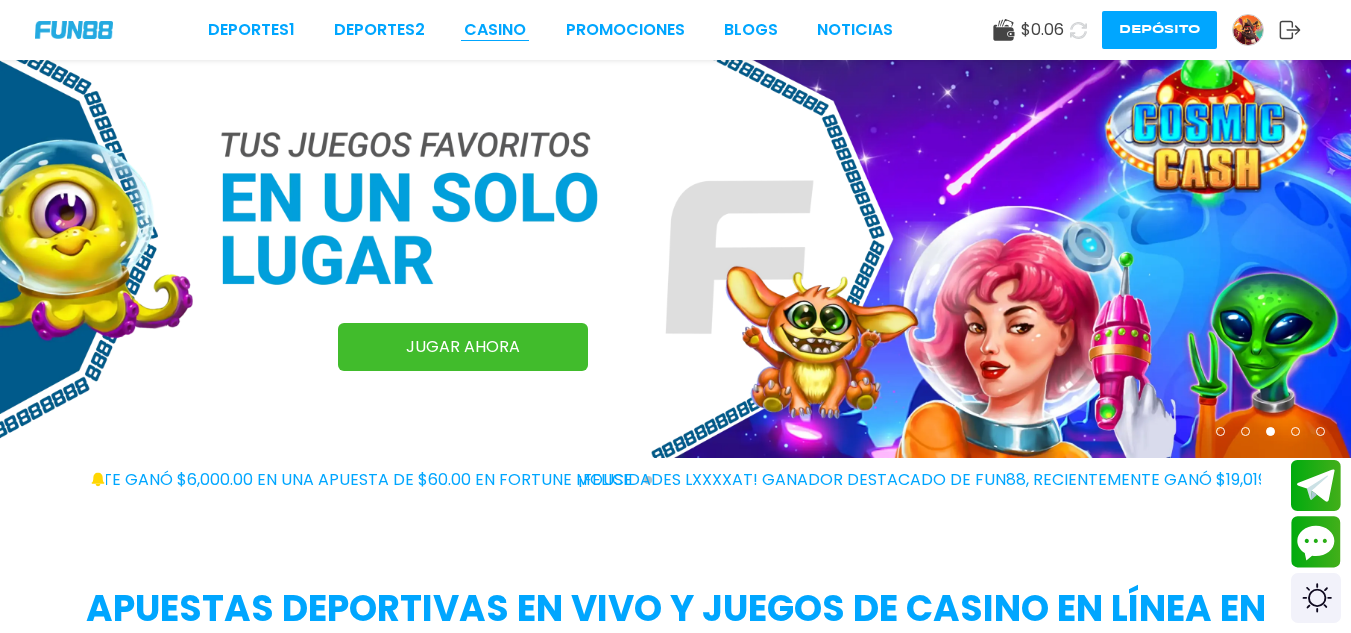 scroll, scrollTop: 0, scrollLeft: 0, axis: both 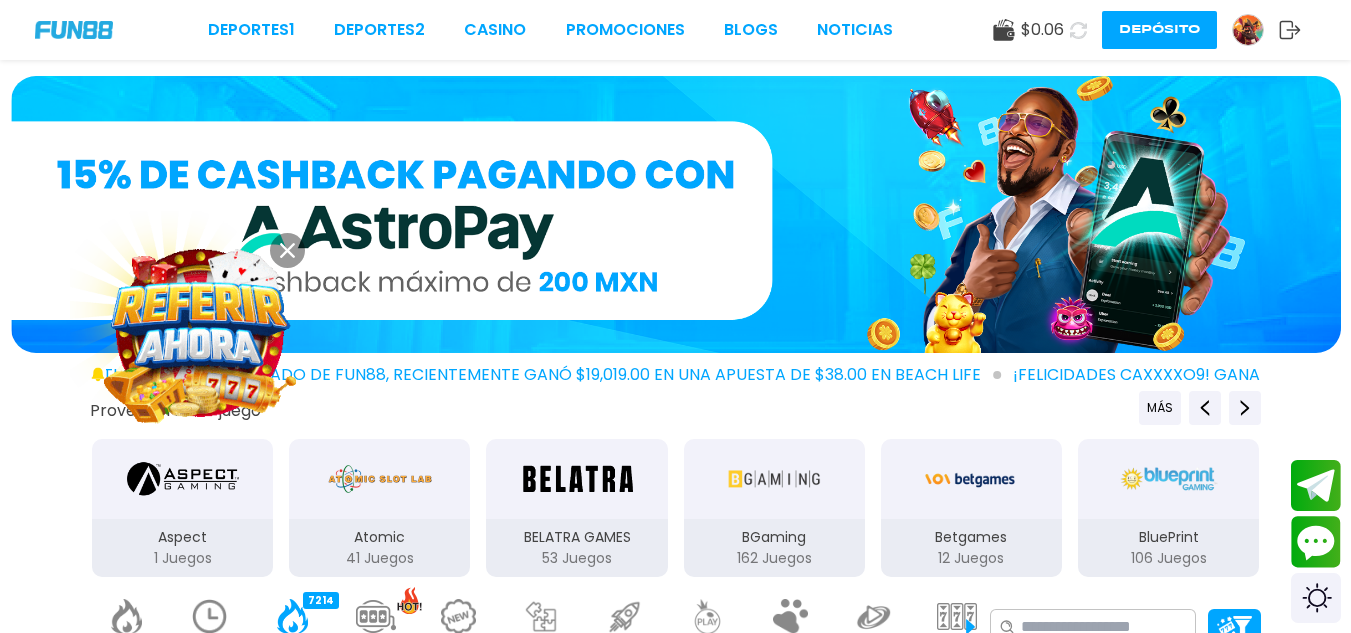 click 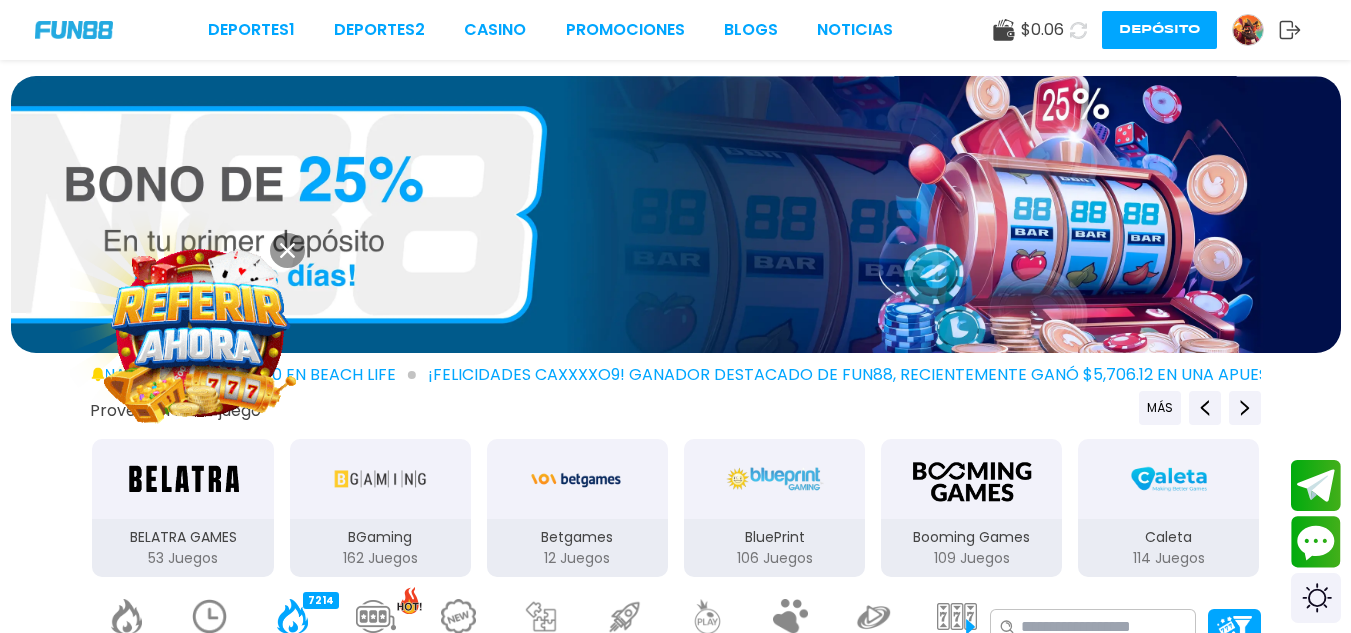 click on "Proveedores de juego MÁS 3Oaks 70   Juegos Aspect 1   Juegos Atomic 41   Juegos BELATRA GAMES 53   Juegos BGaming 162   Juegos Betgames 12   Juegos BluePrint 106   Juegos Booming Games 109   Juegos Caleta 114   Juegos EVOPLAY 211   Juegos Endorphina 168   Juegos Everymatrix 130   Juegos Evolution 339   Juegos Expanse 47   Juegos Ezugi 95   Juegos FC 45   Juegos Funky 2   Juegos GameArt 87   Juegos Games Global 79   Juegos GamoMat 192   Juegos Habanero 207   Juegos Hacksaw 458   Juegos IMoon 2   Juegos InBet 430   Juegos IndigoMagic 53   Juegos JiLi 164   Juegos Kalamba 111   Juegos Kiron 27   Juegos MICRO GAMING 326   Juegos MPlay 20   Juegos Mascot 141   Juegos NAGA 47   Juegos Netent 93   Juegos One Touch 97   Juegos Ortiz Gaming 20   Juegos PGSoft 155   Juegos Play'N'GO 281   Juegos PlayStar 77   Juegos Playson 84   Juegos Playtech 484   Juegos PragmaticPlay 571   Juegos RUBYPLAY 19   Juegos Real Time Game 1   Juegos RedTiger 155   Juegos Relax 189   Juegos Revolver 20   Juegos Skywind 258   Juegos Spribe" at bounding box center (675, 485) 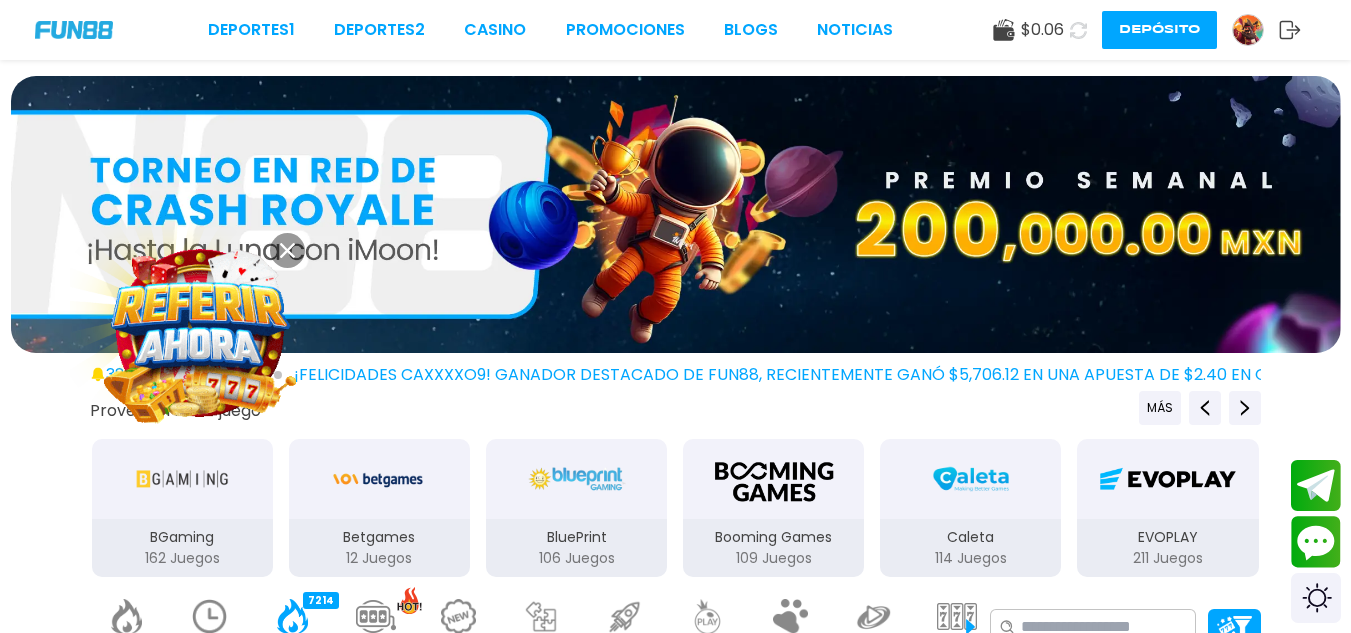 click on "$ 0.06 Depósito" at bounding box center (1147, 30) 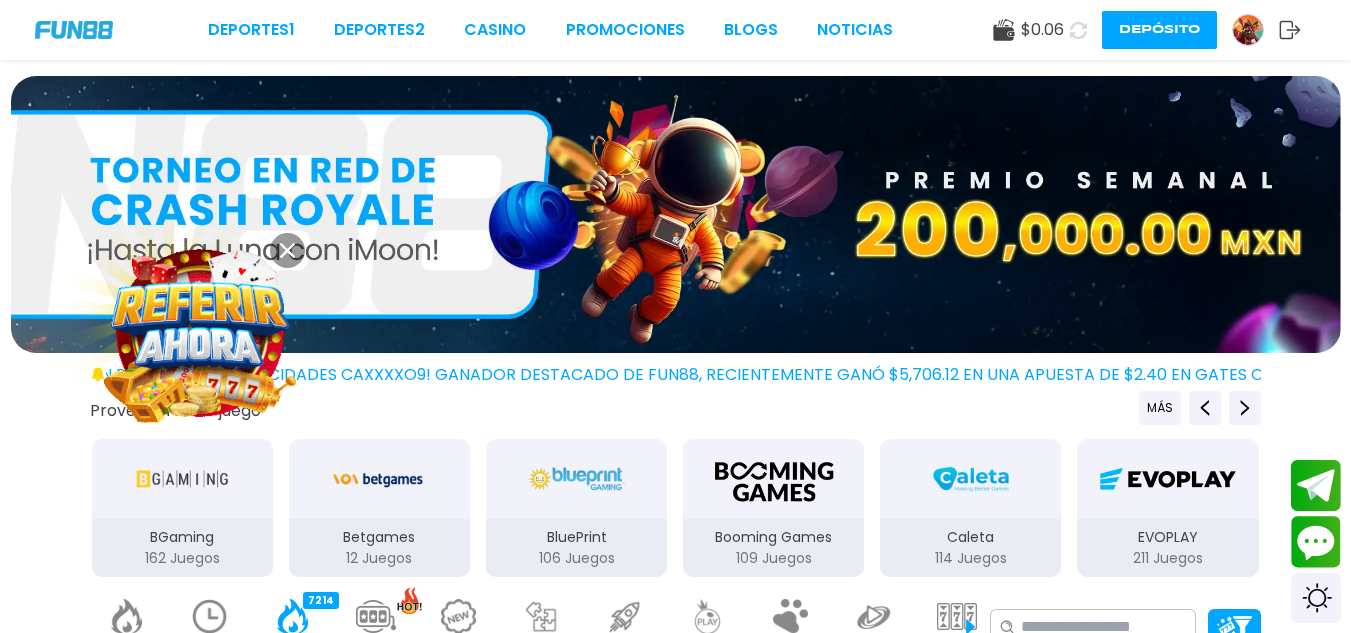 click 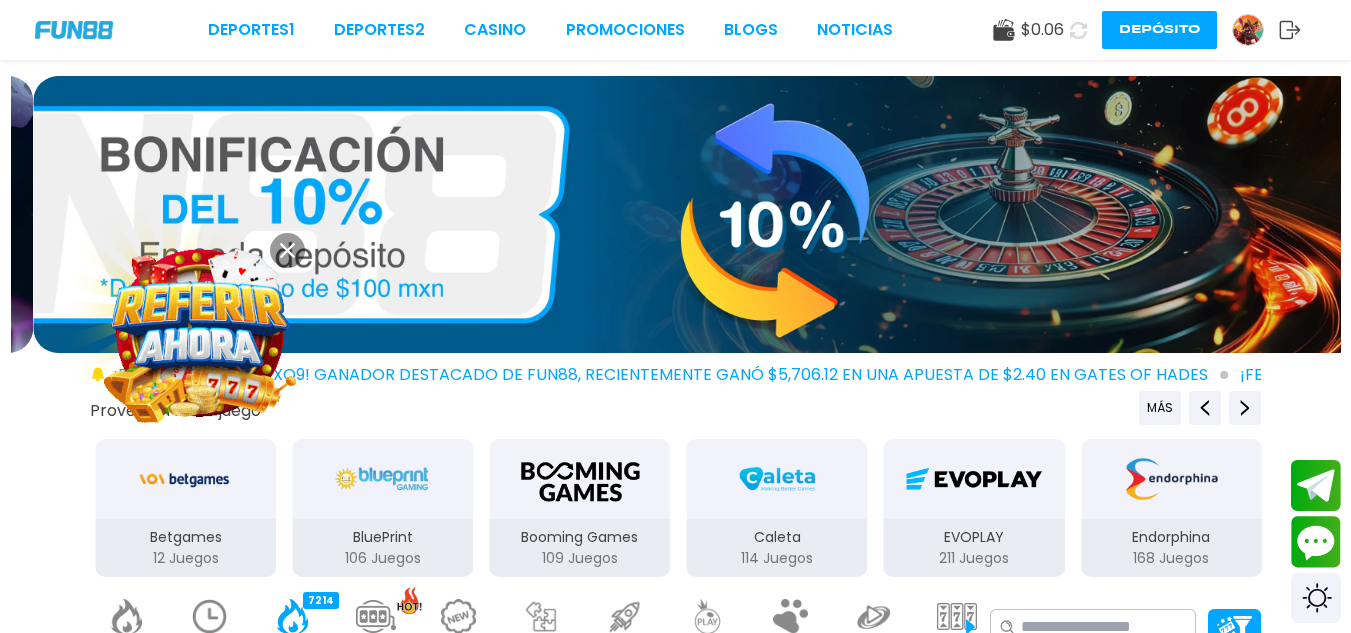 click 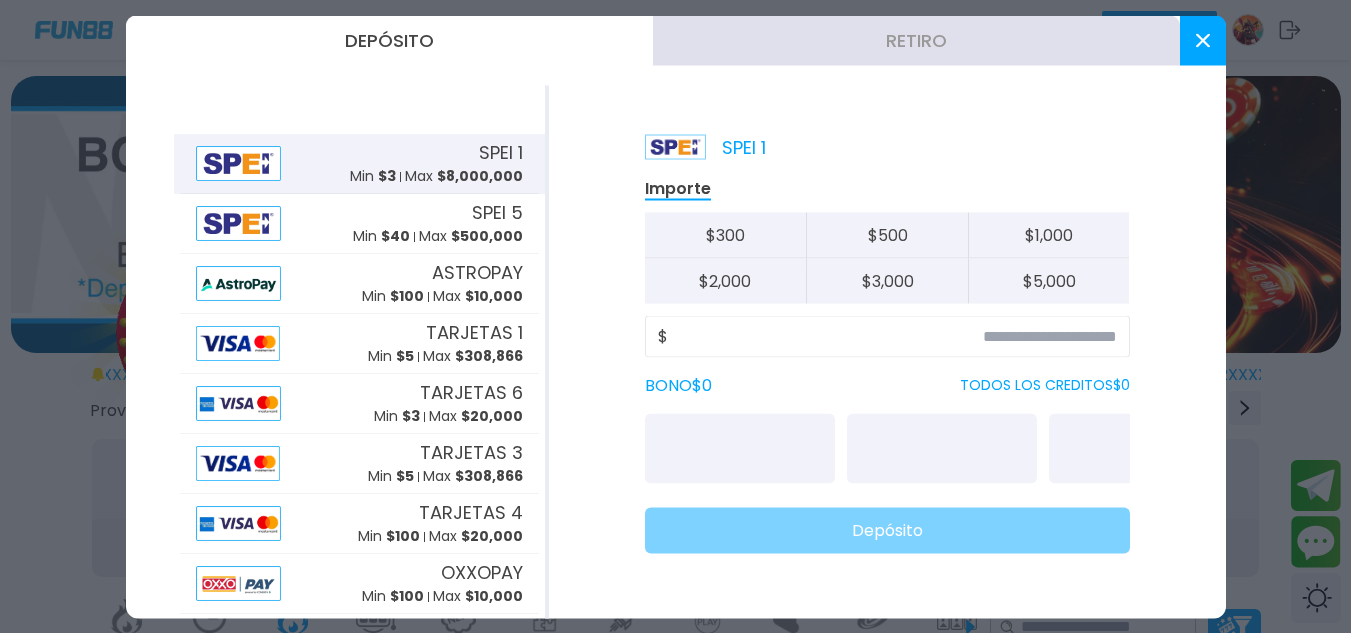 click at bounding box center (1203, 40) 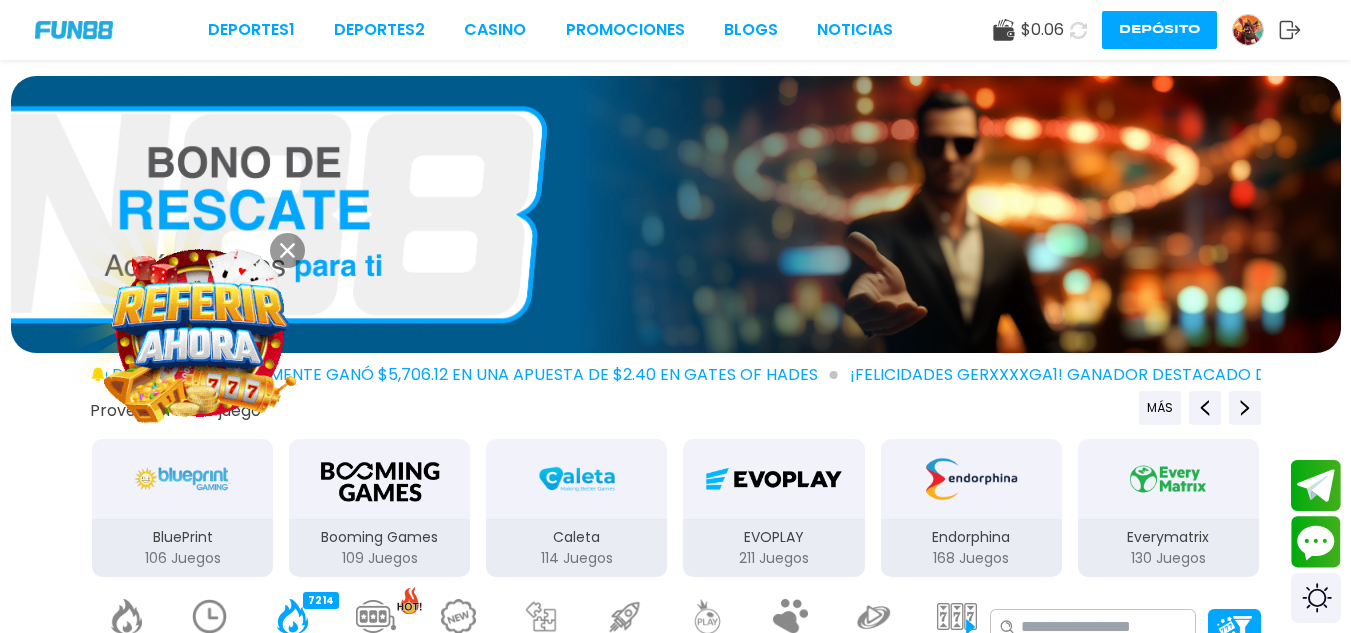 click at bounding box center (200, 333) 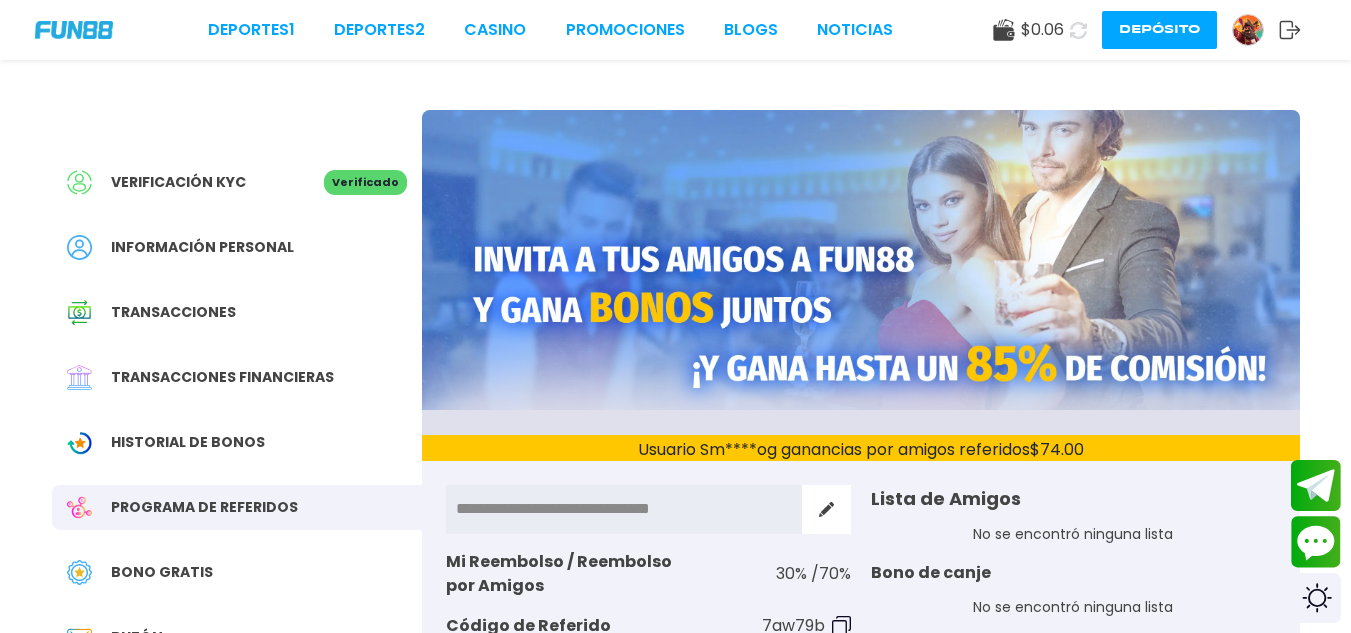 click on "Bono Gratis" at bounding box center [237, 572] 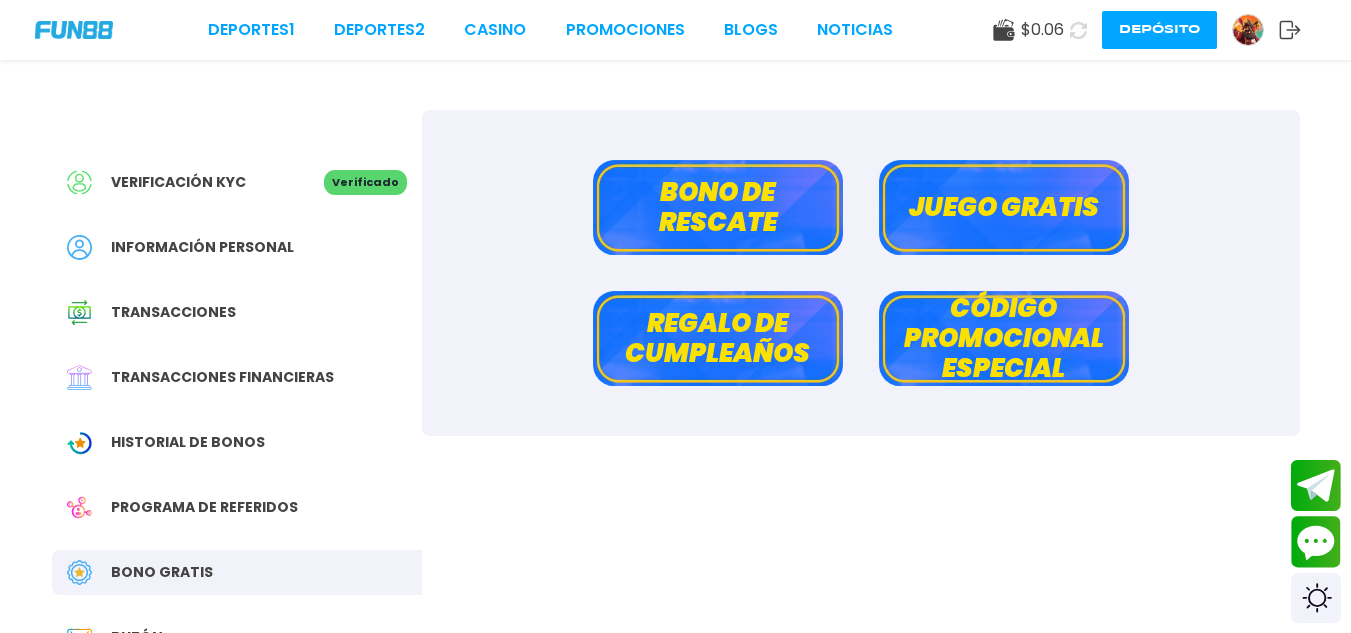 click on "Bono de rescate" at bounding box center [718, 207] 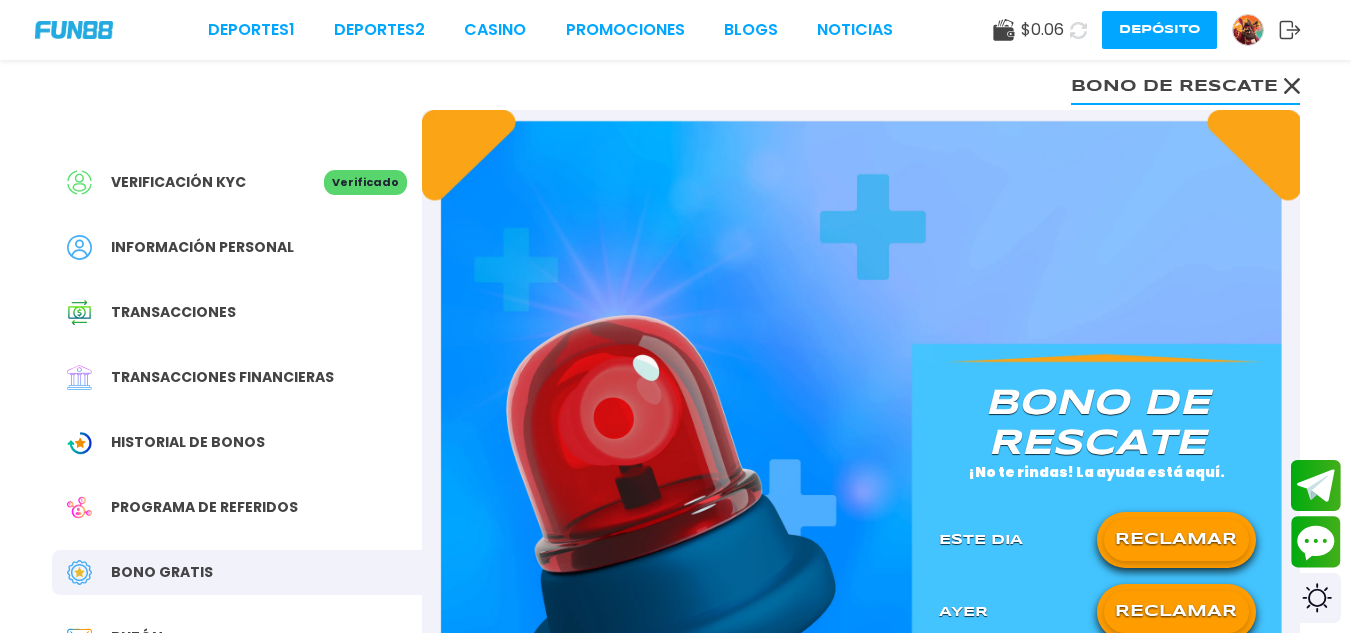 click on "RECLAMAR" at bounding box center (1176, 540) 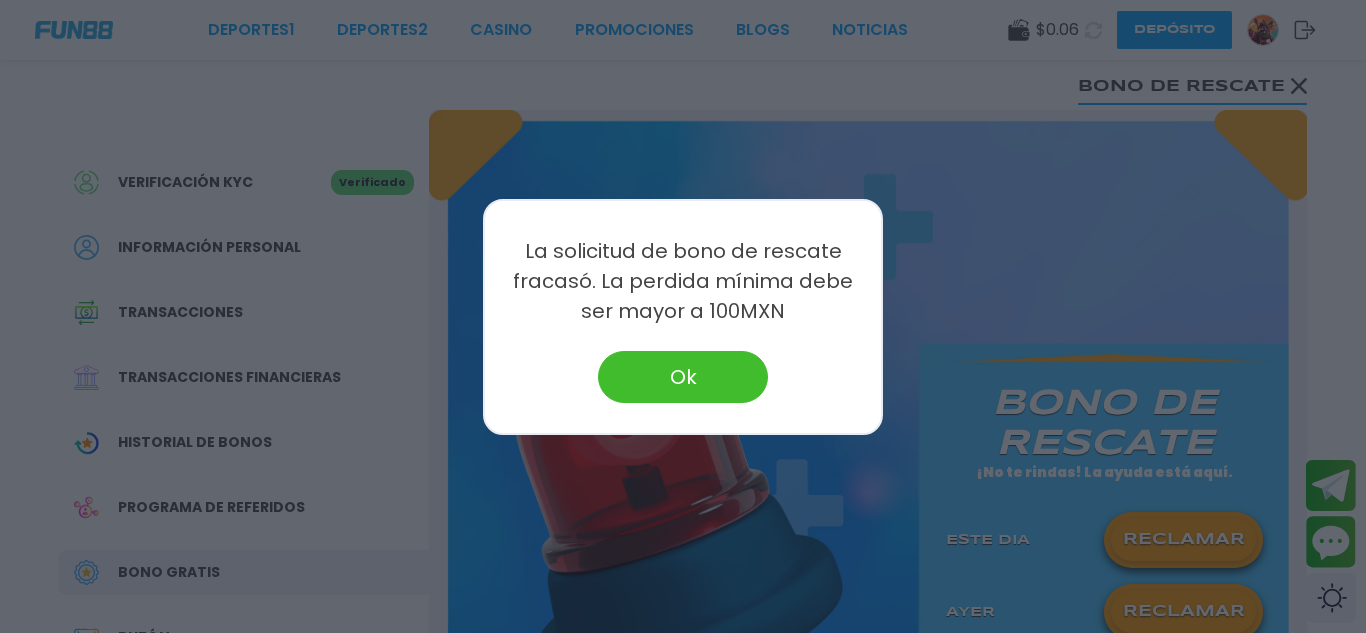 click on "Ok" at bounding box center [683, 377] 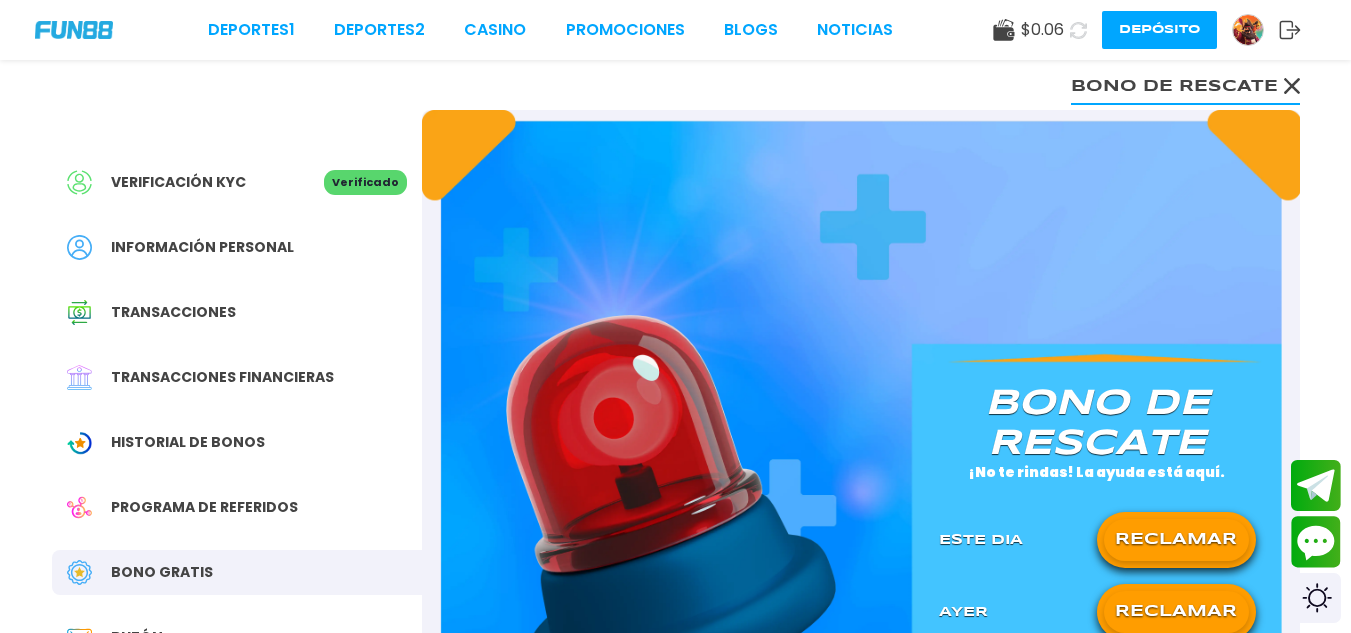 click at bounding box center (74, 29) 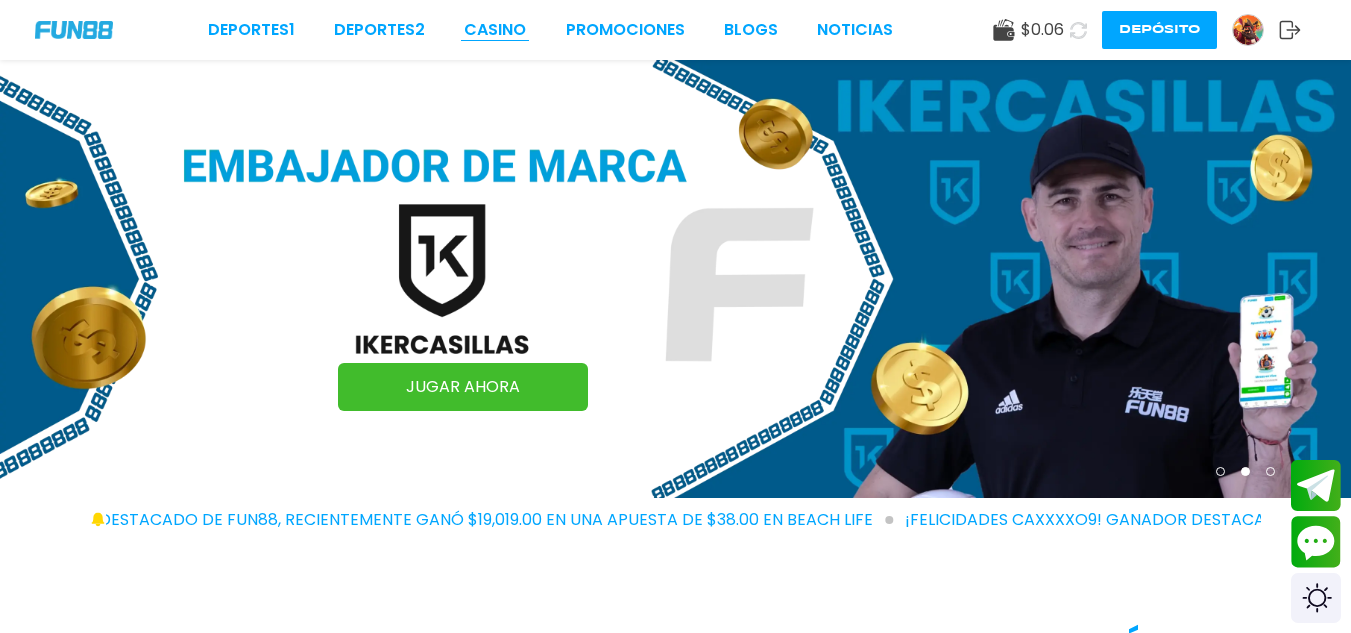 click on "CASINO" at bounding box center [495, 30] 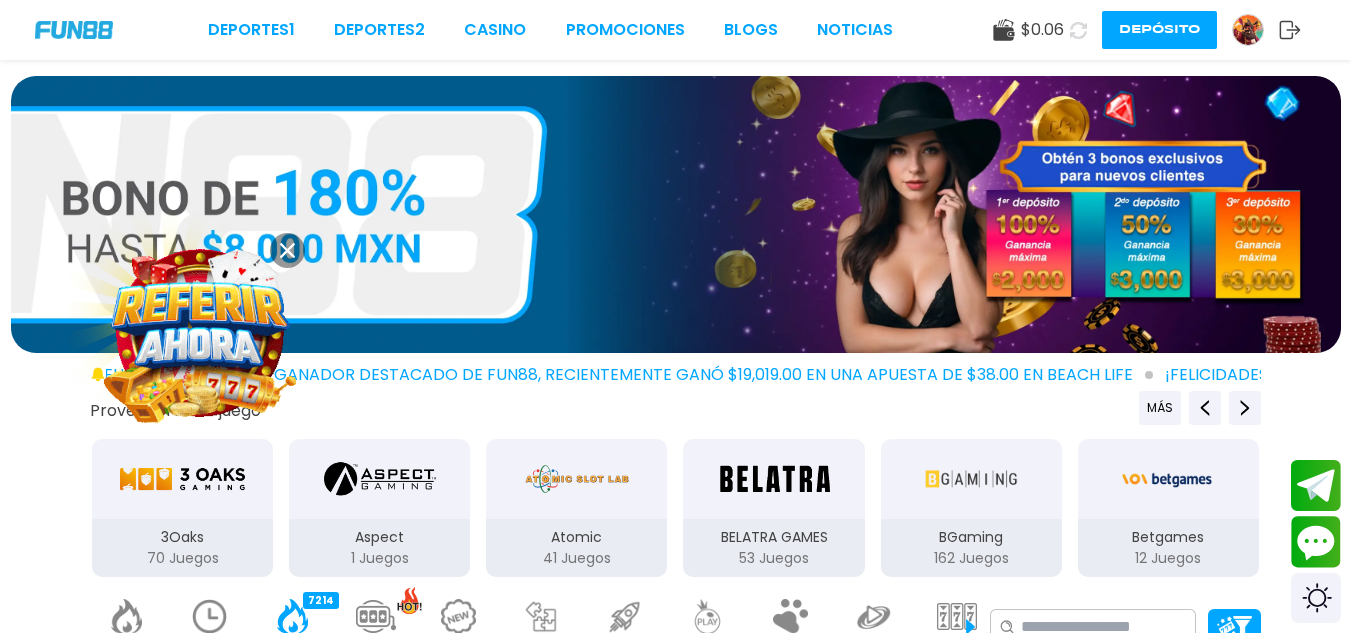 click on "BELATRA GAMES 53   Juegos" at bounding box center (773, 508) 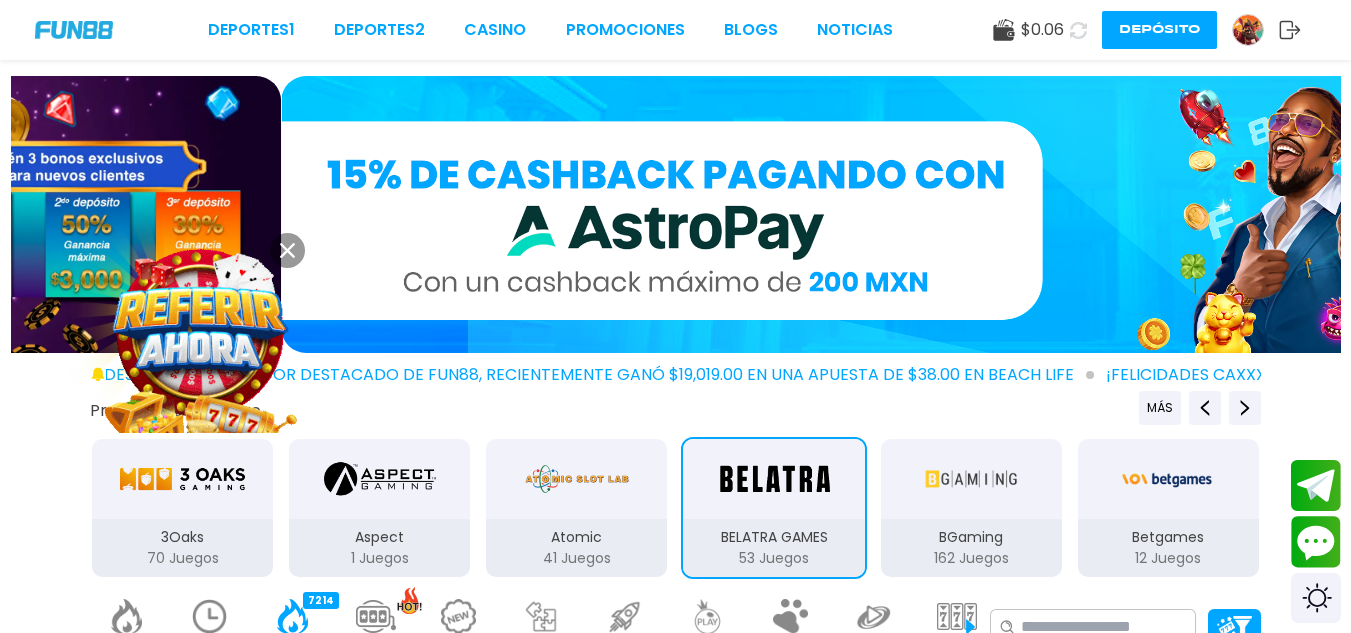 type 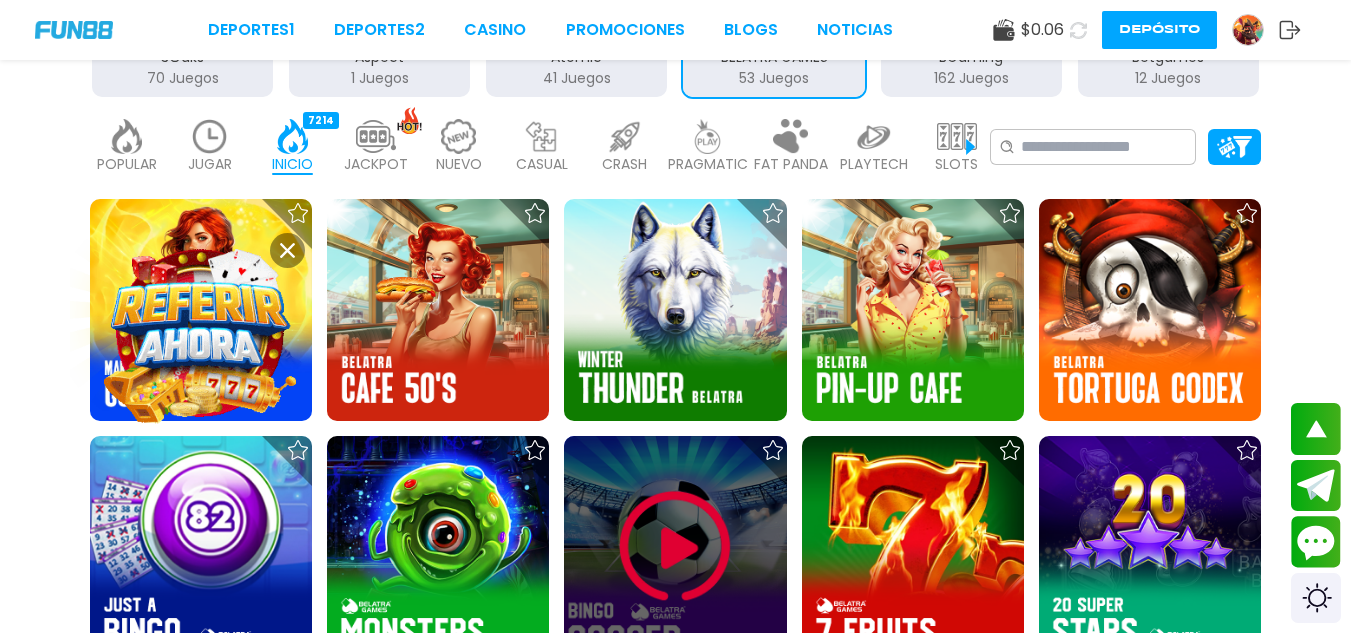 scroll, scrollTop: 520, scrollLeft: 0, axis: vertical 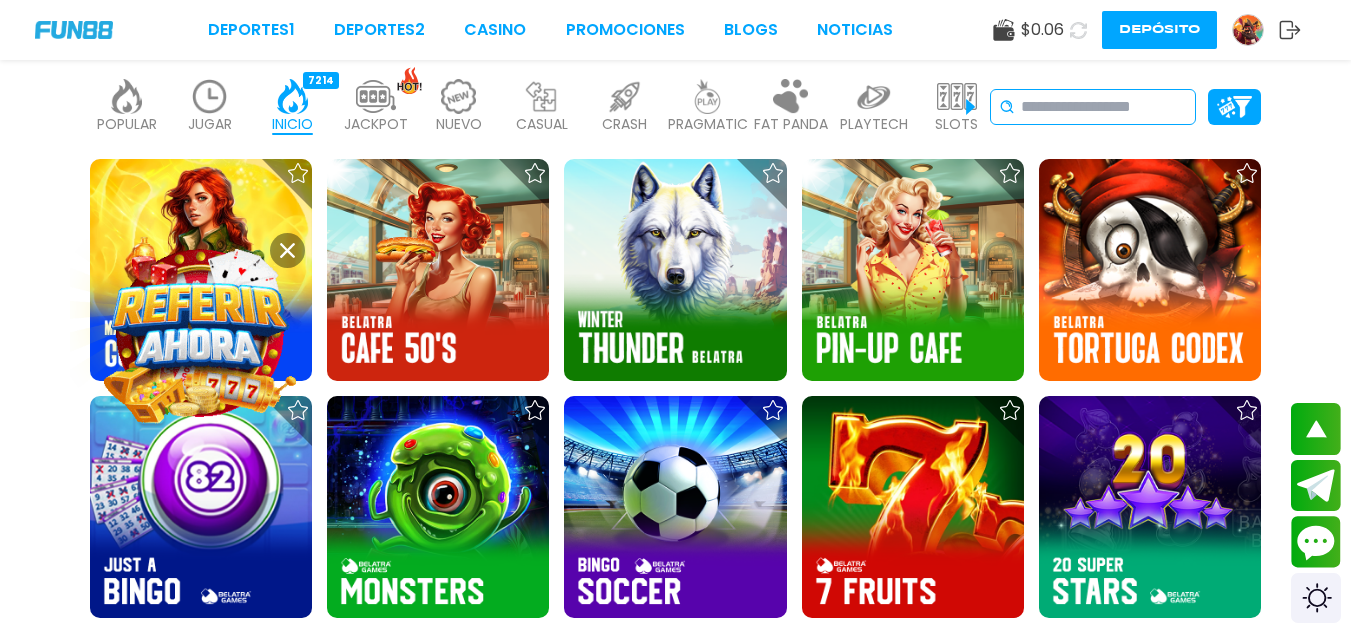 click on "No se ha encontrado ningún juego." at bounding box center [1093, 107] 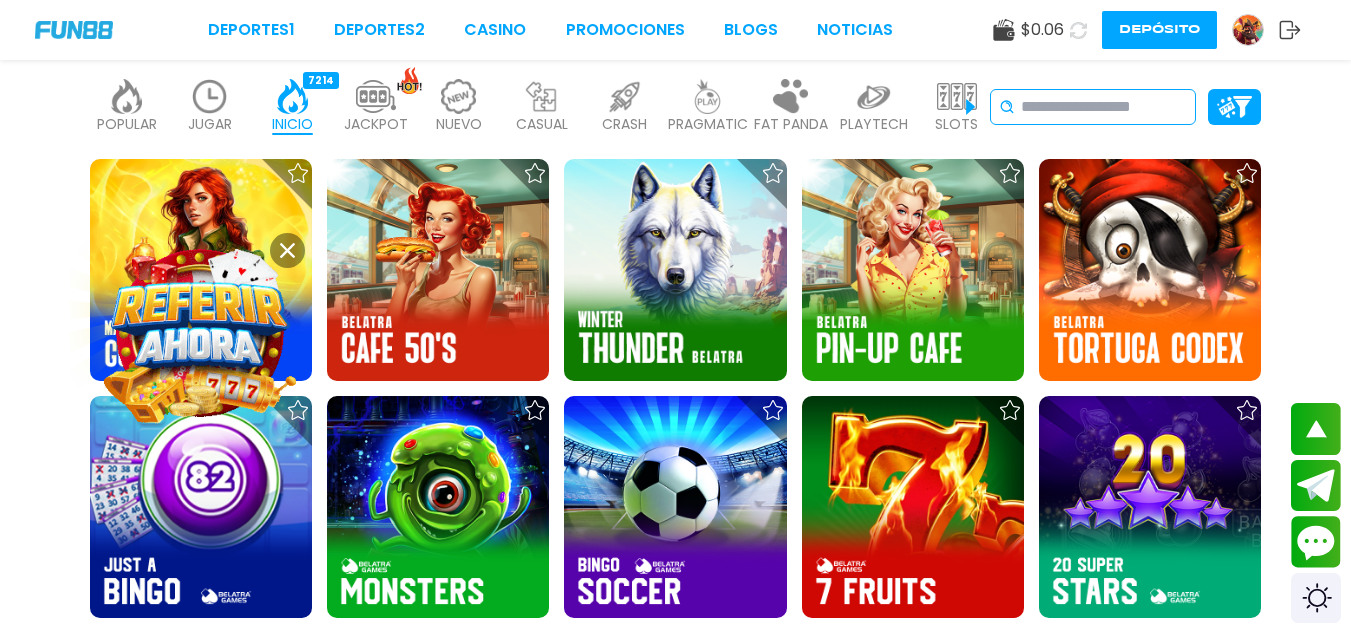 click at bounding box center [1104, 107] 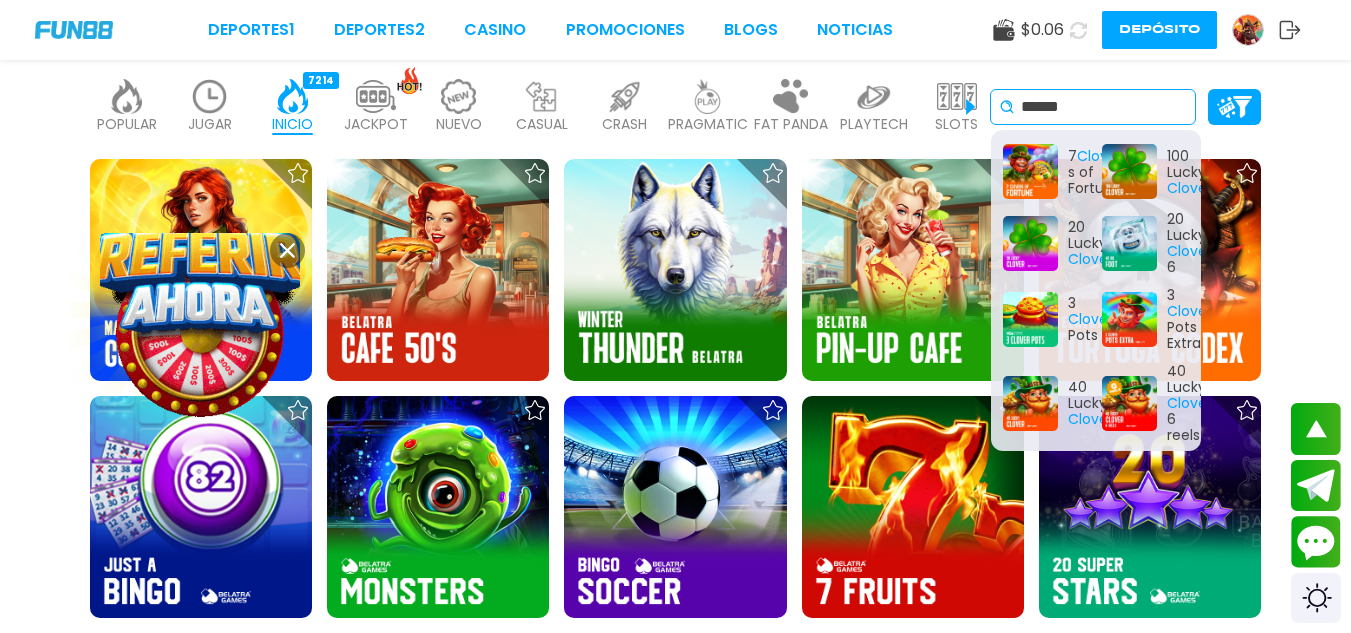 type on "******" 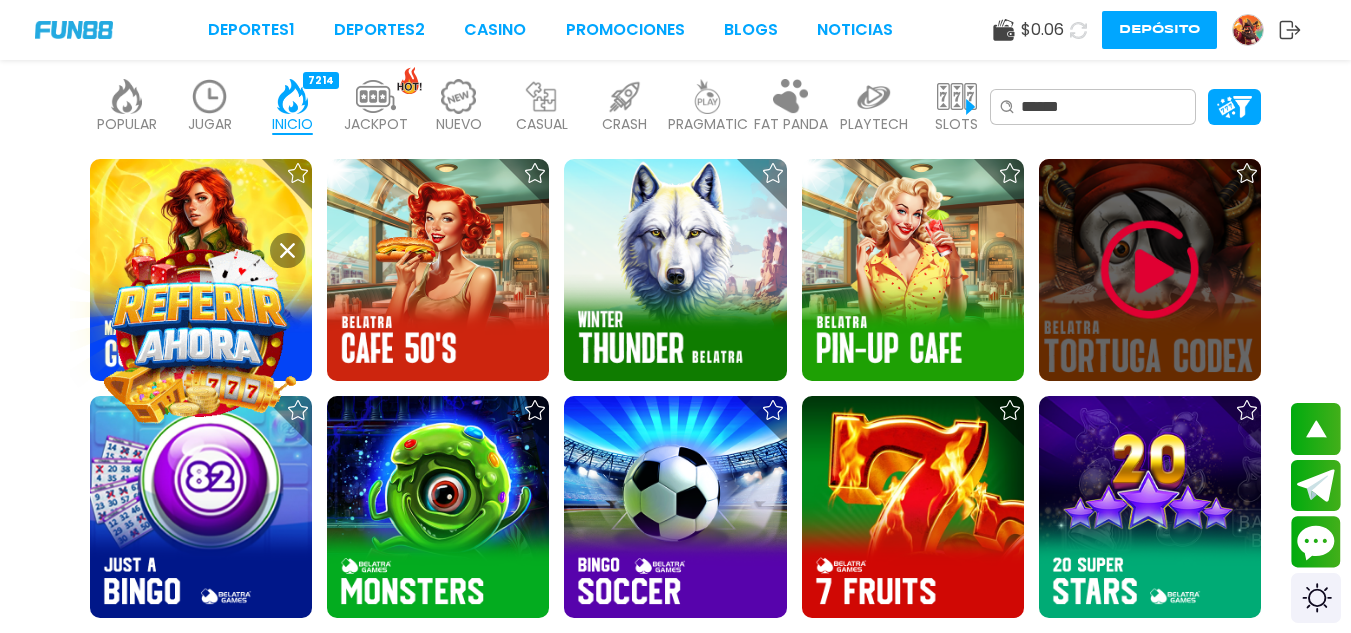 drag, startPoint x: 1185, startPoint y: 184, endPoint x: 1185, endPoint y: 213, distance: 29 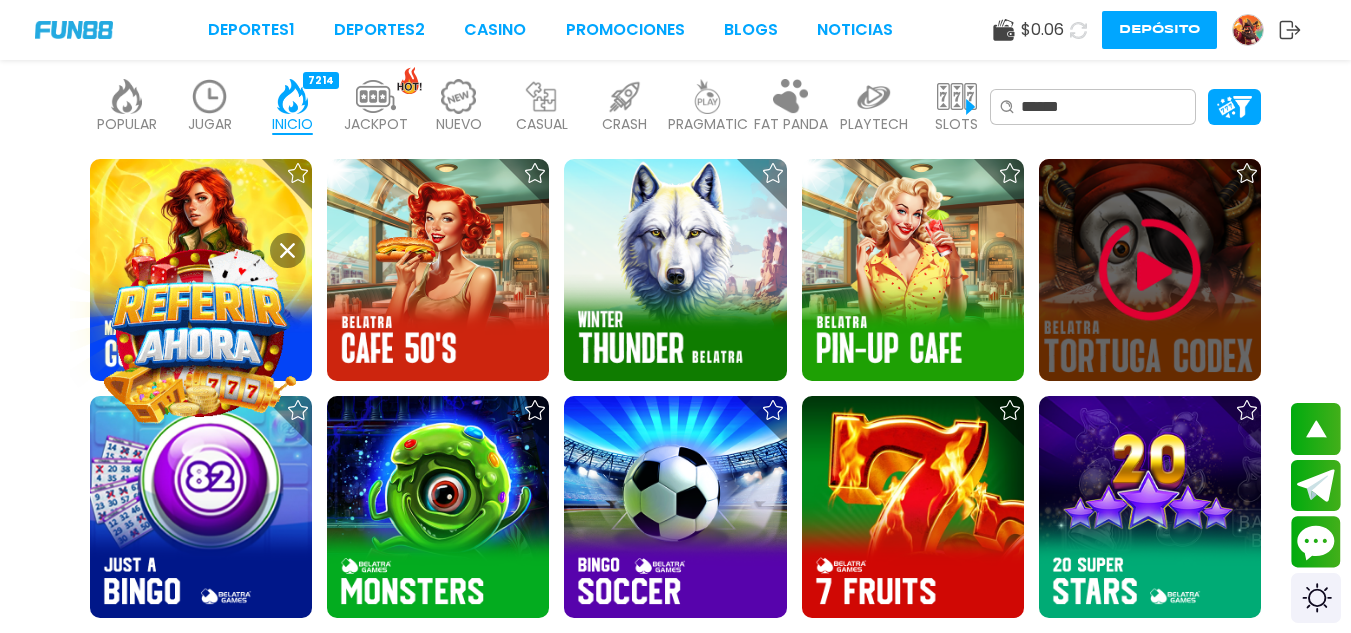 click on "¡FELICIDADES lxxxxat! GANADOR DESTACADO DE FUN88, RECIENTEMENTE GANÓ $19,019.00 EN UNA APUESTA DE $38.00 EN Beach Life ¡FELICIDADES caxxxxo9! GANADOR DESTACADO DE FUN88, RECIENTEMENTE GANÓ $5,706.12 EN UNA APUESTA DE $2.40 EN Gates of Hades ¡FELICIDADES gerxxxxga1! GANADOR DESTACADO DE FUN88, RECIENTEMENTE GANÓ $6,000.00 EN UNA APUESTA DE $60.00 EN Fortune Mouse Proveedores de juego MÁS 3Oaks 70   Juegos Aspect 1   Juegos Atomic 41   Juegos BELATRA GAMES 53   Juegos BGaming 162   Juegos Betgames 12   Juegos BluePrint 106   Juegos Booming Games 109   Juegos Caleta 114   Juegos EVOPLAY 211   Juegos Endorphina 168   Juegos Everymatrix 130   Juegos Evolution 339   Juegos Expanse 47   Juegos Ezugi 95   Juegos FC 45   Juegos Funky 2   Juegos GameArt 87   Juegos Games Global 79   Juegos GamoMat 192   Juegos Habanero 207   Juegos Hacksaw 458   Juegos IMoon 2   Juegos InBet 430   Juegos IndigoMagic 53   Juegos JiLi 164   Juegos Kalamba 111   Juegos Kiron 27   Juegos MICRO GAMING 326   Juegos MPlay 20   Juegos" at bounding box center (675, 1849) 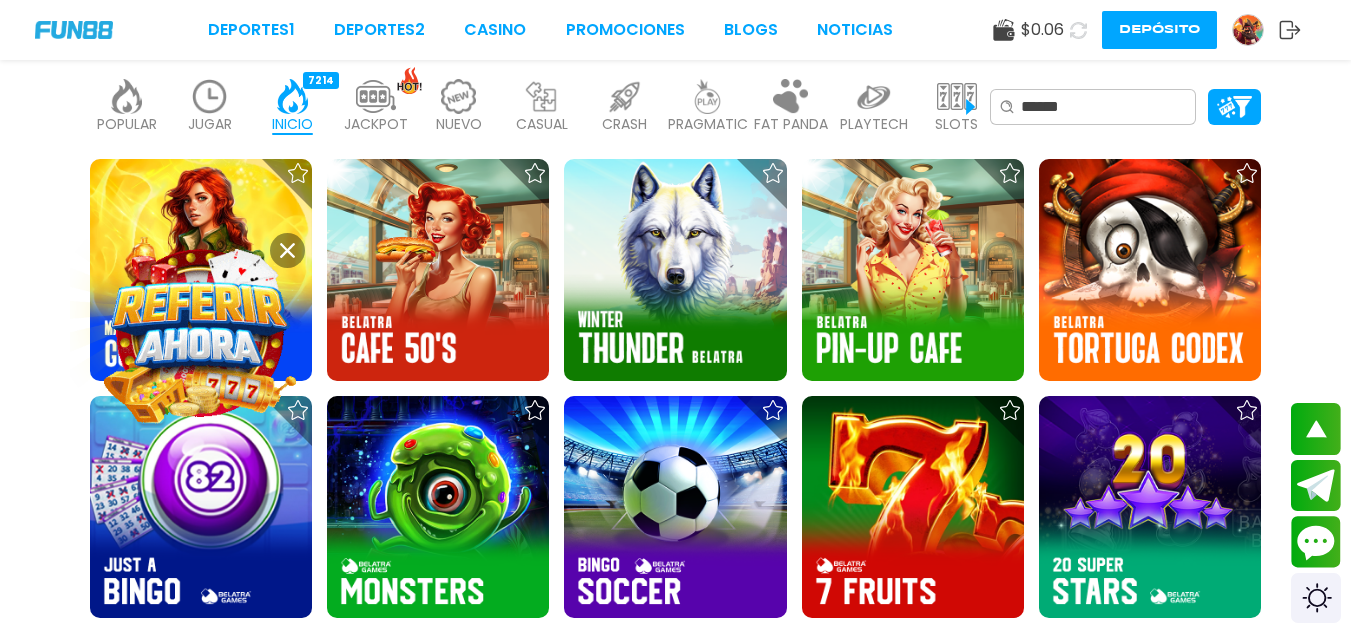 click on "POPULAR 40 JUGAR 11 INICIO 7214 JACKPOT 133 NUEVO 977 CASUAL 17 CRASH 33 PRAGMATIC 492 FAT PANDA 9 PLAYTECH 41 SLOTS 6365 BINGO 142 EN VIVO 851 CARTAS 194 OTROS 330 FAVORITOS 2 ******  7  Clover s of Fortune 100 Lucky  Clover 20 Lucky  Clover 20 Lucky  Clover  6 3  Clover  Pots 3  Clover  Pots Extra 40 Lucky  Clover 40 Lucky  Clover  6 reels 5 Lucky  Clover All Lucky  Clover All Lucky  Clover  100 All Lucky  Clover  20 All Lucky  Clover  40 All Lucky  Clover  5 Burning  Clover   Clover  Bonanza Clover  Charm: Hit the Bonus Clover  Coin Combo Clover  Coins 3x3 Clover  Expand Clover  Flames Clover  Fortune Clover  Fortunes Clover  Frenzy Clover  Frenzy (3x3) Clover  Frenzy (pull tabs) Clover  Gold Clover  Kingdom Clover  Lady™ Clover  Madness 100" at bounding box center [675, 107] 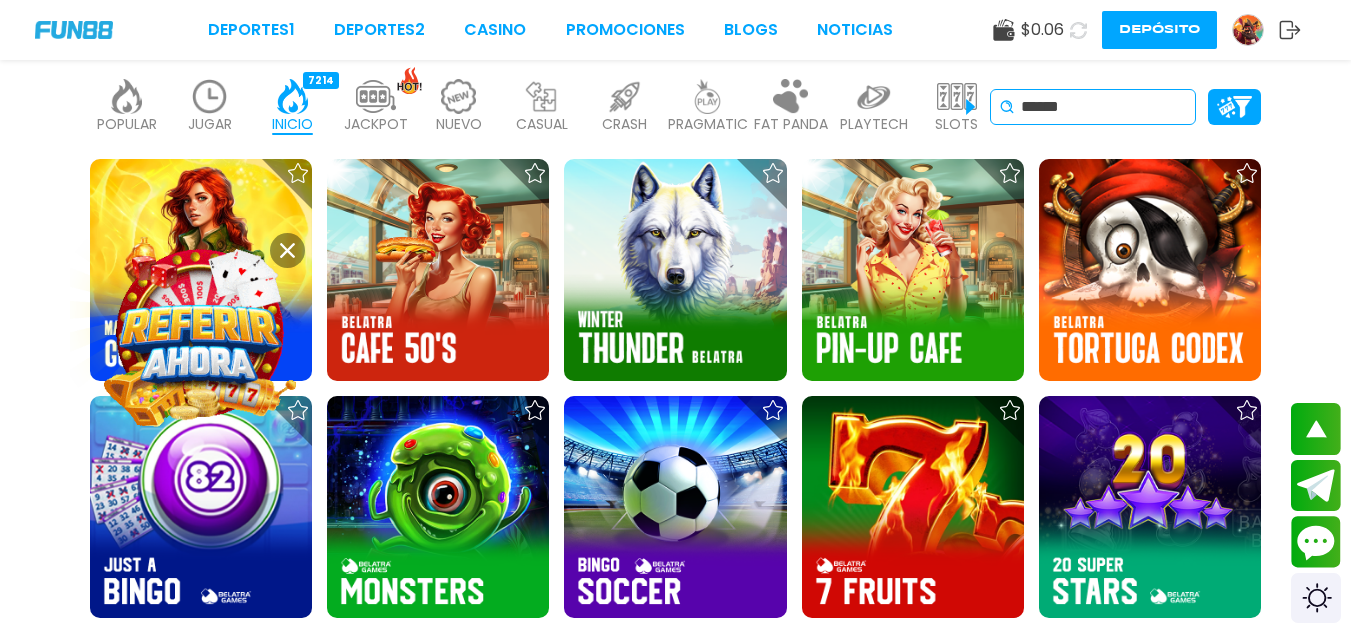 click on "******  7  Clover s of Fortune 100 Lucky  Clover 20 Lucky  Clover 20 Lucky  Clover  6 3  Clover  Pots 3  Clover  Pots Extra 40 Lucky  Clover 40 Lucky  Clover  6 reels 5 Lucky  Clover All Lucky  Clover All Lucky  Clover  100 All Lucky  Clover  20 All Lucky  Clover  40 All Lucky  Clover  5 Burning  Clover   Clover  Bonanza Clover  Charm: Hit the Bonus Clover  Coin Combo Clover  Coins 3x3 Clover  Expand Clover  Flames Clover  Fortune Clover  Fortunes Clover  Frenzy Clover  Frenzy (3x3) Clover  Frenzy (pull tabs) Clover  Gold Clover  Kingdom Clover  Lady™ Clover  Madness 100" at bounding box center [1093, 107] 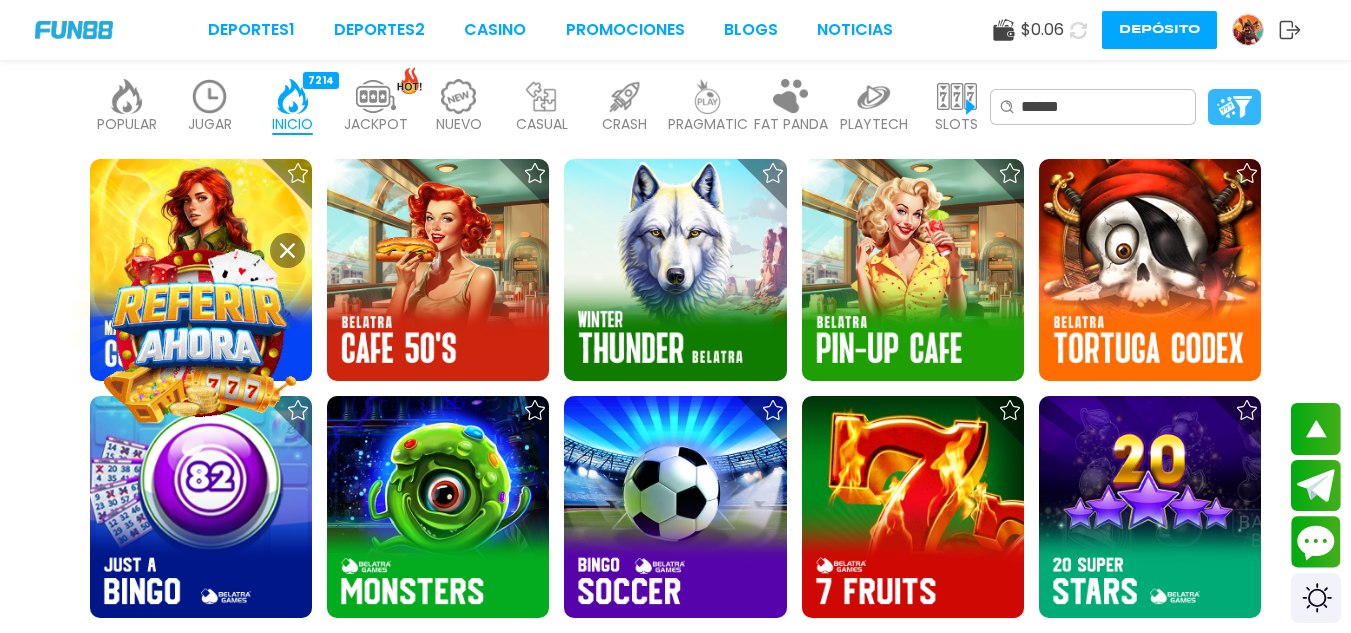 click at bounding box center [1234, 106] 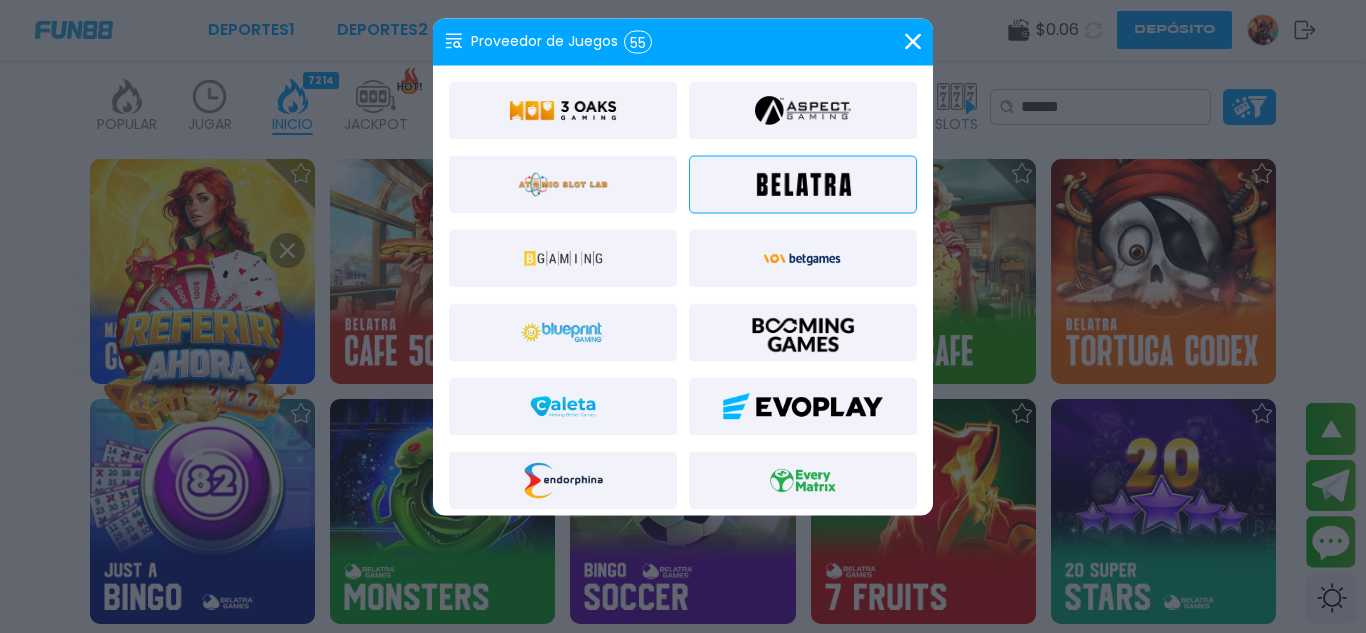 click 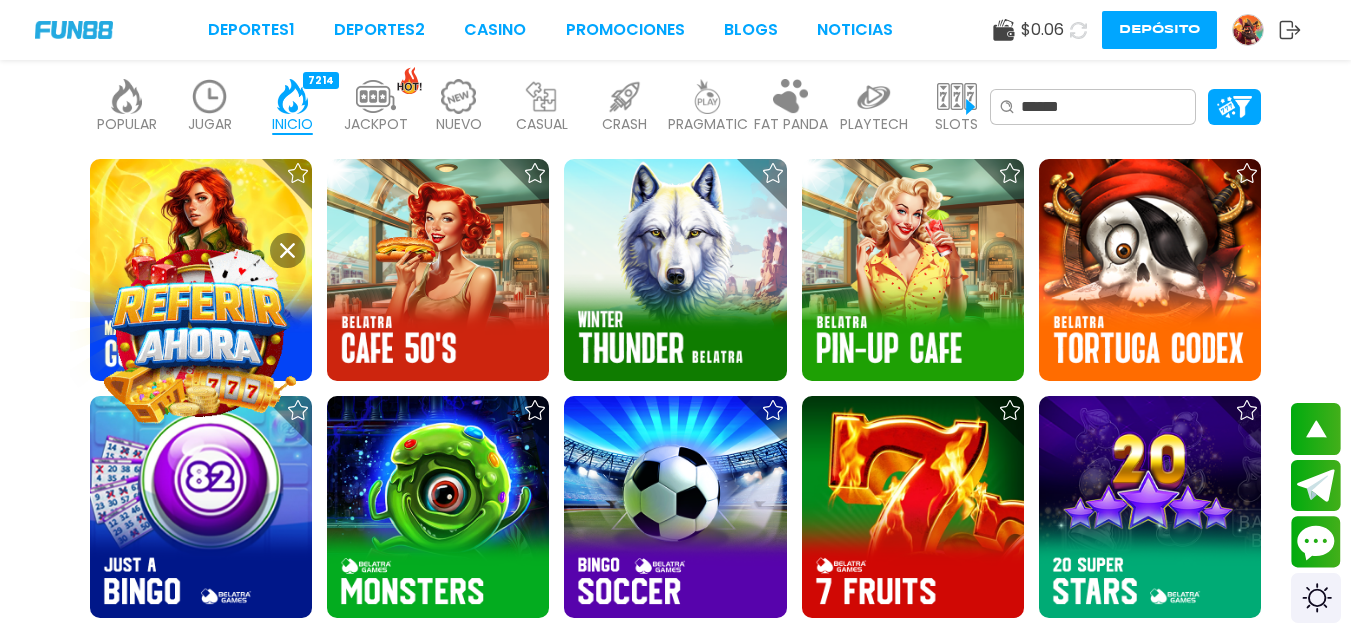 click on "Deportes  1 Deportes  2 CASINO Promociones BLOGS NOTICIAS $ 0.06 Depósito" at bounding box center (675, 30) 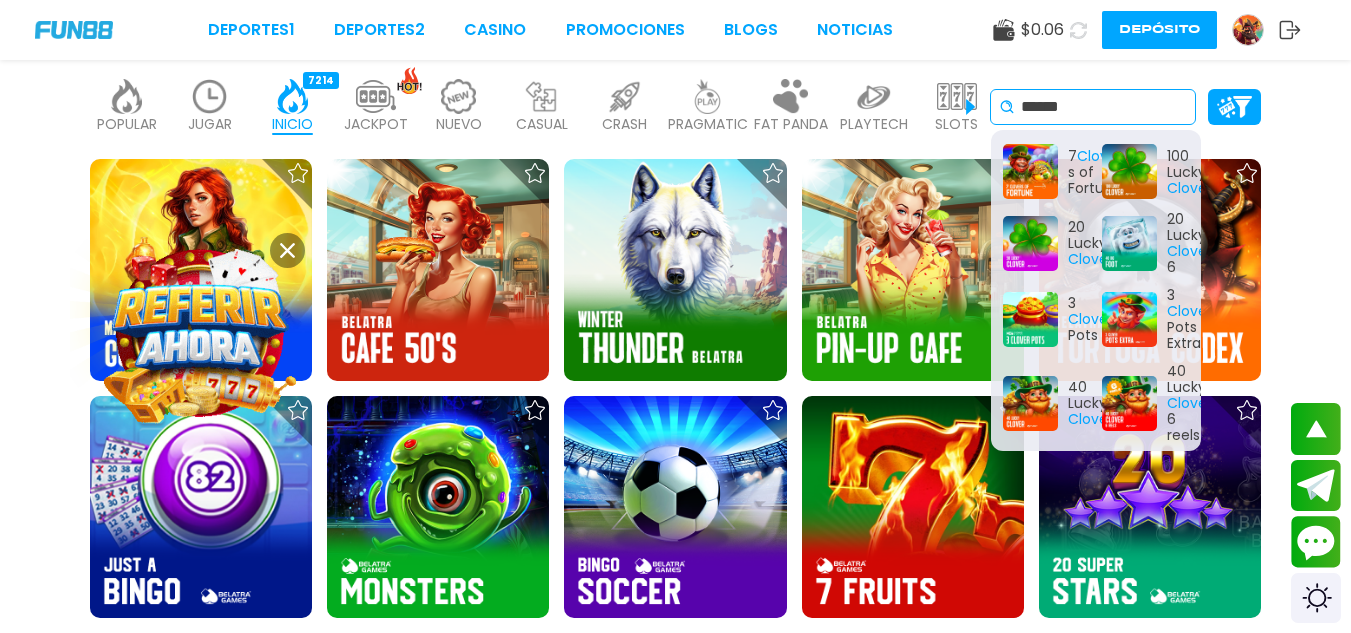 click on "******" at bounding box center (1104, 107) 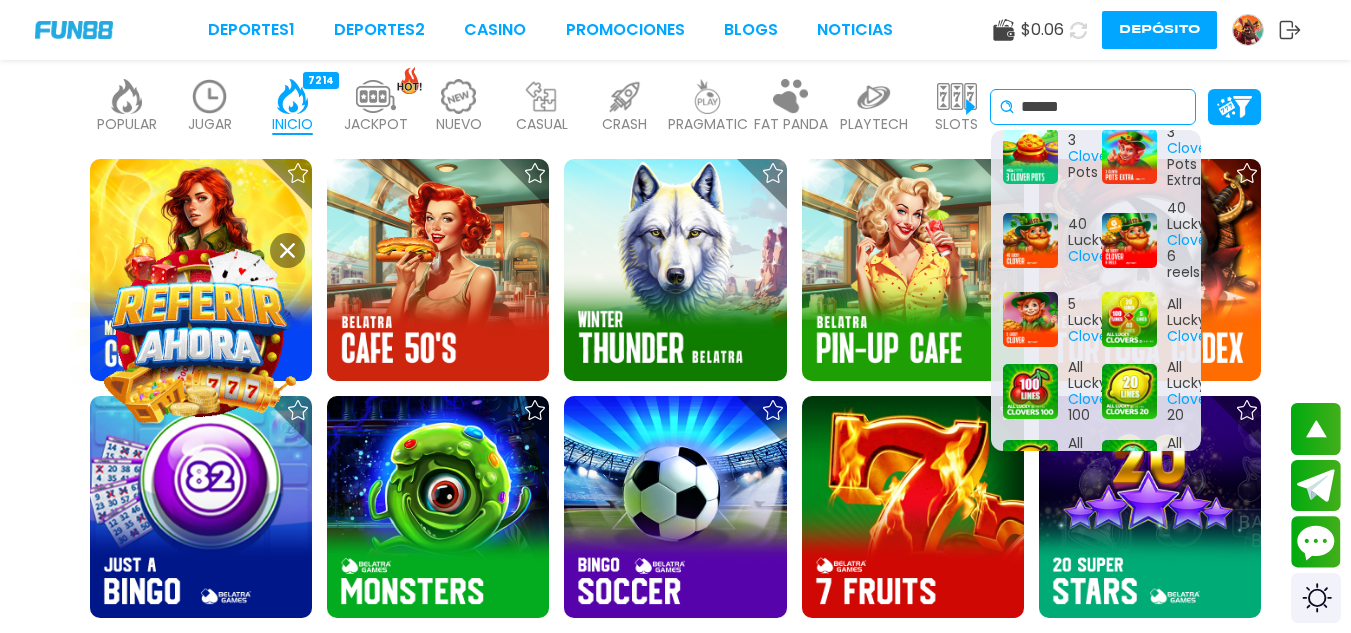 scroll, scrollTop: 268, scrollLeft: 0, axis: vertical 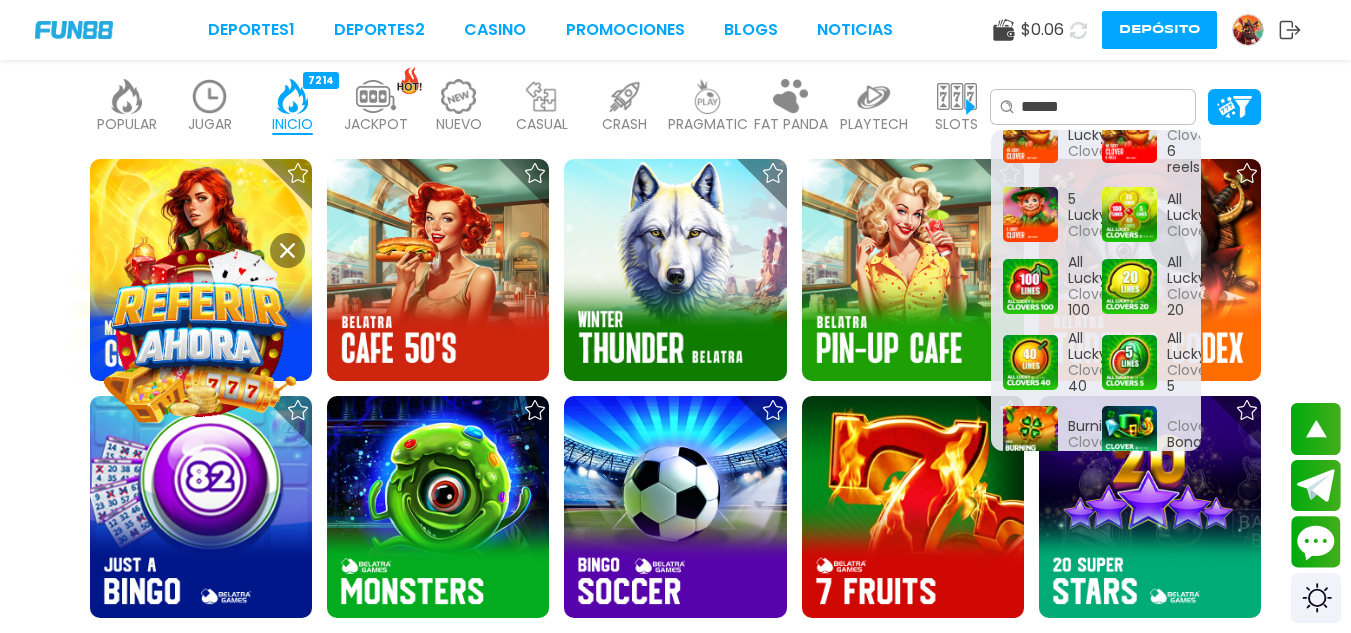 click on "$ 0.06 Depósito" at bounding box center (1147, 30) 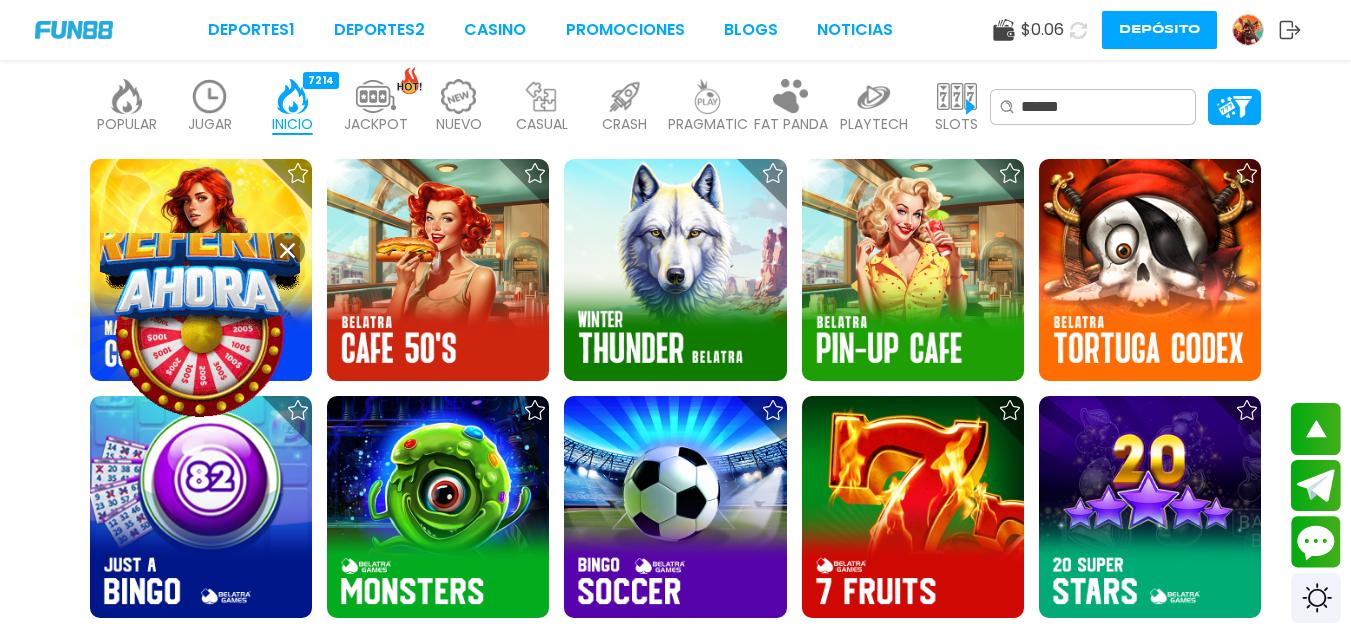 click 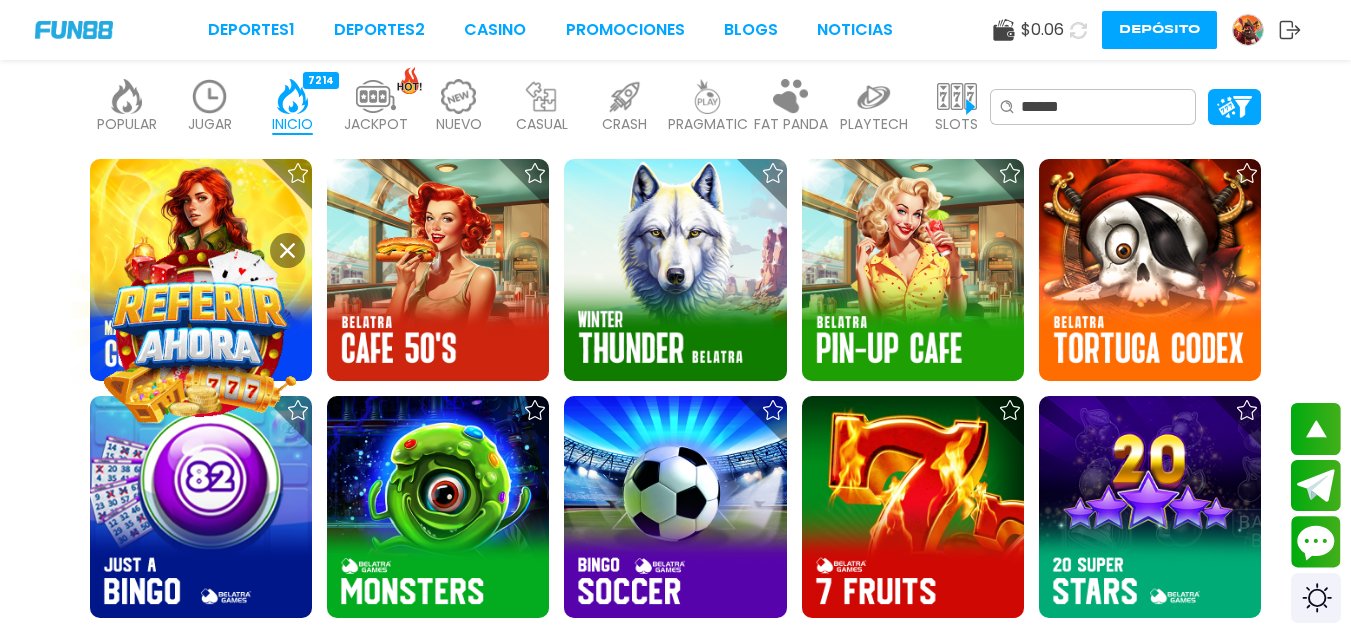 click 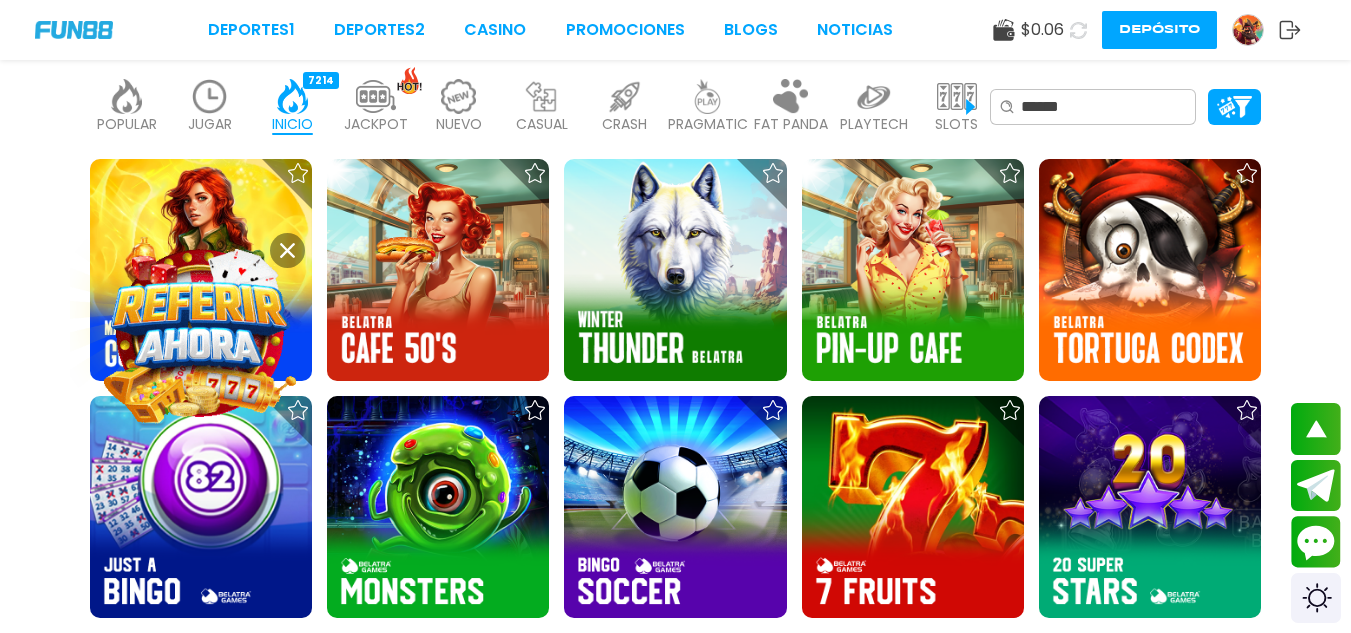 click 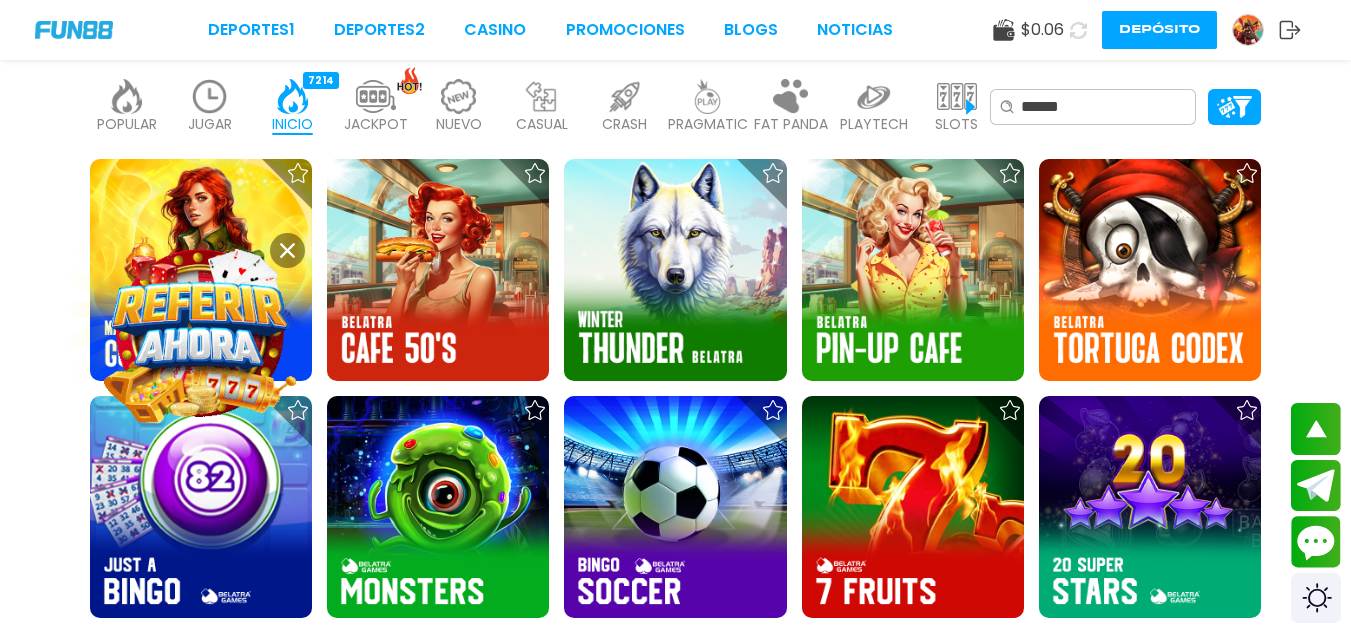 click 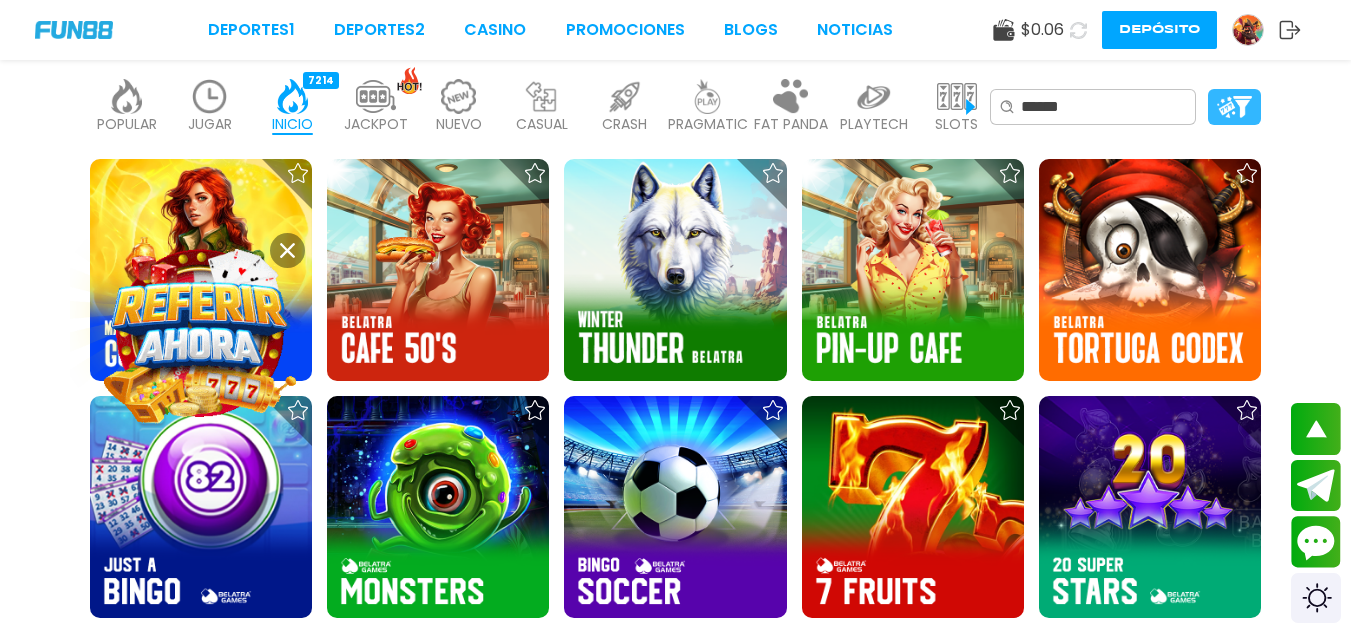 click at bounding box center [1234, 107] 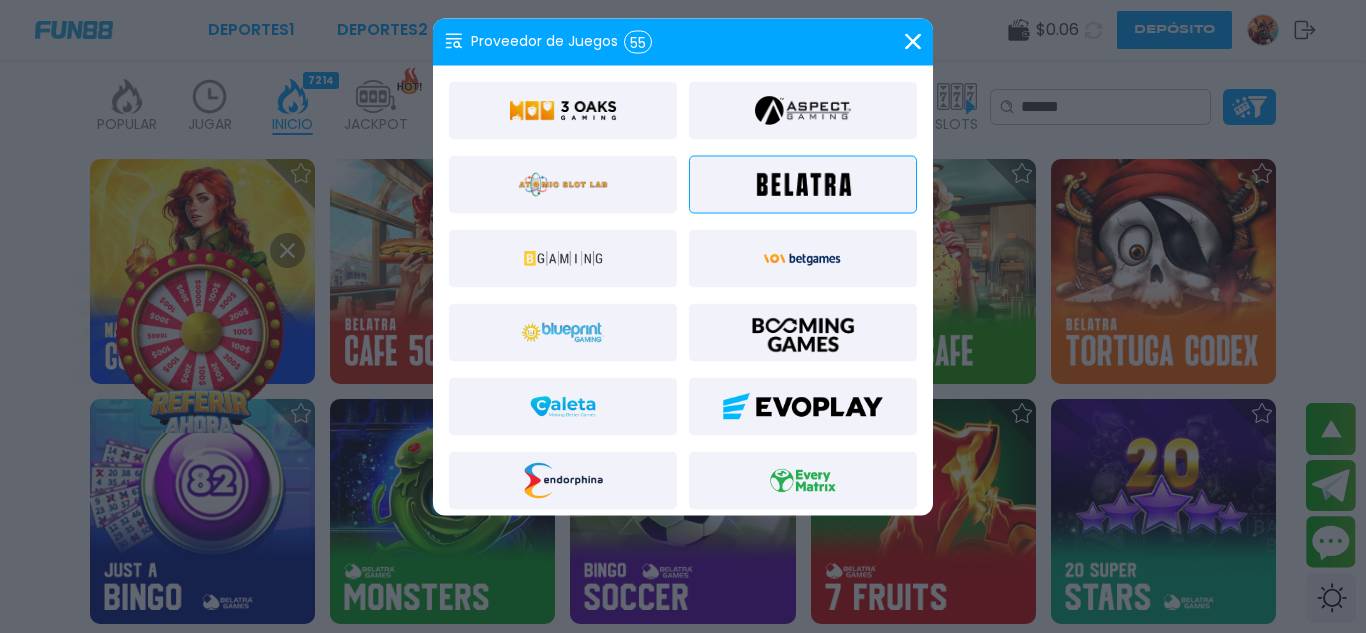 click 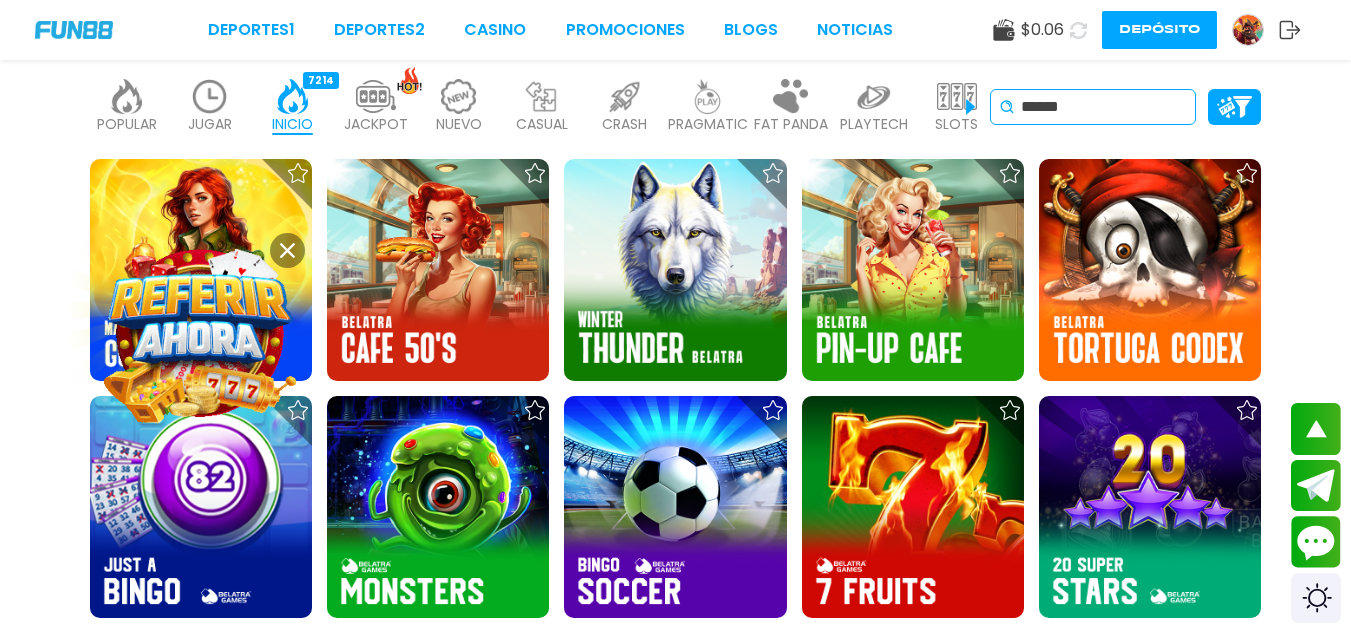 click on "******" at bounding box center (1104, 107) 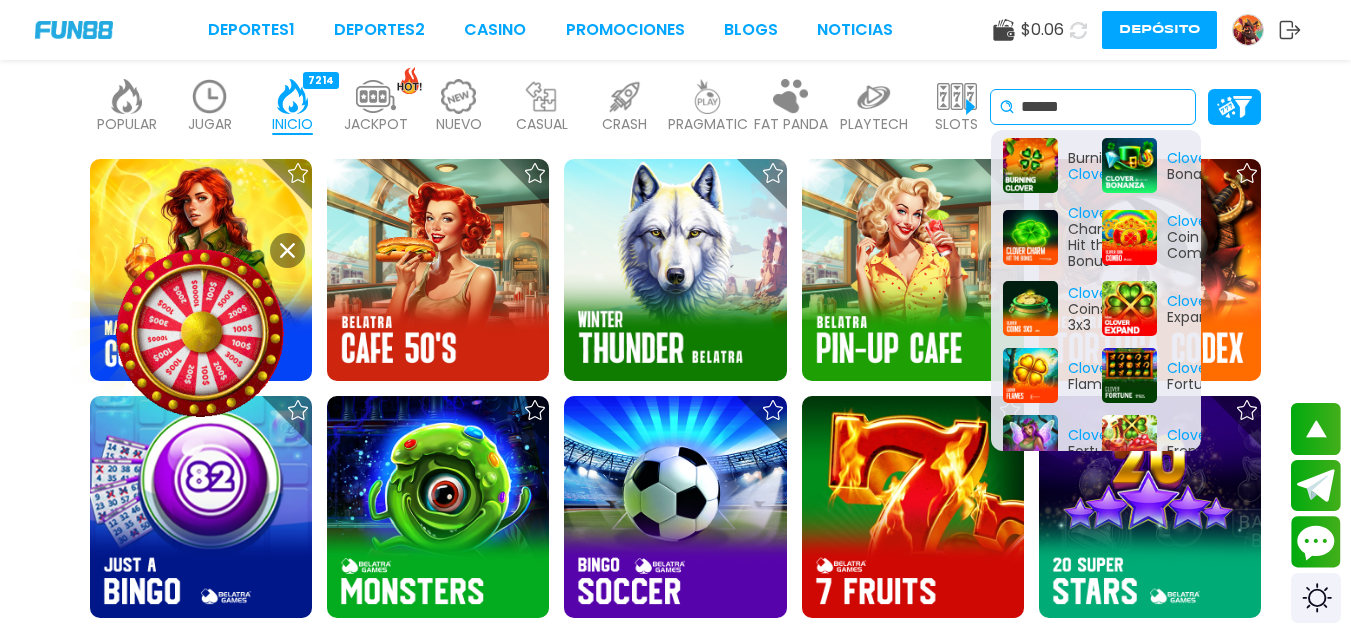 scroll, scrollTop: 794, scrollLeft: 0, axis: vertical 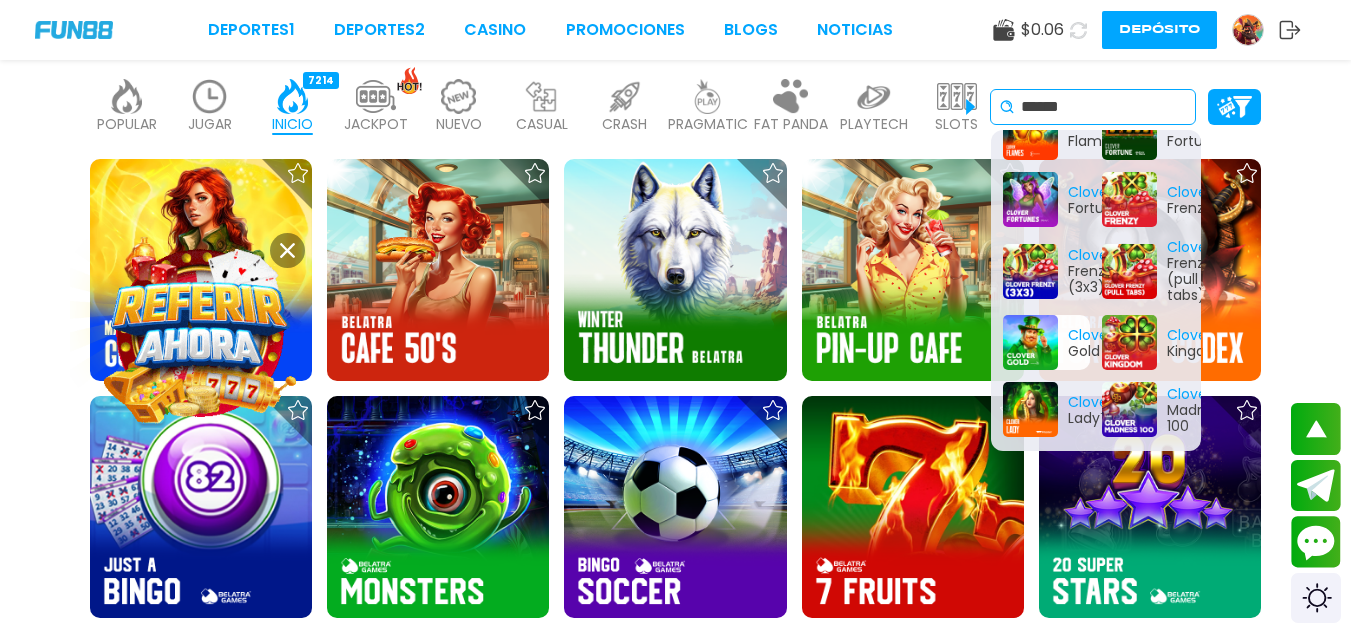 click on "Clover  Gold" at bounding box center [1046, 342] 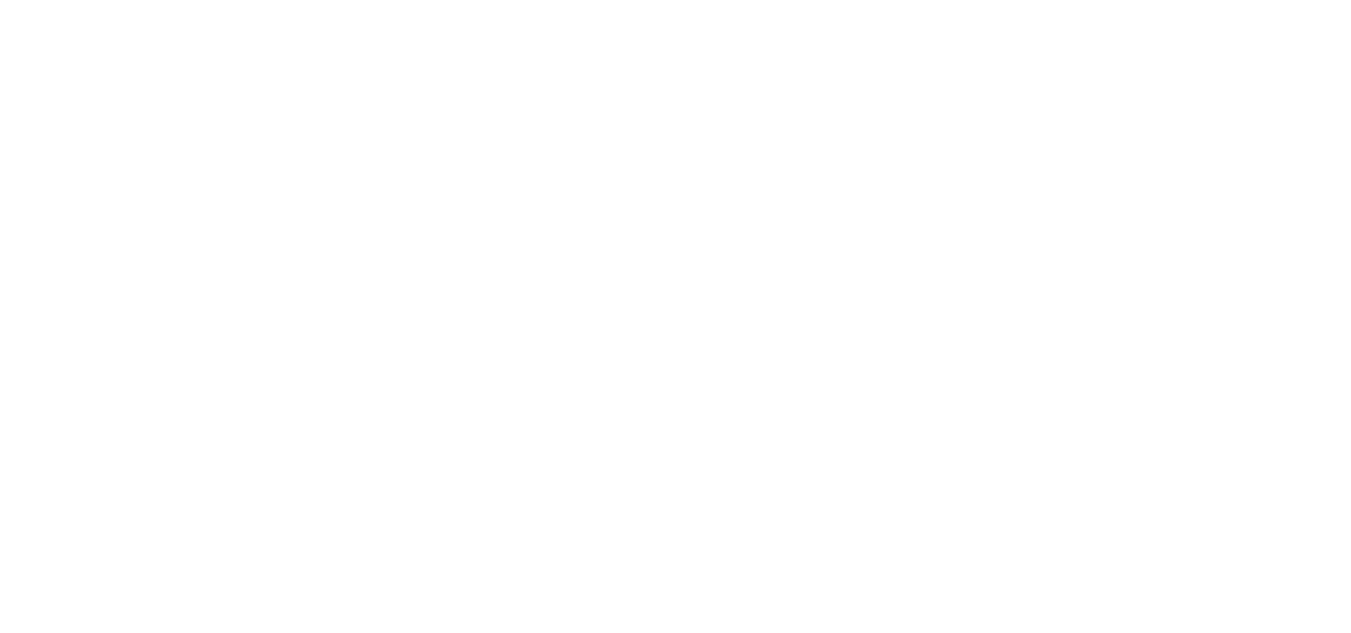 scroll, scrollTop: 0, scrollLeft: 0, axis: both 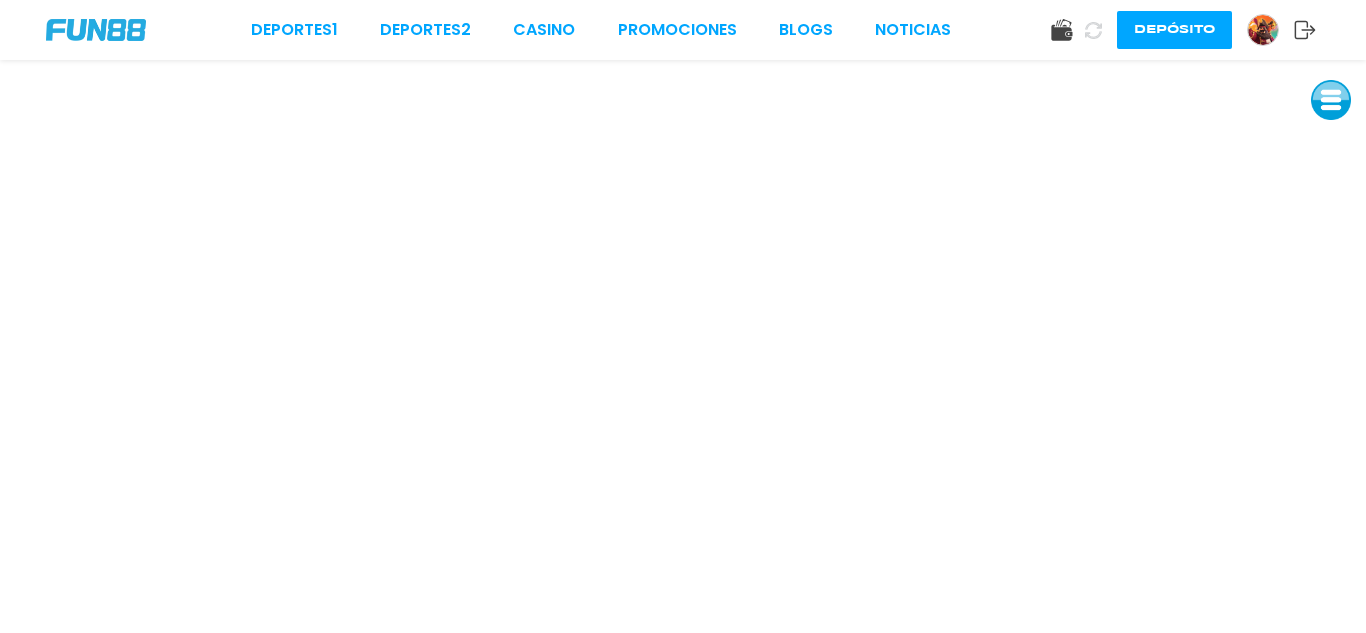 click at bounding box center (1093, 30) 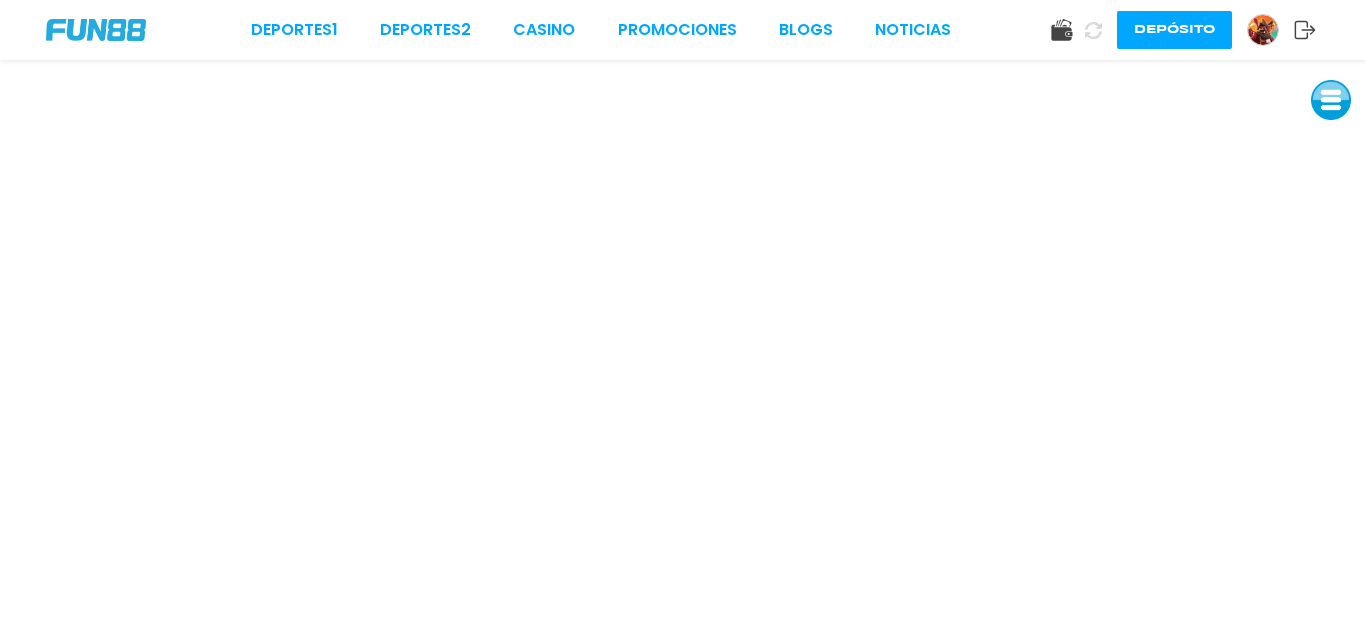 click 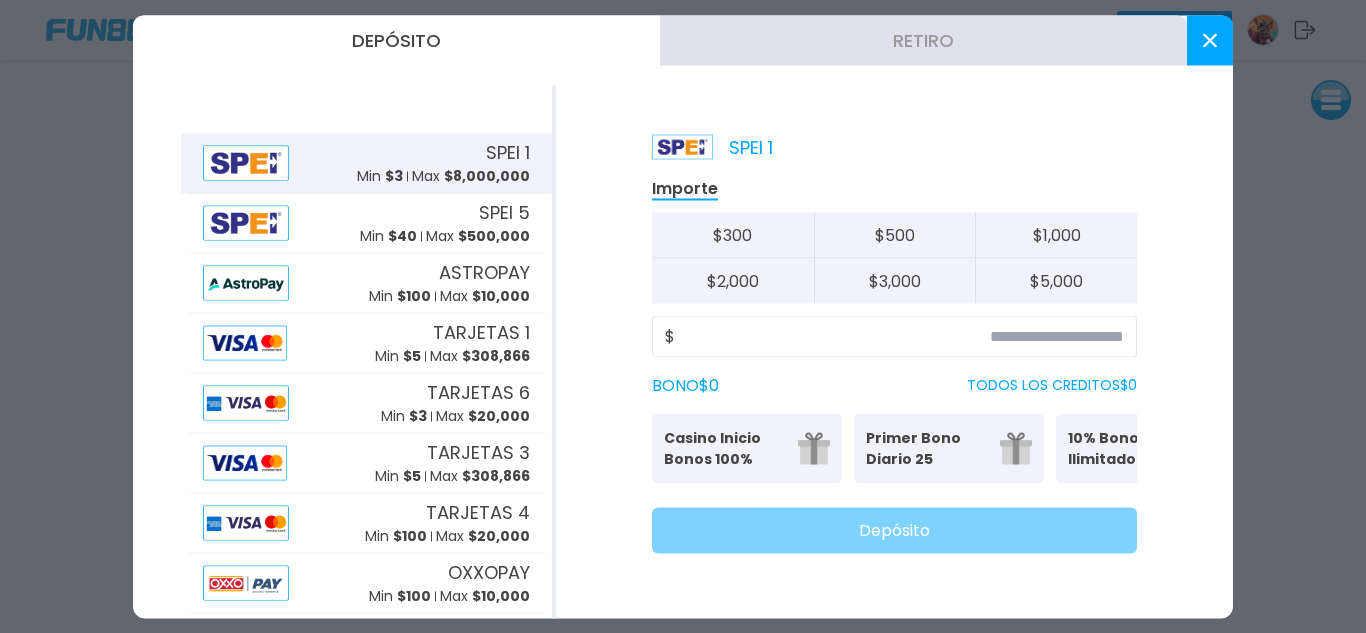 click on "SPEI 1 Min   $ 3 Max   $ 8,000,000" at bounding box center [443, 163] 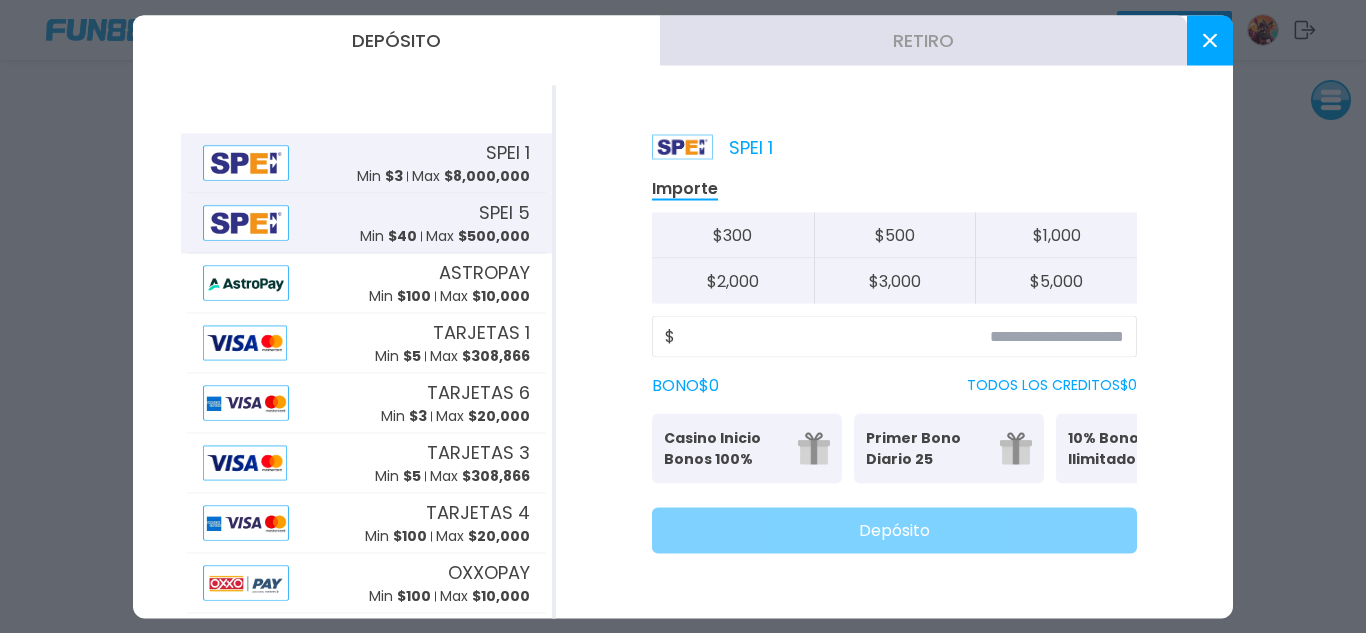 click on "SPEI 5" at bounding box center [504, 212] 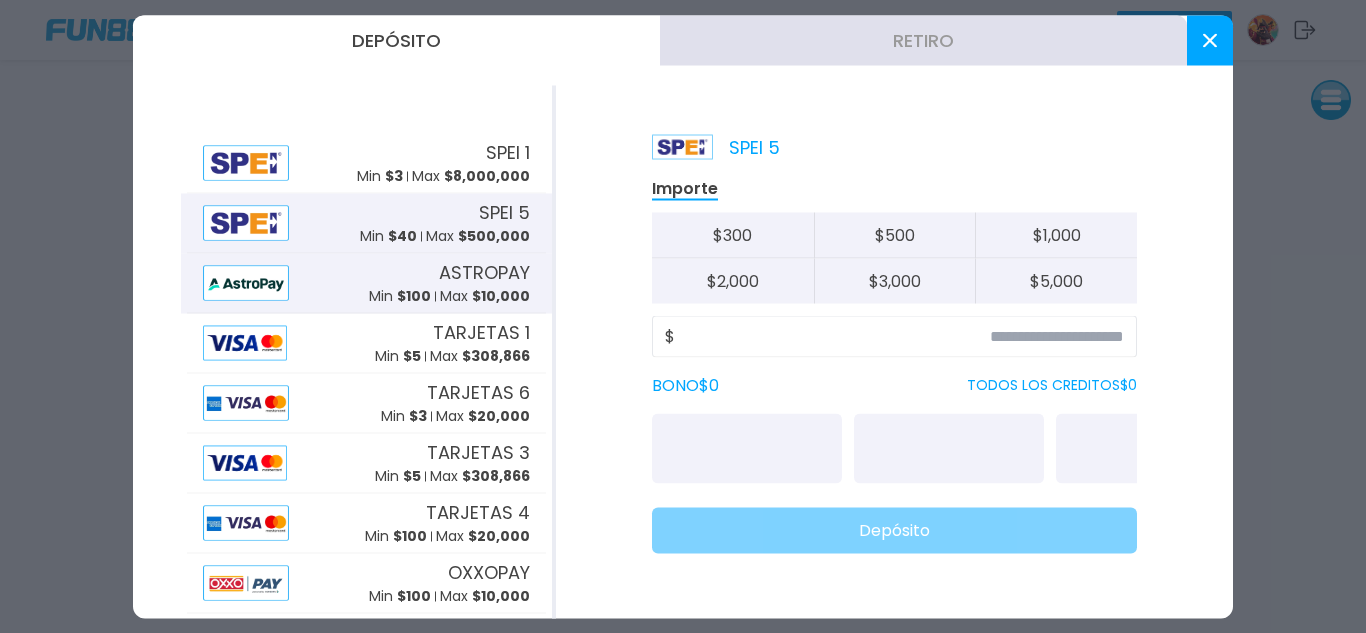 click on "ASTROPAY" at bounding box center (484, 272) 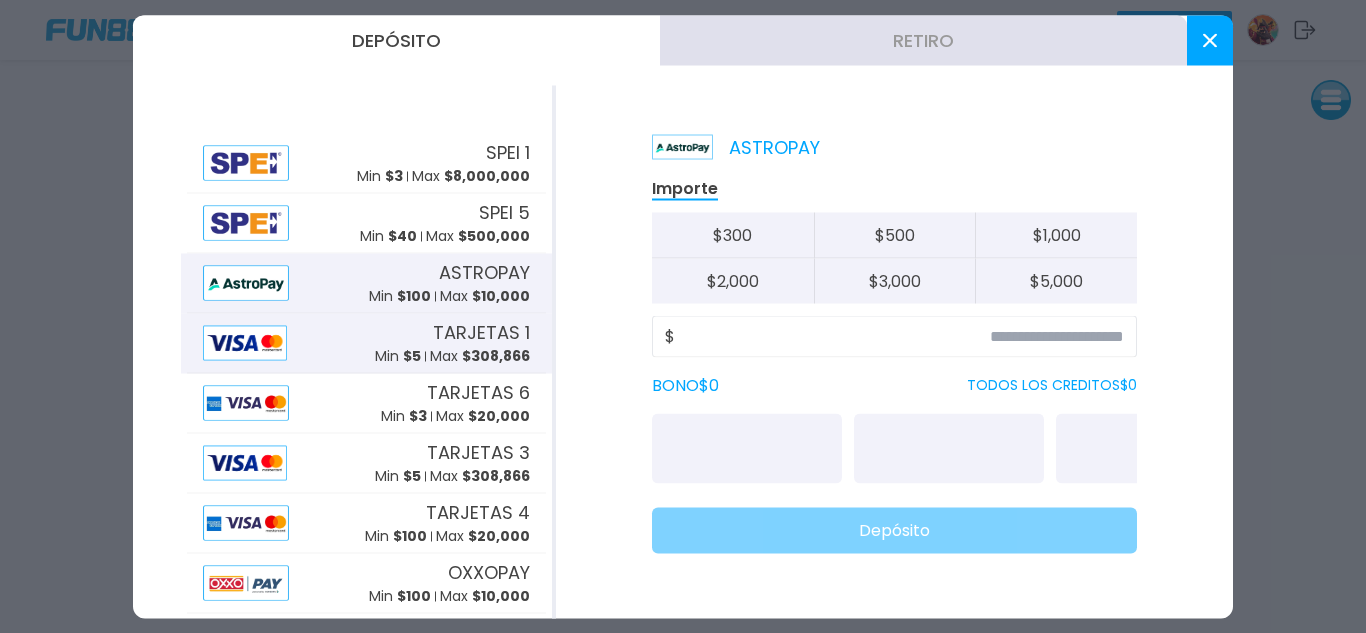 click on "TARJETAS 1 Min   $ 5 Max   $ 308,866" at bounding box center (452, 343) 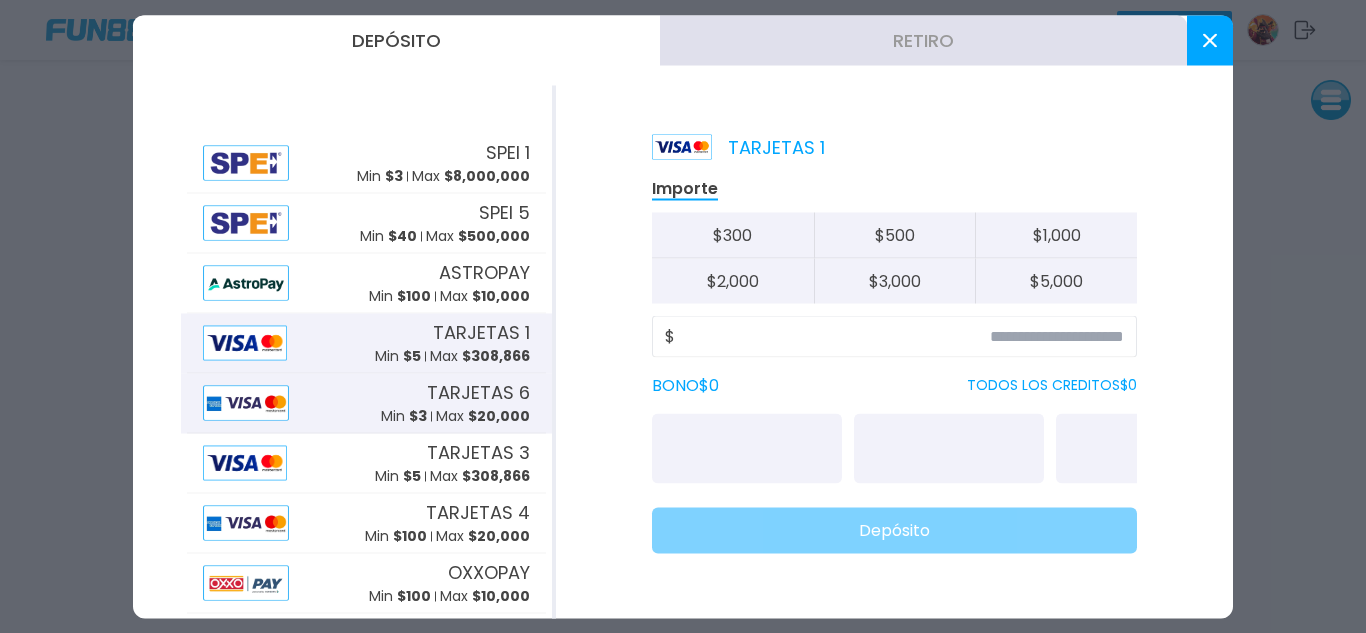 click on "Min   $ 3" at bounding box center [404, 416] 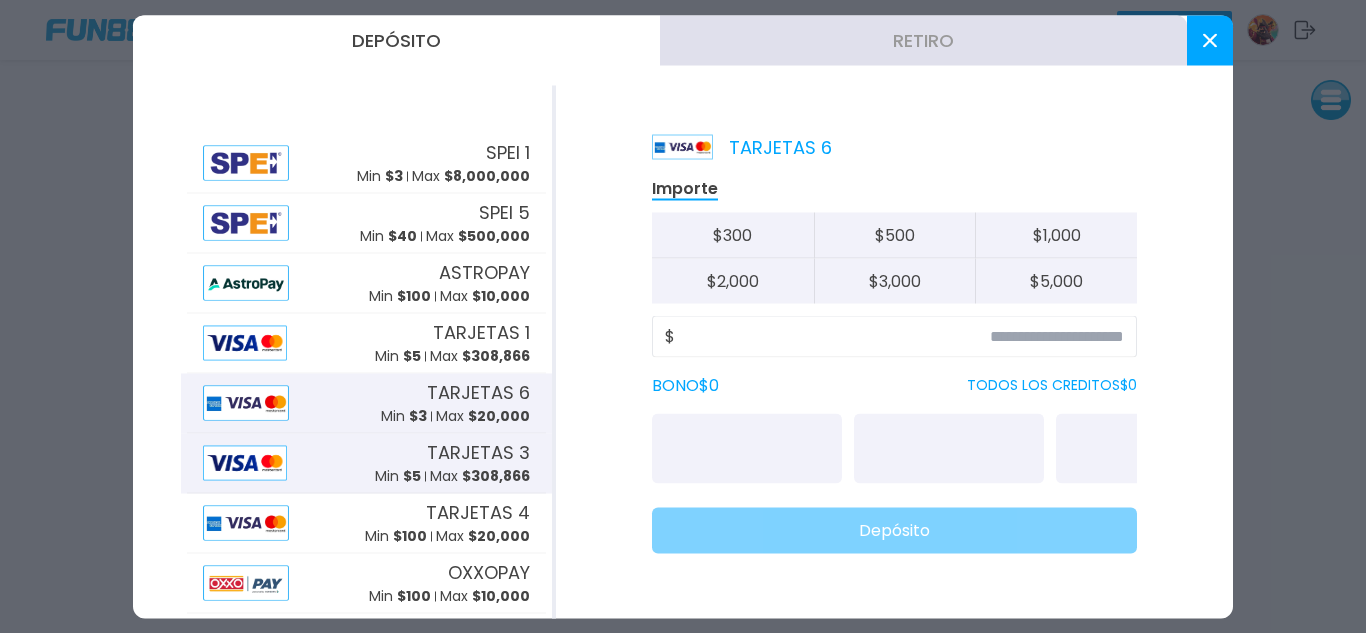 click on "Min   $ 5" at bounding box center (398, 476) 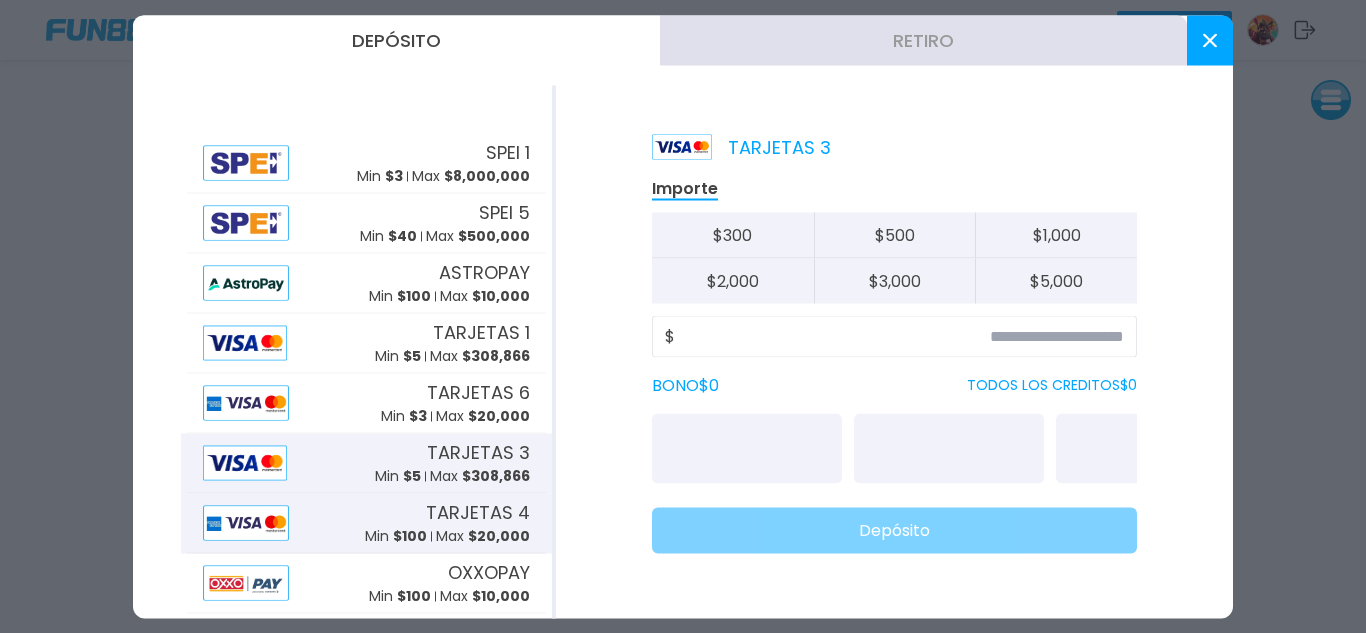 click on "TARJETAS 4 Min   $ 100 Max   $ 20,000" at bounding box center (447, 523) 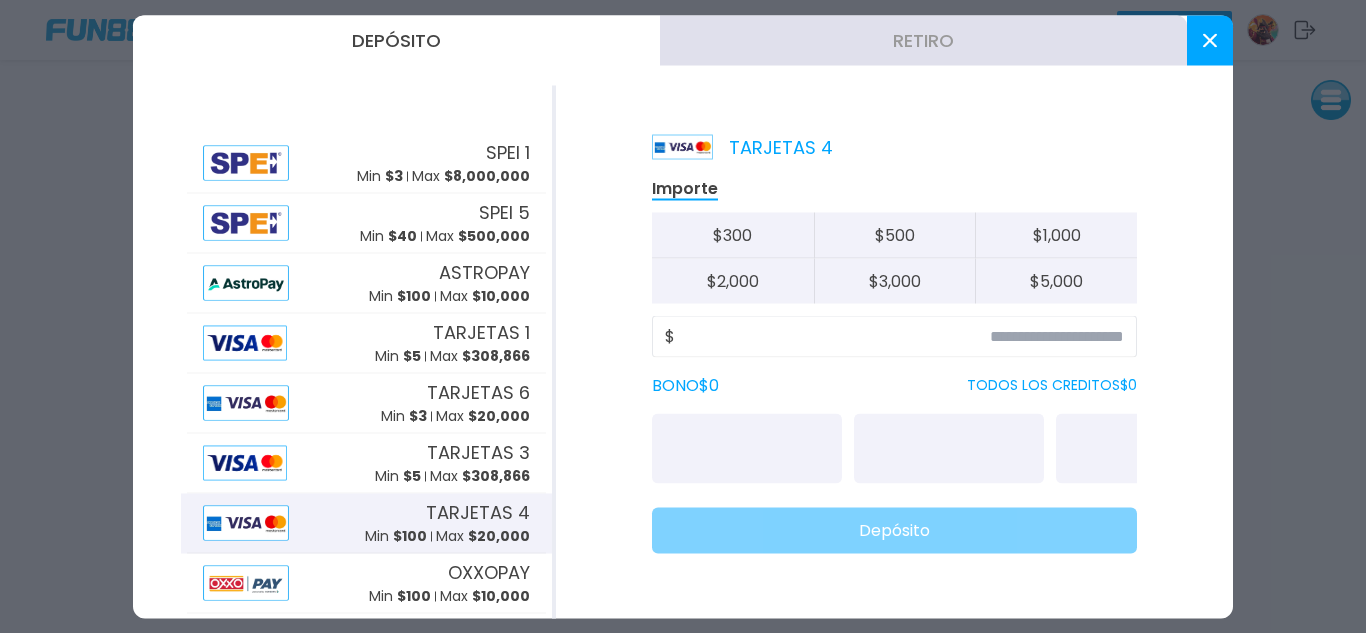 click on "TARJETAS 4 Min   $ 100 Max   $ 20,000" at bounding box center (366, 523) 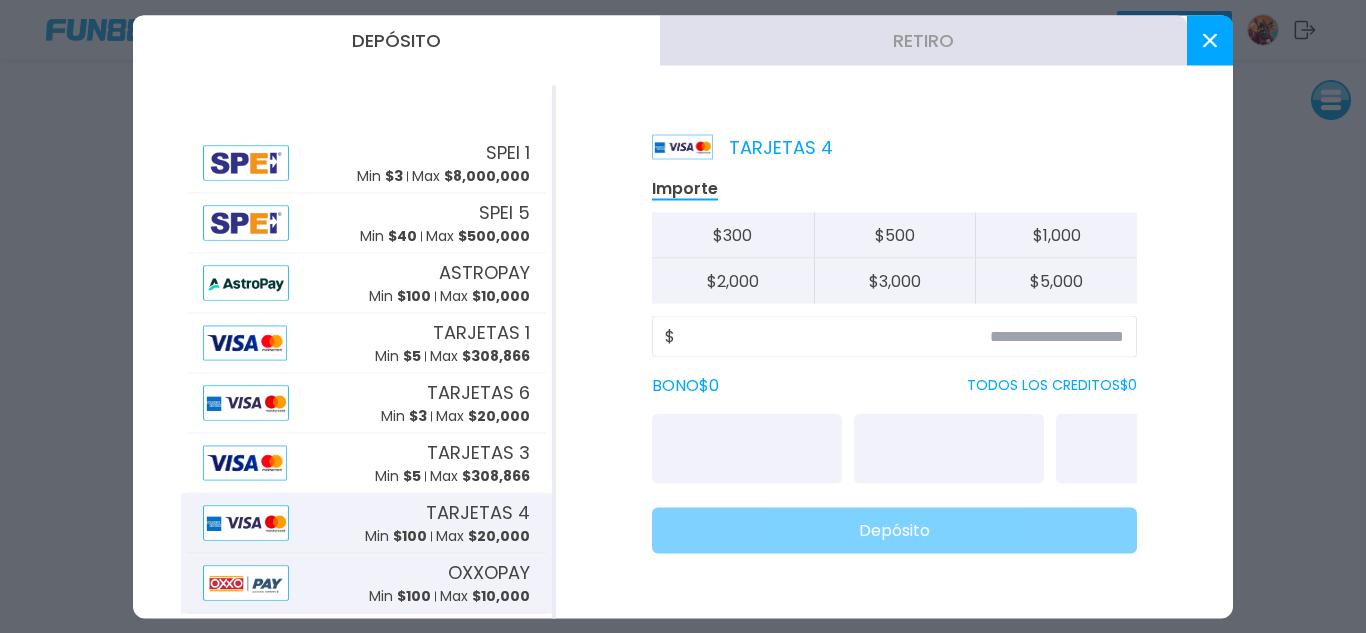 click on "OXXOPAY Min   $ 100 Max   $ 10,000" at bounding box center (449, 583) 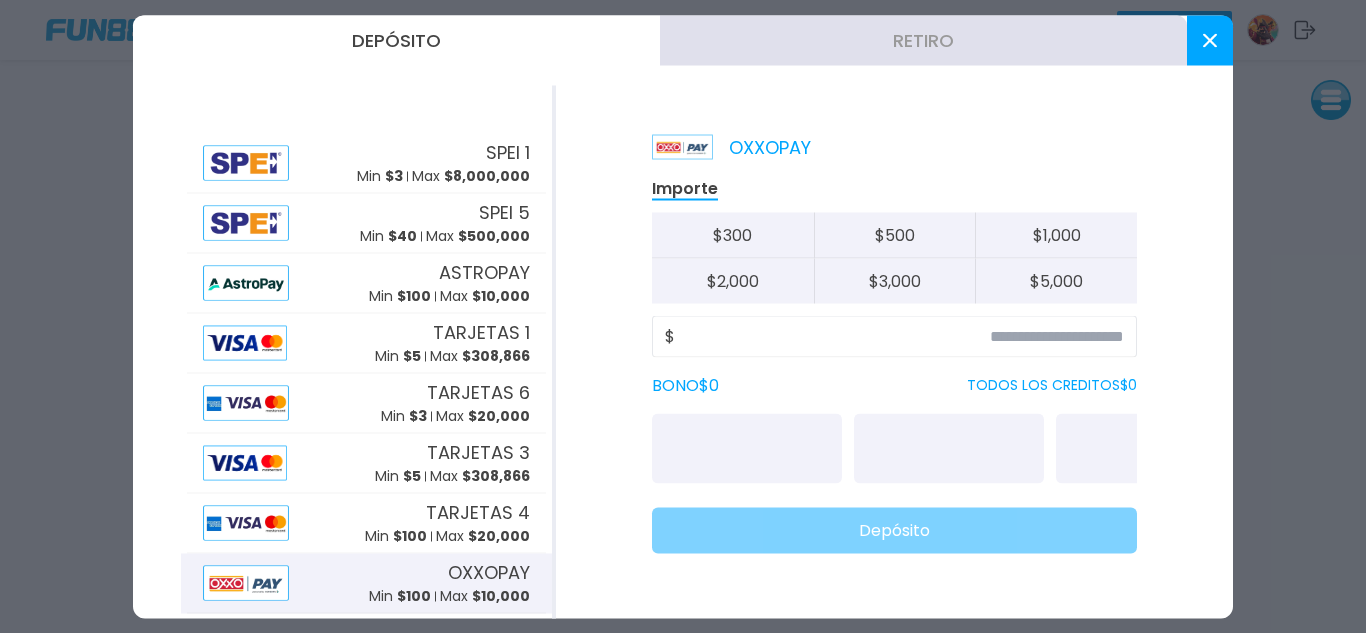 click on "TODOS LOS CREDITOS  $ 0" at bounding box center (1052, 385) 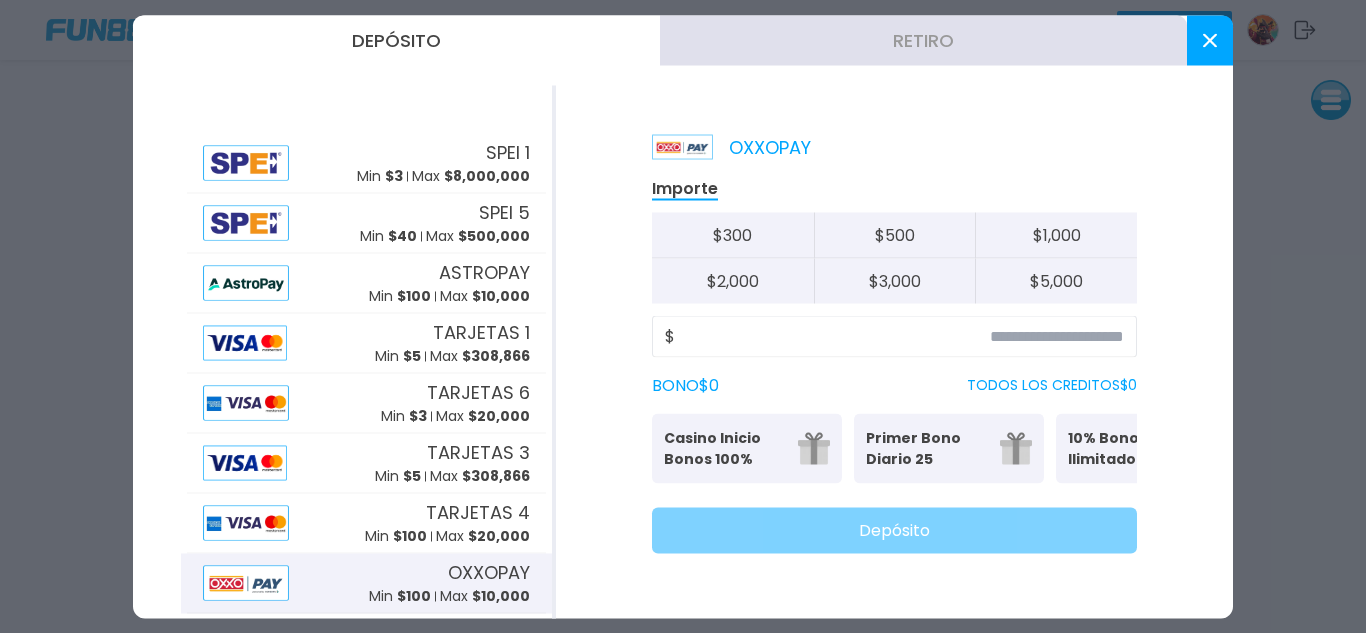 click on "Casino Inicio Bonos 100%" at bounding box center [725, 448] 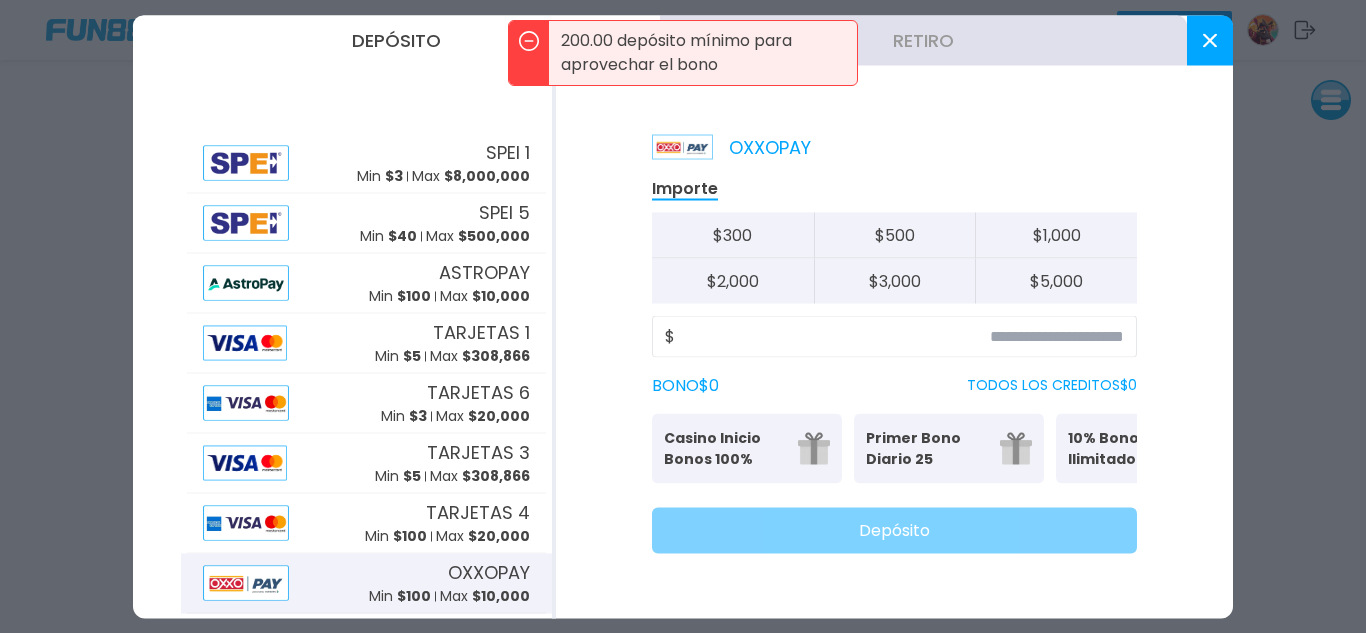 click on "Primer Bono Diario 25 Tu primer bono diario" at bounding box center [949, 448] 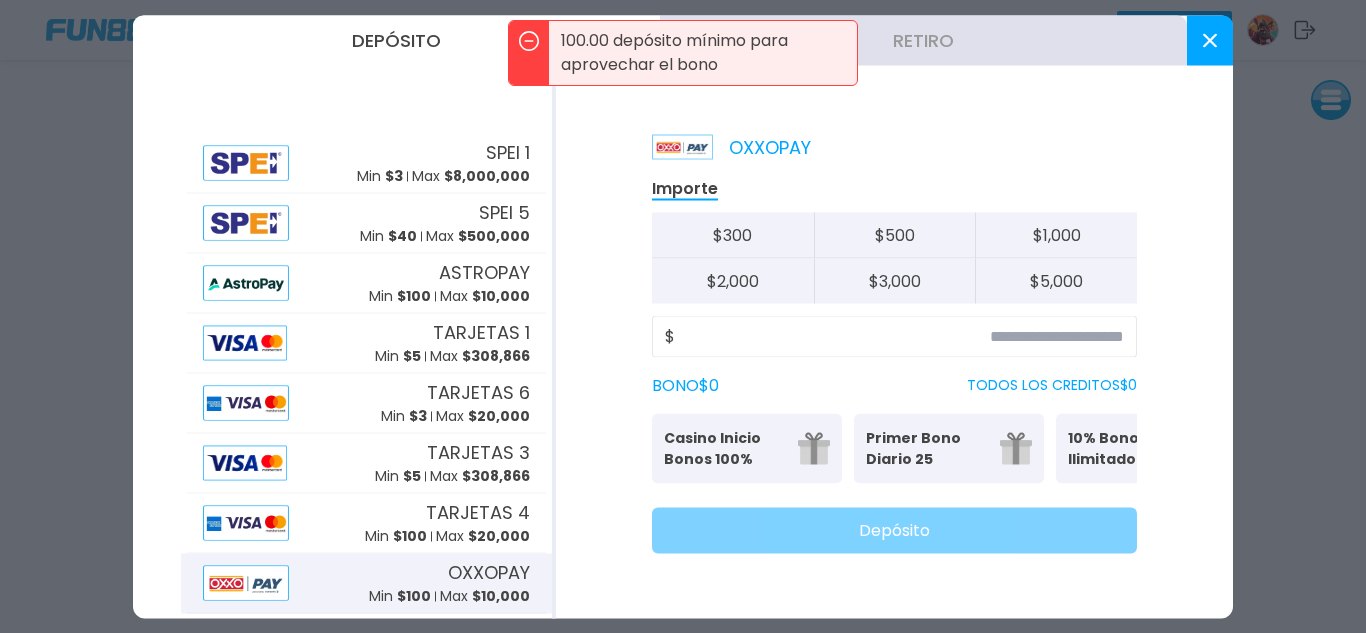 click on "Primer Bono Diario 25" at bounding box center [927, 448] 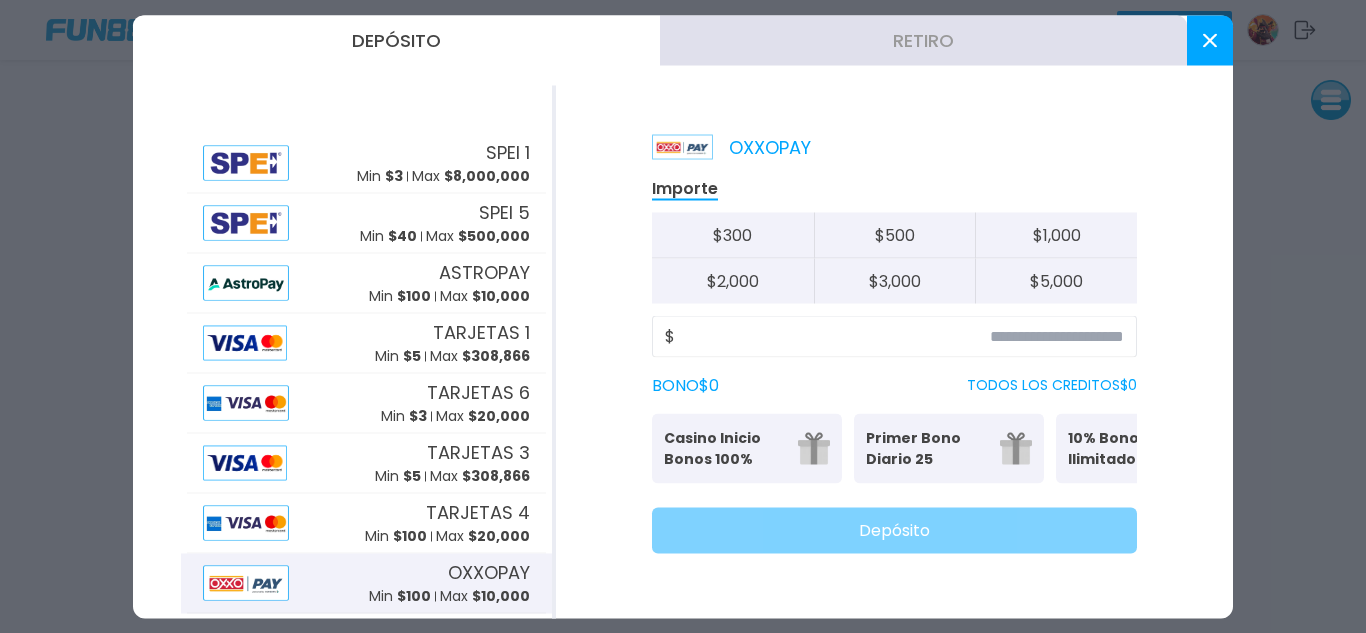 click on "10% Bono Ilimitado" at bounding box center [1129, 448] 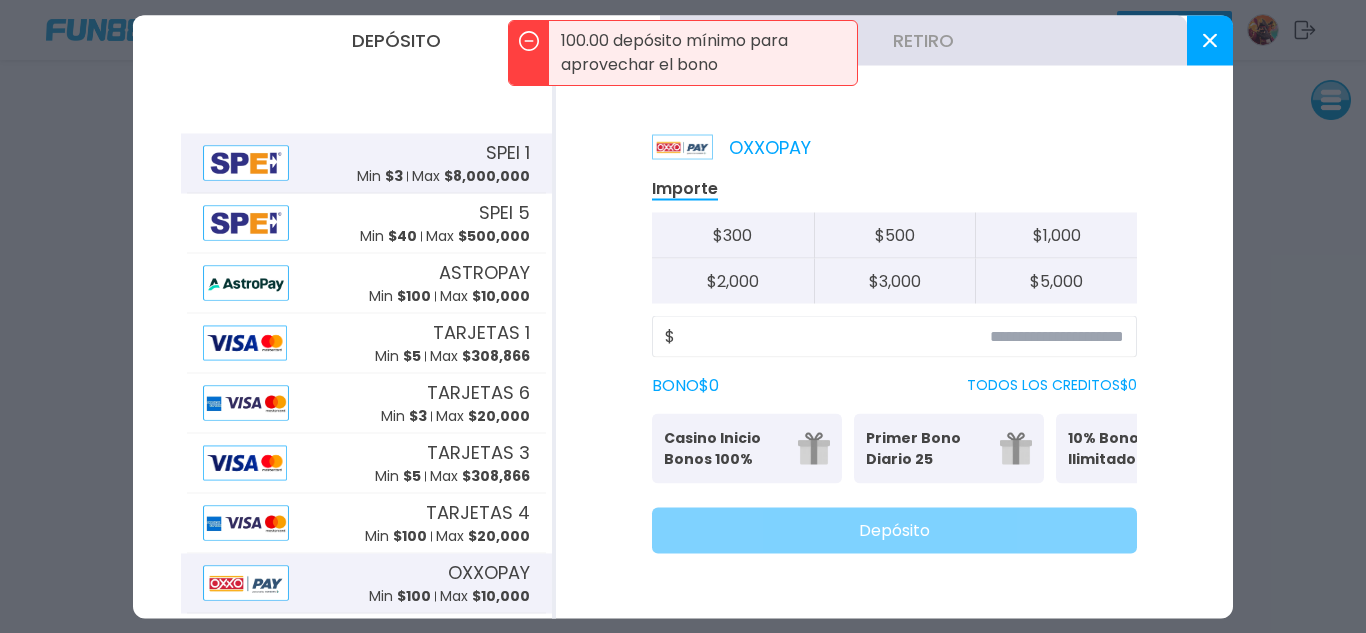 click on "Max   $ 8,000,000" at bounding box center [471, 176] 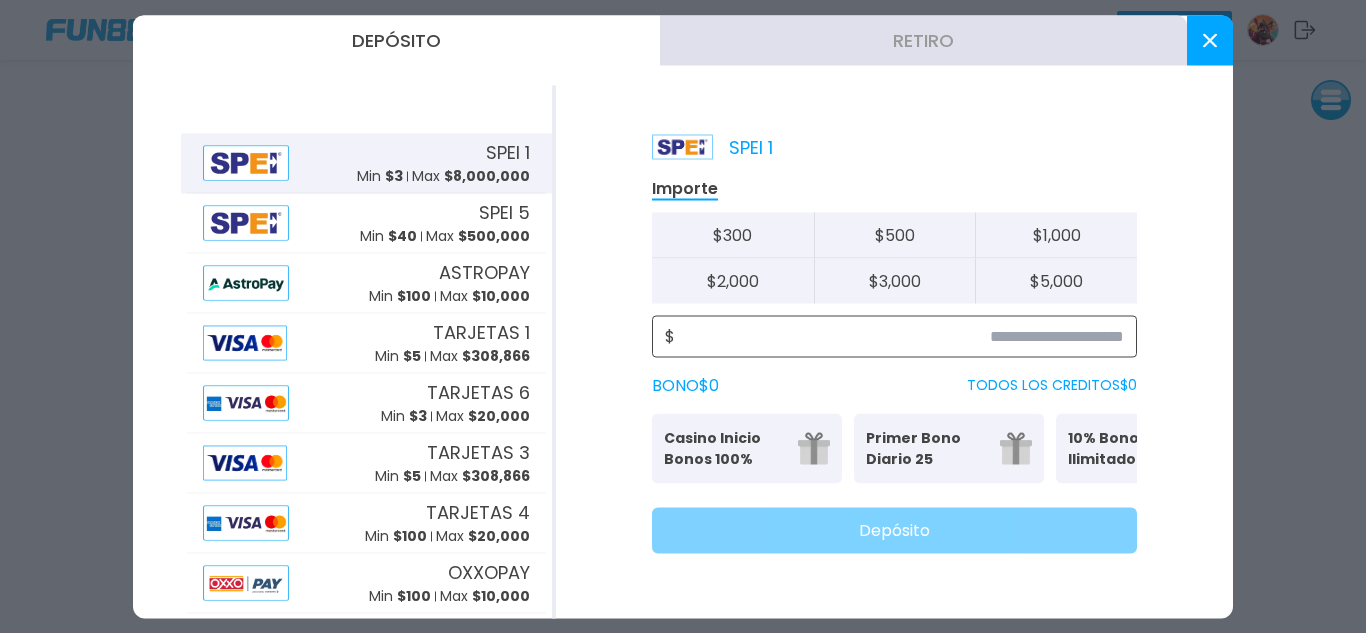 click at bounding box center (899, 336) 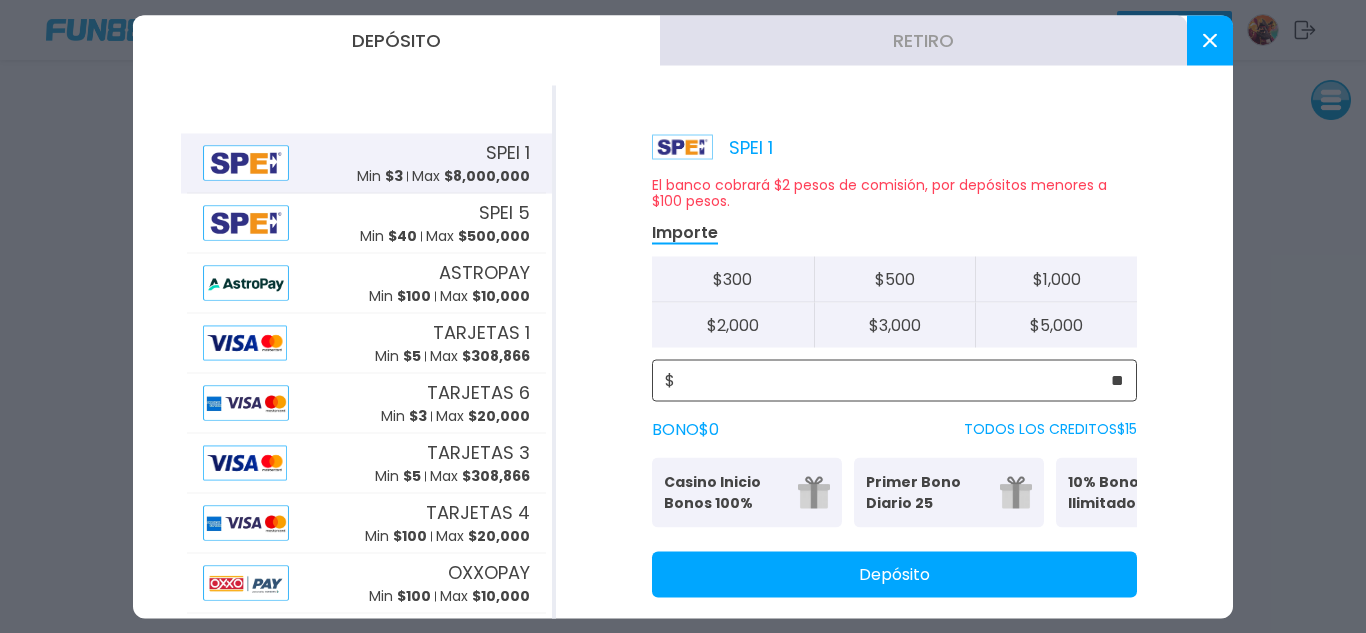 type on "**" 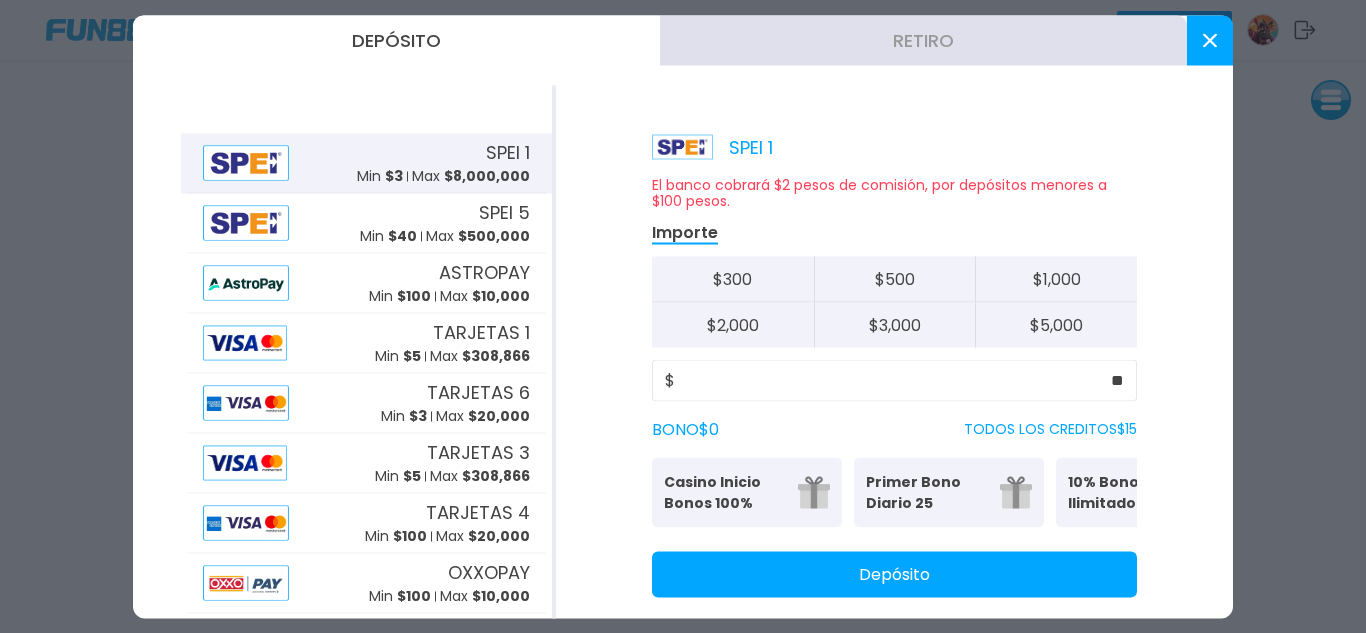 click on "Depósito" at bounding box center (894, 574) 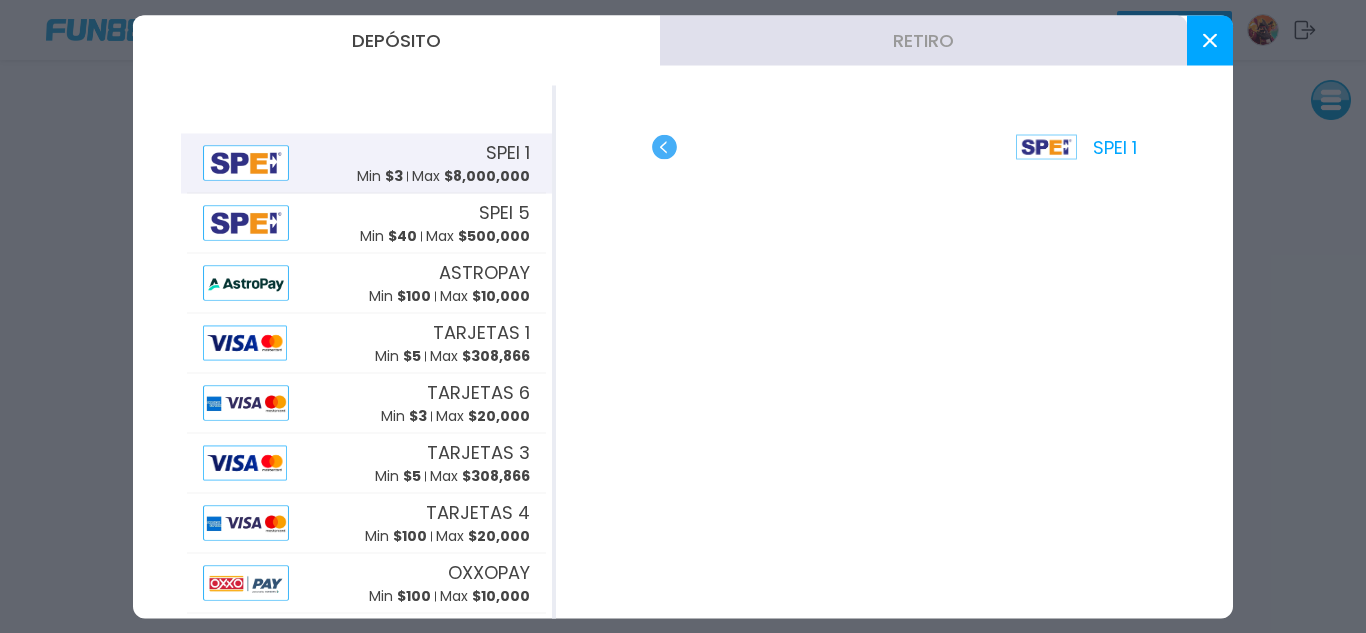 click 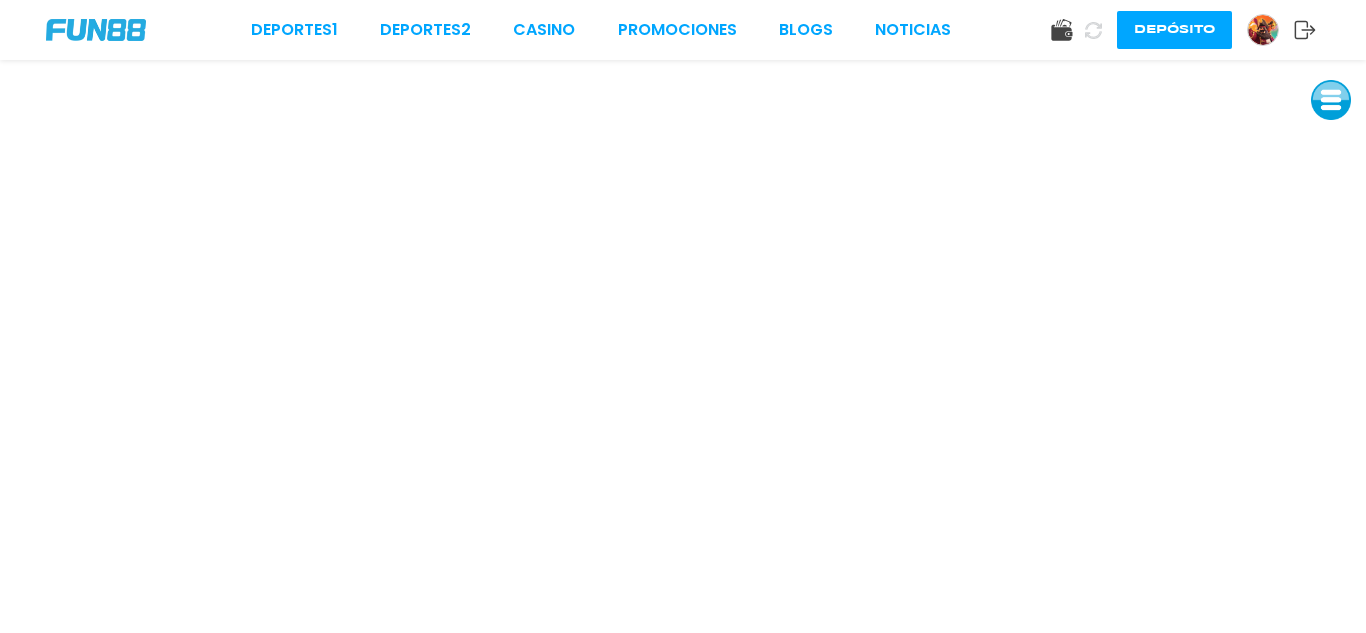 click on "Deportes  1 Deportes  2 CASINO Promociones BLOGS NOTICIAS Depósito" at bounding box center [683, 30] 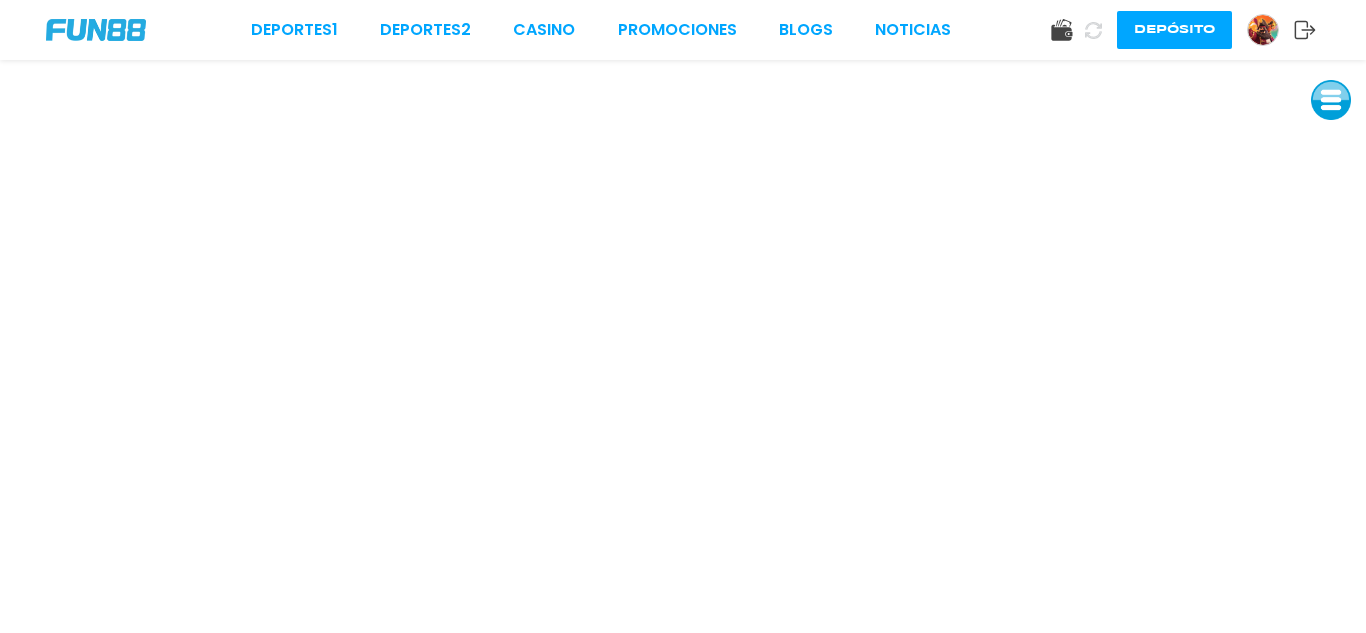 click at bounding box center (96, 30) 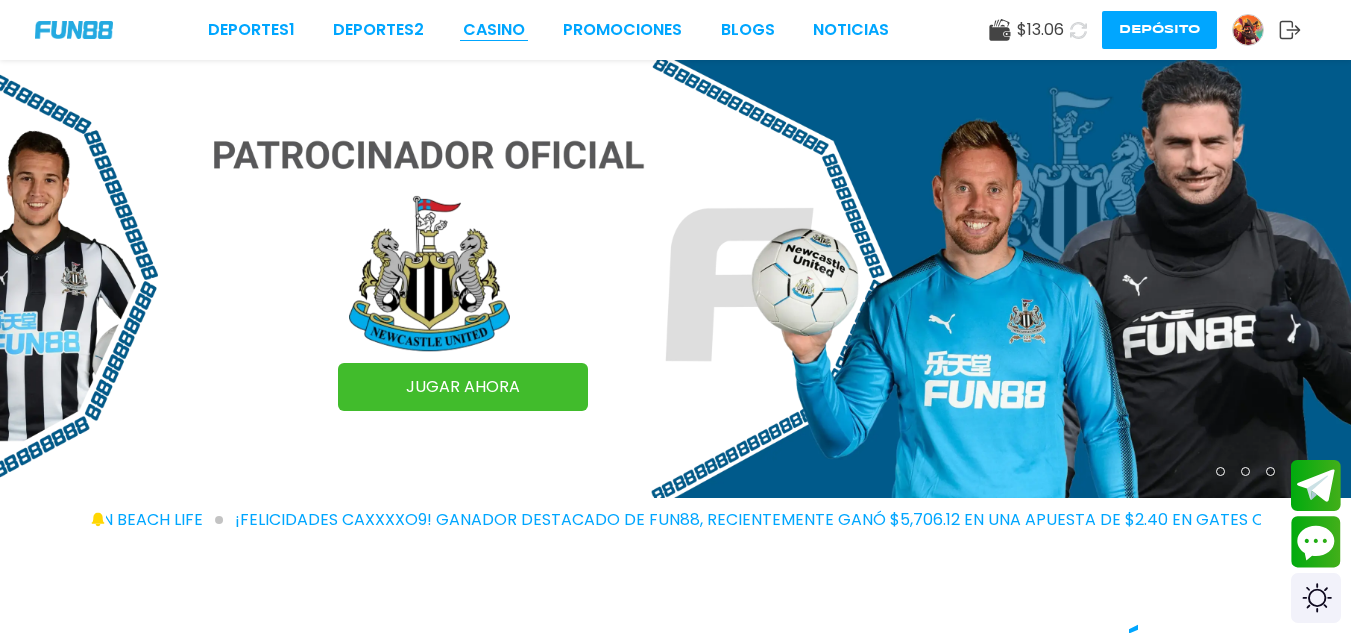 click on "CASINO" at bounding box center [494, 30] 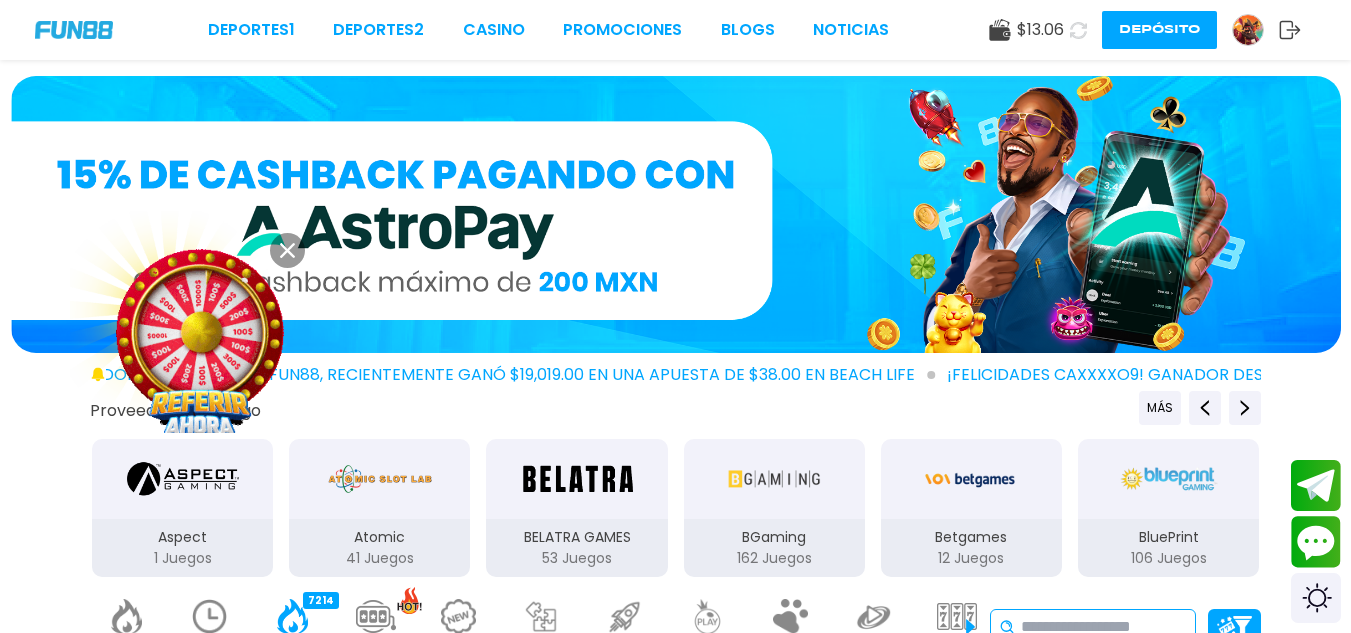 click at bounding box center [1104, 627] 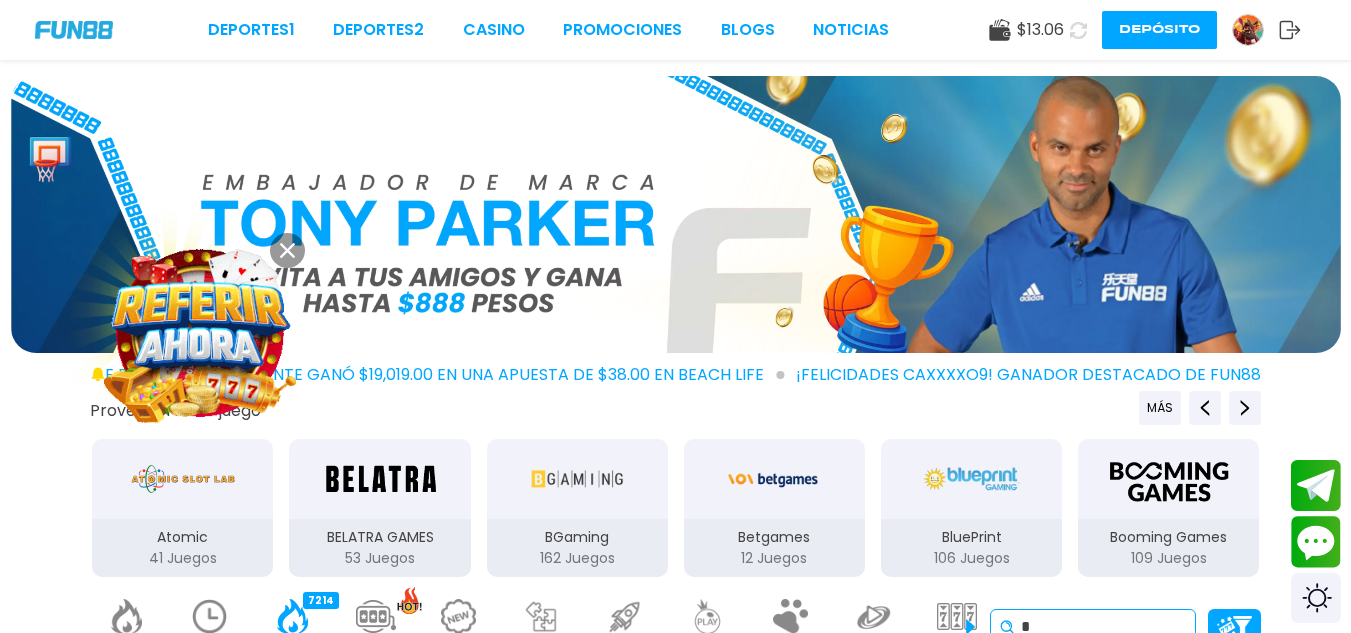 scroll, scrollTop: 6, scrollLeft: 0, axis: vertical 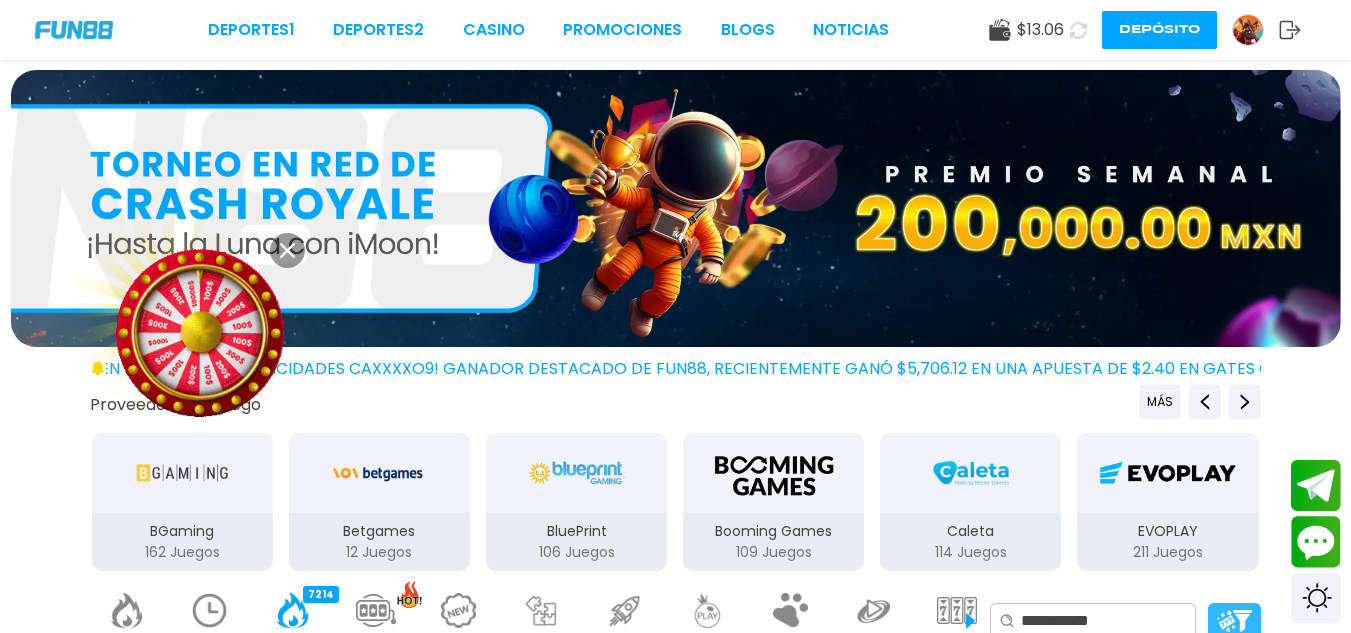 click at bounding box center [1234, 620] 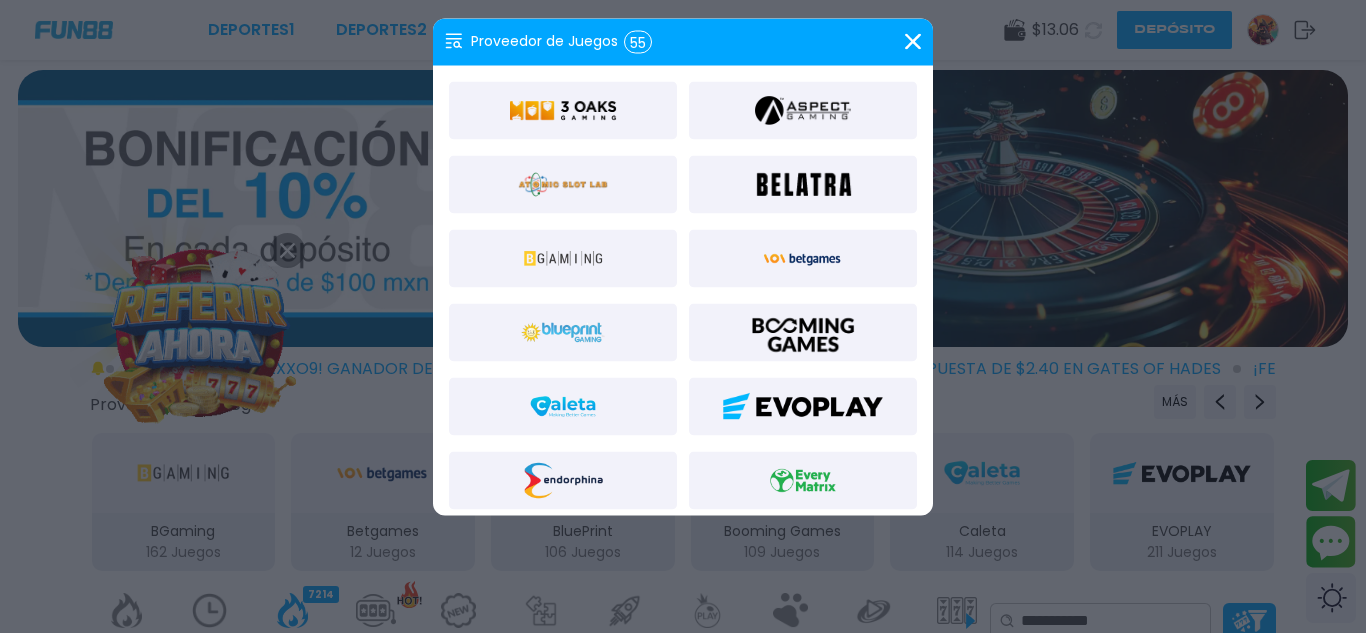 click 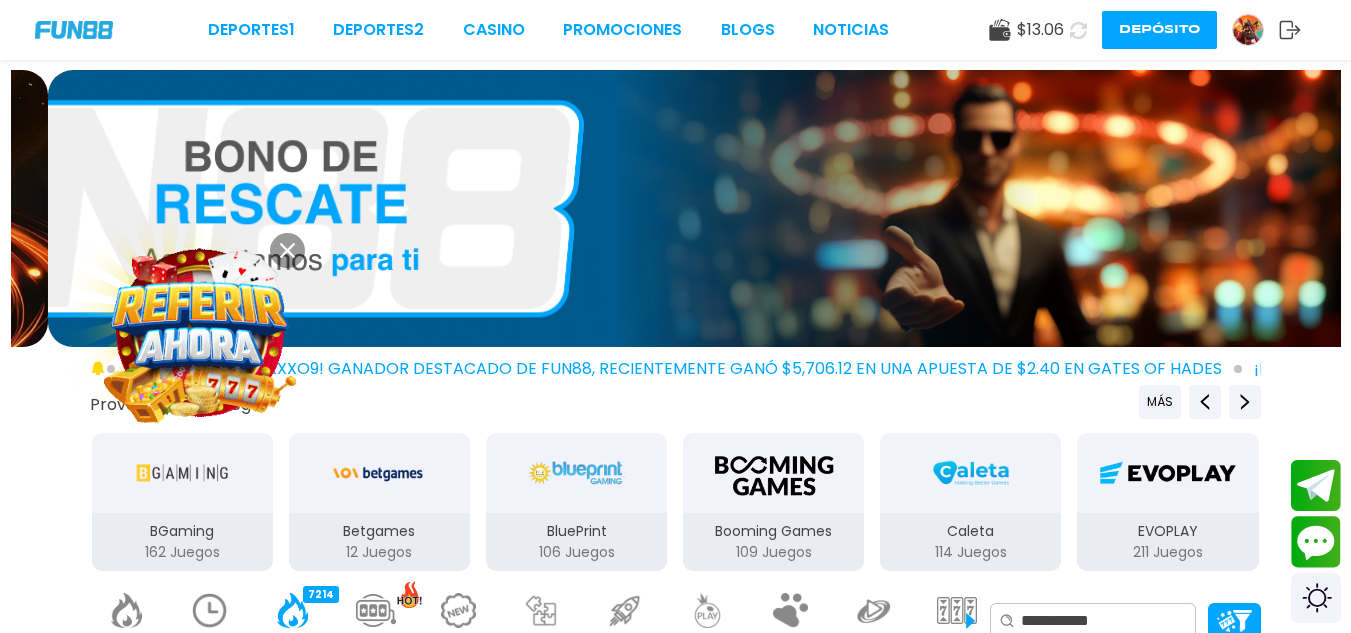 click on "Proveedores de juego MÁS 3Oaks 70   Juegos Aspect 1   Juegos Atomic 41   Juegos BELATRA GAMES 53   Juegos BGaming 162   Juegos Betgames 12   Juegos BluePrint 106   Juegos Booming Games 109   Juegos Caleta 114   Juegos EVOPLAY 211   Juegos Endorphina 168   Juegos Everymatrix 130   Juegos Evolution 339   Juegos Expanse 47   Juegos Ezugi 95   Juegos FC 45   Juegos Funky 2   Juegos GameArt 87   Juegos Games Global 79   Juegos GamoMat 192   Juegos Habanero 207   Juegos Hacksaw 458   Juegos IMoon 2   Juegos InBet 430   Juegos IndigoMagic 53   Juegos JiLi 164   Juegos Kalamba 111   Juegos Kiron 27   Juegos MICRO GAMING 326   Juegos MPlay 20   Juegos Mascot 141   Juegos NAGA 47   Juegos Netent 93   Juegos One Touch 97   Juegos Ortiz Gaming 20   Juegos PGSoft 155   Juegos Play'N'GO 281   Juegos PlayStar 77   Juegos Playson 84   Juegos Playtech 484   Juegos PragmaticPlay 571   Juegos RUBYPLAY 19   Juegos Real Time Game 1   Juegos RedTiger 155   Juegos Relax 189   Juegos Revolver 20   Juegos Skywind 258   Juegos Spribe" at bounding box center [675, 479] 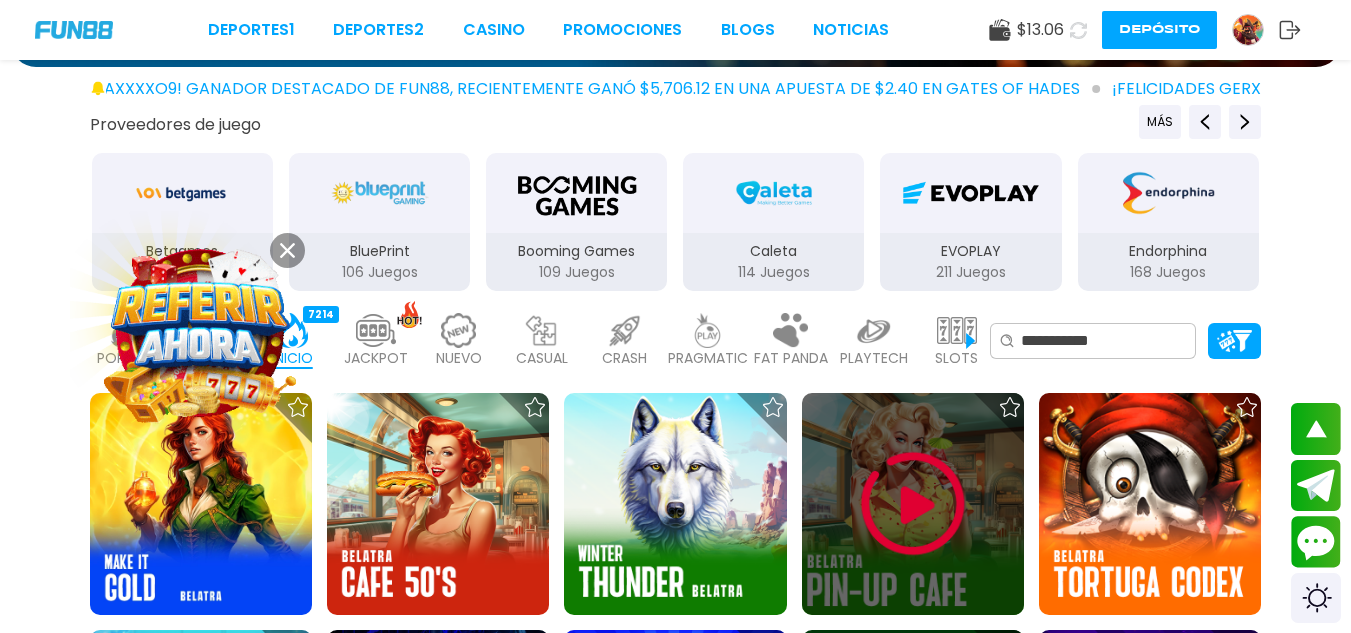 scroll, scrollTop: 326, scrollLeft: 0, axis: vertical 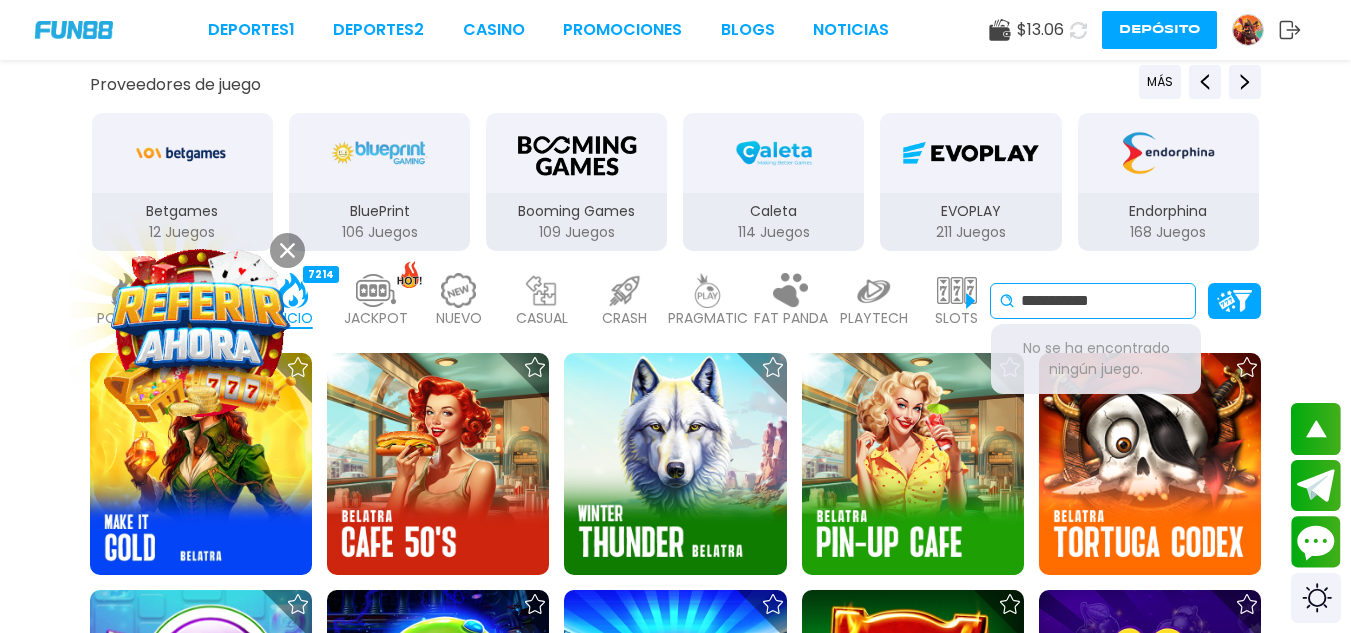 click on "**********" at bounding box center [1104, 301] 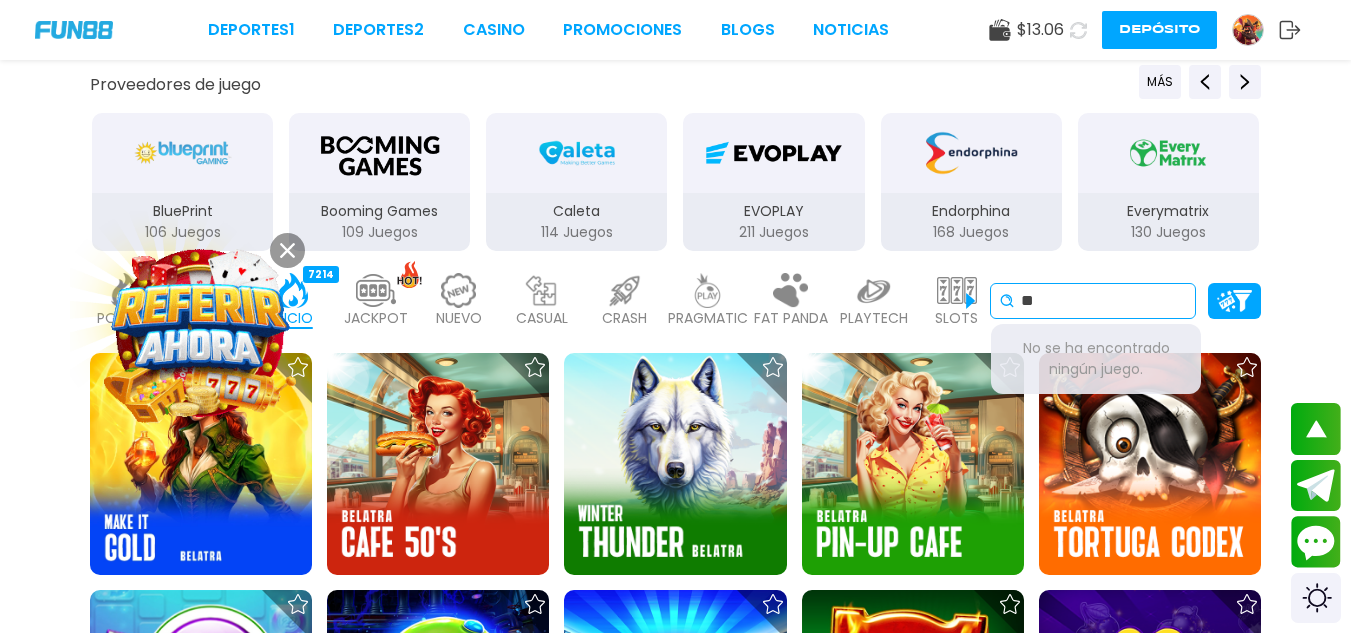 type on "*" 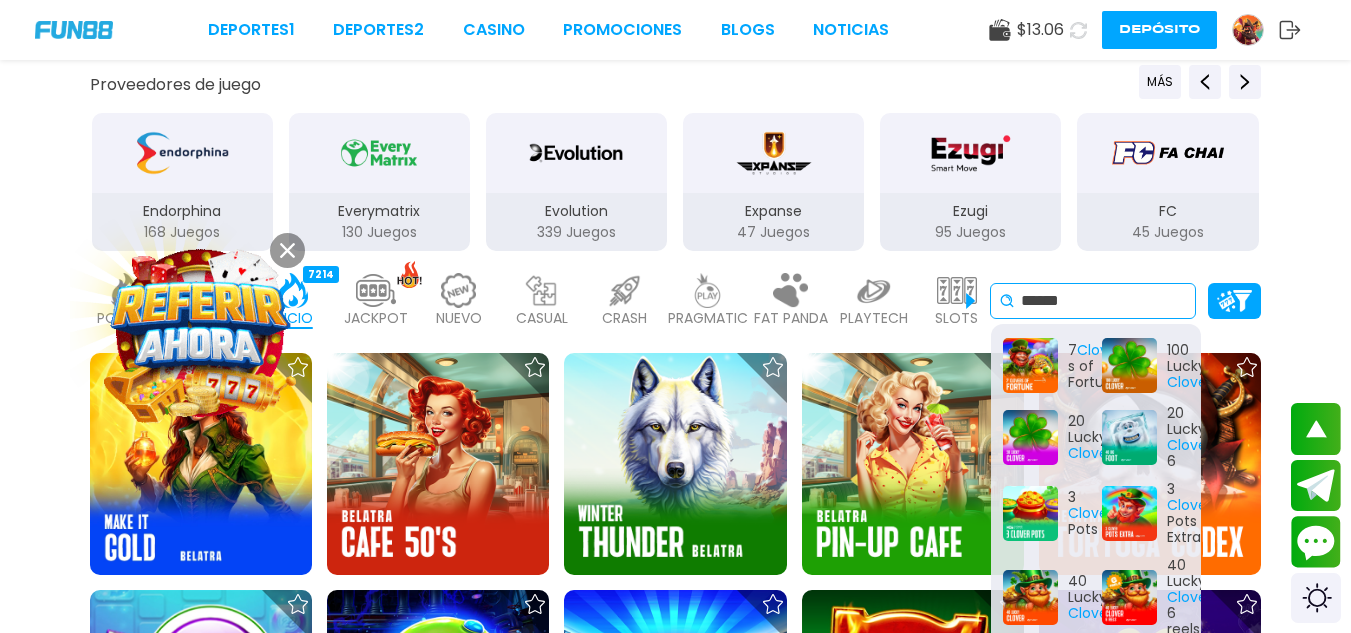 scroll, scrollTop: 267, scrollLeft: 0, axis: vertical 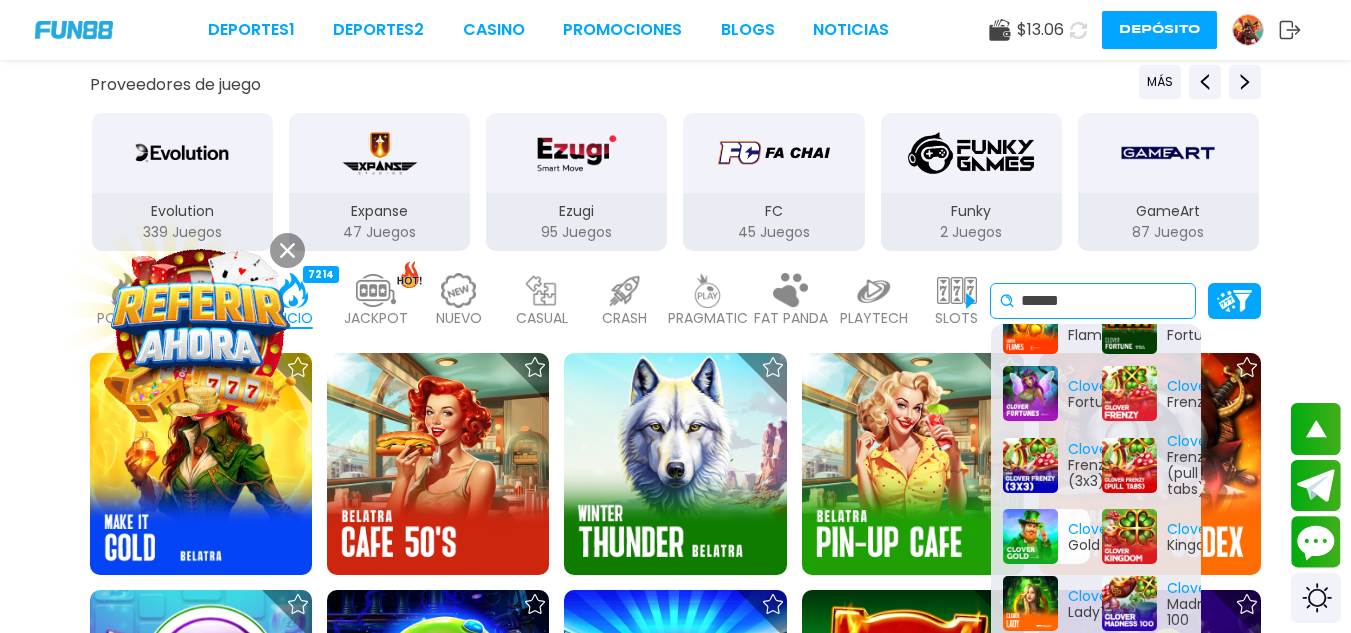 type on "******" 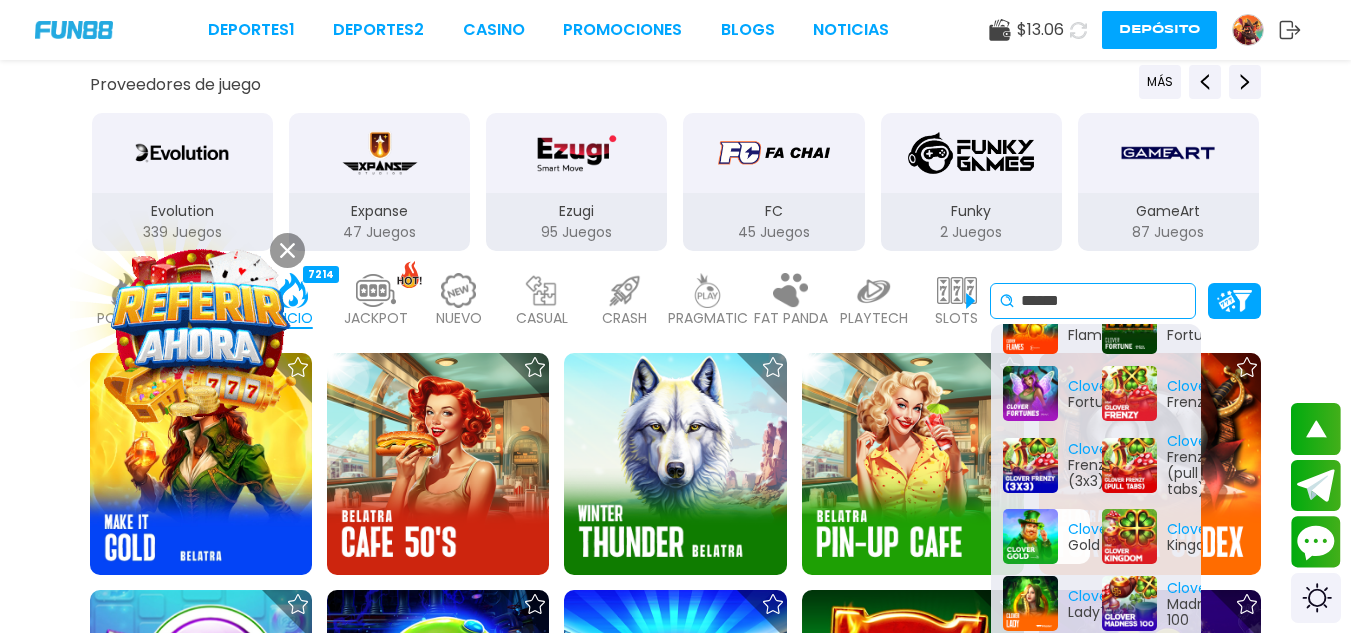 click on "Clover  Gold" at bounding box center (1046, 536) 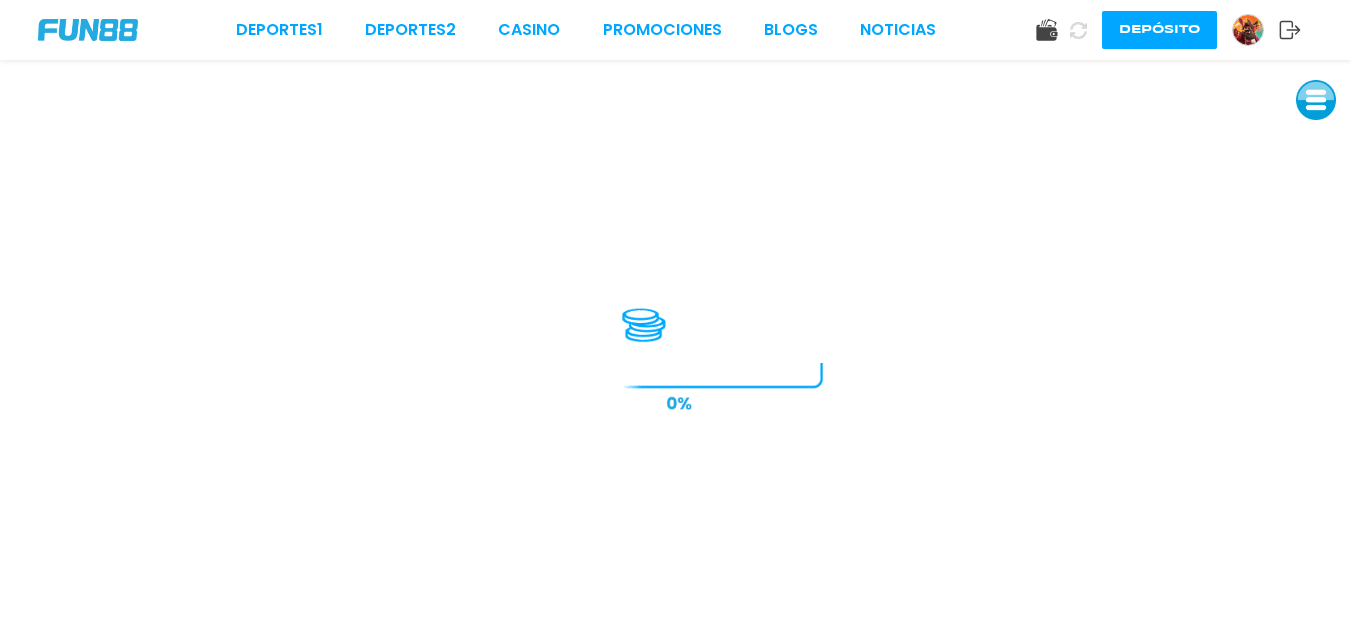 scroll, scrollTop: 0, scrollLeft: 0, axis: both 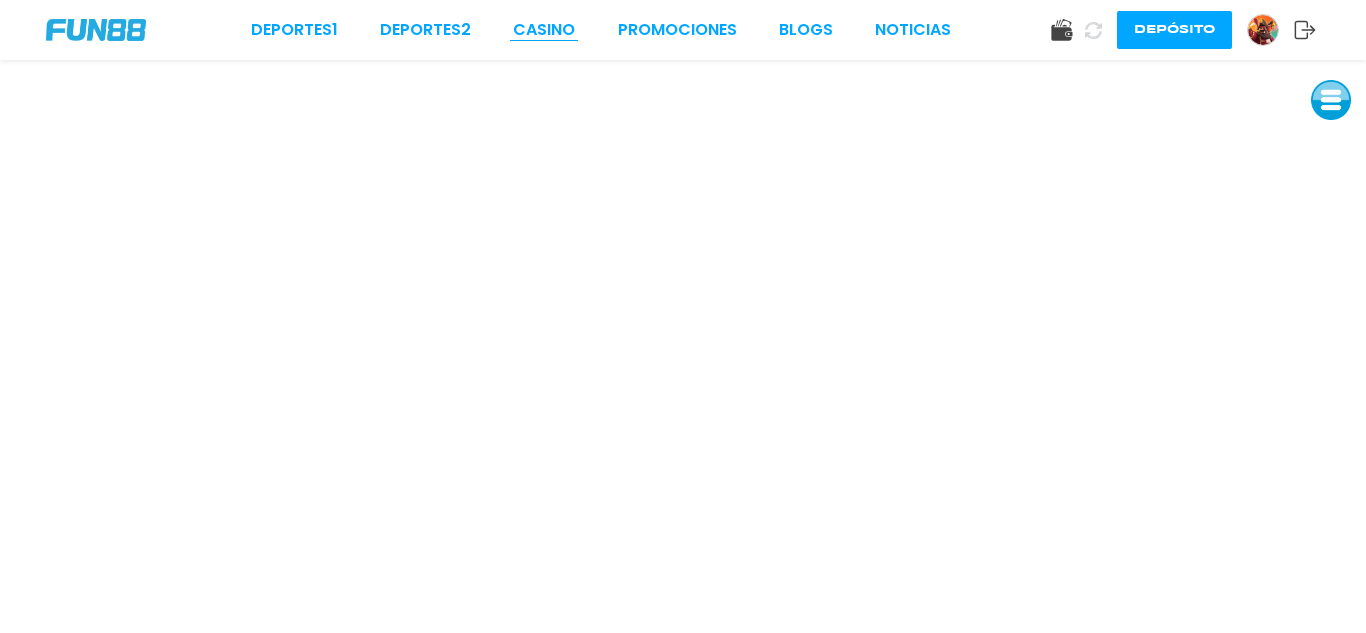 click on "CASINO" at bounding box center [544, 30] 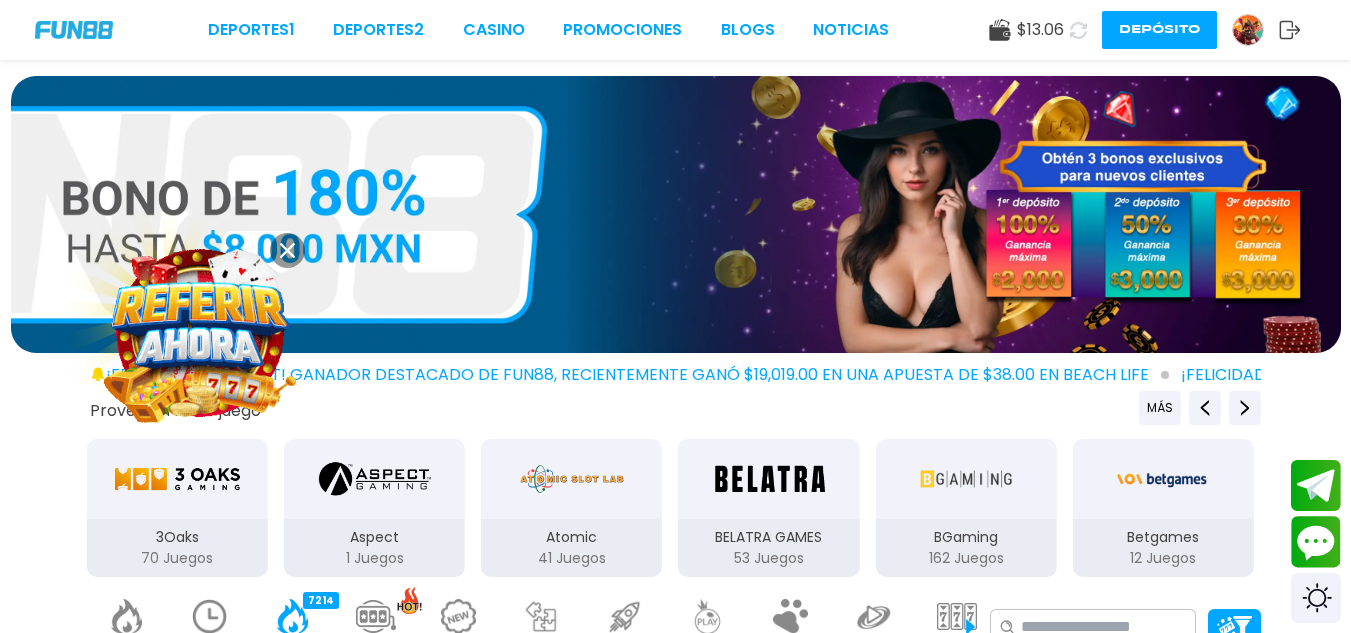 click on "Aspect 1   Juegos" at bounding box center (374, 508) 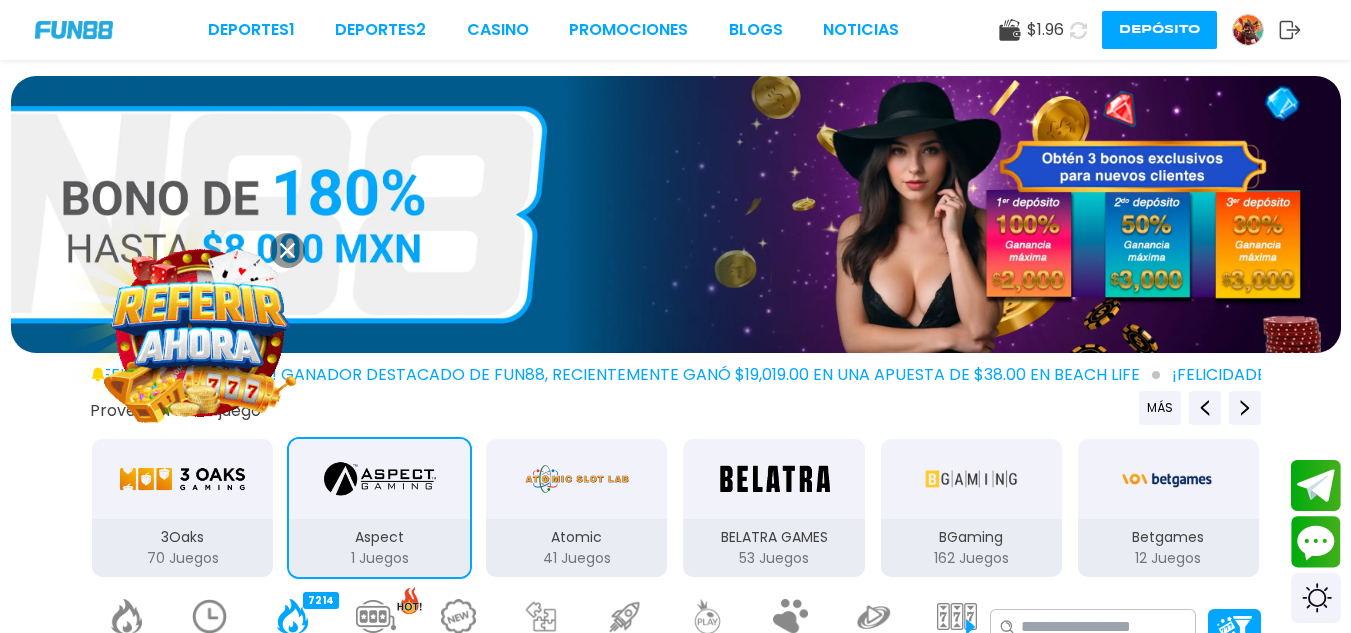 type 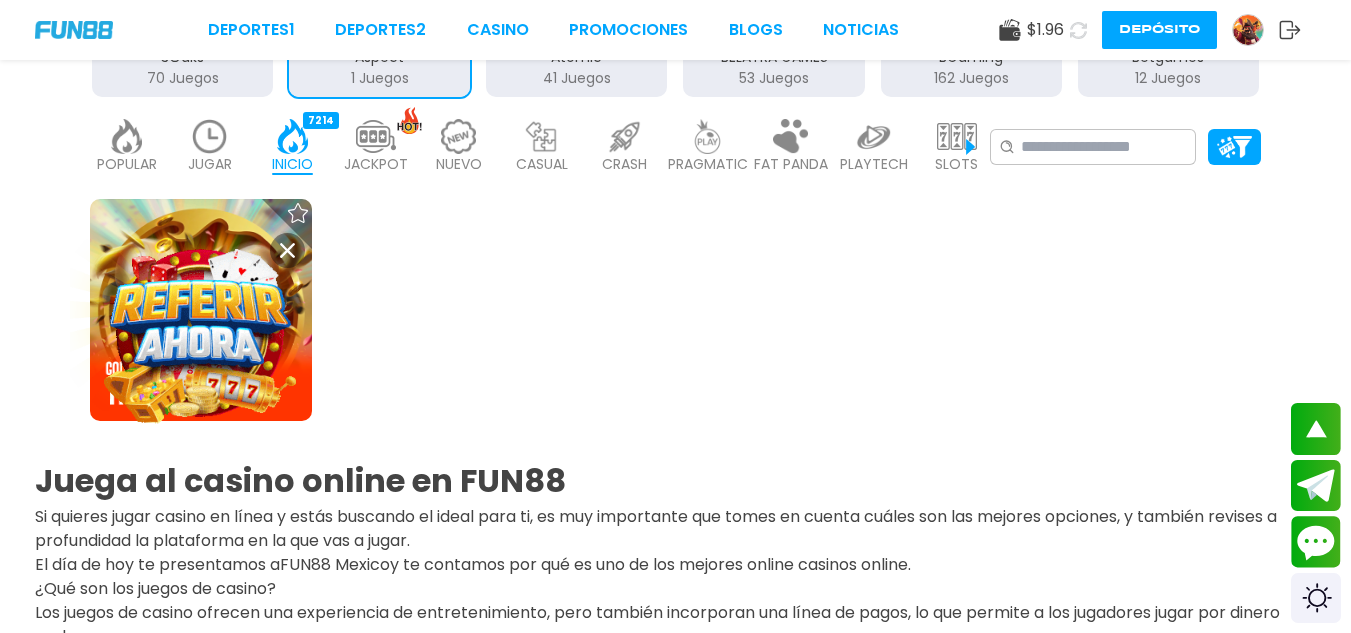 scroll, scrollTop: 520, scrollLeft: 0, axis: vertical 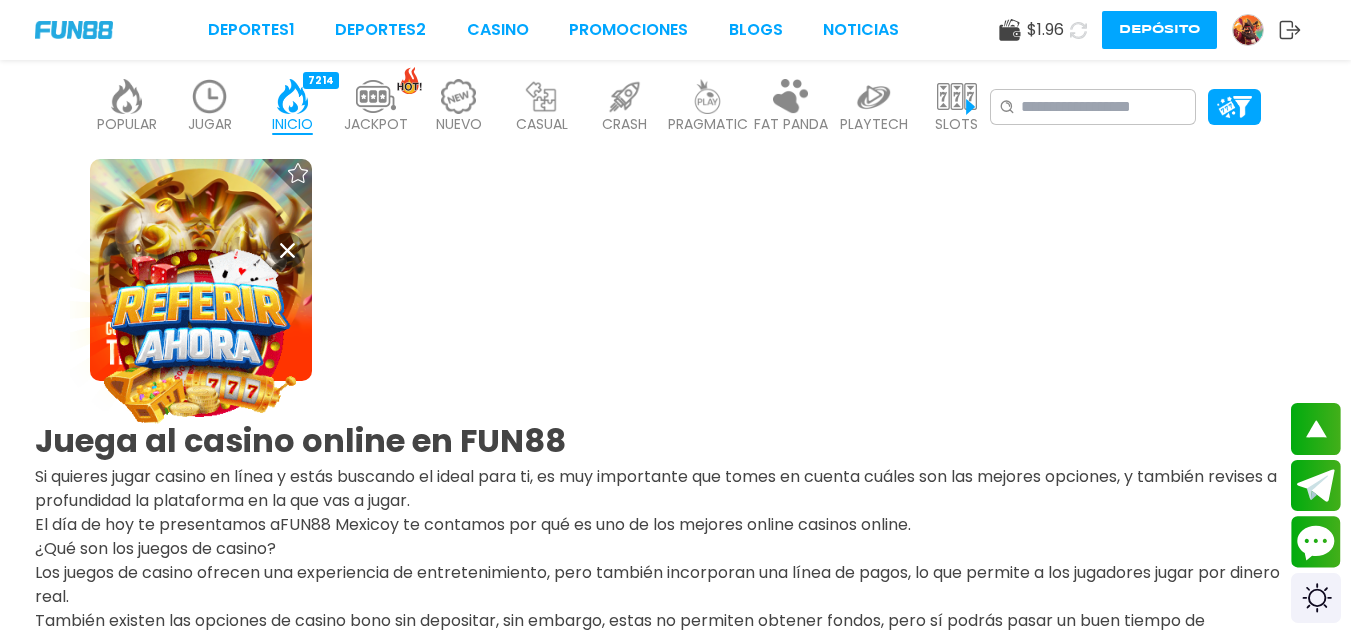 click at bounding box center (210, 96) 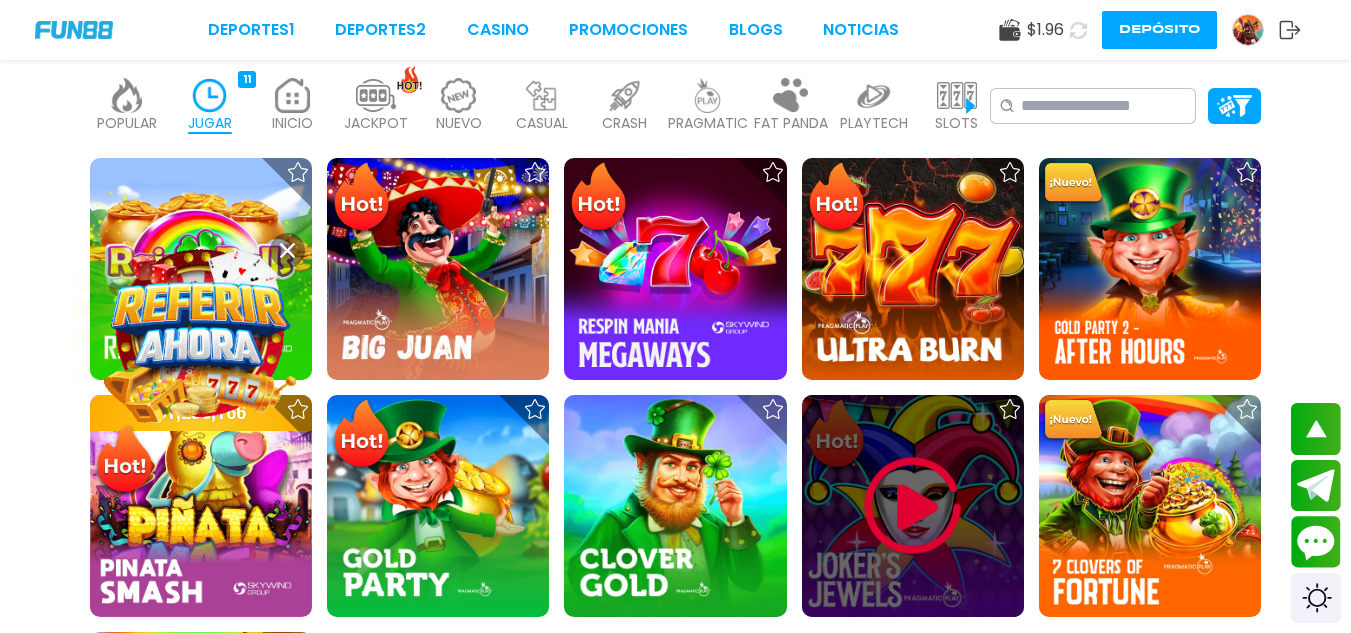 click at bounding box center [913, 506] 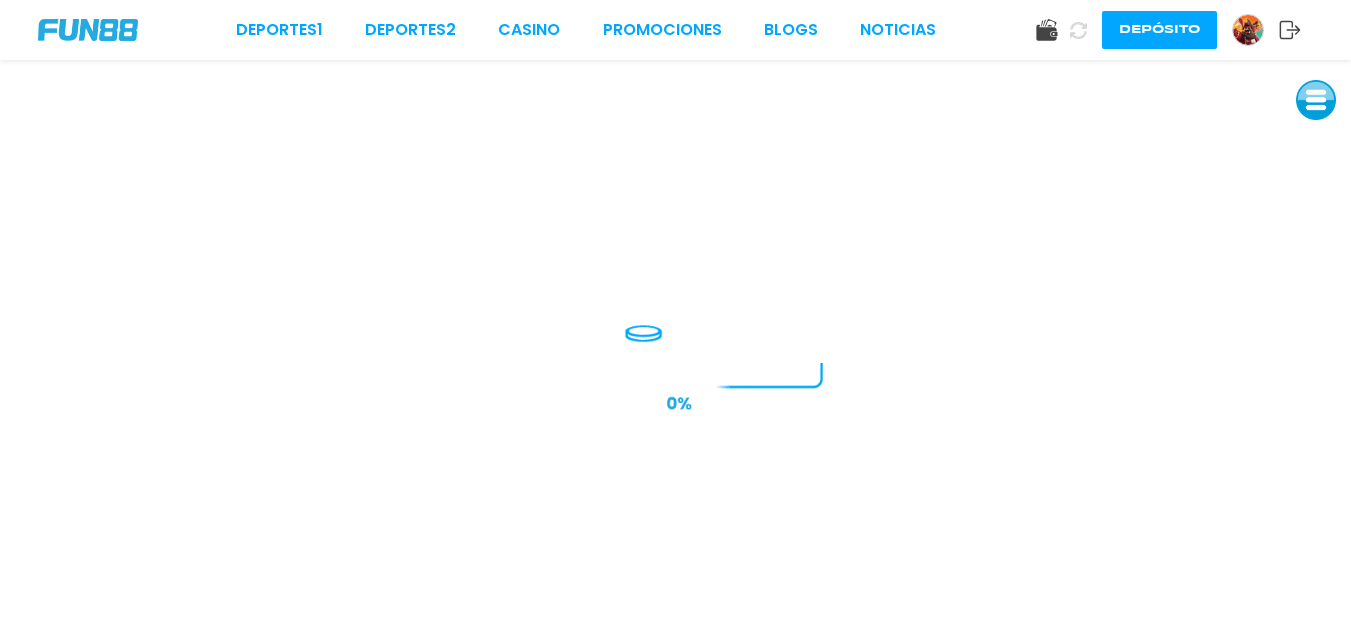 scroll, scrollTop: 0, scrollLeft: 0, axis: both 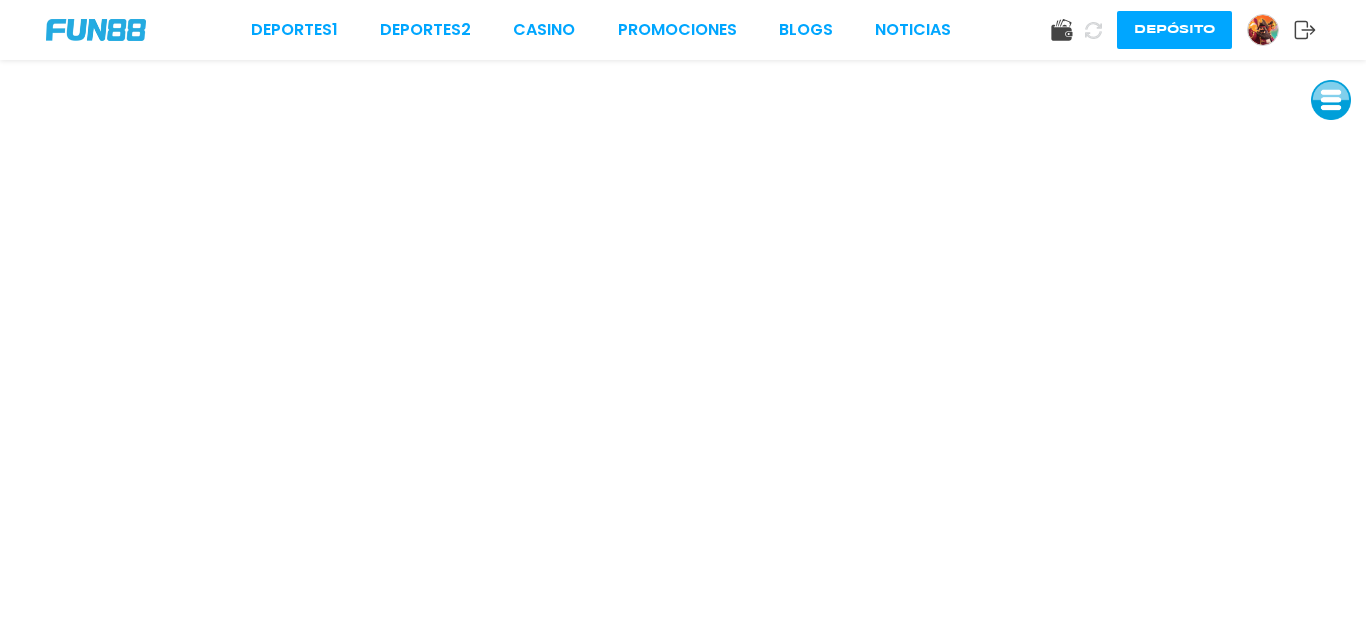 click 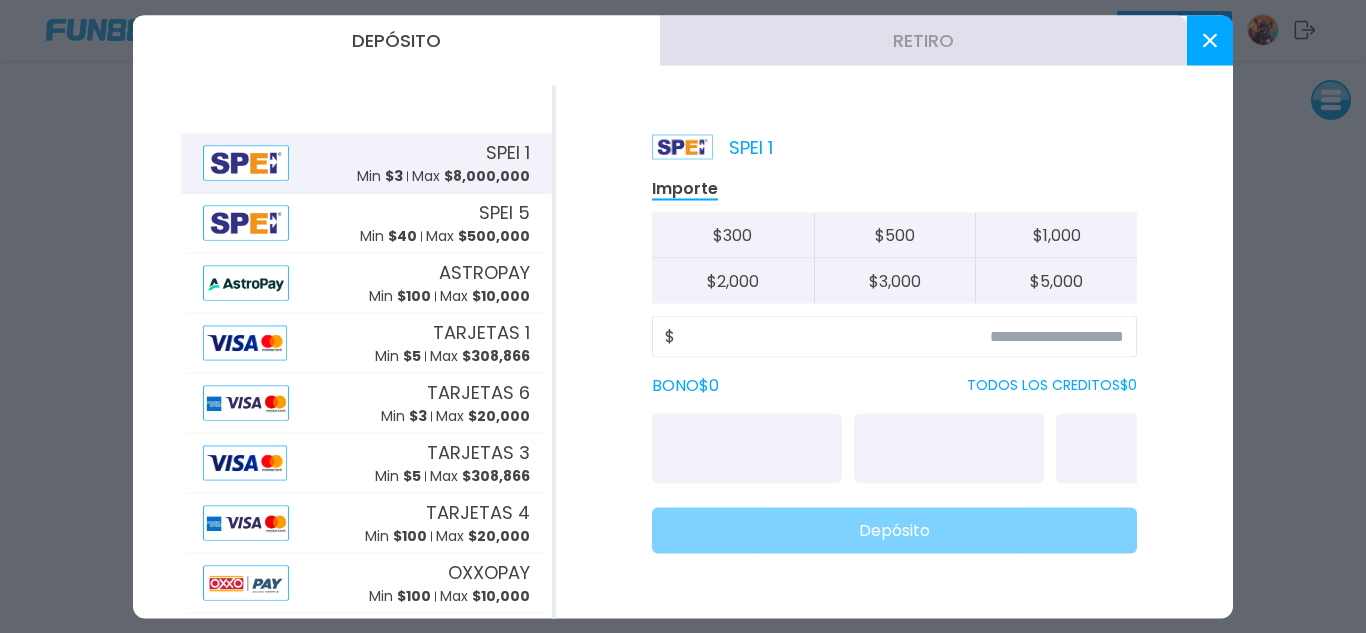 click at bounding box center [1210, 40] 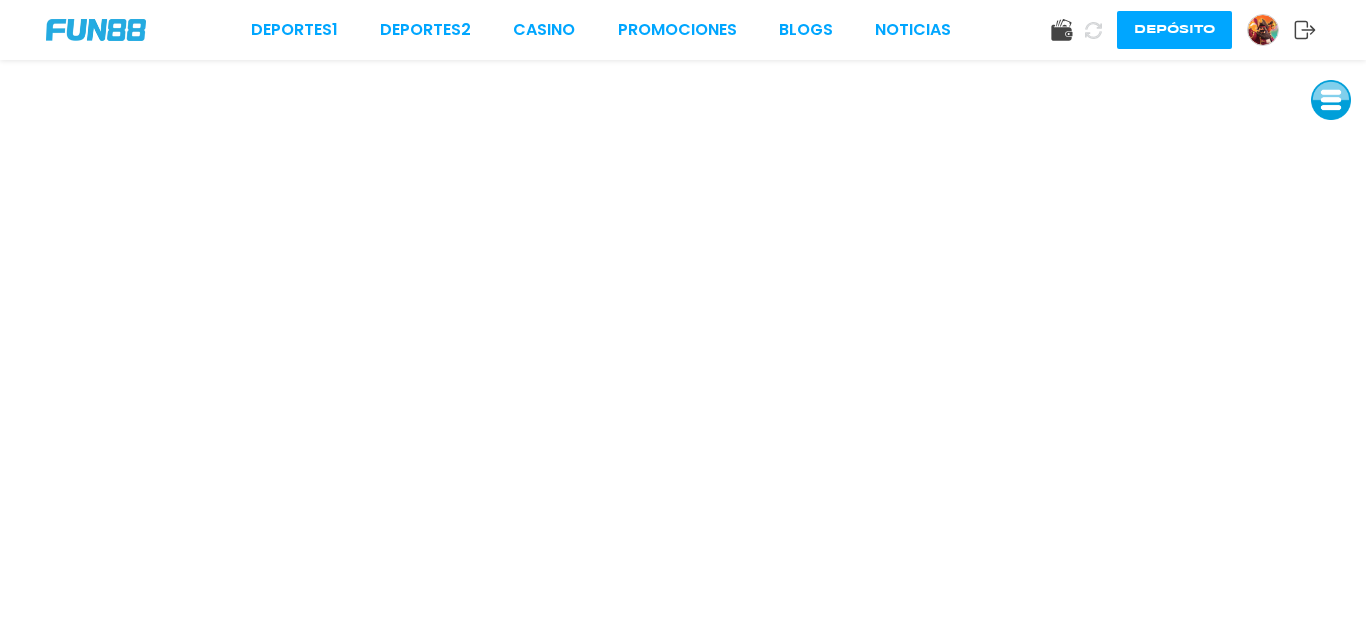 click at bounding box center [96, 30] 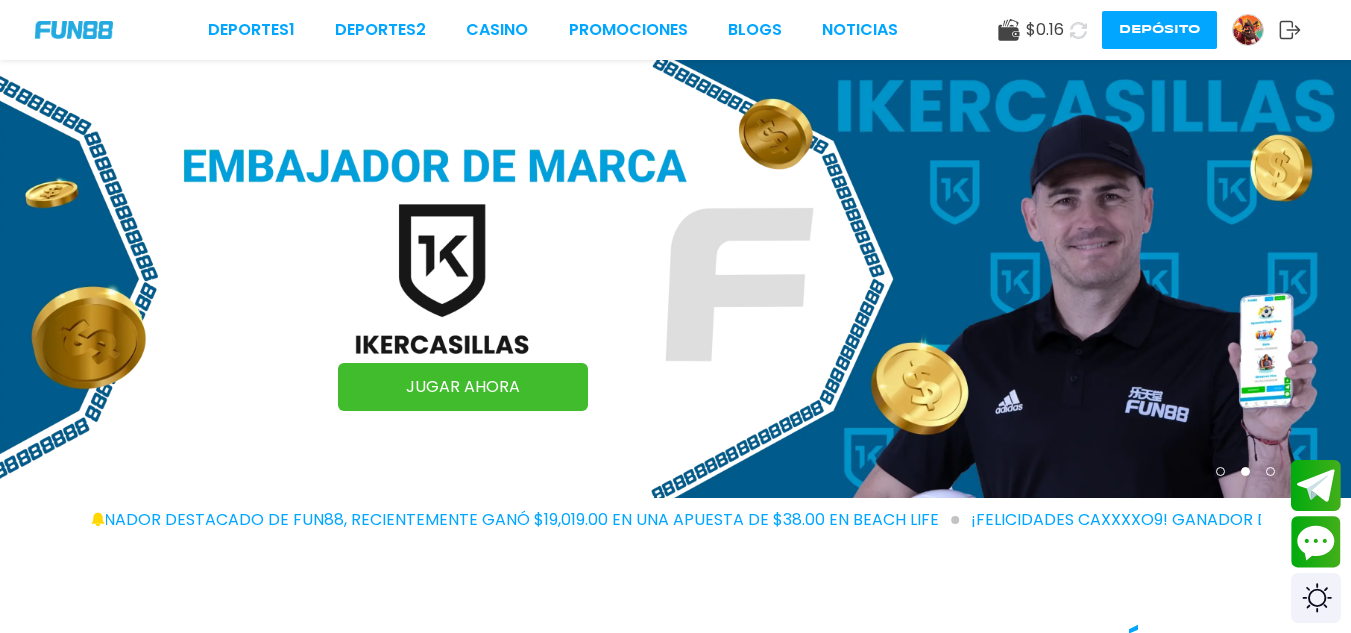 click 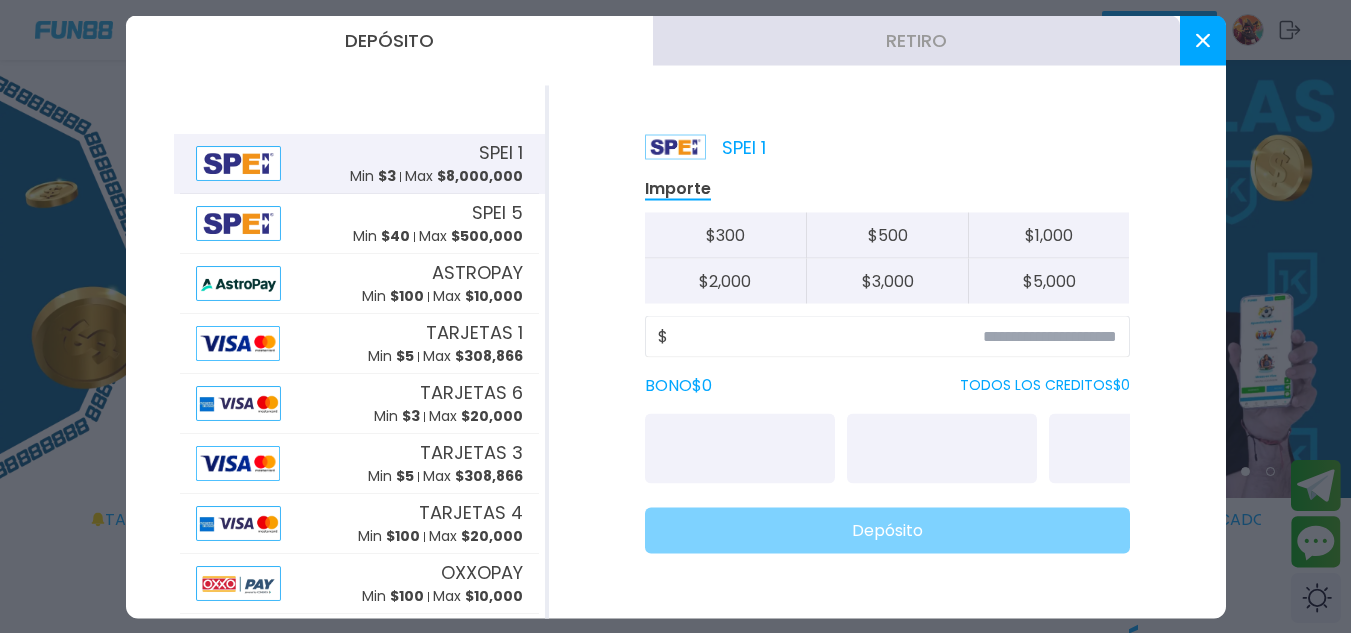 click on "Retiro" at bounding box center [916, 40] 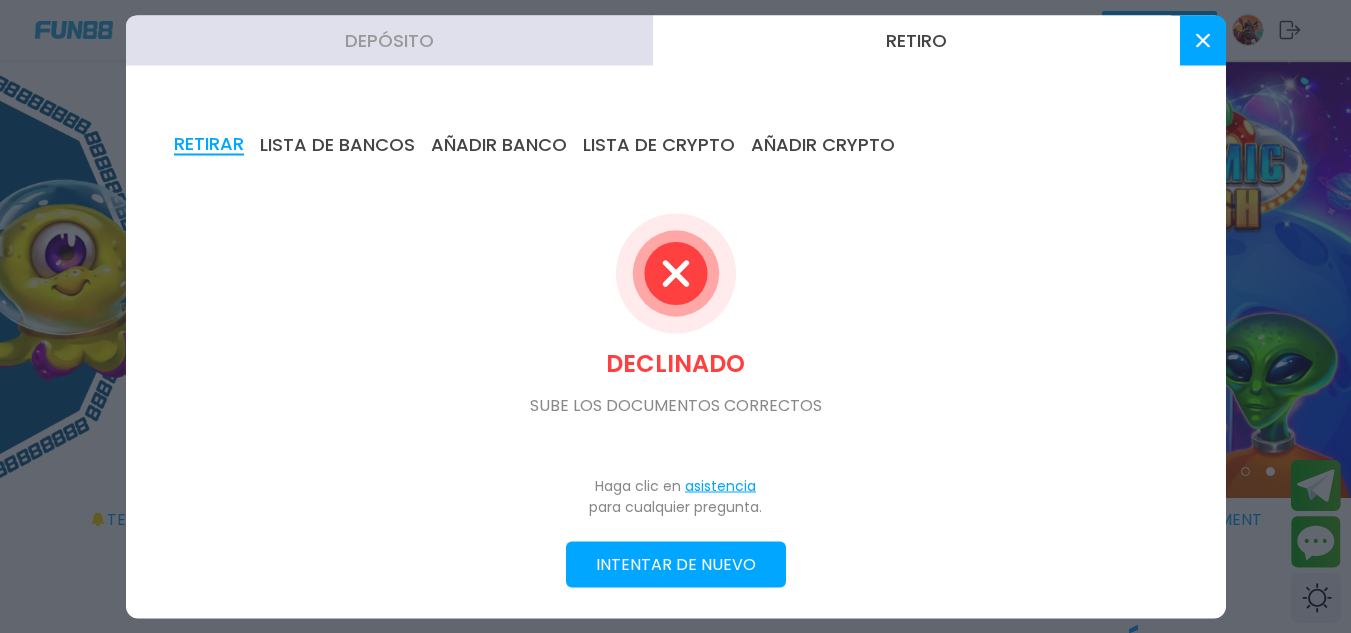 click on "INTENTAR DE NUEVO" at bounding box center (676, 564) 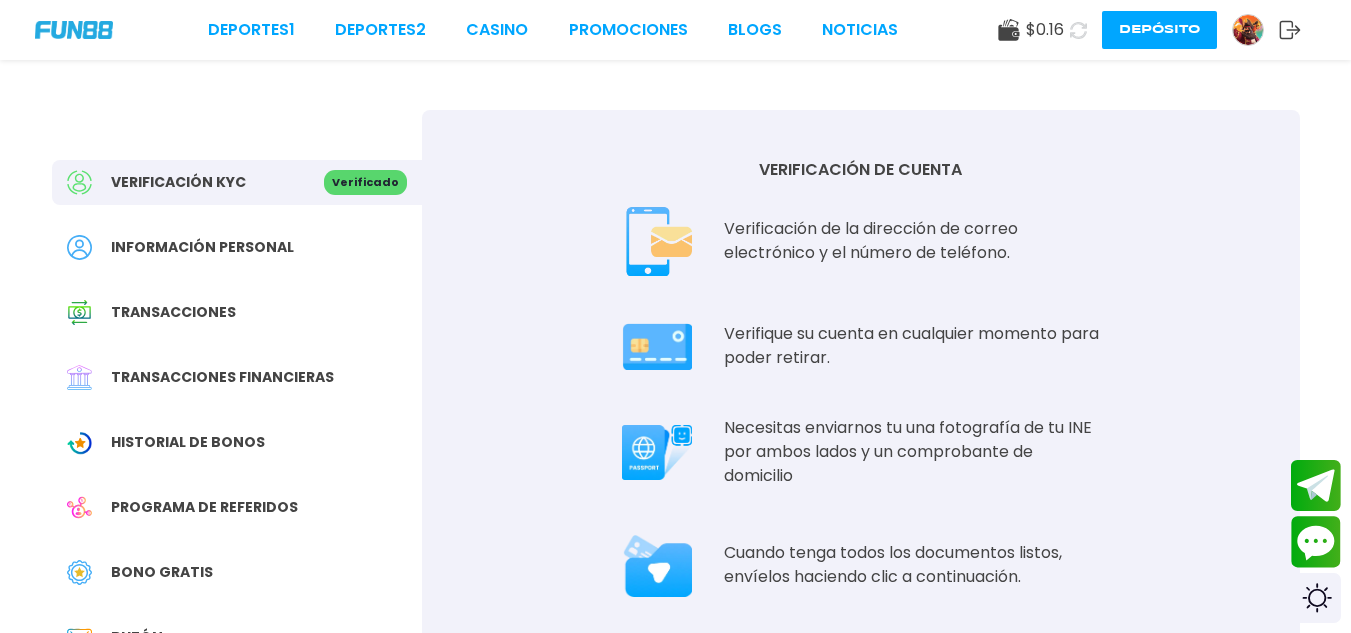 click on "Verifique su cuenta en cualquier momento para poder retirar." at bounding box center [912, 346] 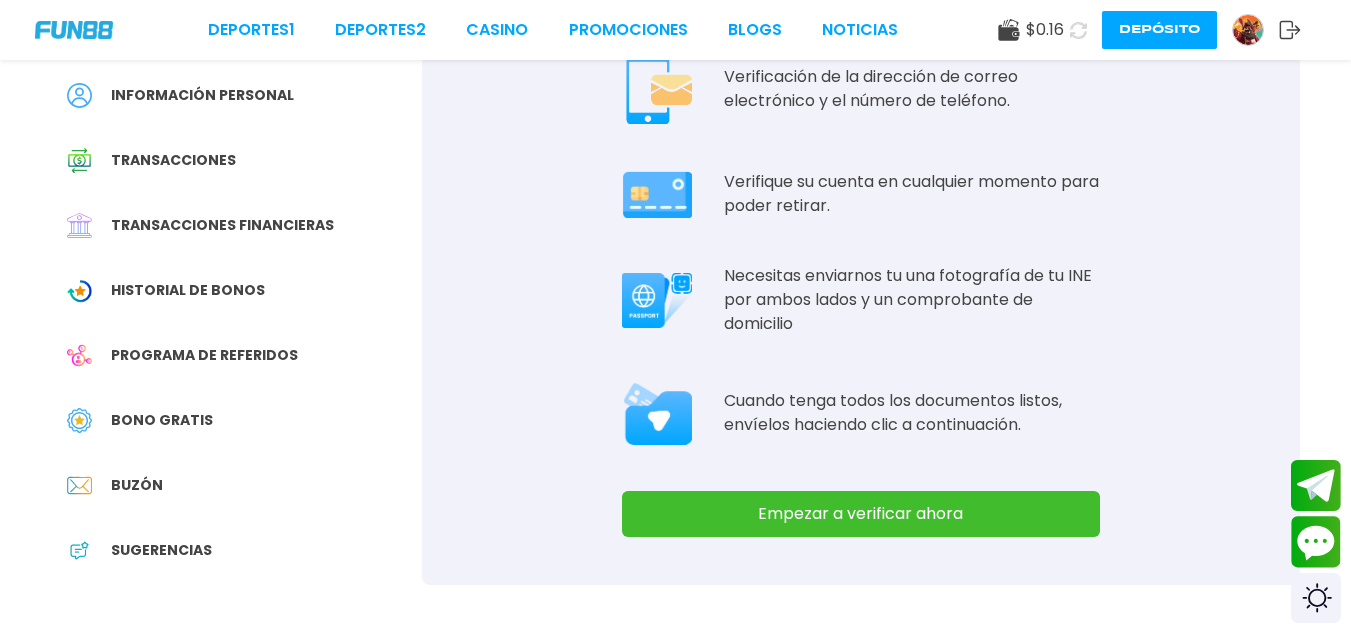 scroll, scrollTop: 160, scrollLeft: 0, axis: vertical 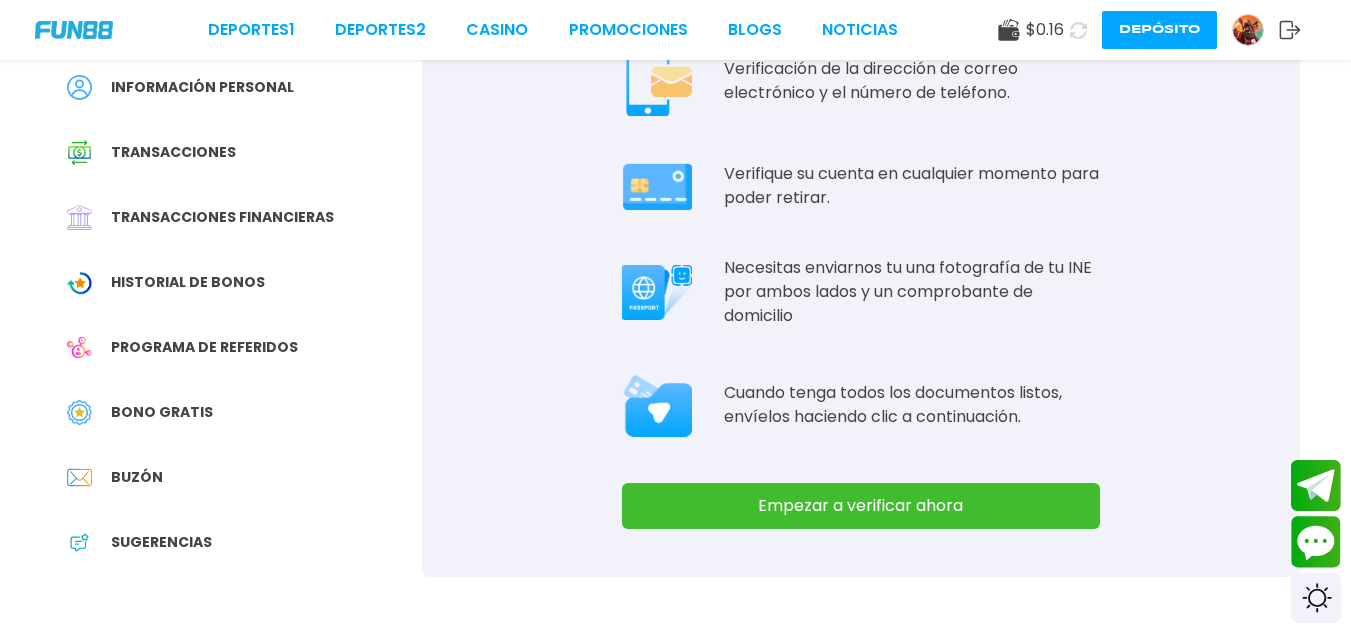 click on "Historial de Bonos" at bounding box center [188, 282] 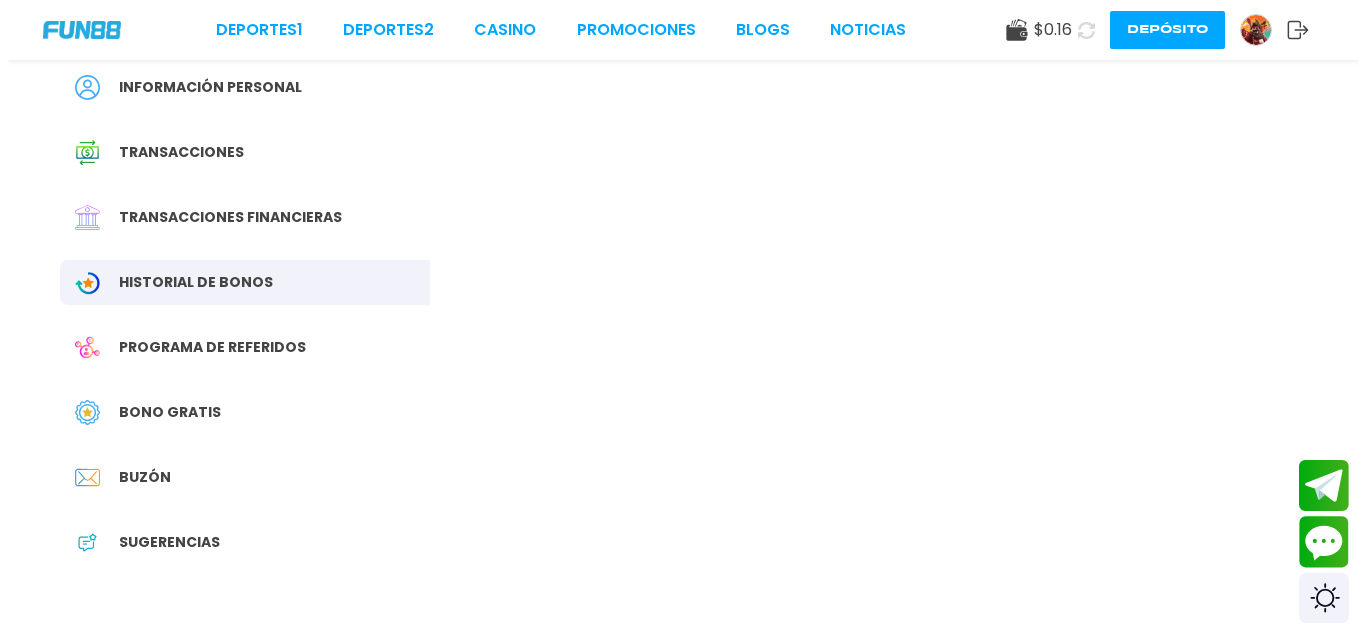 scroll, scrollTop: 0, scrollLeft: 0, axis: both 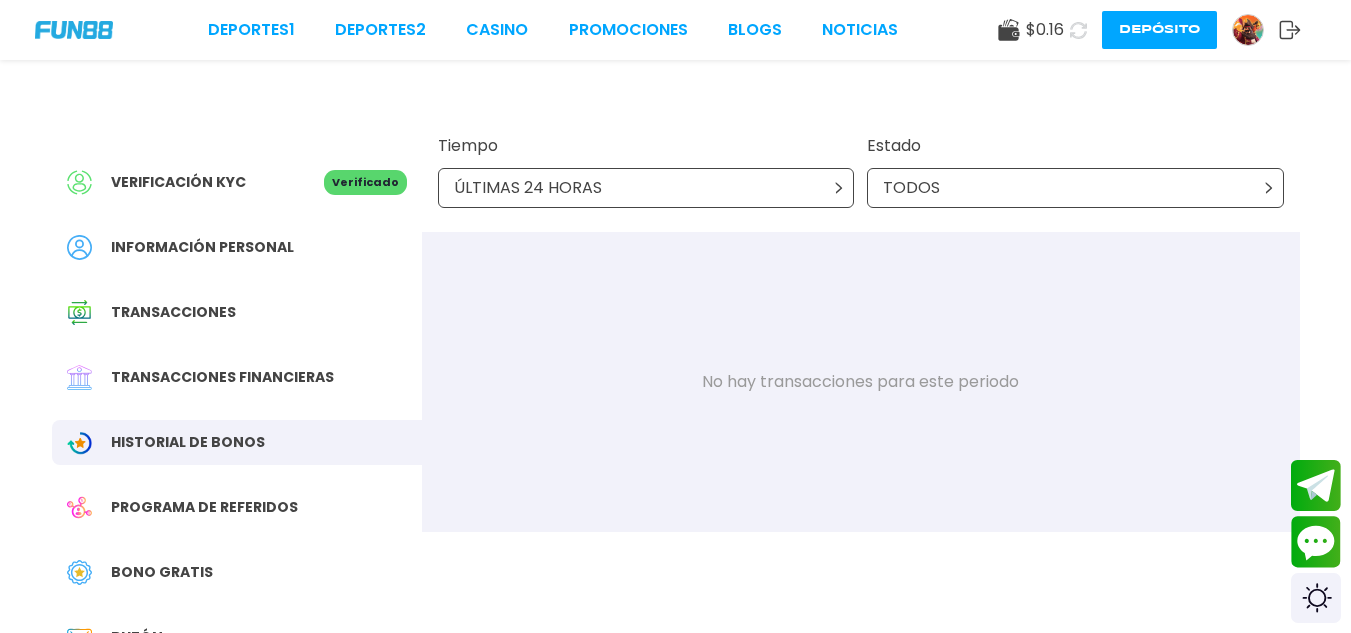 click on "ÚLTIMAS 24 HORAS" at bounding box center [646, 188] 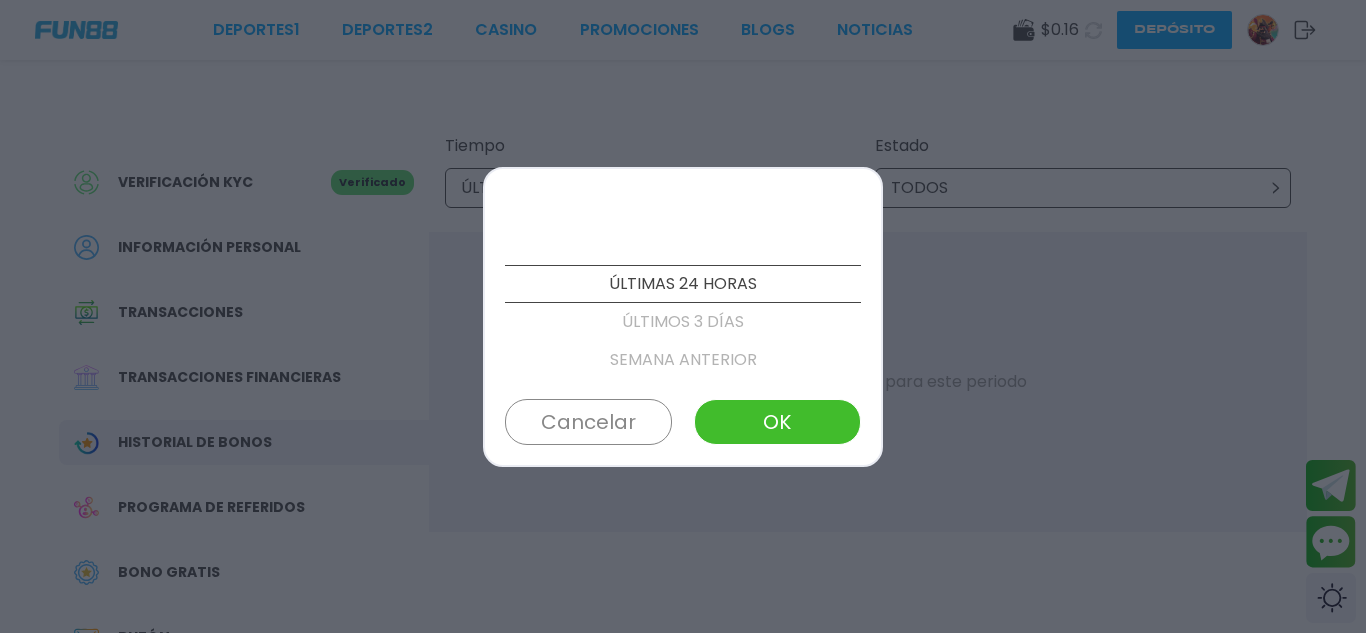 click on "OK" at bounding box center [777, 422] 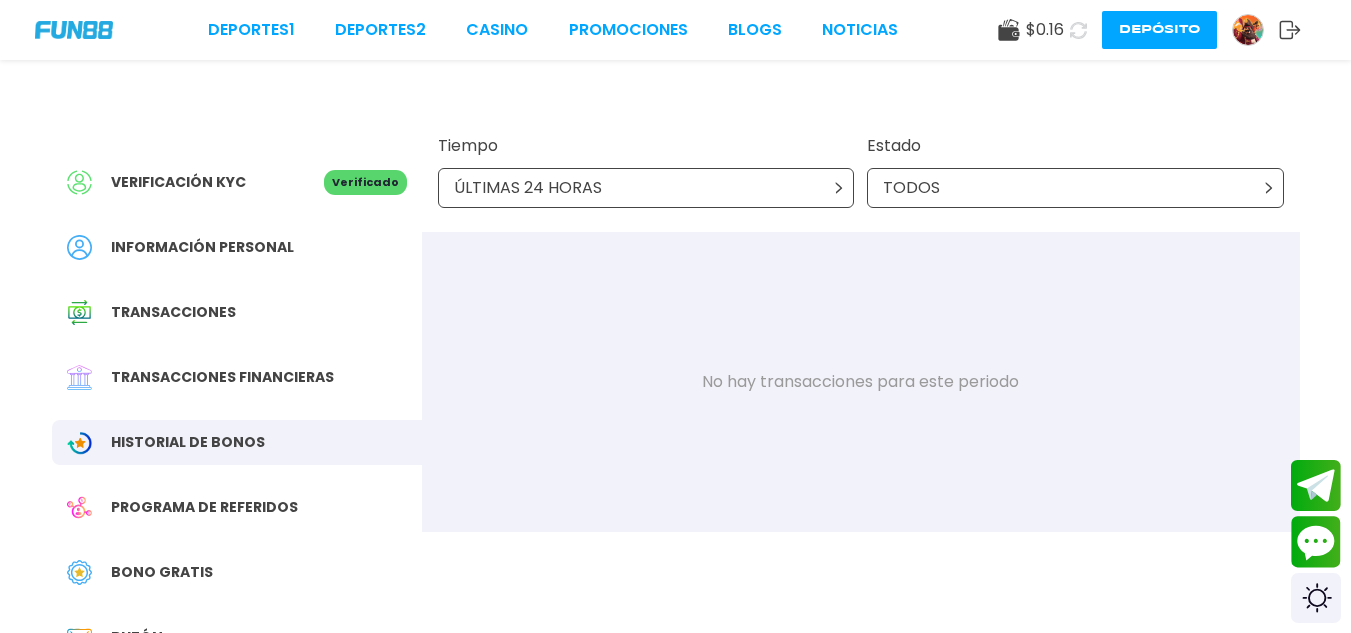 click on "TODOS" at bounding box center (1075, 188) 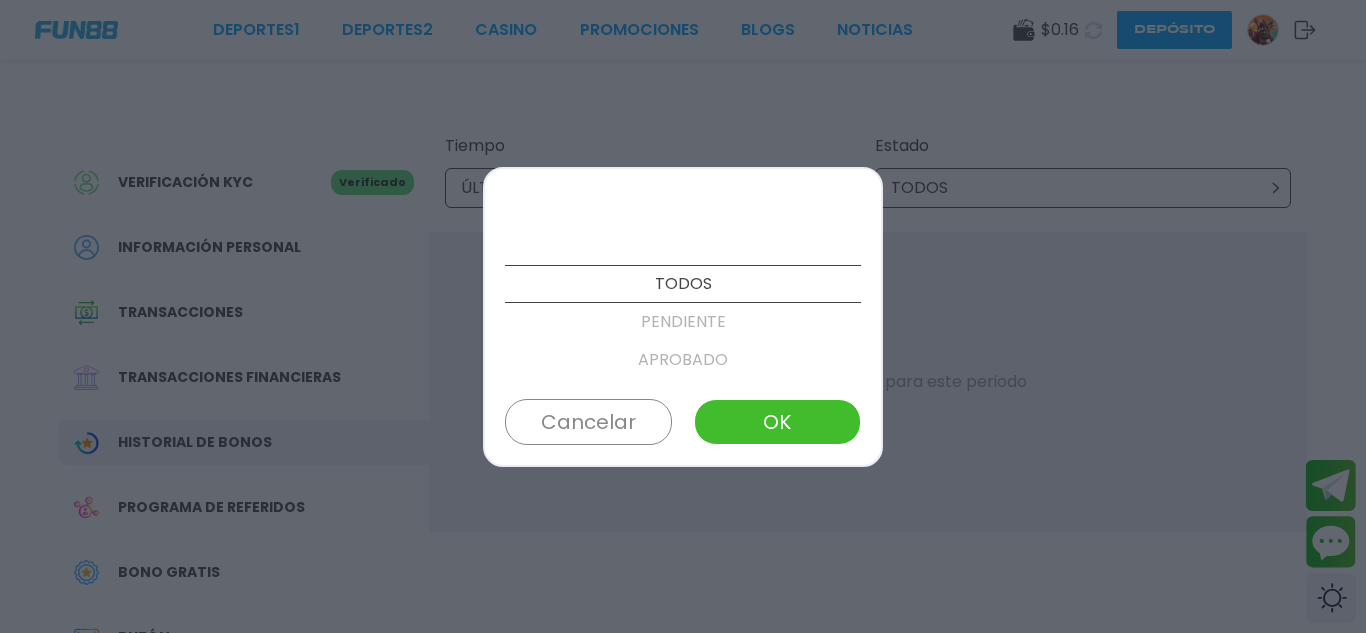click on "PENDIENTE" at bounding box center (683, 322) 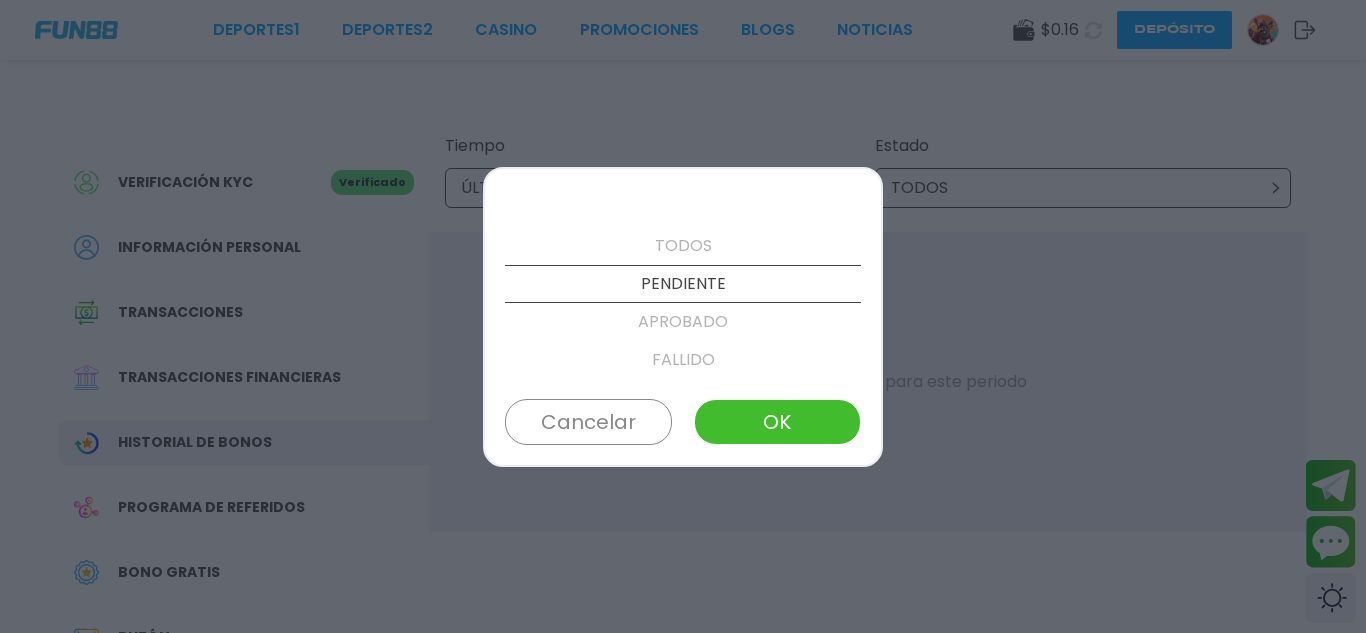 click on "OK" at bounding box center [777, 422] 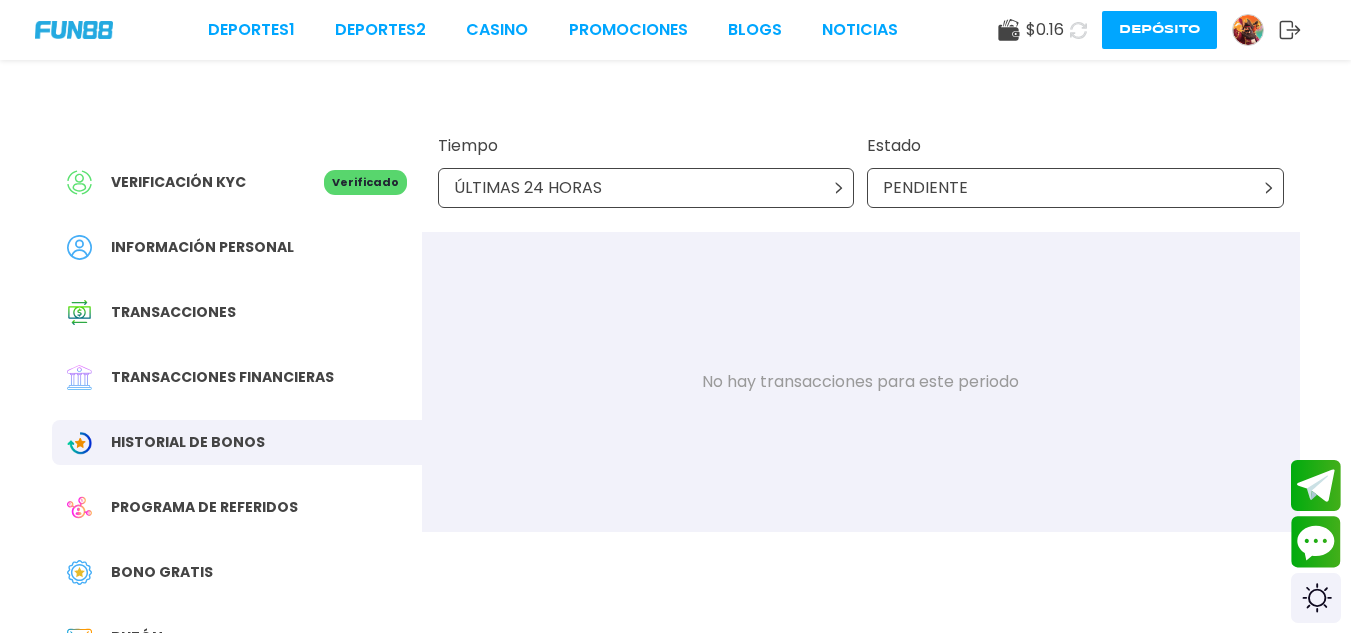 click on "PENDIENTE" at bounding box center [1075, 188] 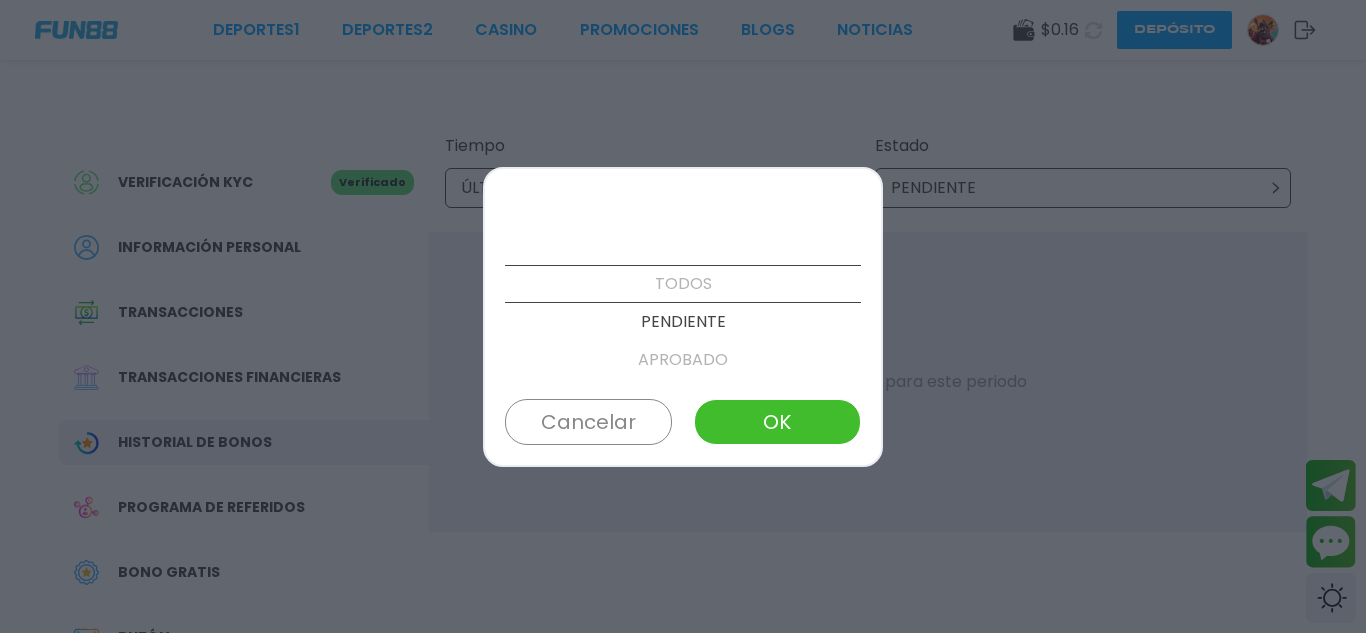scroll, scrollTop: 38, scrollLeft: 0, axis: vertical 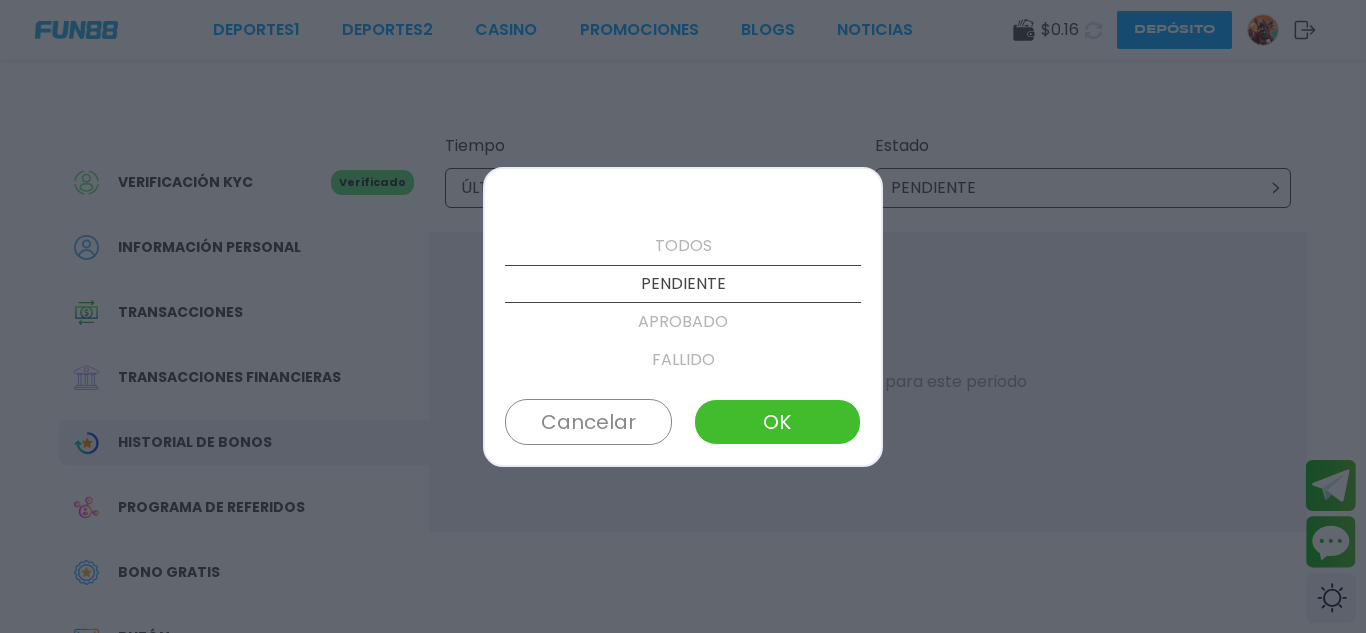 click on "APROBADO" at bounding box center [683, 322] 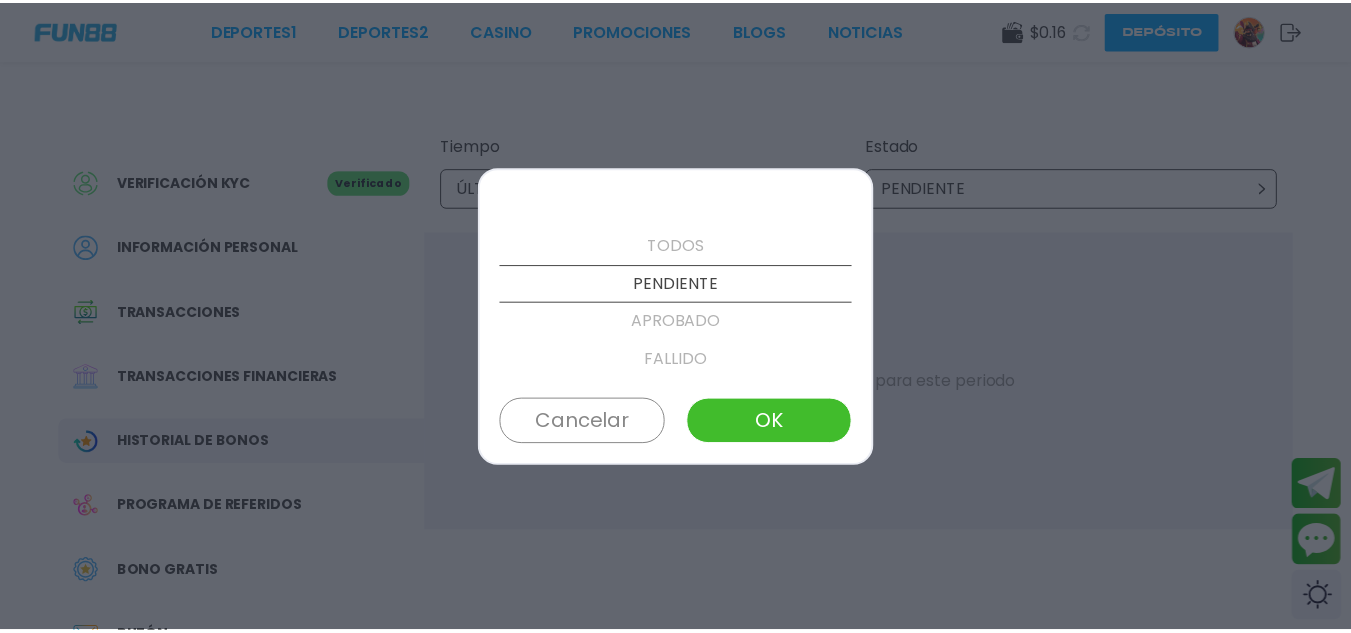 scroll, scrollTop: 76, scrollLeft: 0, axis: vertical 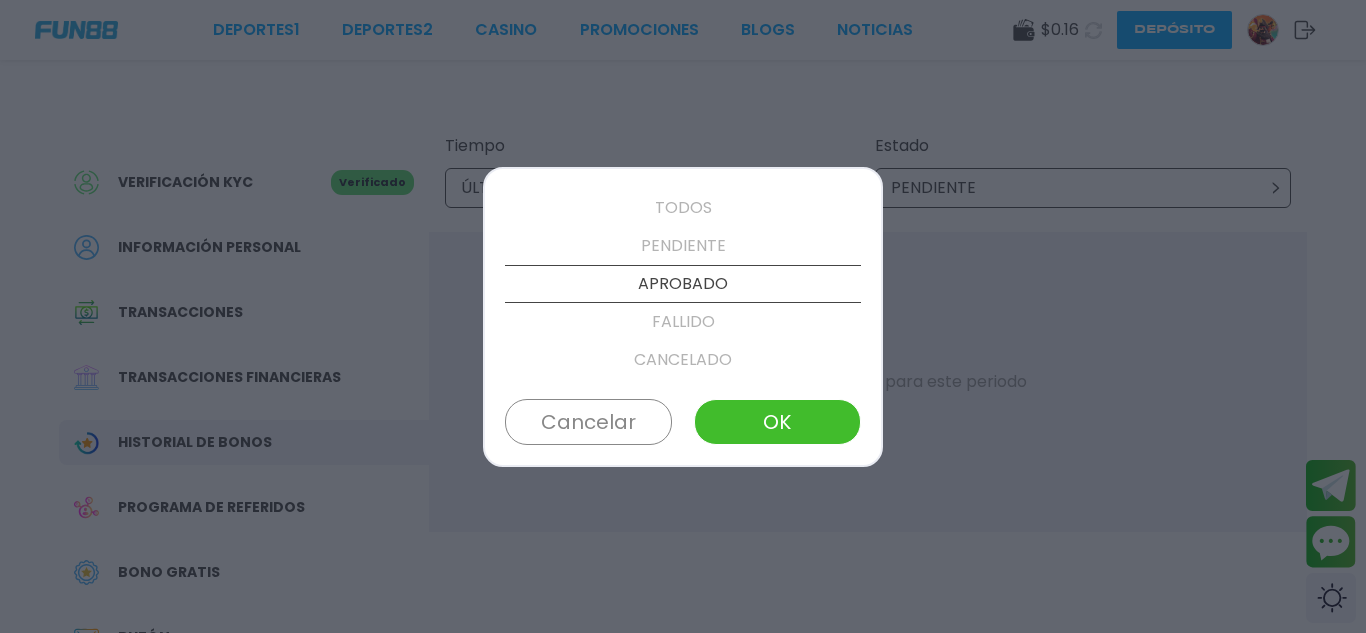 click on "OK" at bounding box center [777, 422] 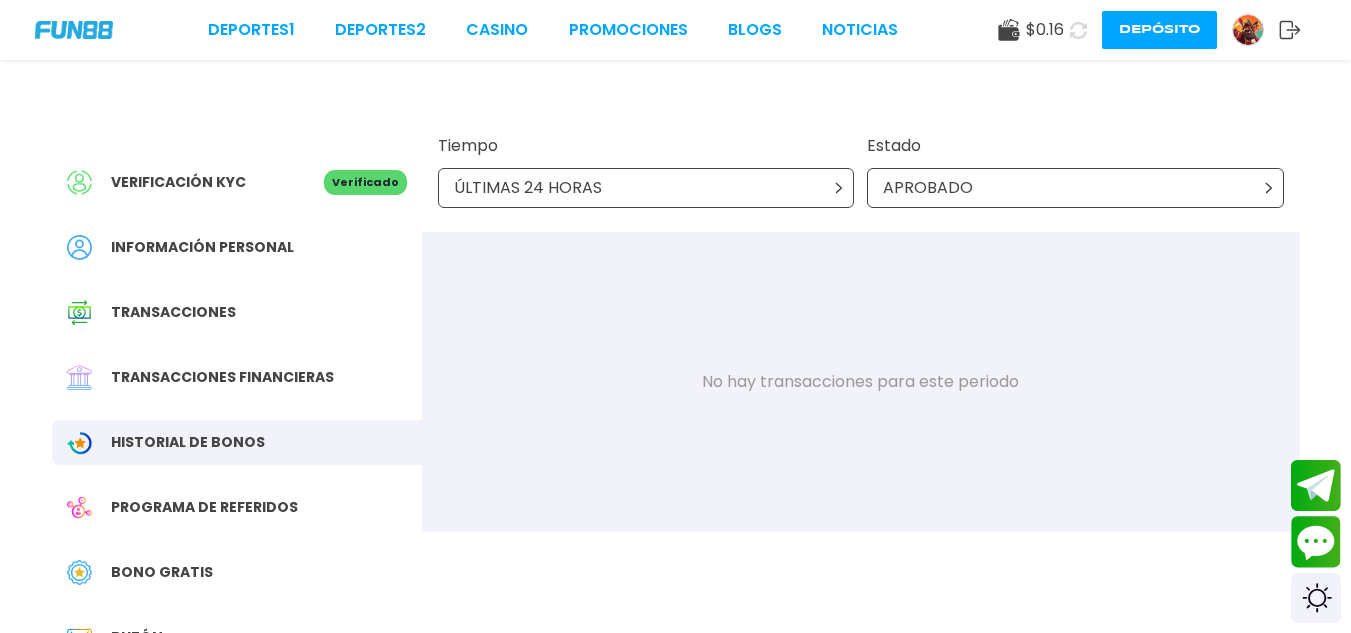 click on "Bono Gratis" at bounding box center (162, 572) 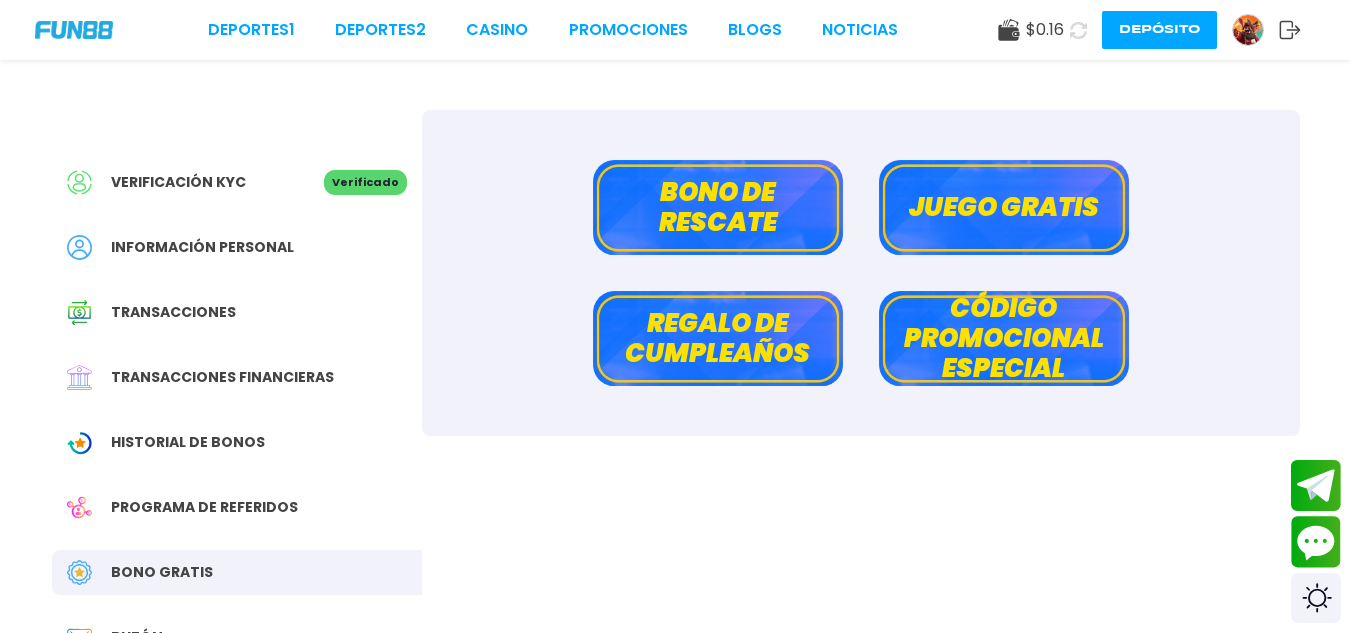 click on "Bono de rescate" at bounding box center [718, 207] 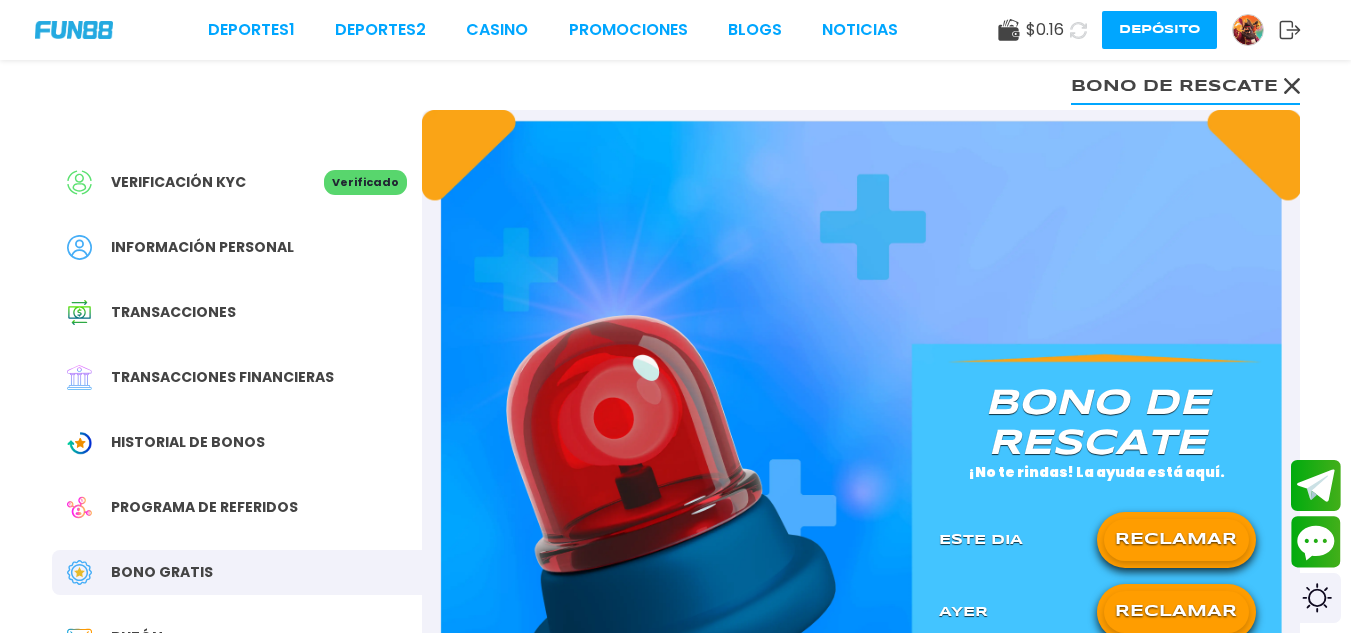 click on "RECLAMAR" at bounding box center (1176, 540) 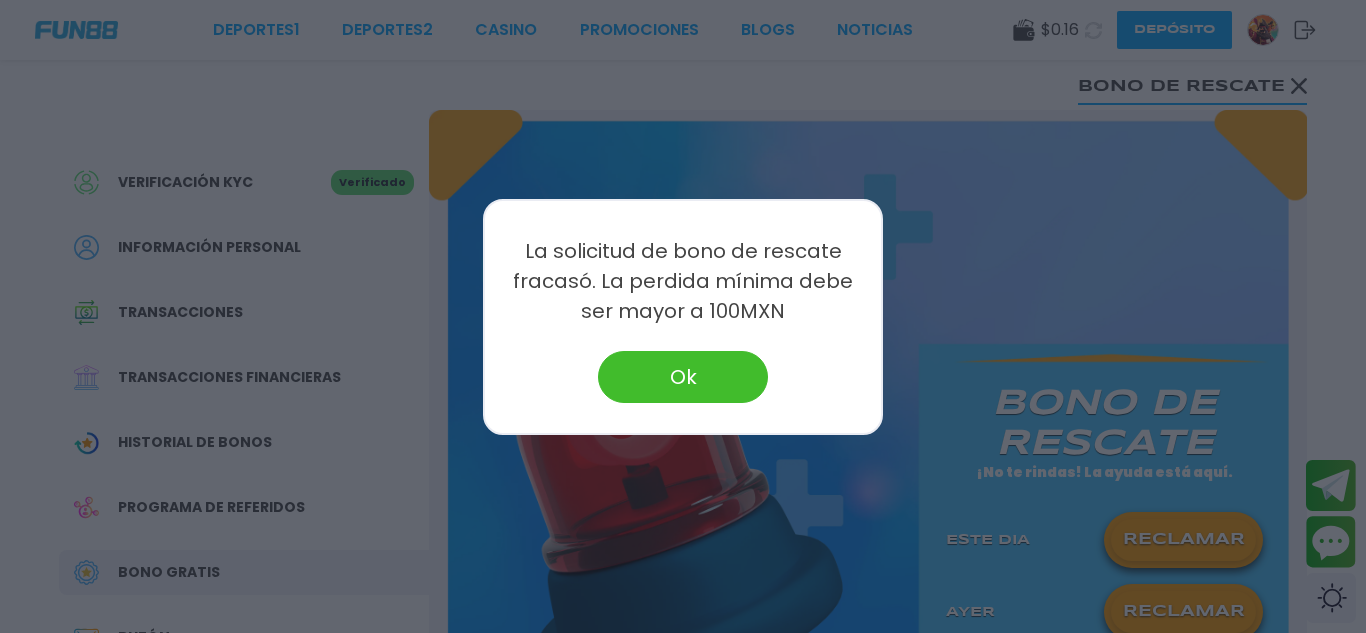 click on "Ok" at bounding box center [683, 377] 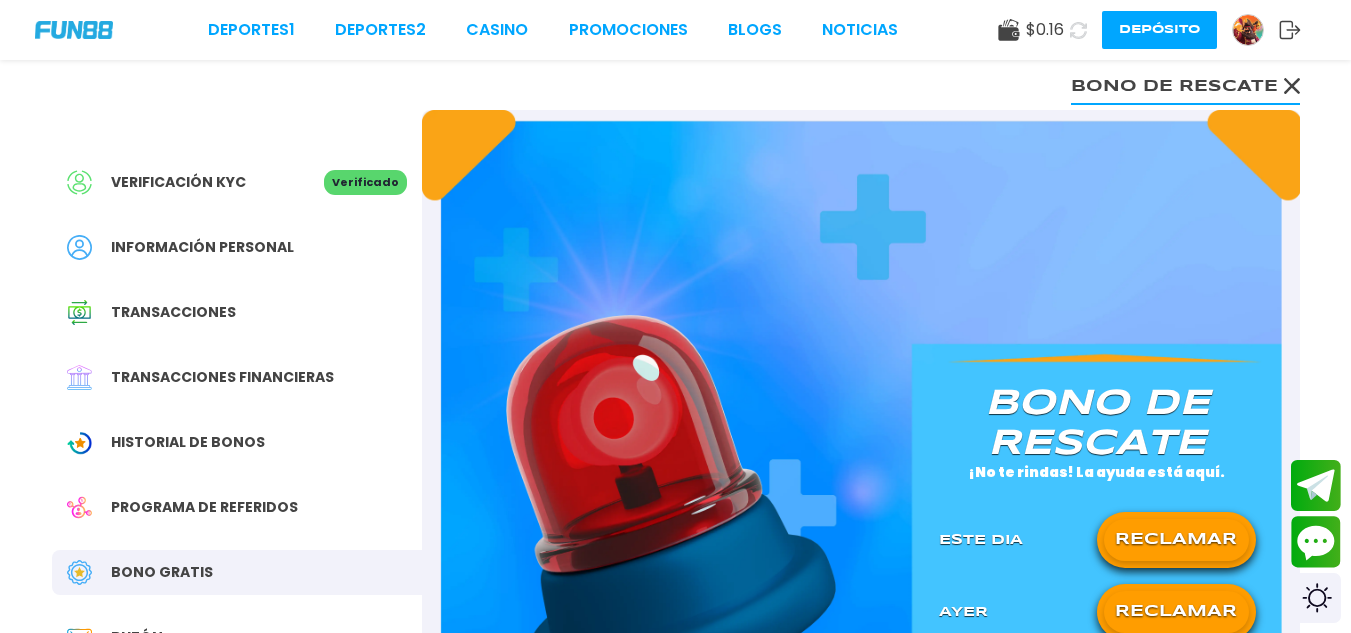 click on "RECLAMAR" at bounding box center (1176, 612) 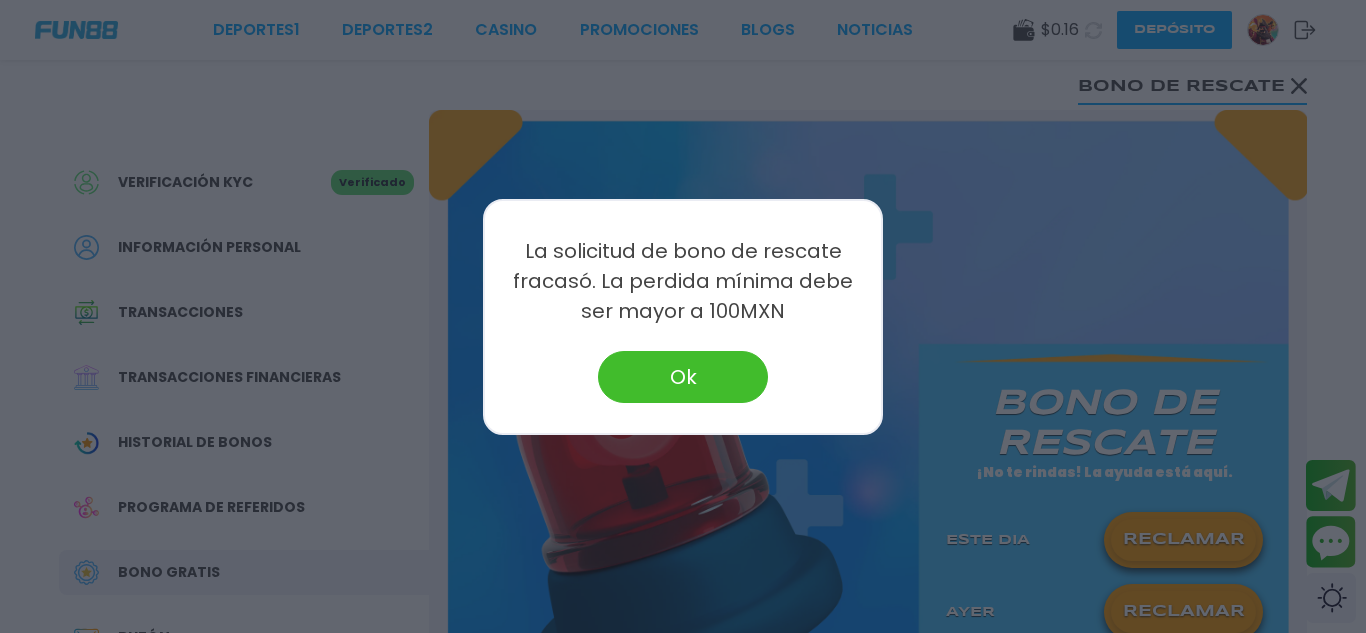 click on "Ok" at bounding box center (683, 377) 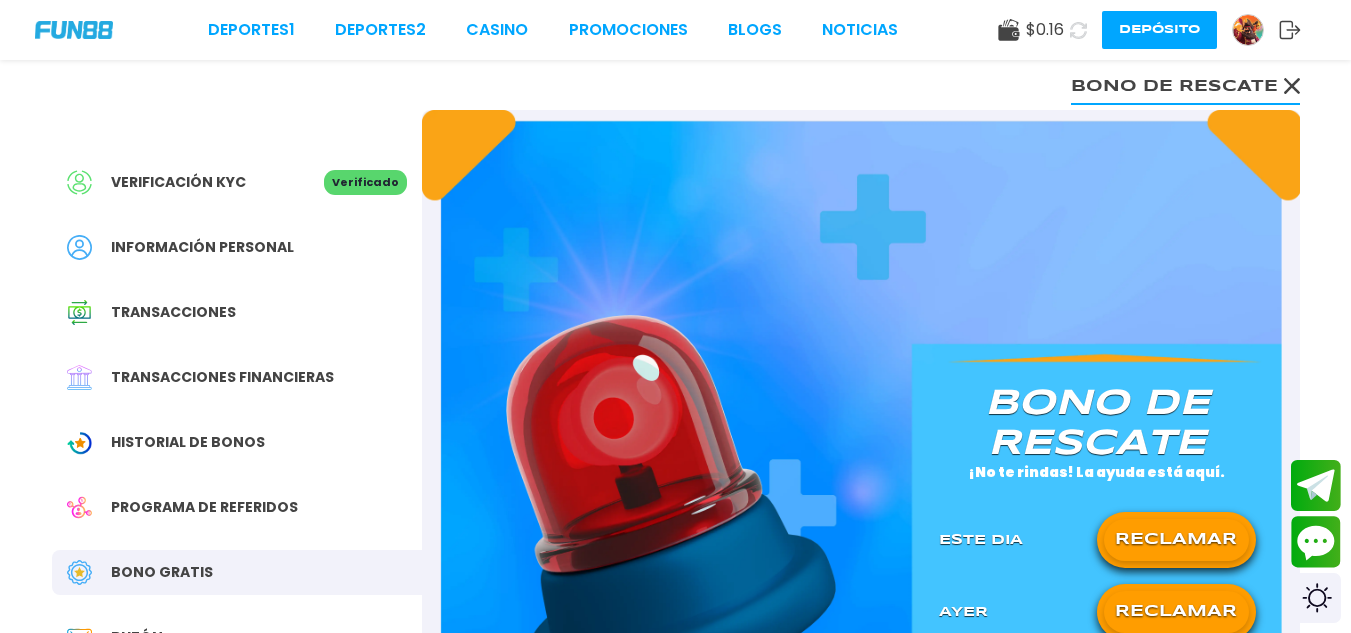 click on "Programa de referidos" at bounding box center [204, 507] 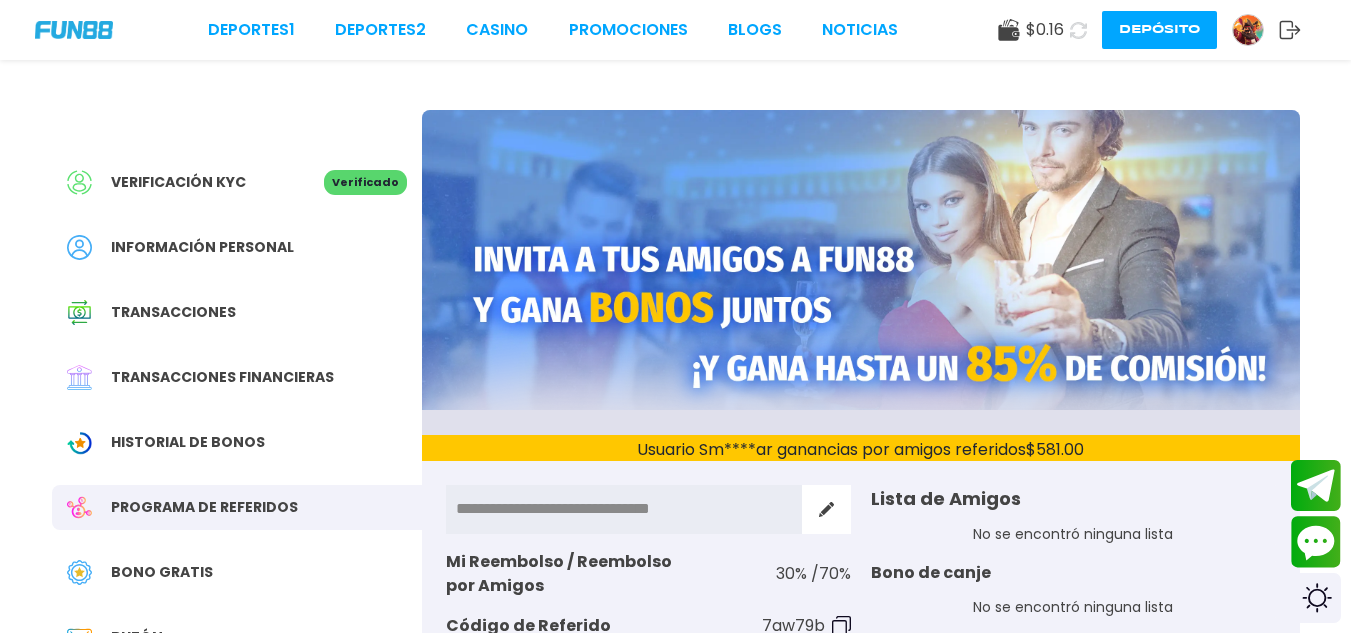 drag, startPoint x: 808, startPoint y: 544, endPoint x: 790, endPoint y: 590, distance: 49.396355 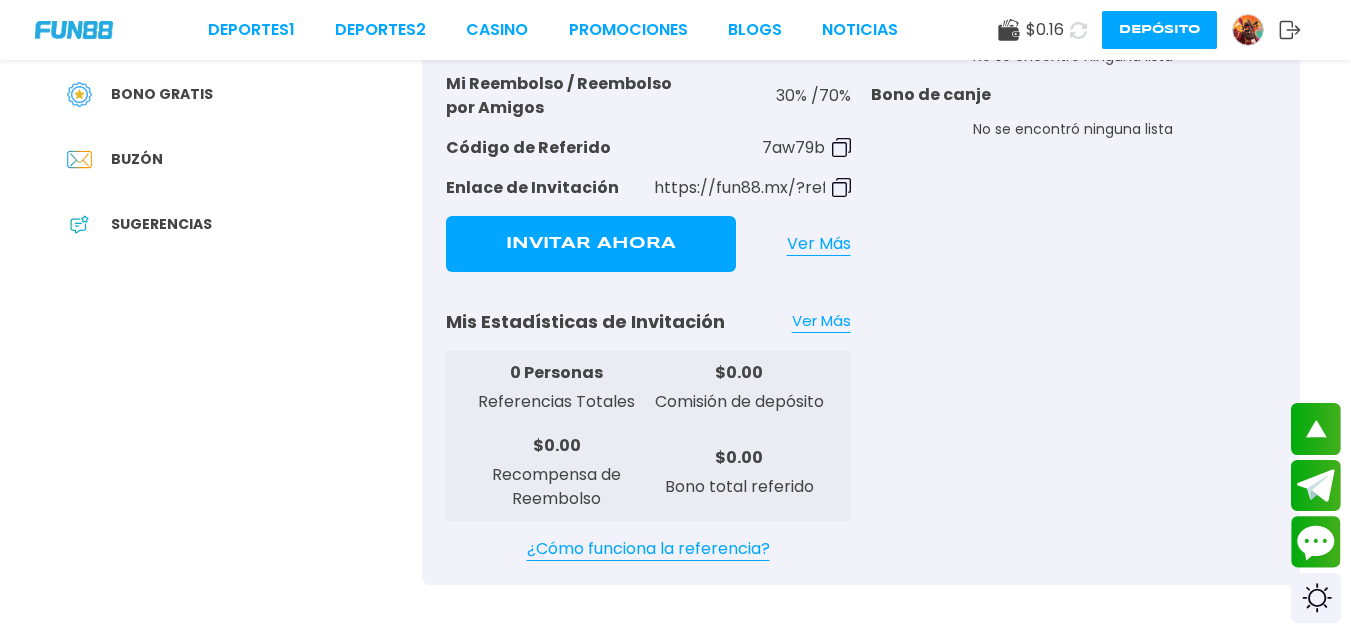 scroll, scrollTop: 520, scrollLeft: 0, axis: vertical 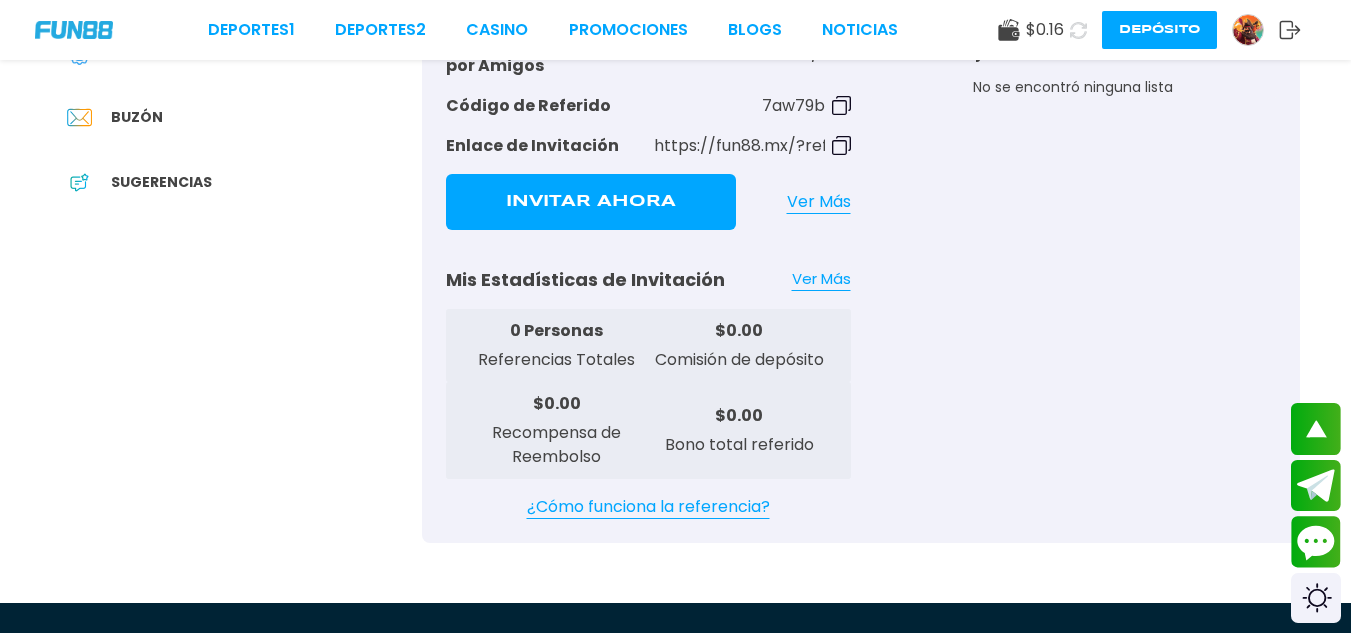 click on "Ver Más" at bounding box center (821, 279) 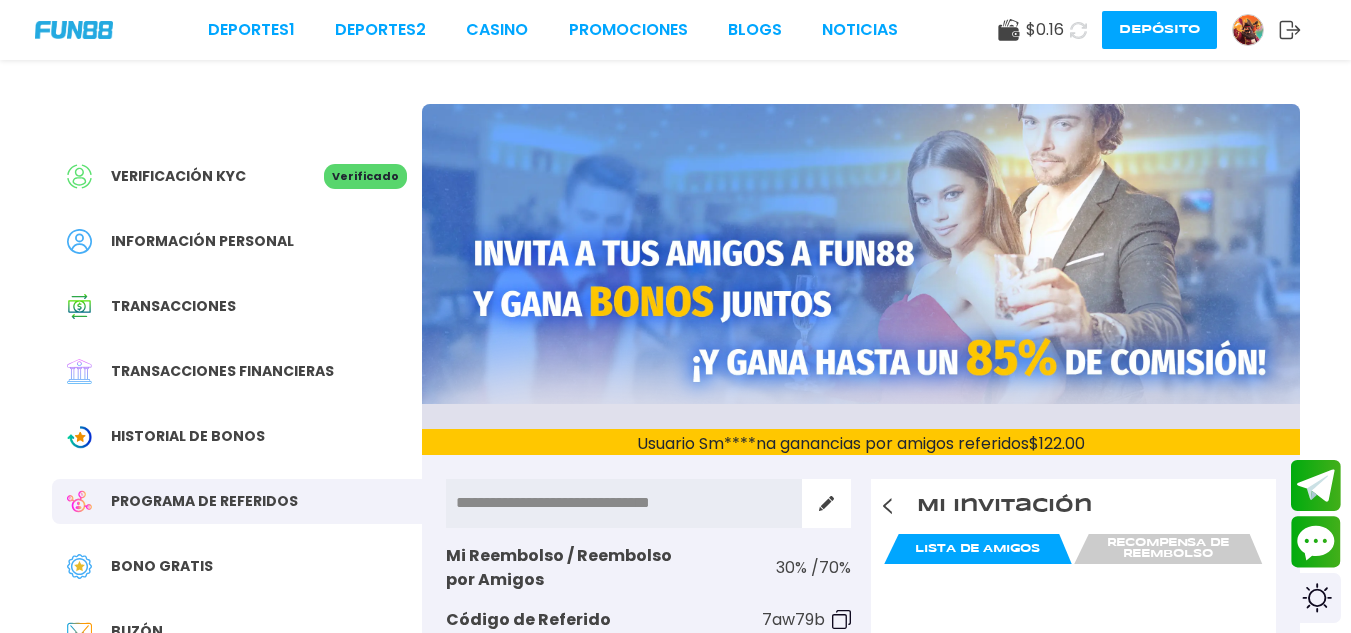 scroll, scrollTop: 0, scrollLeft: 0, axis: both 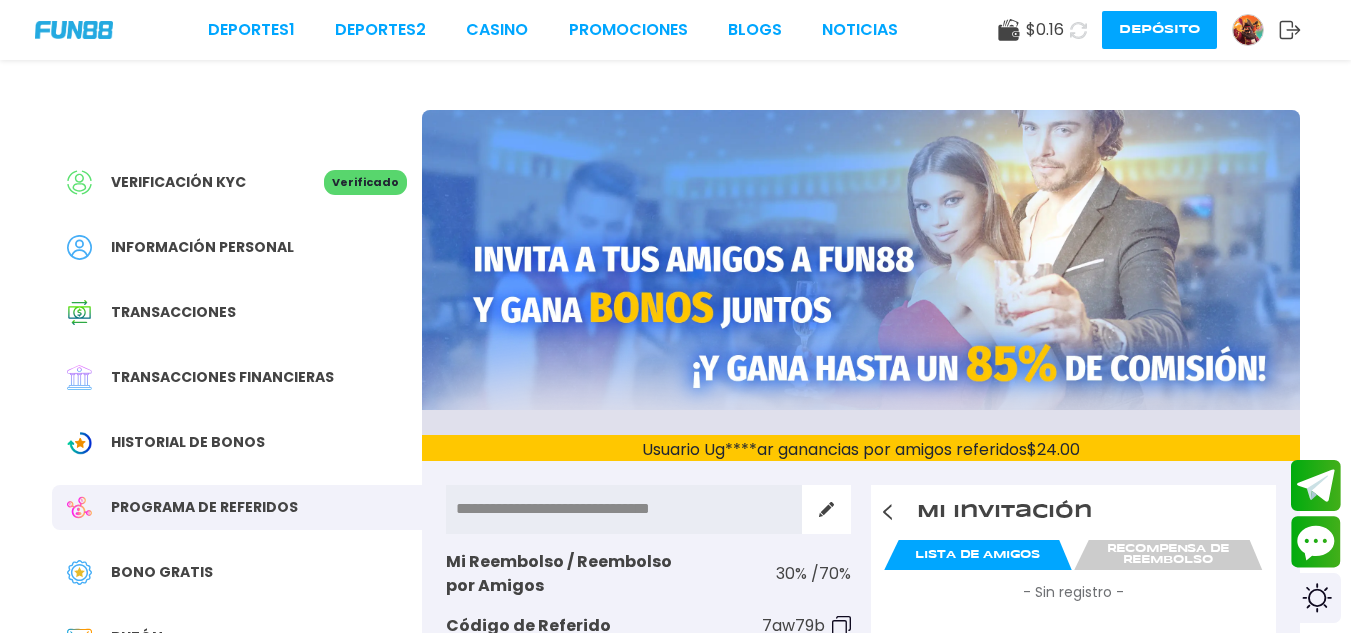 click on "Bono Gratis" at bounding box center [237, 572] 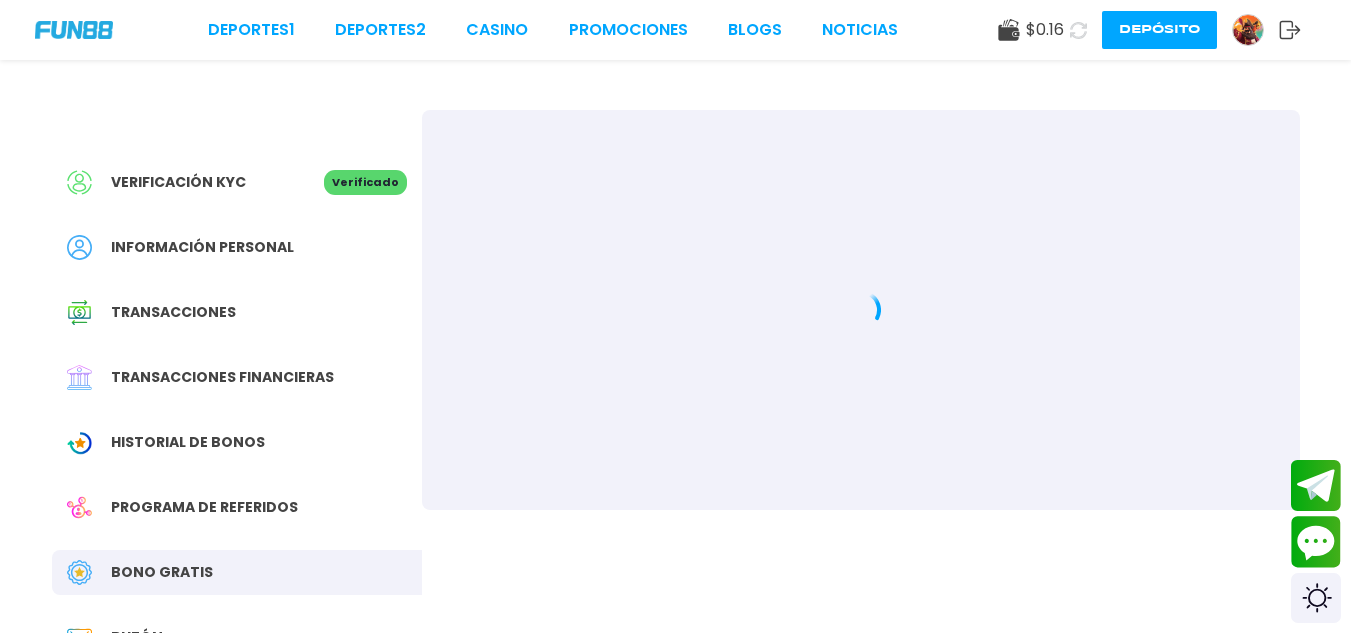 click on "Bono Gratis" at bounding box center (237, 572) 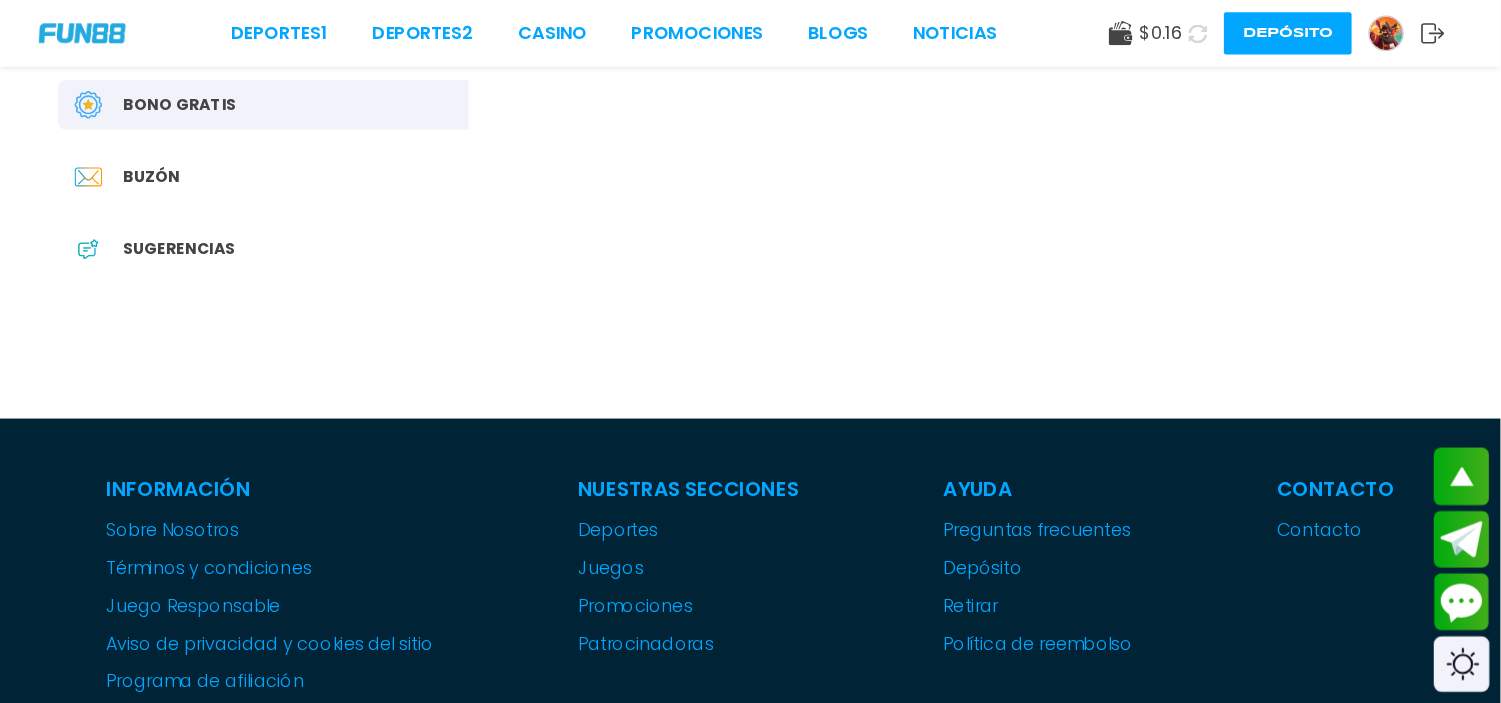 scroll, scrollTop: 477, scrollLeft: 0, axis: vertical 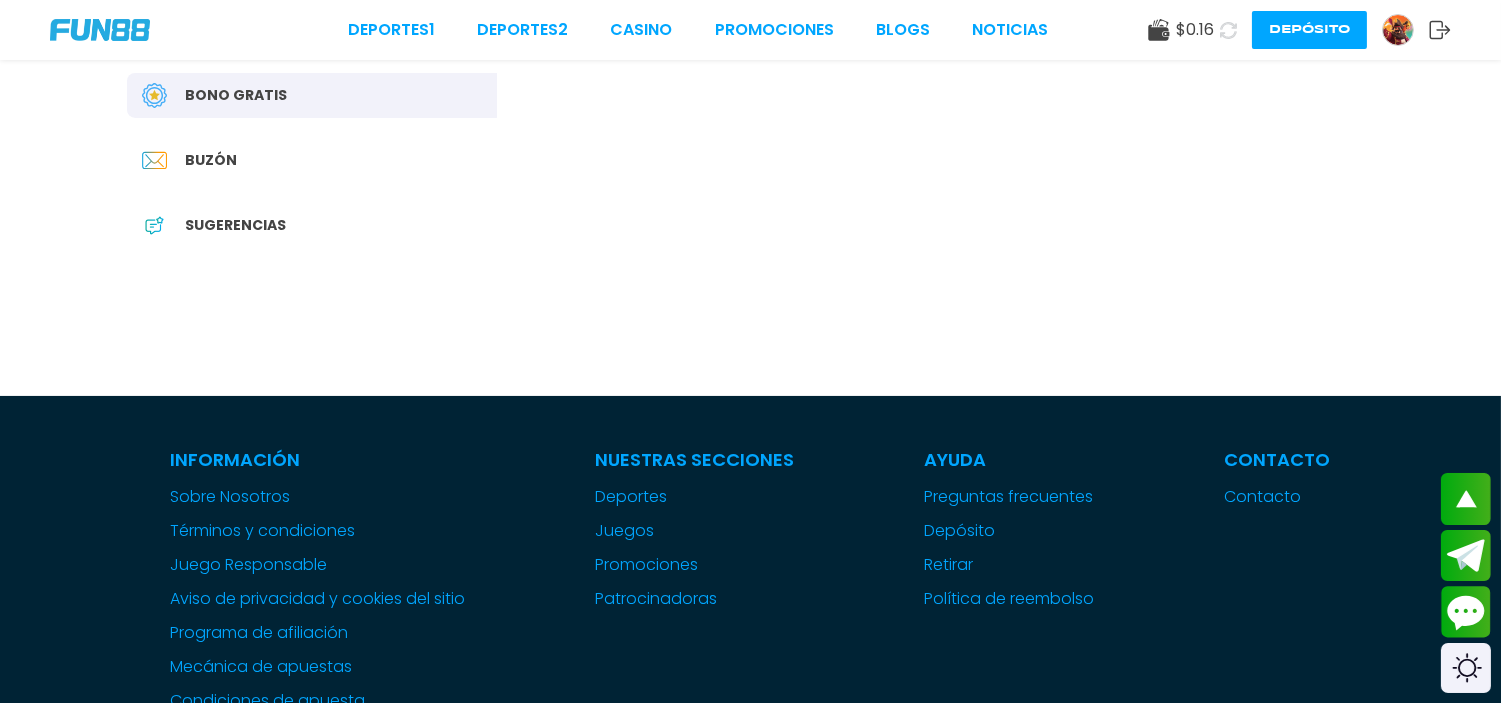 drag, startPoint x: 784, startPoint y: 276, endPoint x: 871, endPoint y: 306, distance: 92.02717 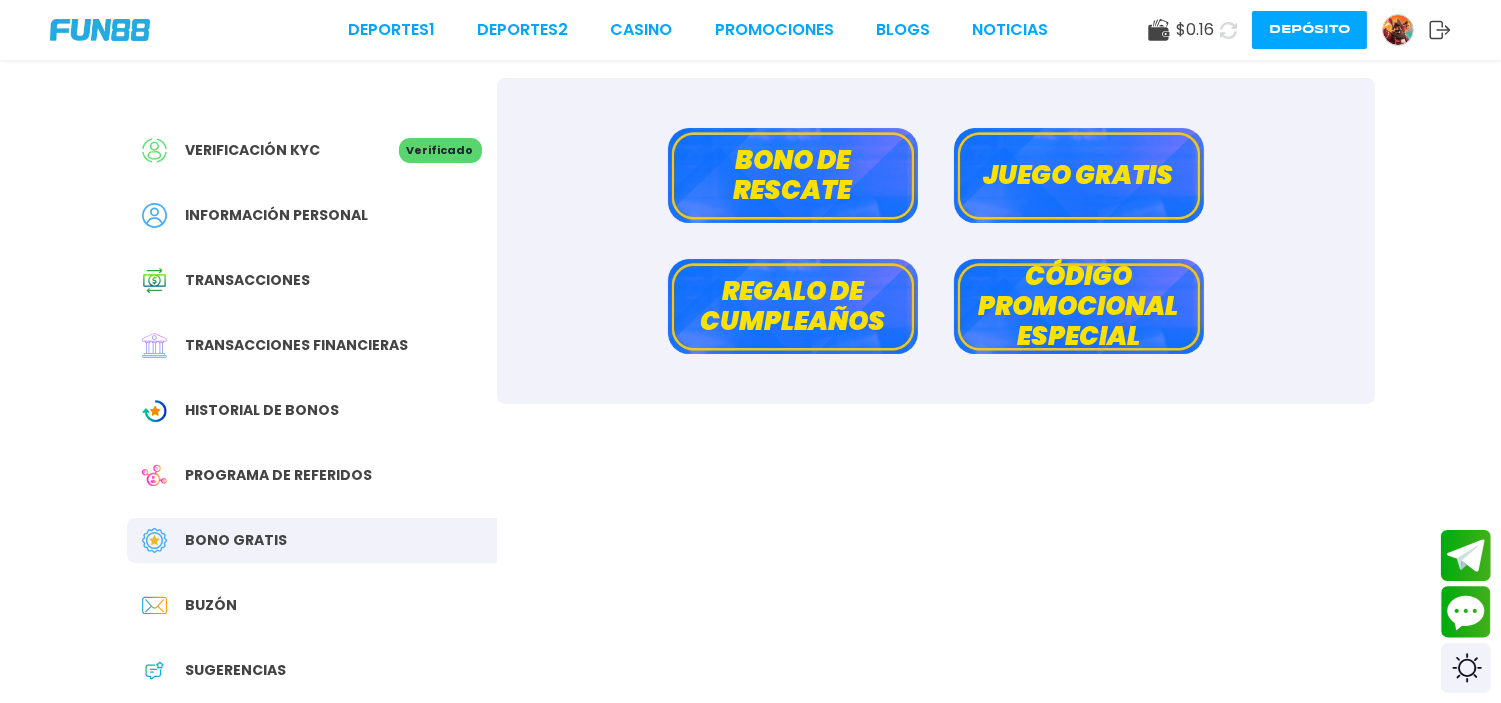 scroll, scrollTop: 0, scrollLeft: 0, axis: both 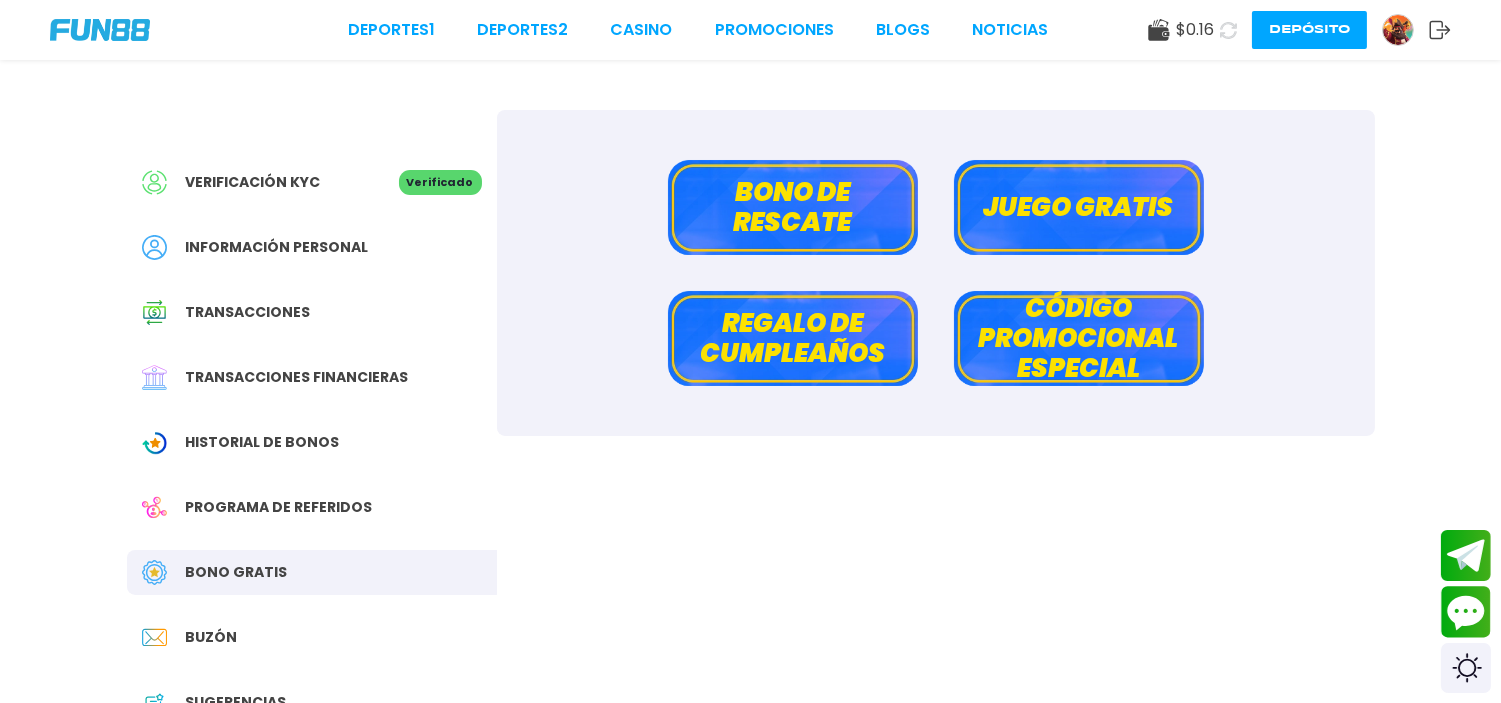 click on "Código promocional especial" at bounding box center (1079, 338) 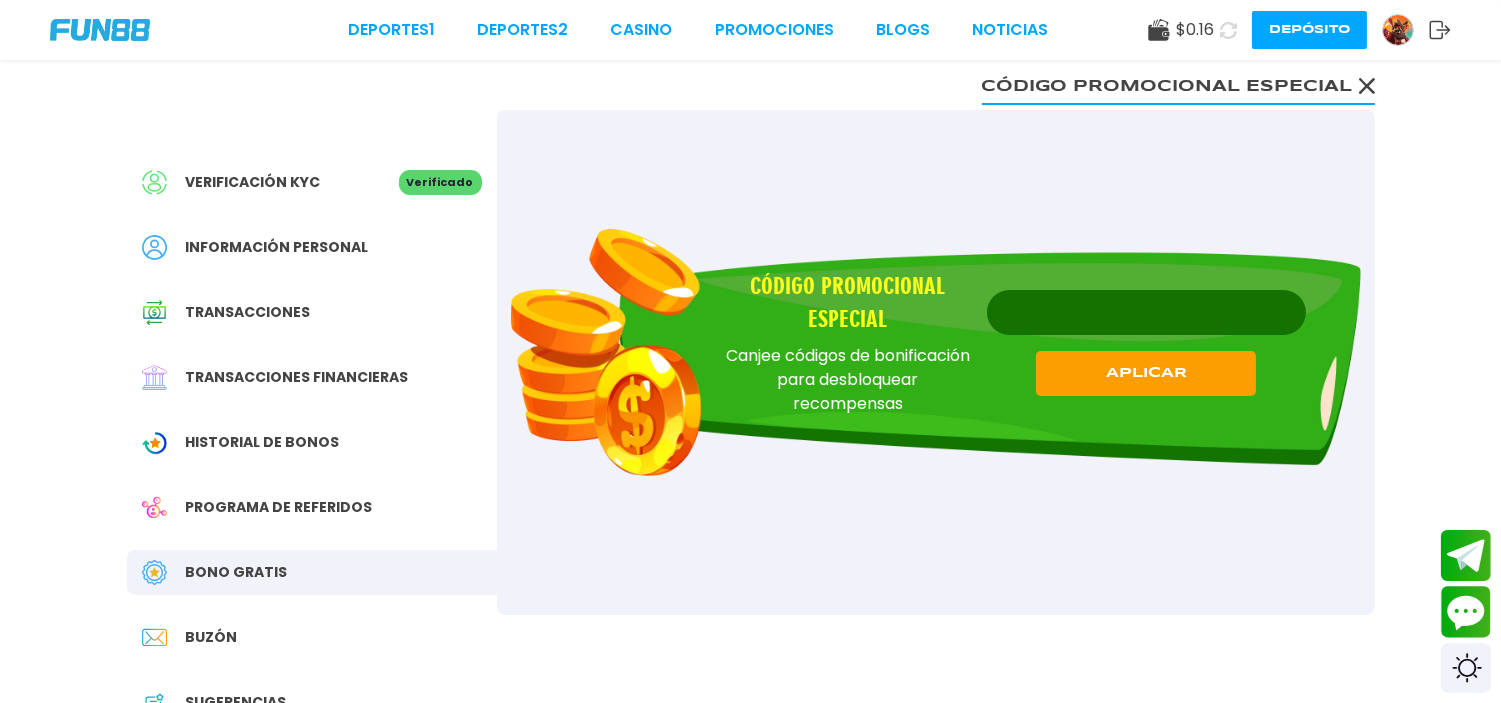 click on "Código promocional especial" at bounding box center (1146, 312) 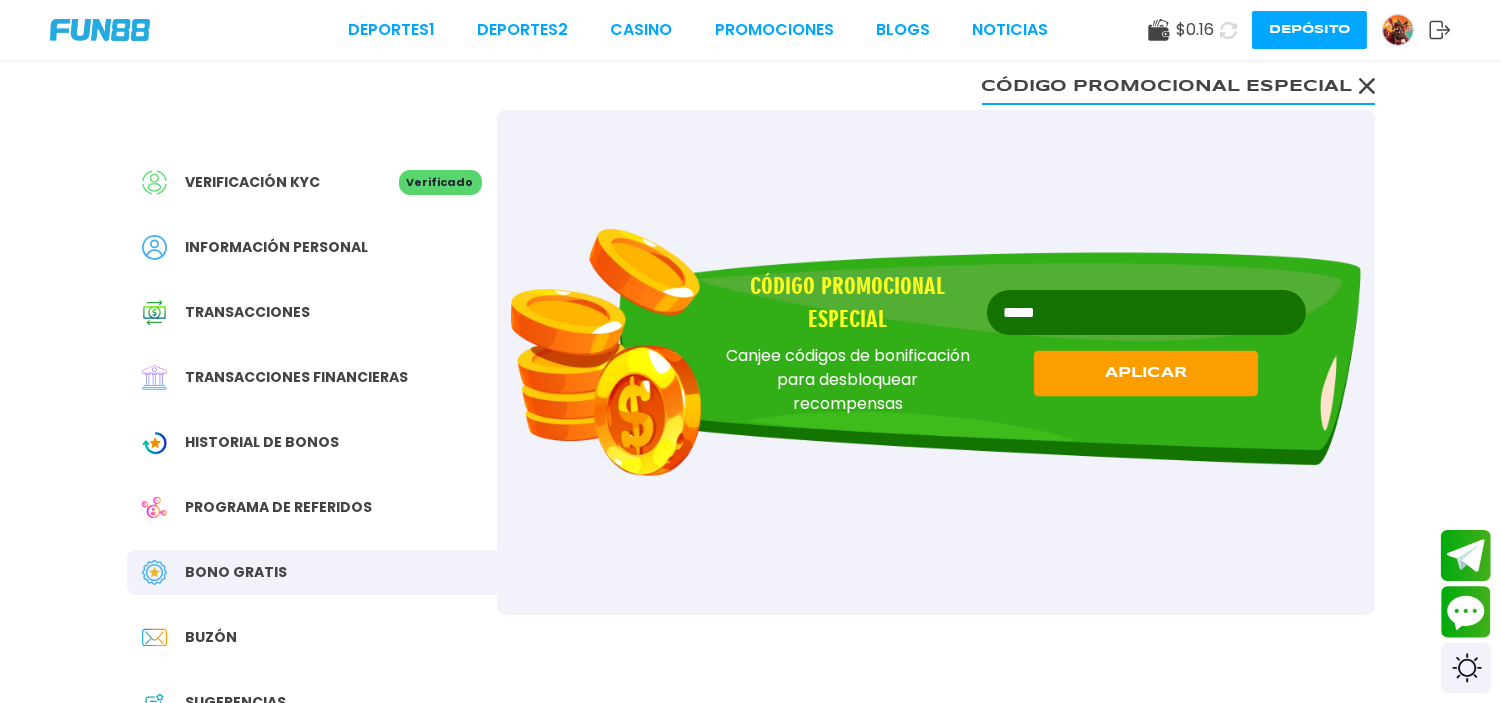 type on "****" 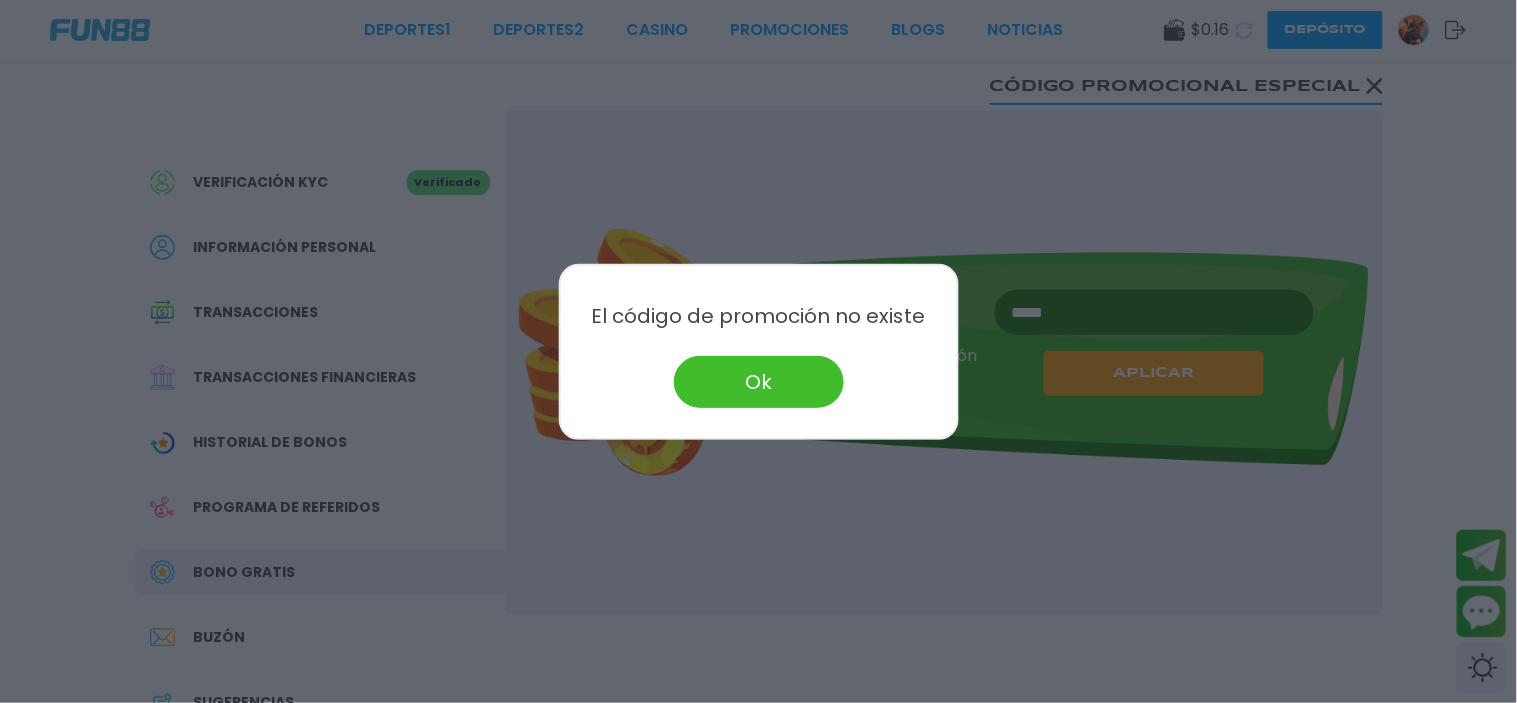 click on "Ok" at bounding box center [759, 382] 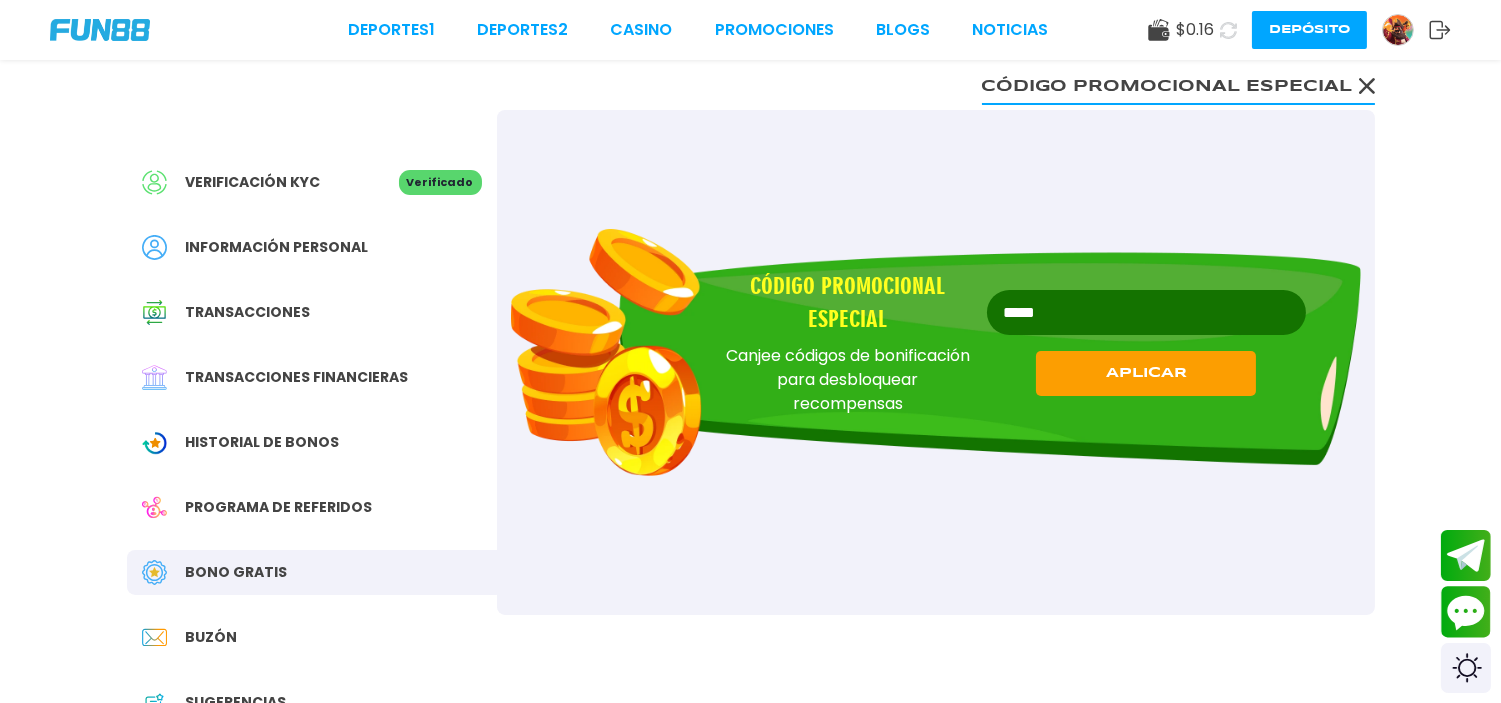 click 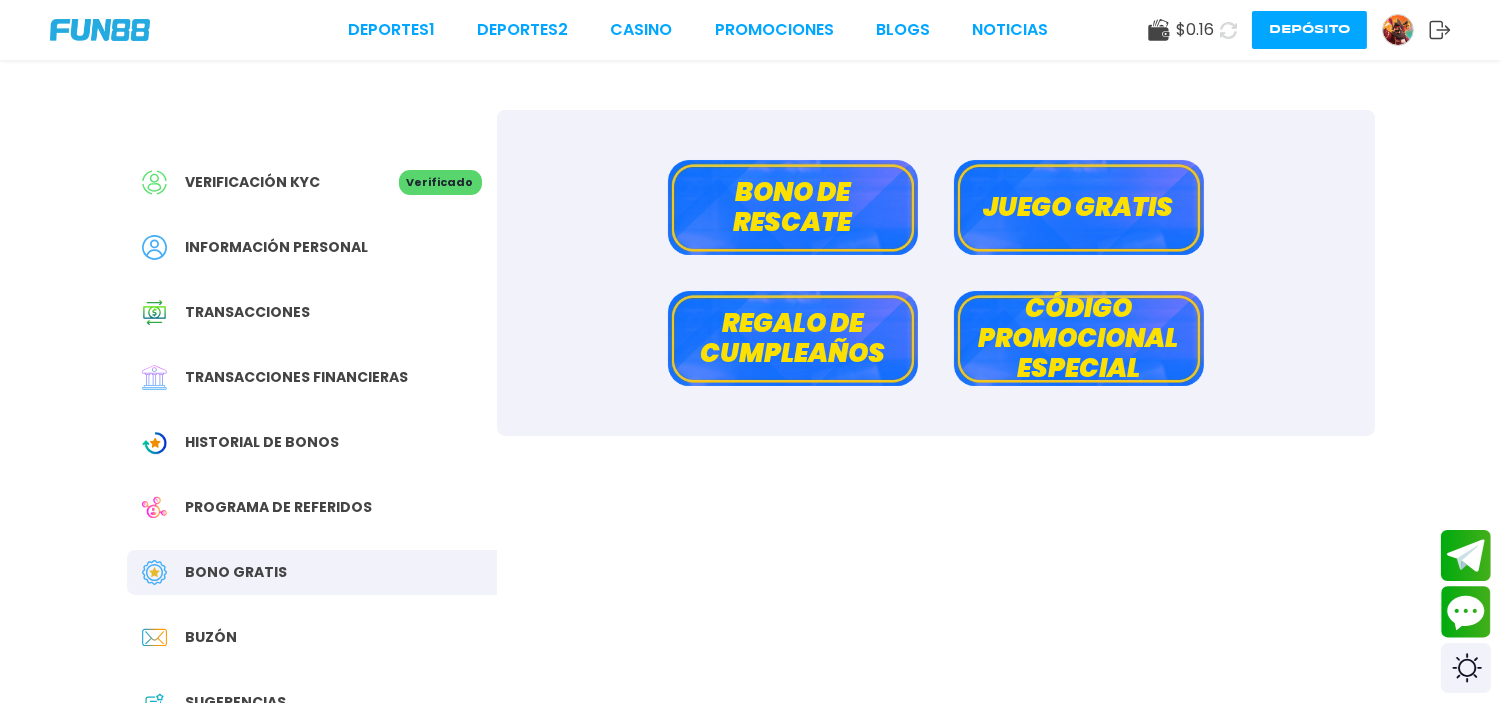 click on "Juego gratis" at bounding box center (1079, 207) 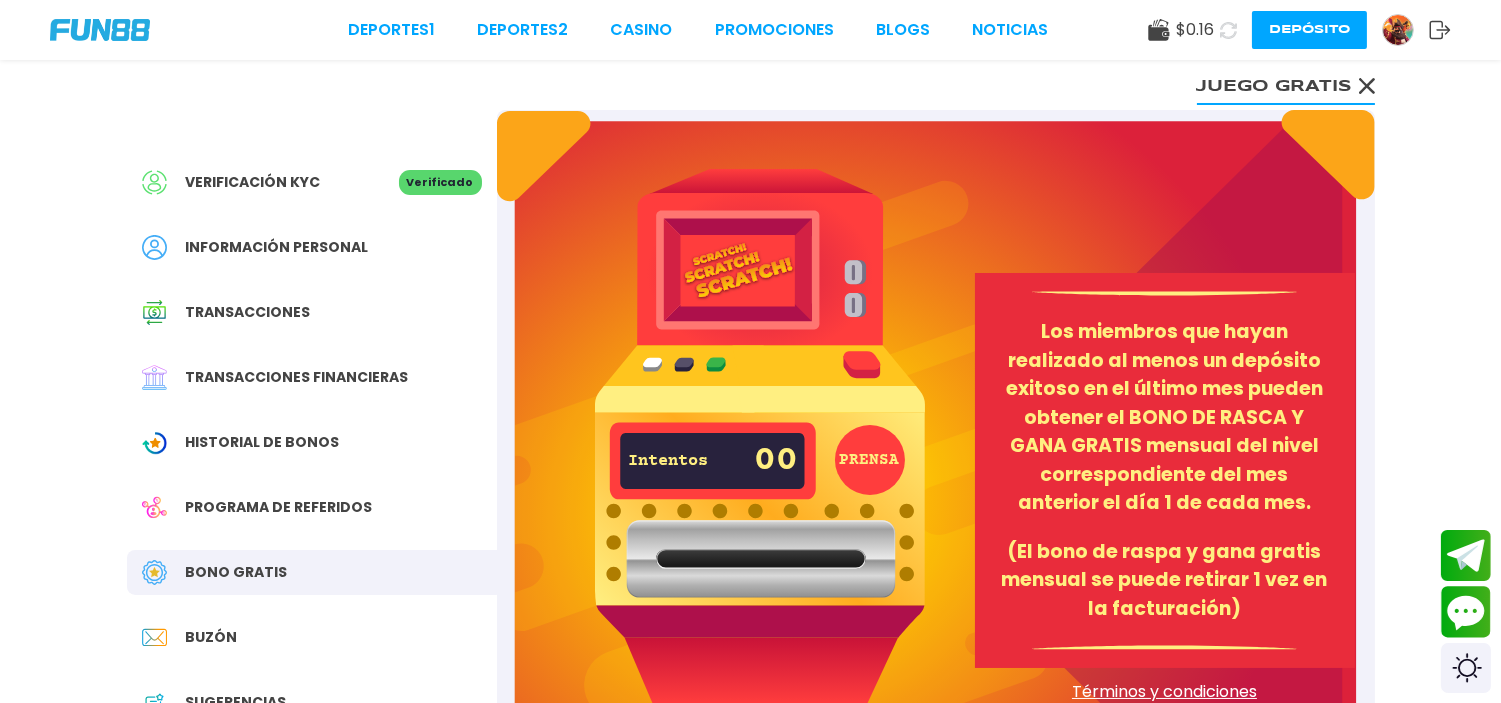 click on "PRENSA" at bounding box center [870, 460] 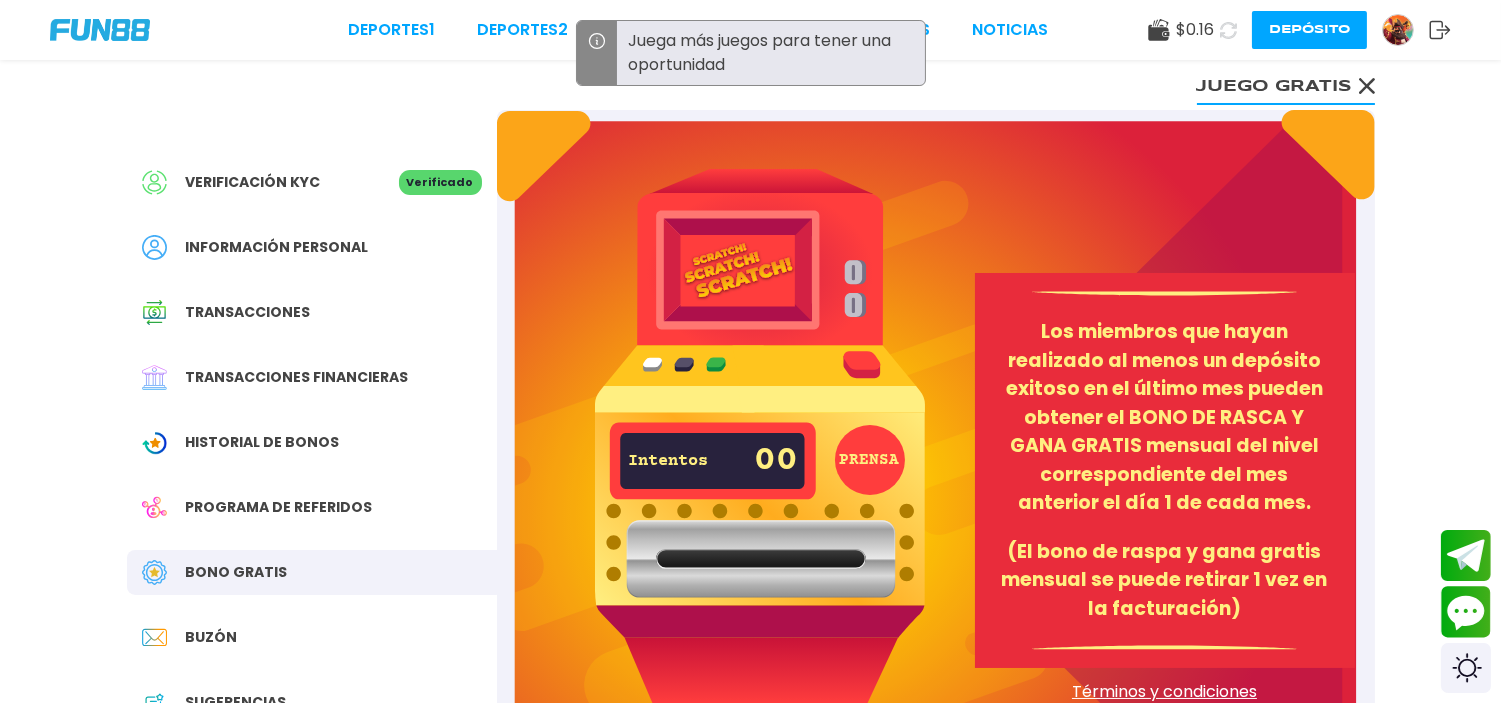 click on "Los miembros que hayan realizado al menos un depósito exitoso en el último mes pueden obtener el BONO DE RASCA Y GANA GRATIS mensual del nivel correspondiente del mes anterior el día 1 de cada mes." at bounding box center (1165, 418) 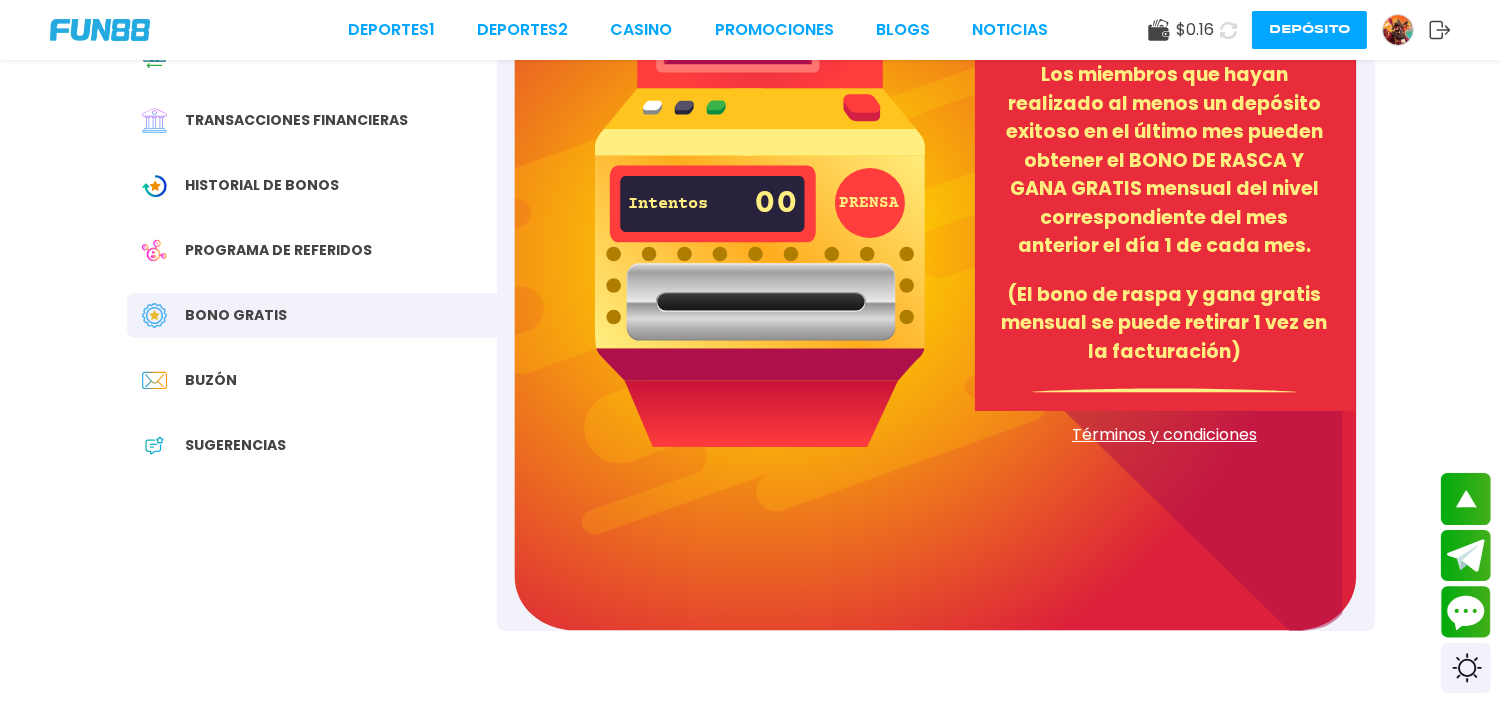 scroll, scrollTop: 311, scrollLeft: 0, axis: vertical 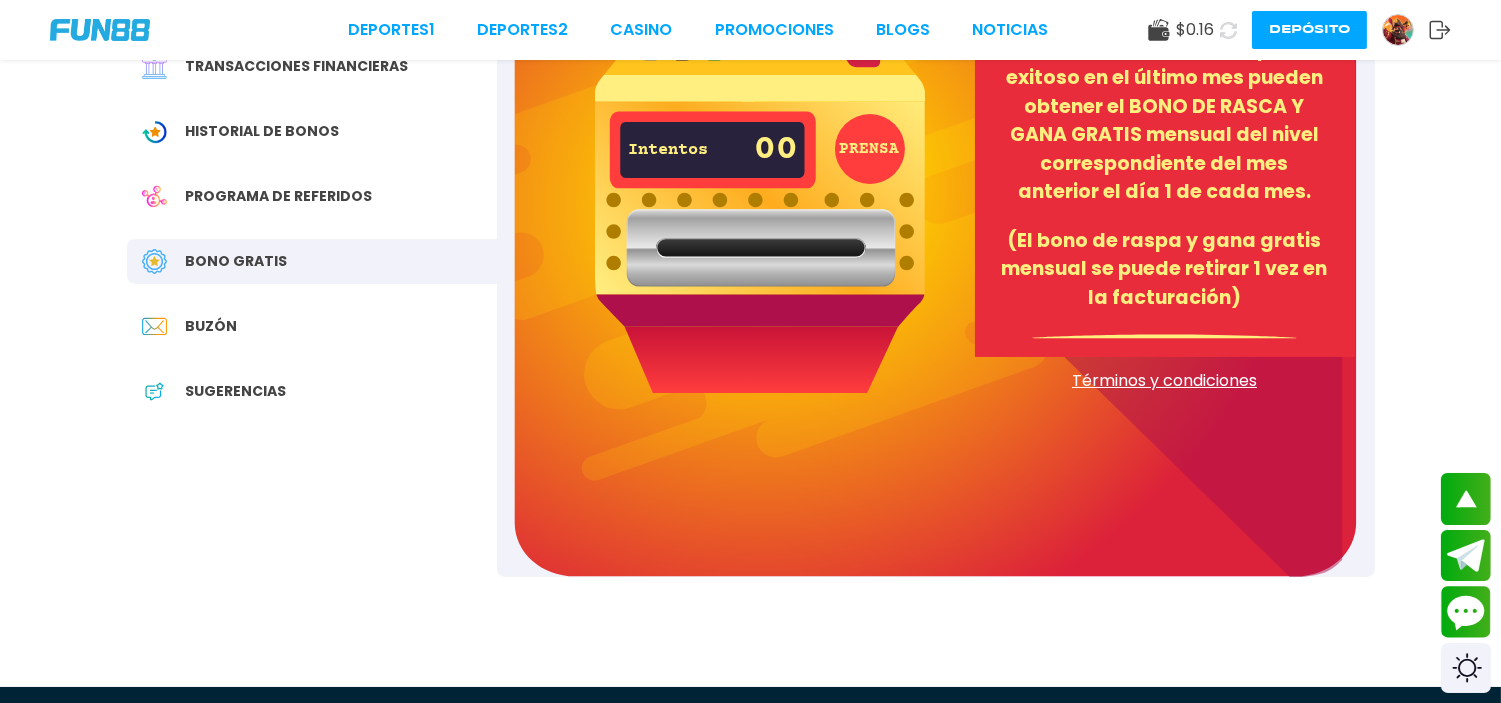 click on "PRENSA" at bounding box center [870, 149] 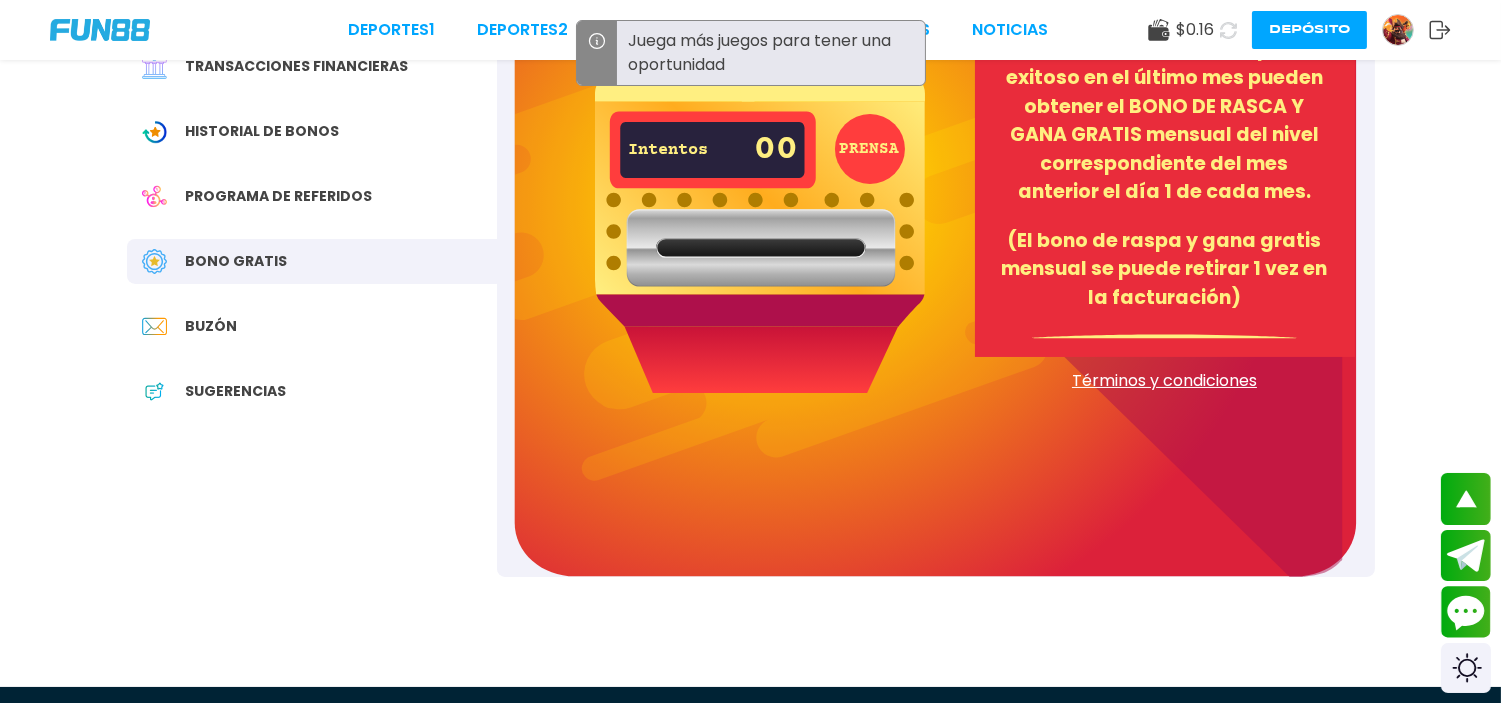 click on "(El bono de raspa y gana gratis mensual se puede retirar 1 vez en la facturación)" at bounding box center (1165, 270) 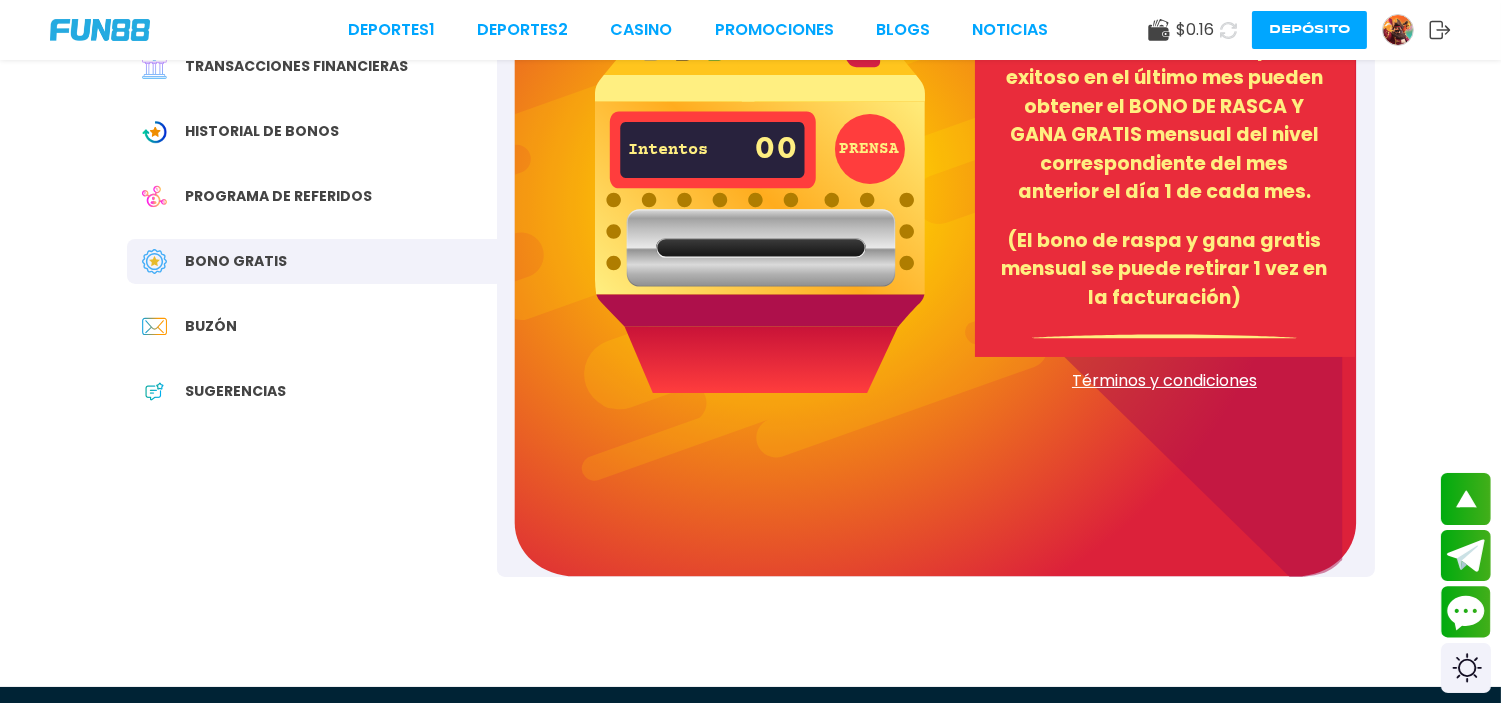 click on "Los miembros que hayan realizado al menos un depósito exitoso en el último mes pueden obtener el BONO DE RASCA Y GANA GRATIS mensual del nivel correspondiente del mes anterior el día 1 de cada mes." at bounding box center (1165, 107) 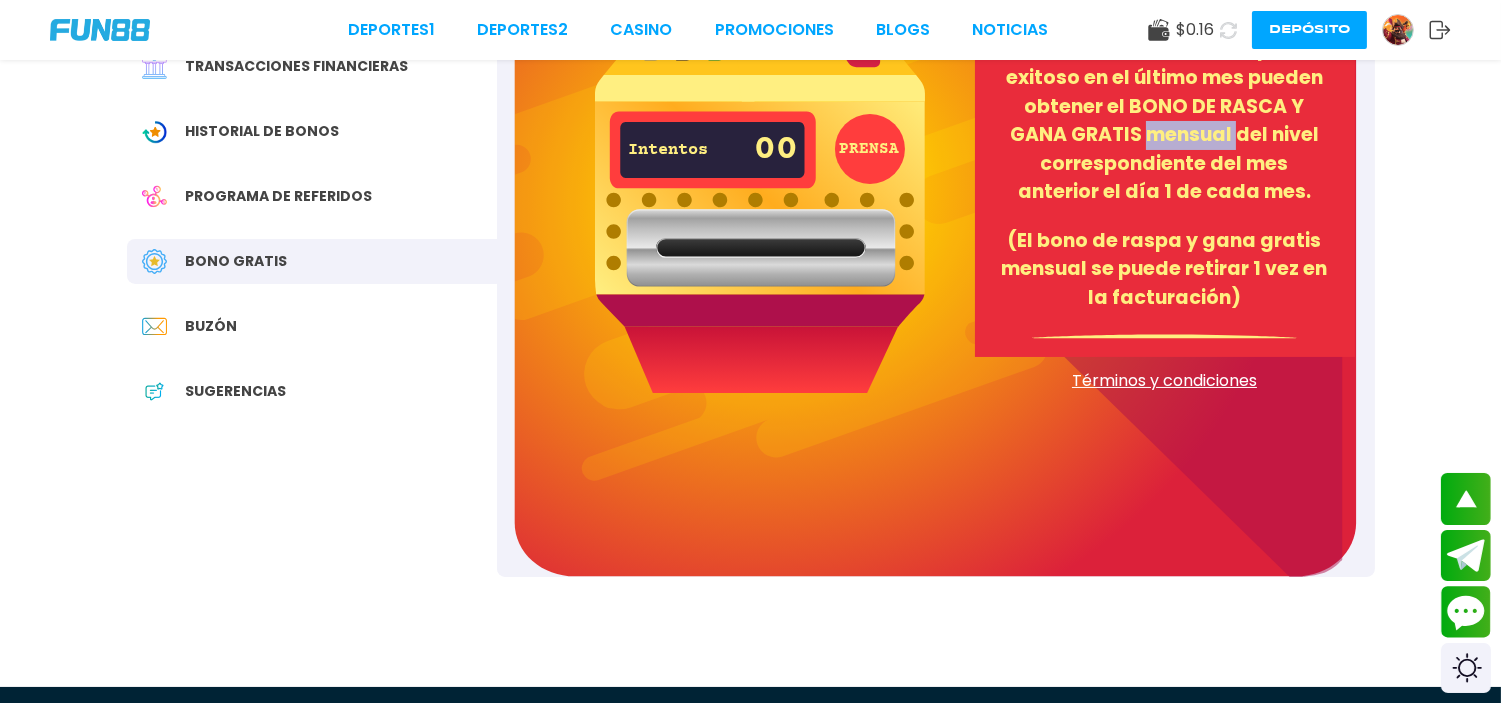 click on "Los miembros que hayan realizado al menos un depósito exitoso en el último mes pueden obtener el BONO DE RASCA Y GANA GRATIS mensual del nivel correspondiente del mes anterior el día 1 de cada mes." at bounding box center (1165, 107) 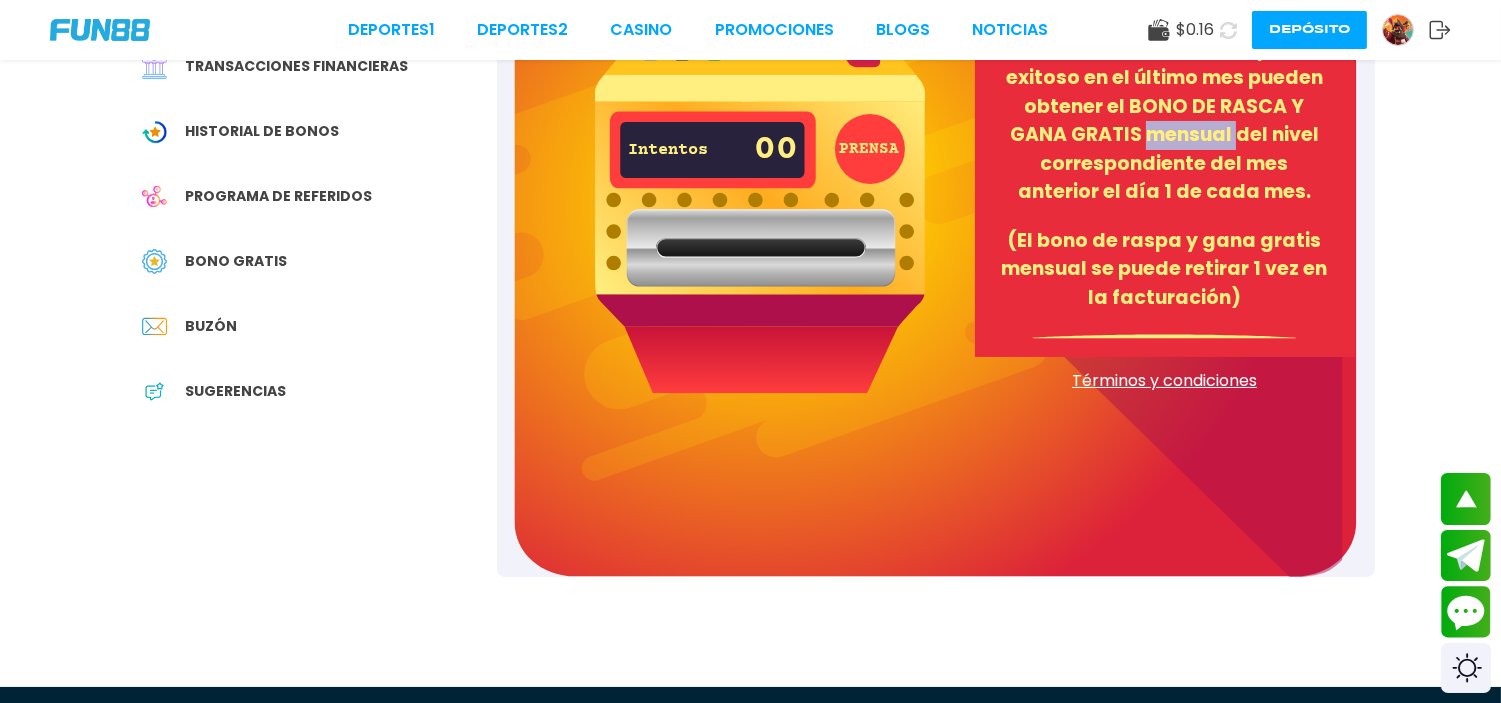 scroll, scrollTop: 0, scrollLeft: 0, axis: both 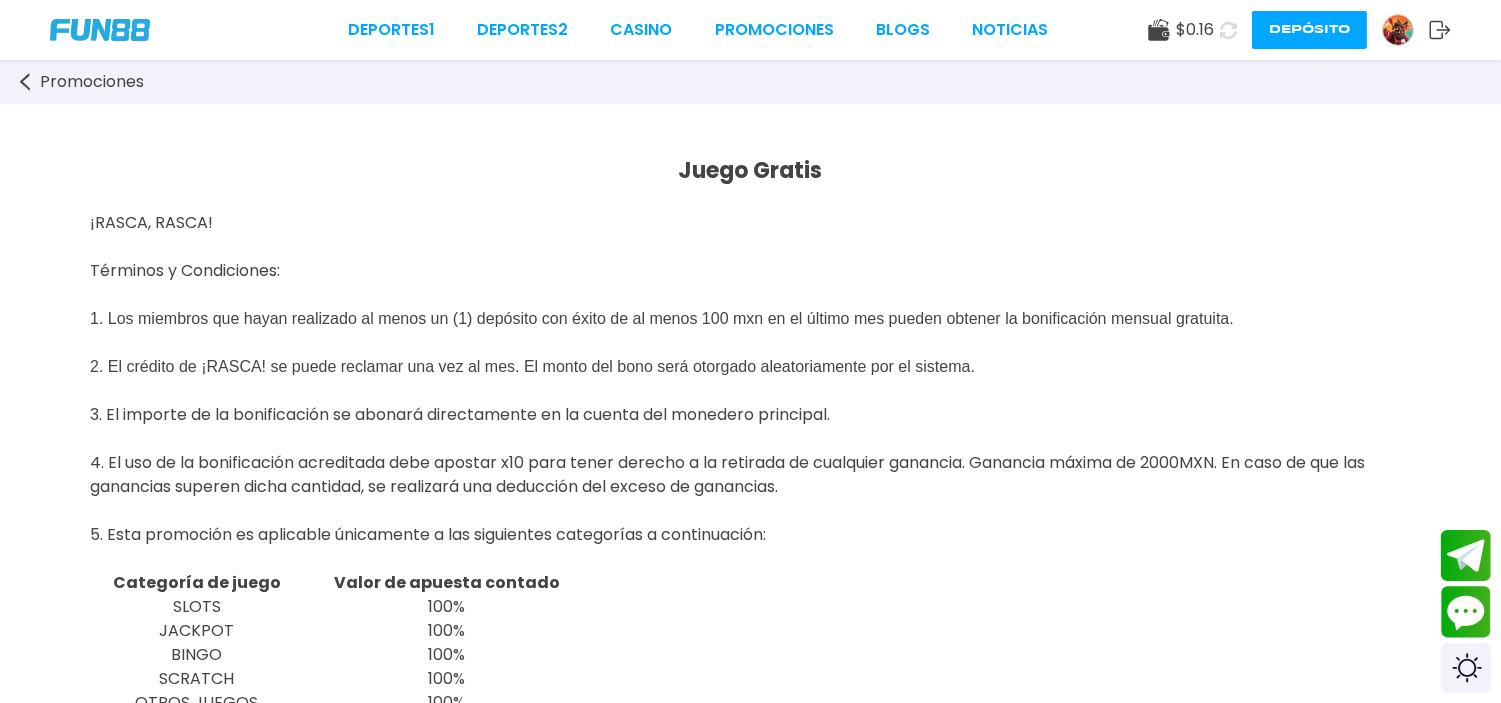 click on "2. El crédito de ¡RASCA! se puede reclamar una vez al mes. El monto del bono será otorgado aleatoriamente por el sistema." at bounding box center [750, 379] 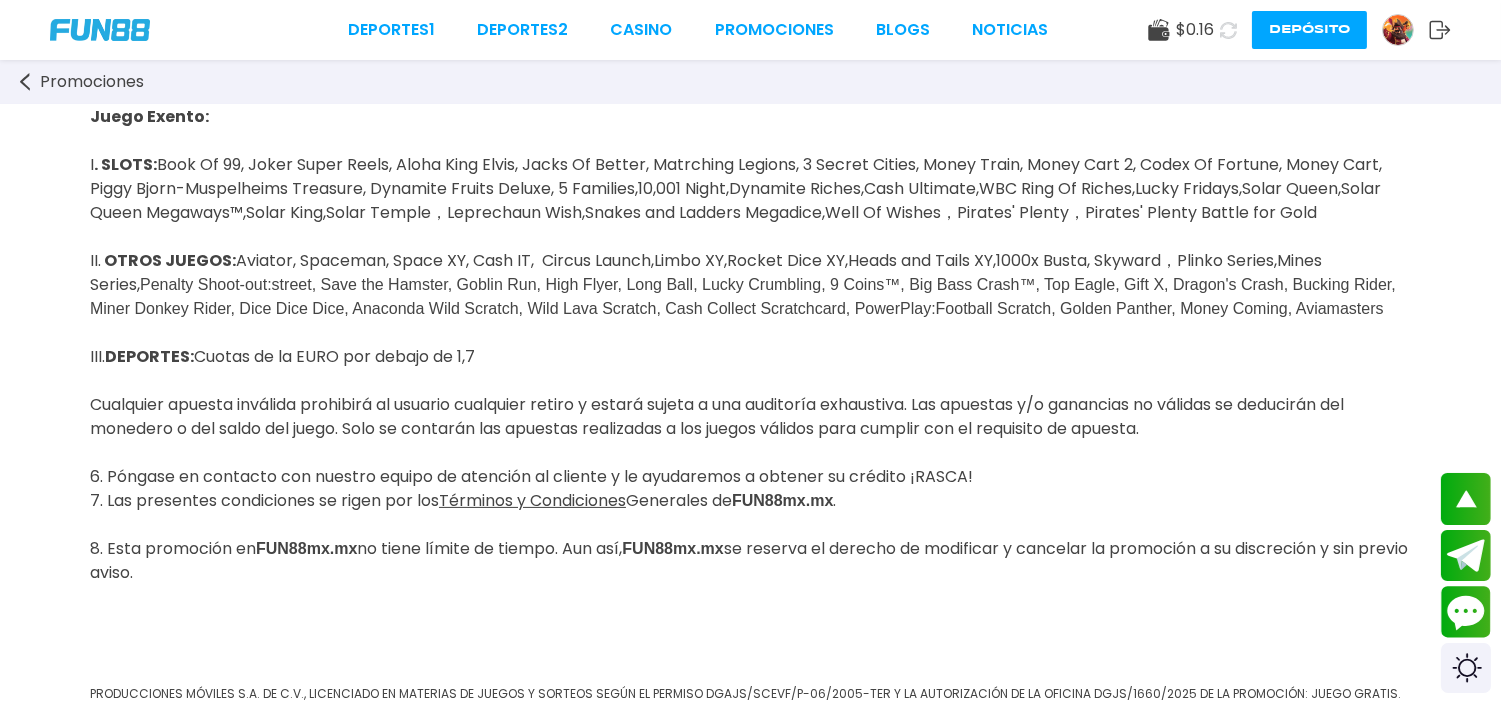 scroll, scrollTop: 800, scrollLeft: 0, axis: vertical 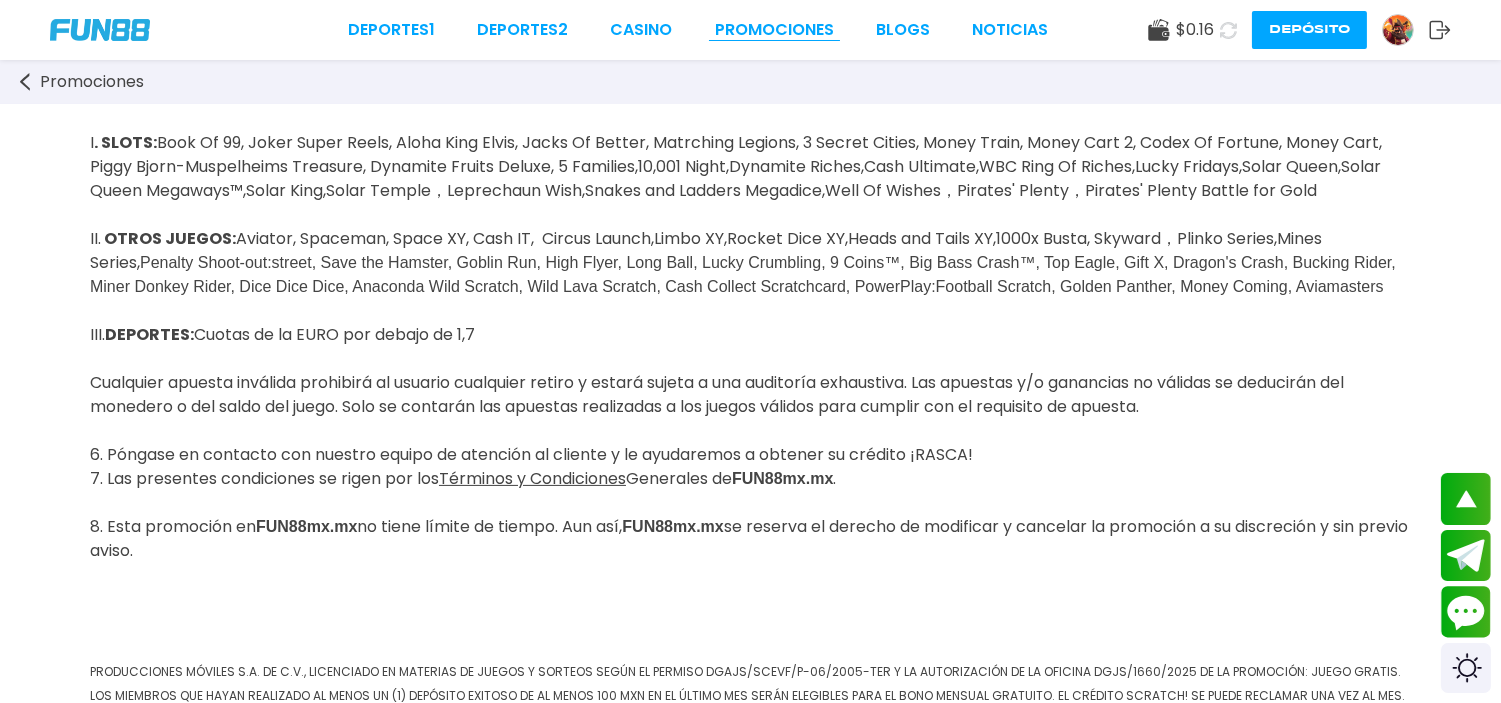 click on "Promociones" at bounding box center [774, 30] 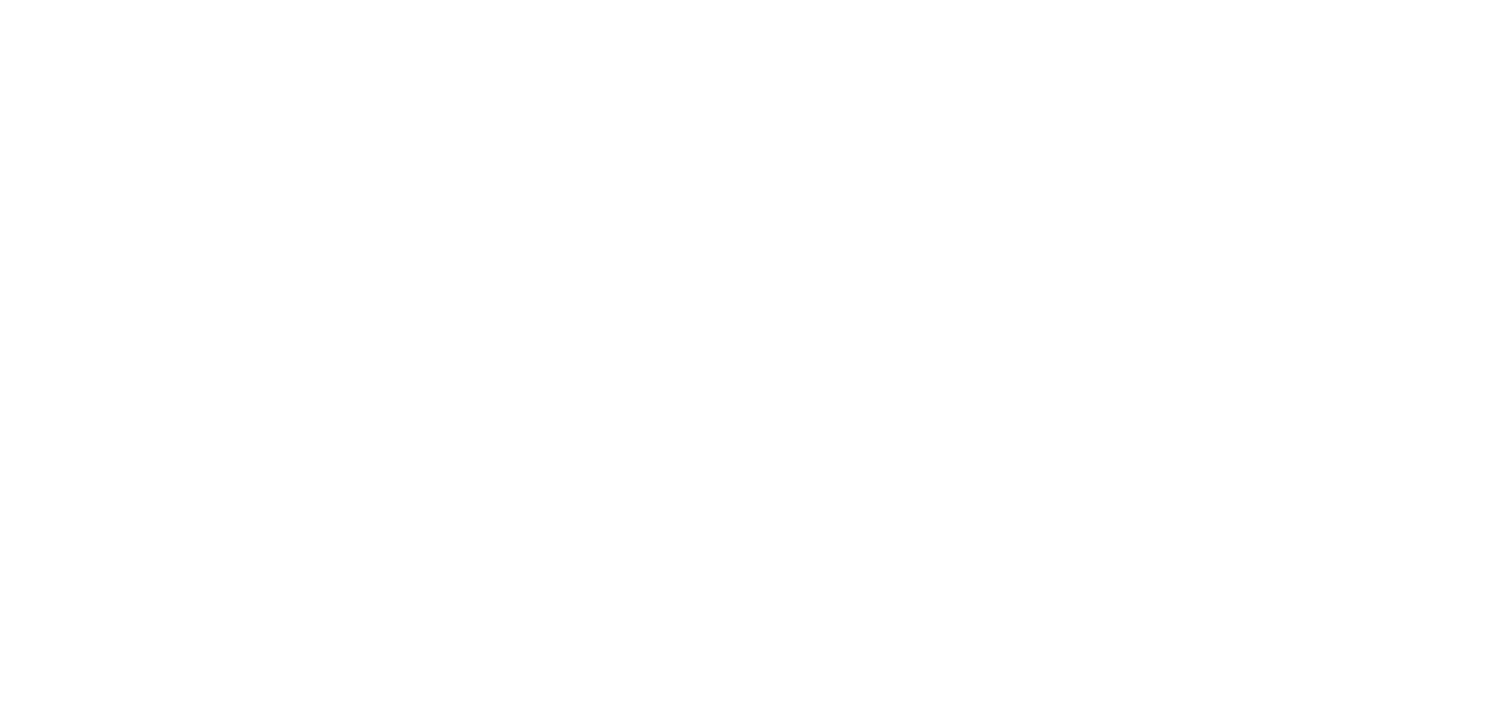 scroll, scrollTop: 0, scrollLeft: 0, axis: both 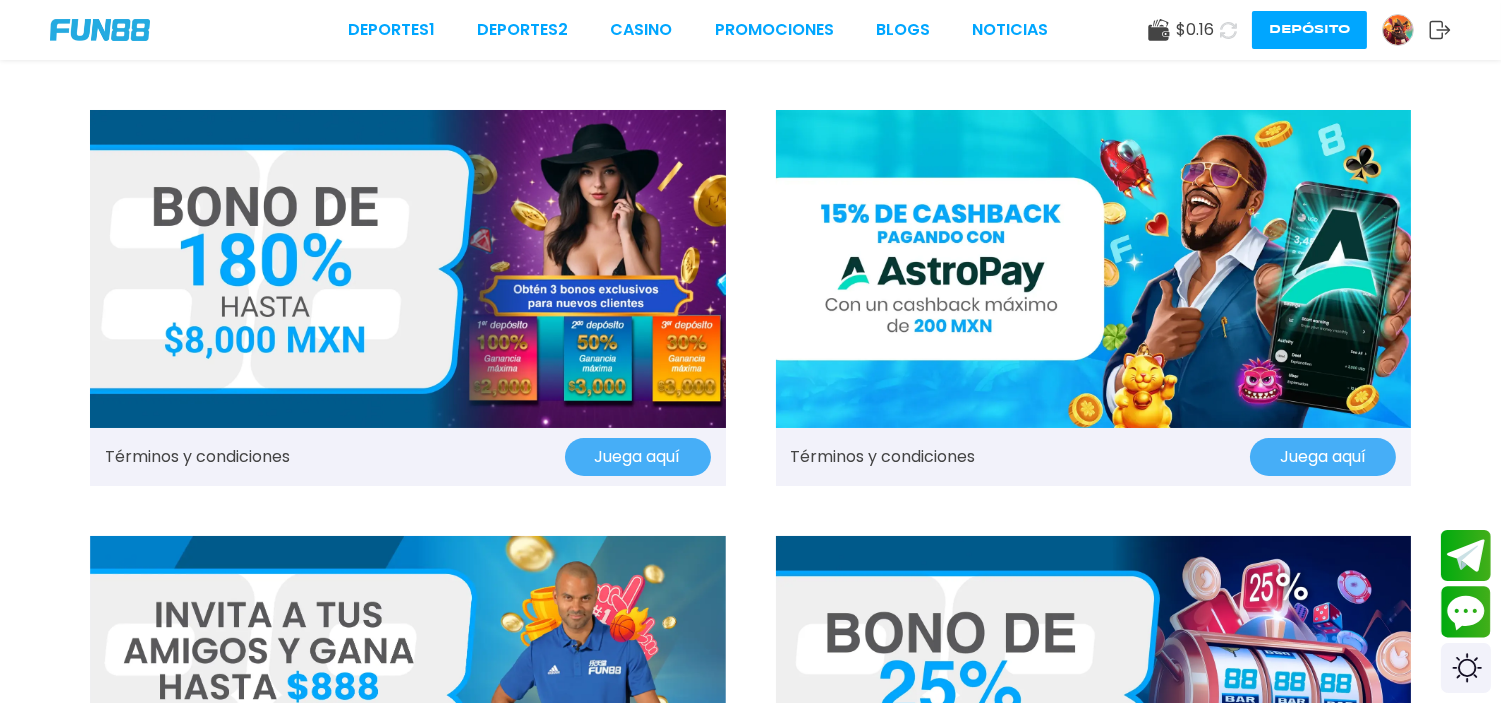 click on "Juega aquí" at bounding box center [1323, 457] 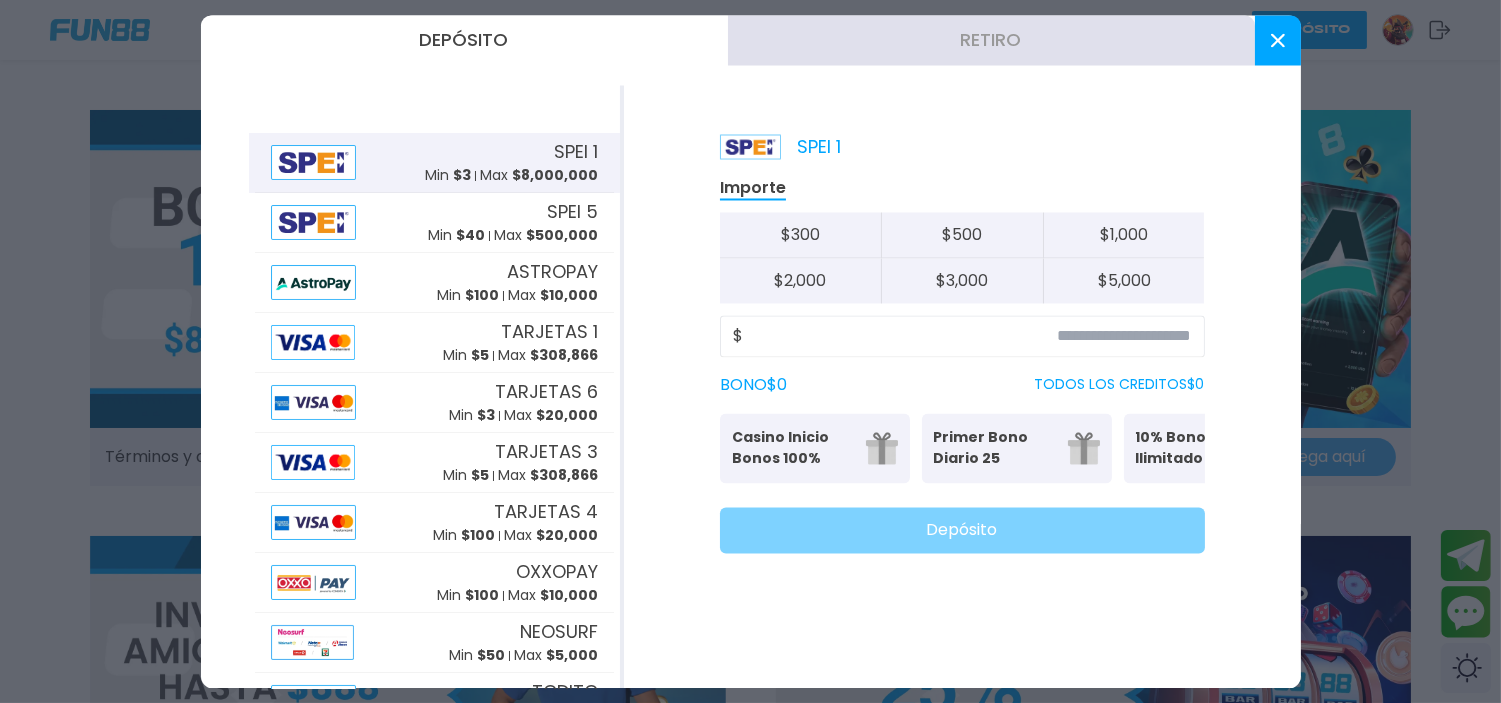 click at bounding box center (1278, 40) 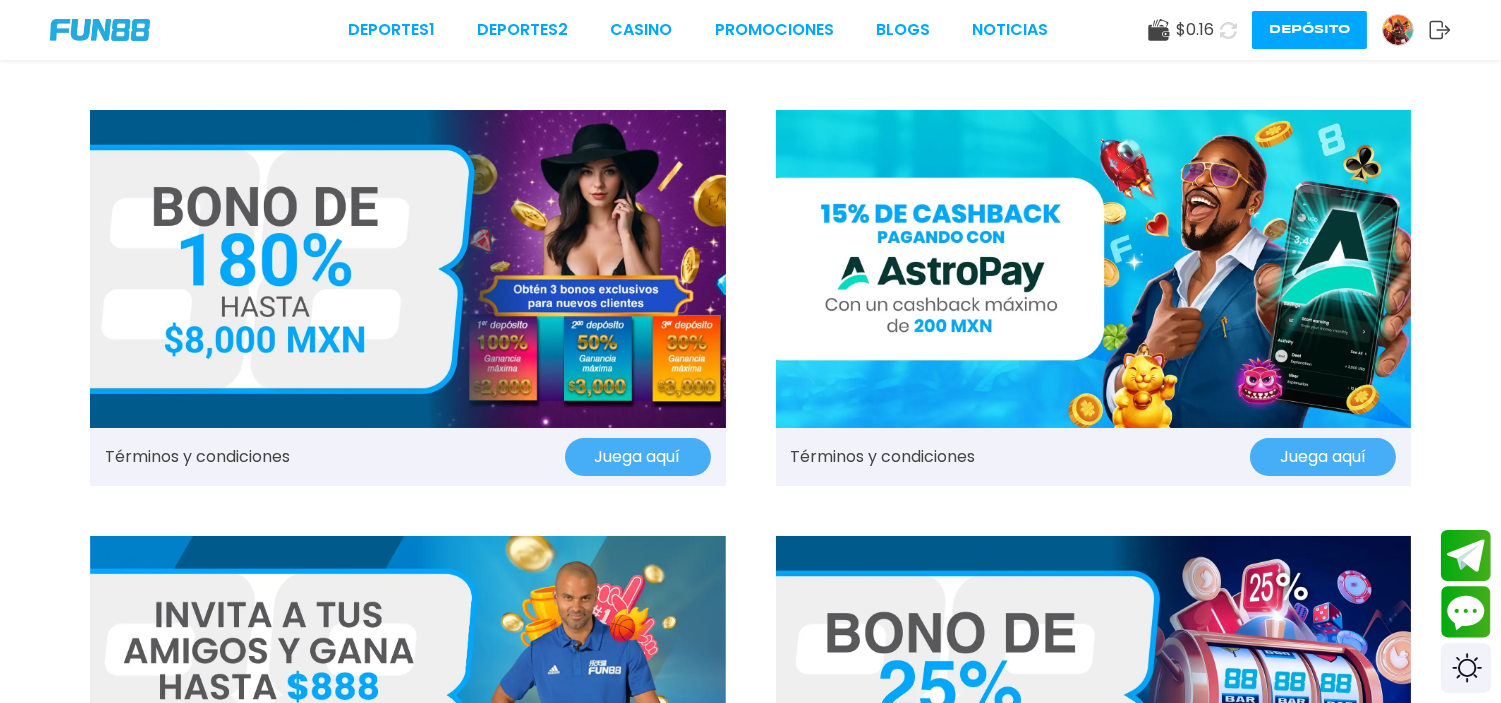 click on "Términos y condiciones Juega aquí Términos y condiciones Juega aquí Términos y condiciones Juega aquí Términos y condiciones Juega aquí Términos y condiciones Juega aquí Términos y condiciones Juega aquí Términos y condiciones Juega aquí Términos y condiciones Juega aquí Términos y condiciones Juega aquí Términos y condiciones Juega aquí" at bounding box center (750, 1149) 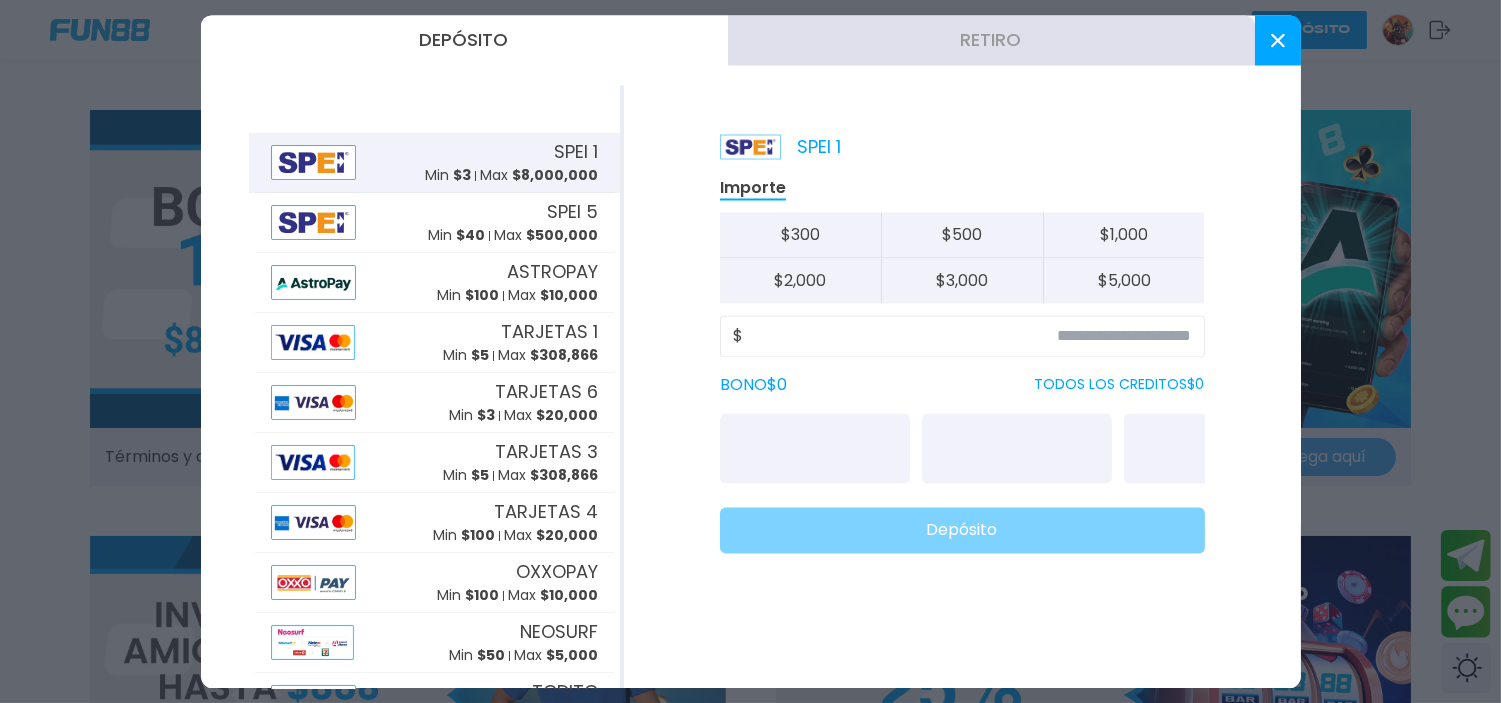 click on "Retiro" at bounding box center [991, 40] 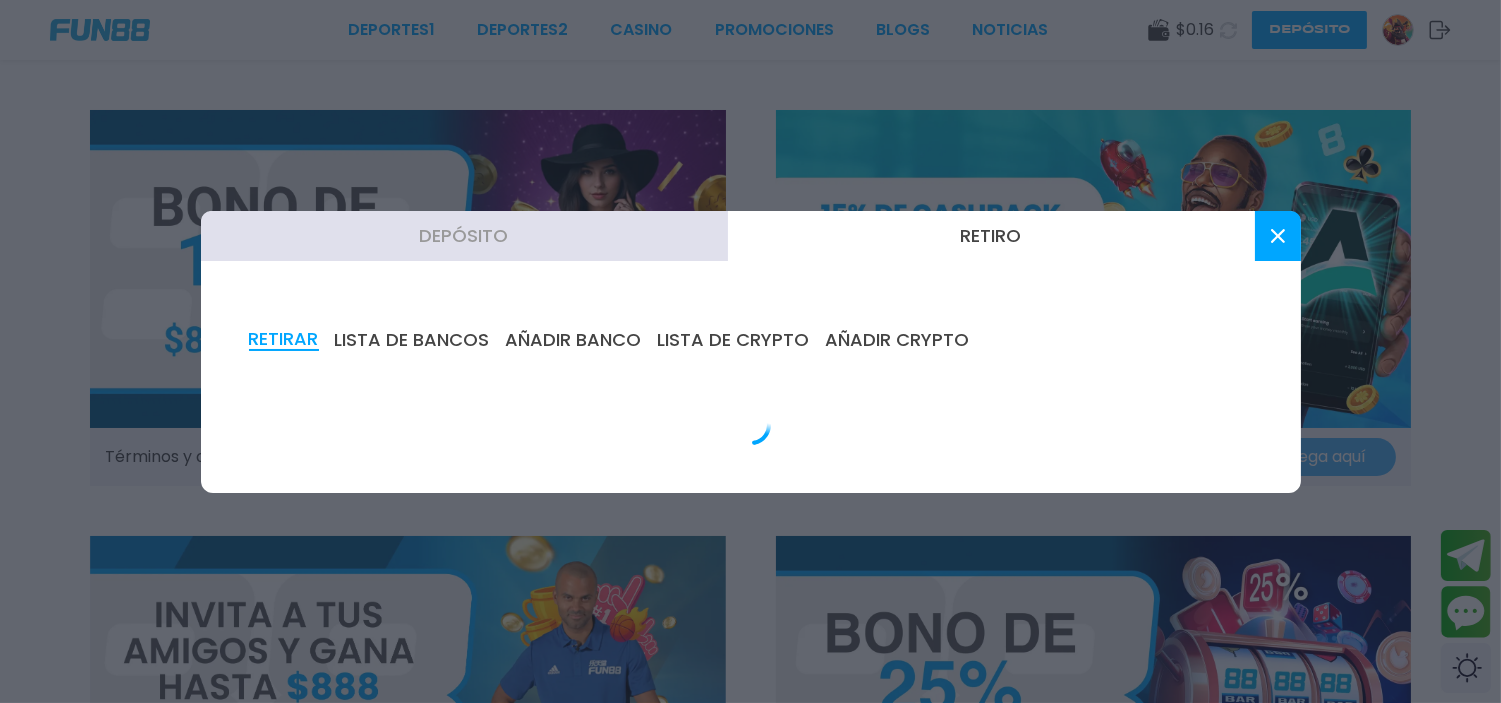 click at bounding box center (750, 351) 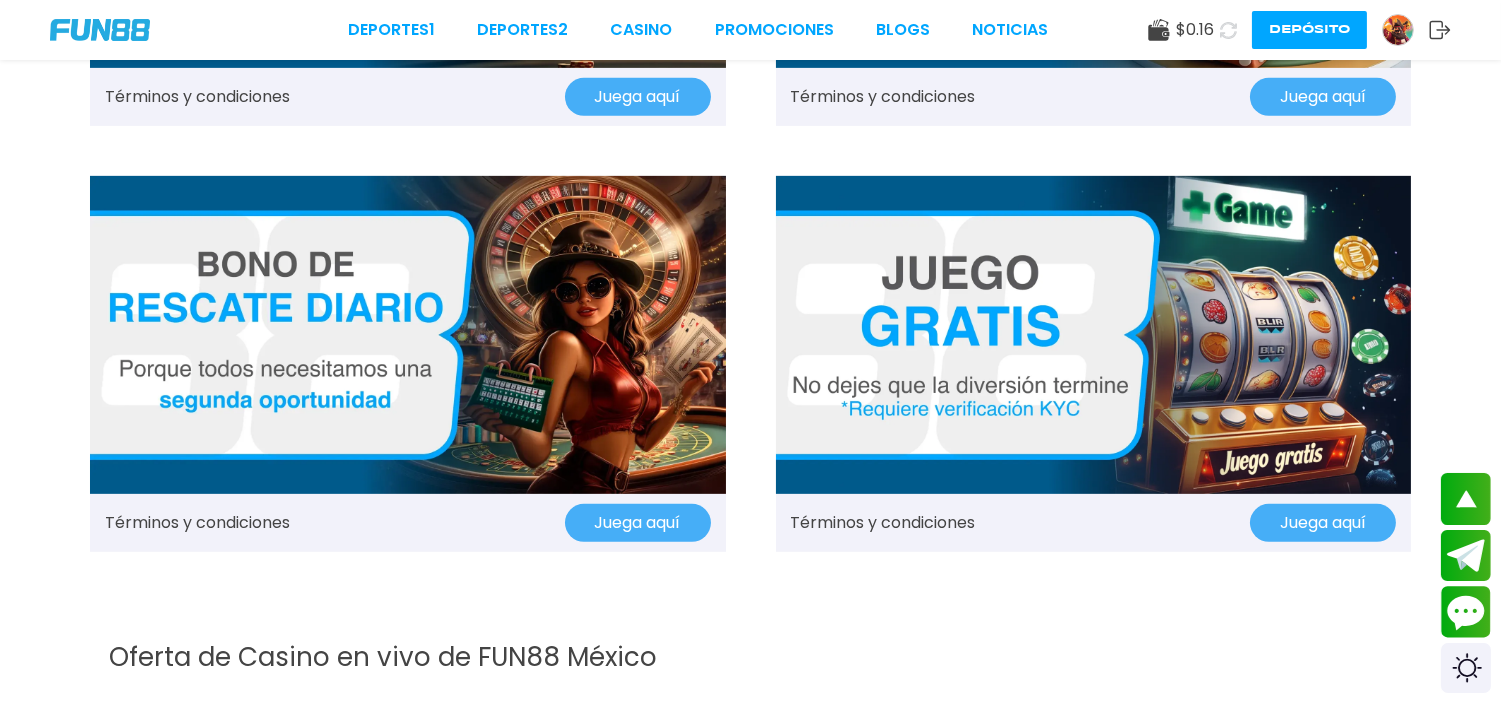 scroll, scrollTop: 1644, scrollLeft: 0, axis: vertical 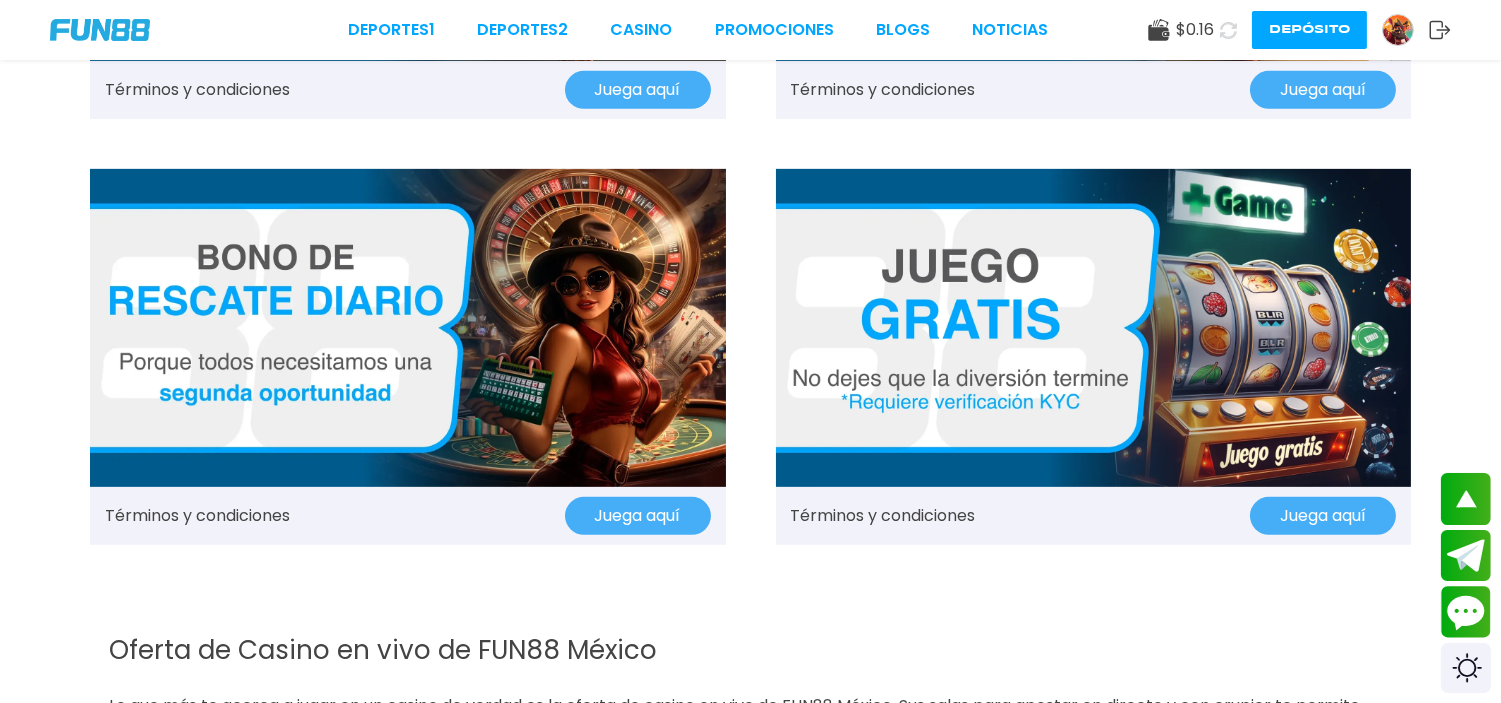 click at bounding box center [408, 328] 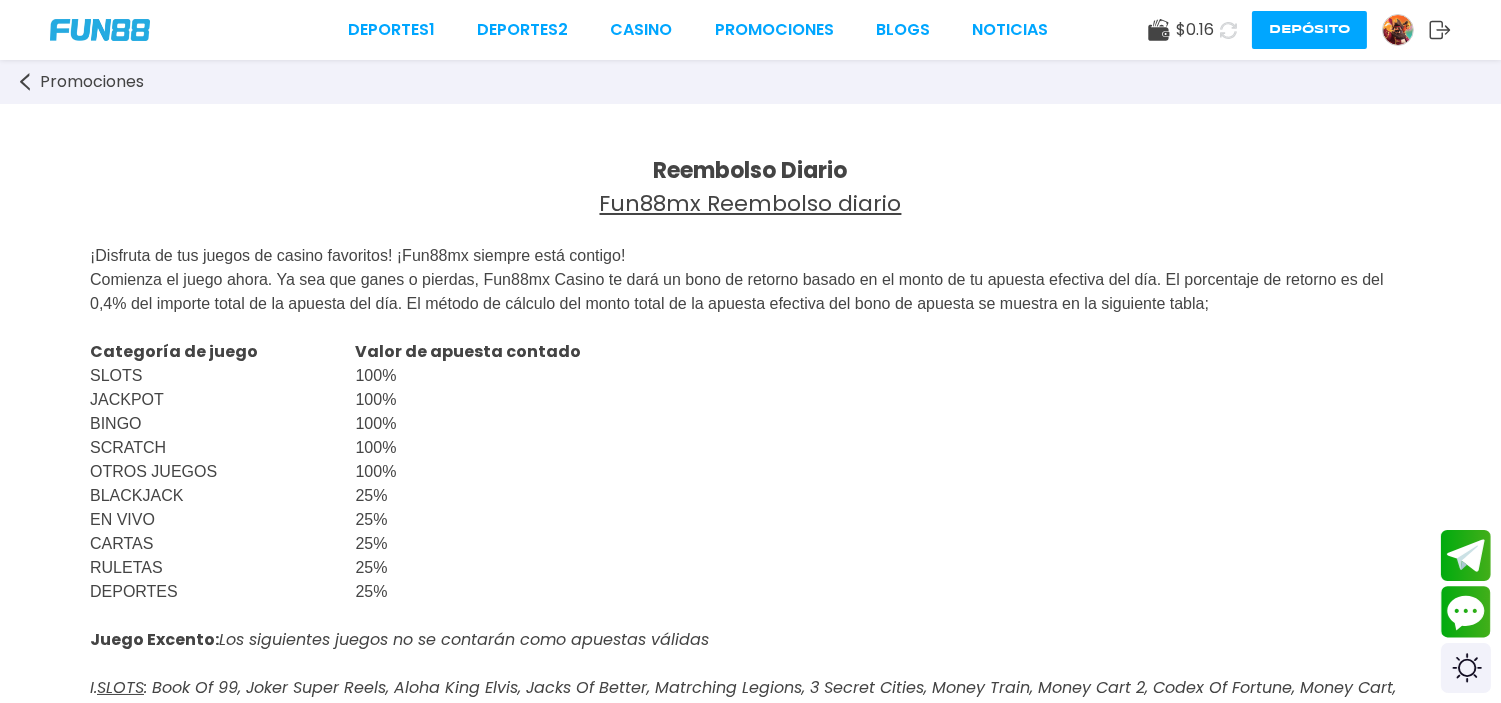 click on "Reembolso Diario
Fun88mx Reembolso diario
¡Disfruta de tus juegos de casino favoritos! ¡Fun88mx siempre está contigo!
Comienza el juego ahora. Ya sea que ganes o pierdas, Fun88mx Casino te dará un bono de retorno basado en el monto de tu apuesta efectiva del día. El porcentaje de retorno es del 0,4% del importe total de la apuesta del día. El método de cálculo del monto total de la apuesta efectiva del bono de apuesta se muestra en la siguiente tabla;
Categoría de juego
Valor de apuesta contado
SLOTS
100%
JACKPOT
100%
BINGO
100%
SCRATCH
100%
OTROS JUEGOS
100%
BLACKJACK
25%
EN VIVO
25%
CARTAS
25%
RULETAS
25%
DEPORTES
25%
Juego Excento:  Los siguientes juegos no se contarán como apuestas válidas
I.  SLOTS" at bounding box center (750, 991) 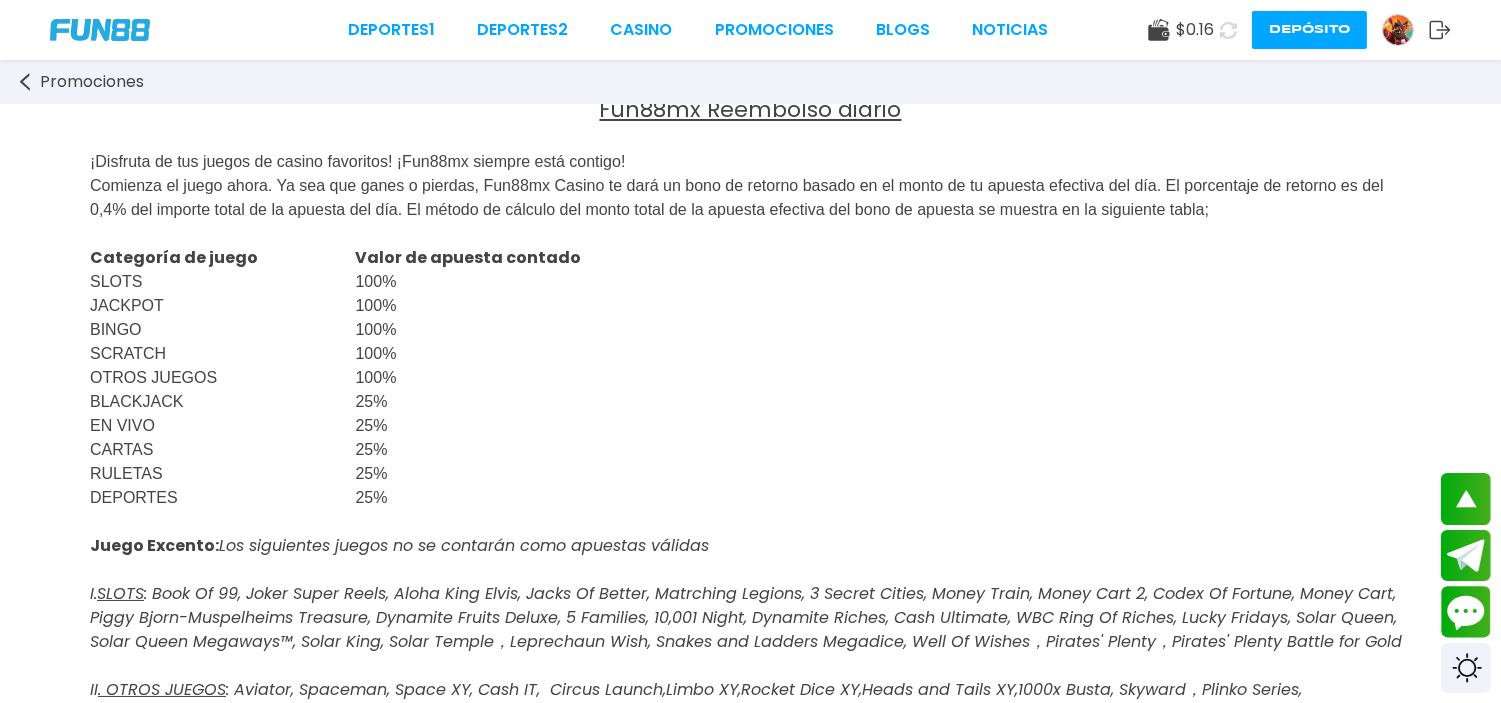 scroll, scrollTop: 0, scrollLeft: 0, axis: both 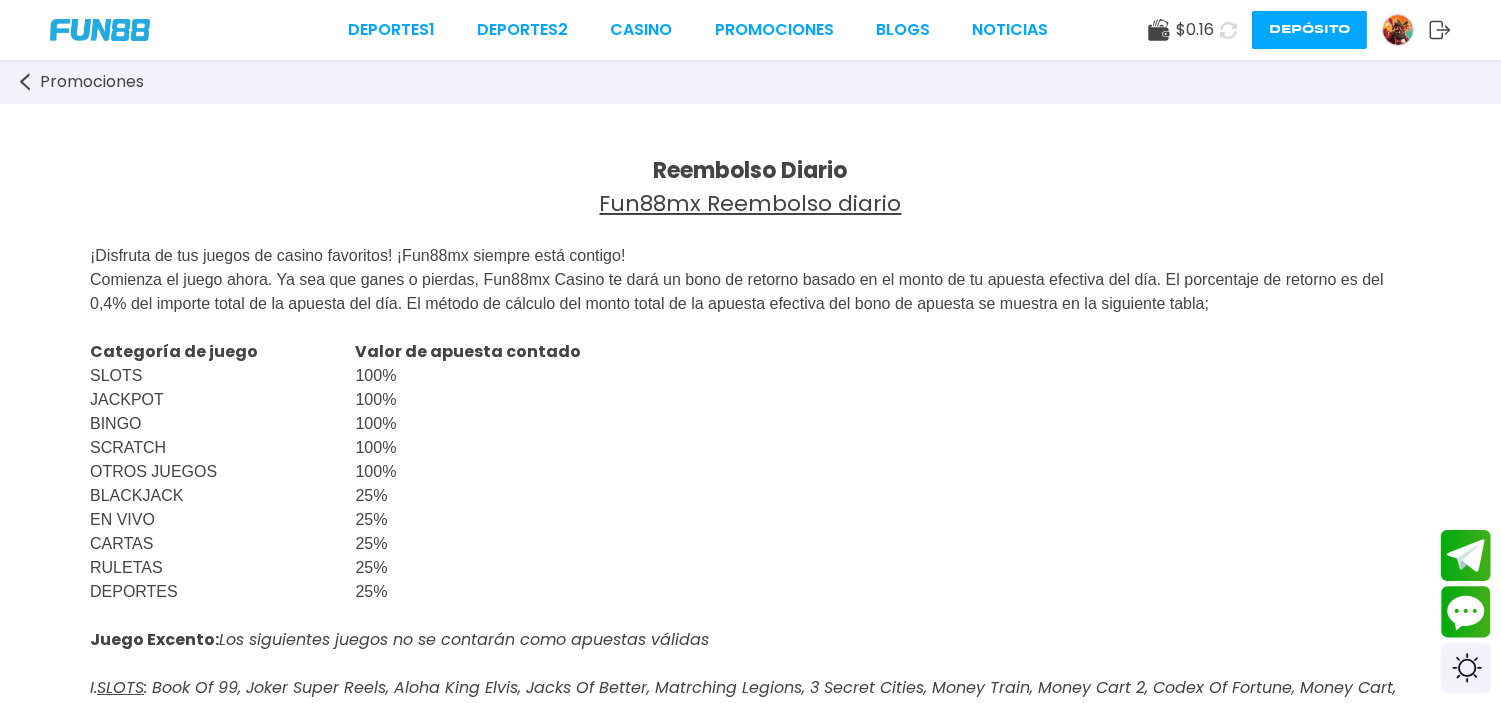 click on "Promociones" at bounding box center [92, 82] 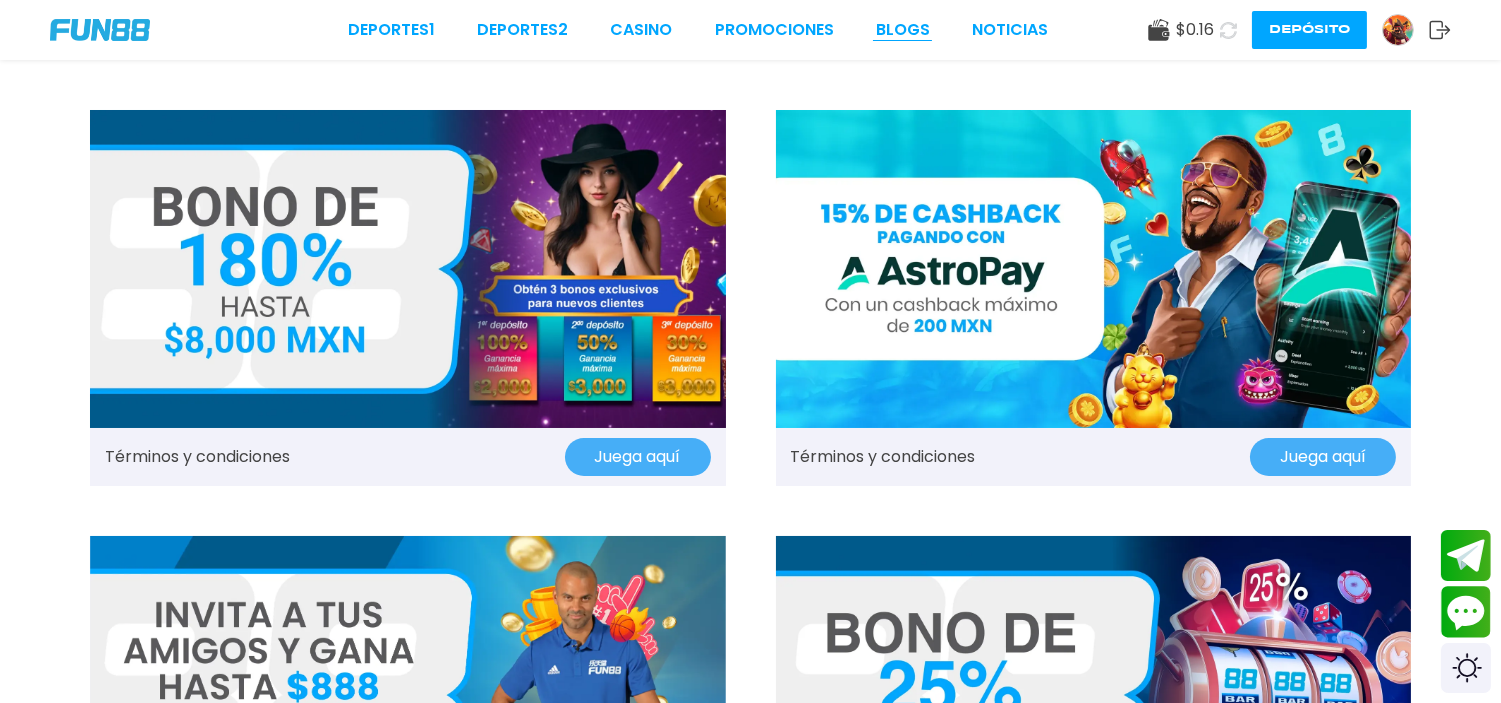 click on "BLOGS" at bounding box center [903, 30] 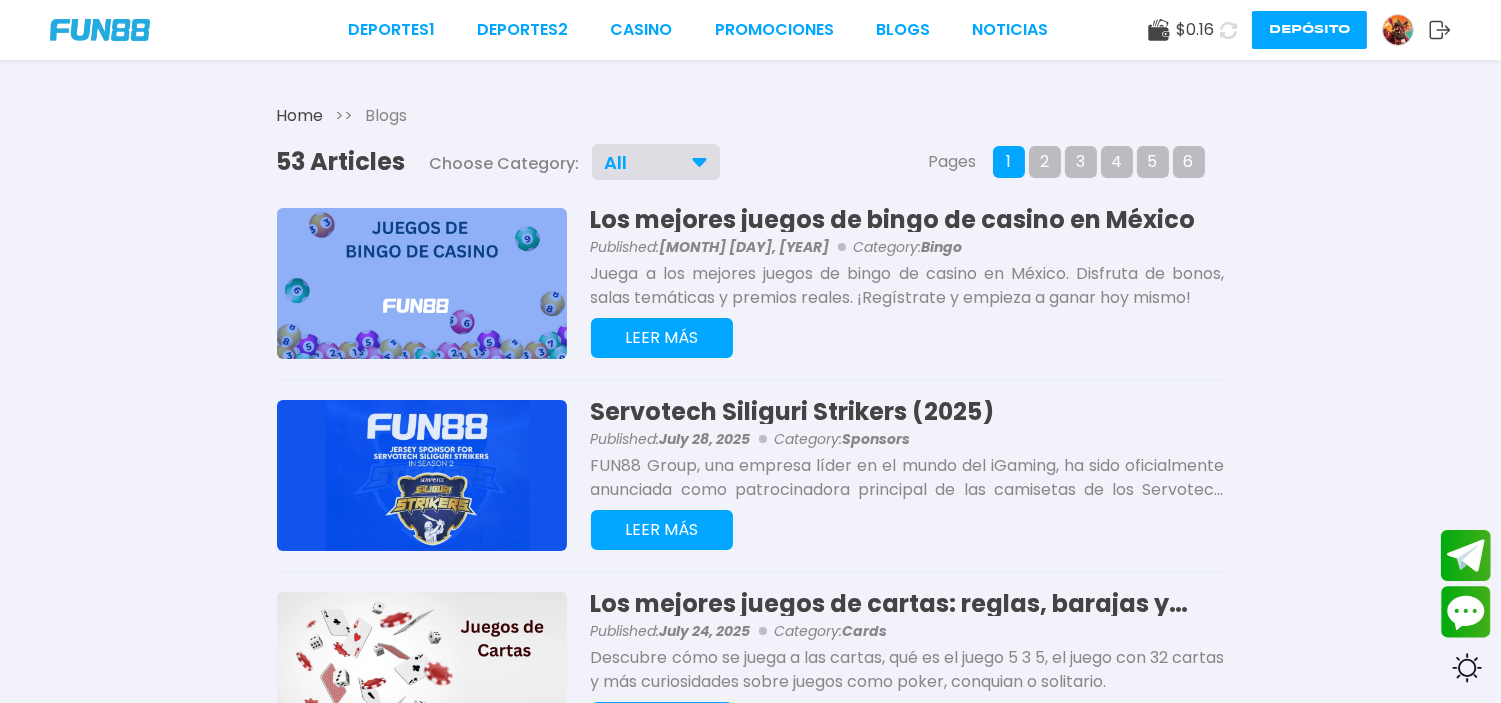 click on "Category:  Bingo" at bounding box center (908, 247) 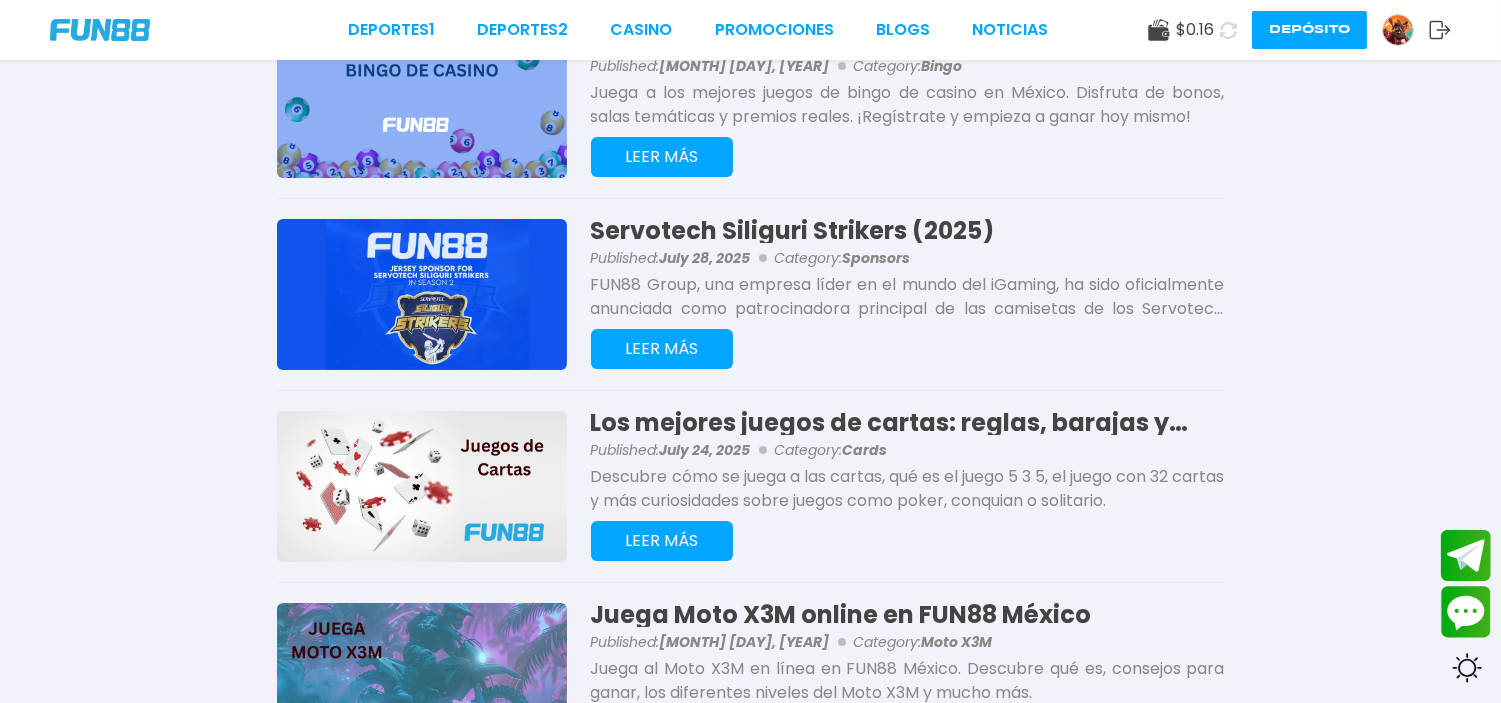 scroll, scrollTop: 0, scrollLeft: 0, axis: both 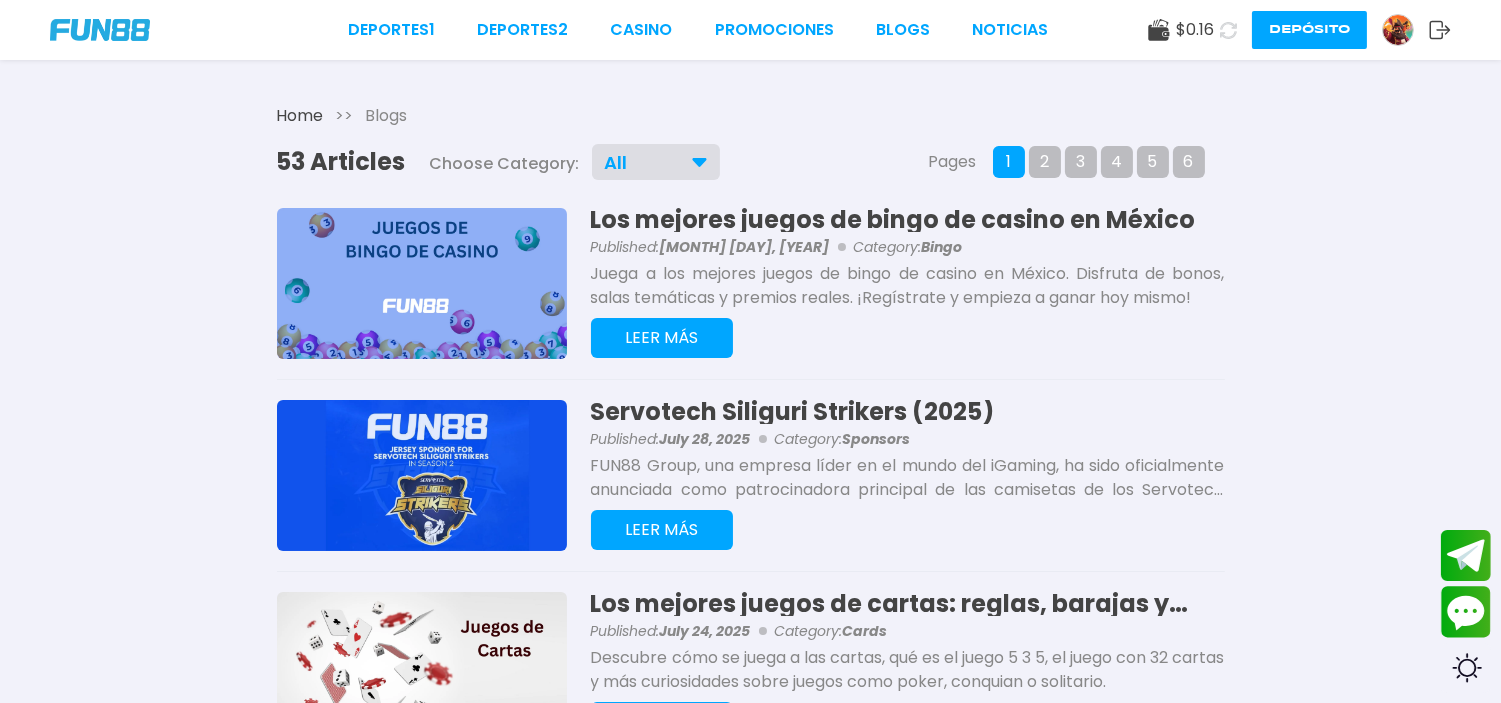 click at bounding box center [100, 30] 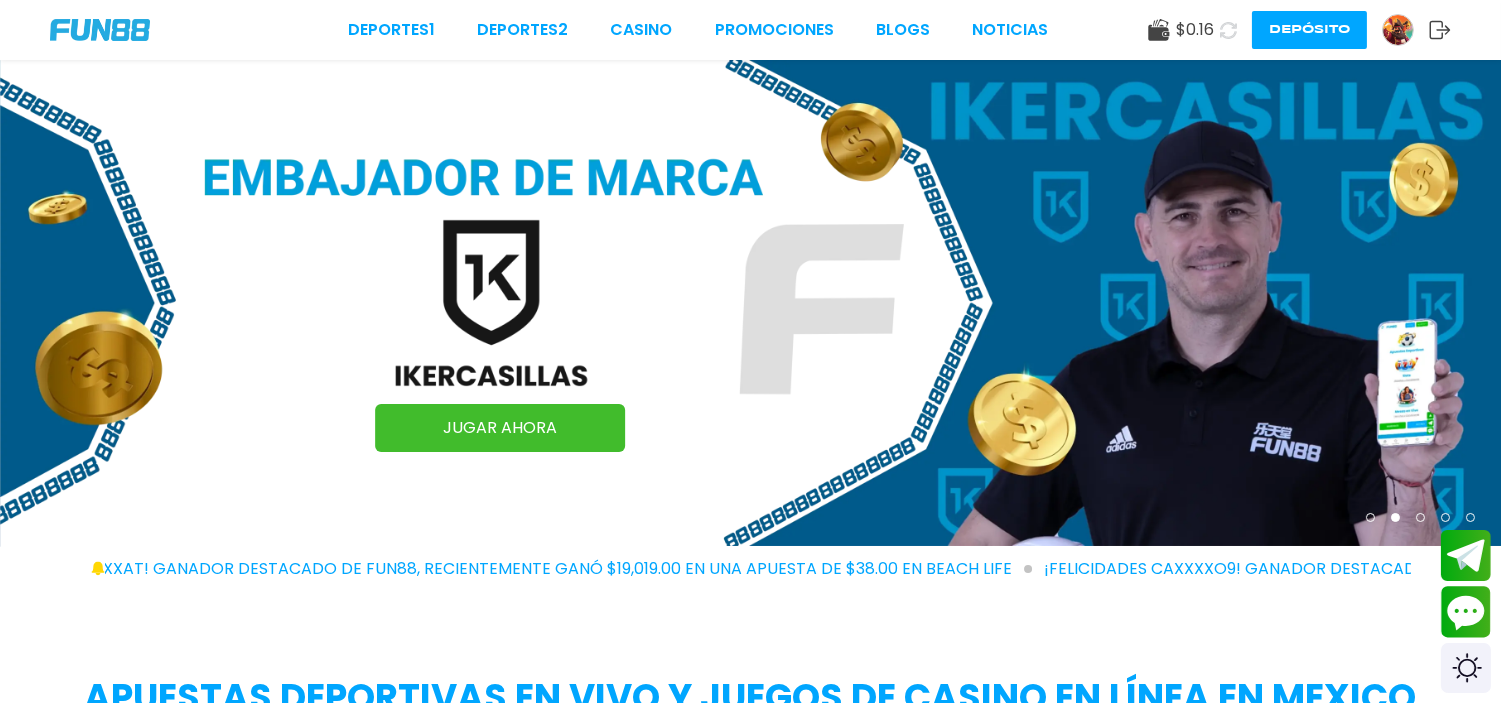 click on "Apuestas deportivas en vivo y juegos de casino en línea en Mexico Apuestas Deportivas Slots Mesas en Vivo JUGAR AHORA" at bounding box center [750, 856] 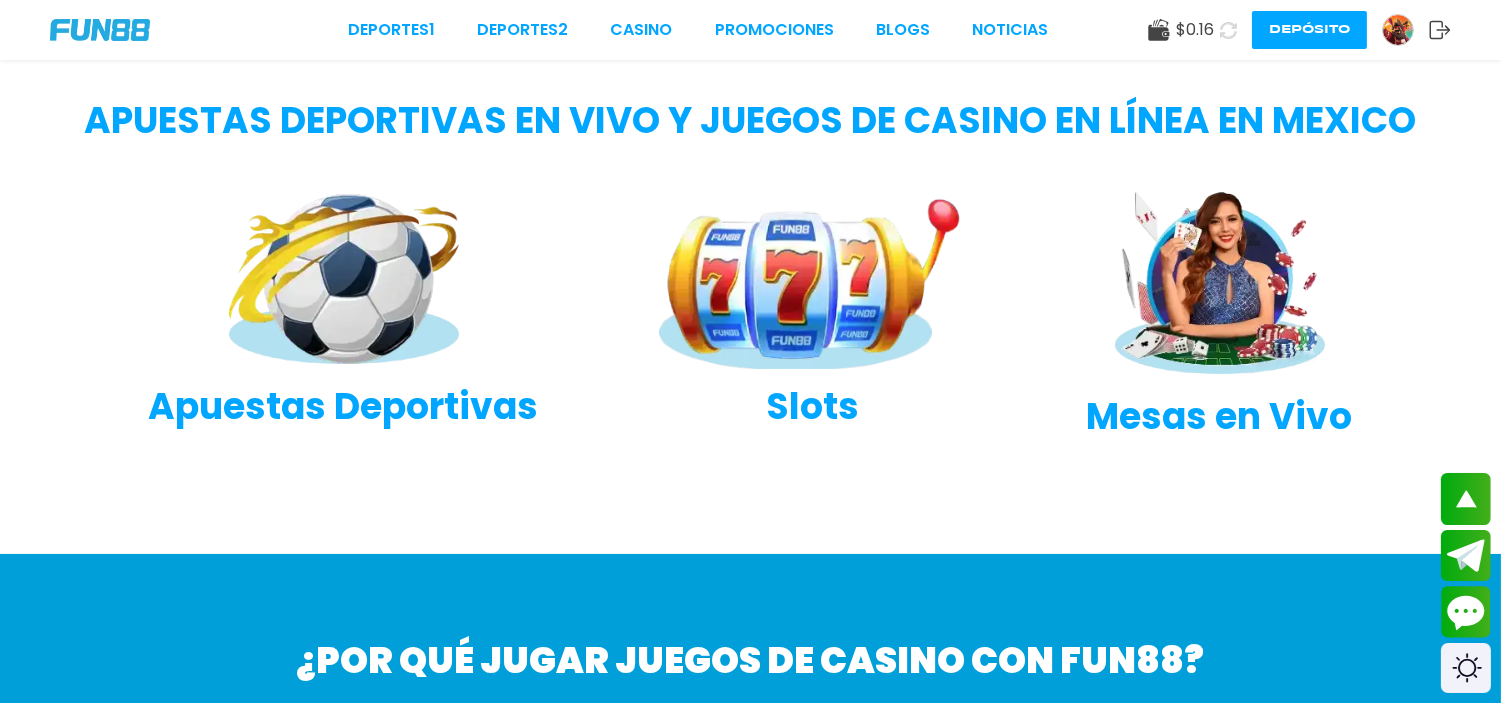 scroll, scrollTop: 622, scrollLeft: 0, axis: vertical 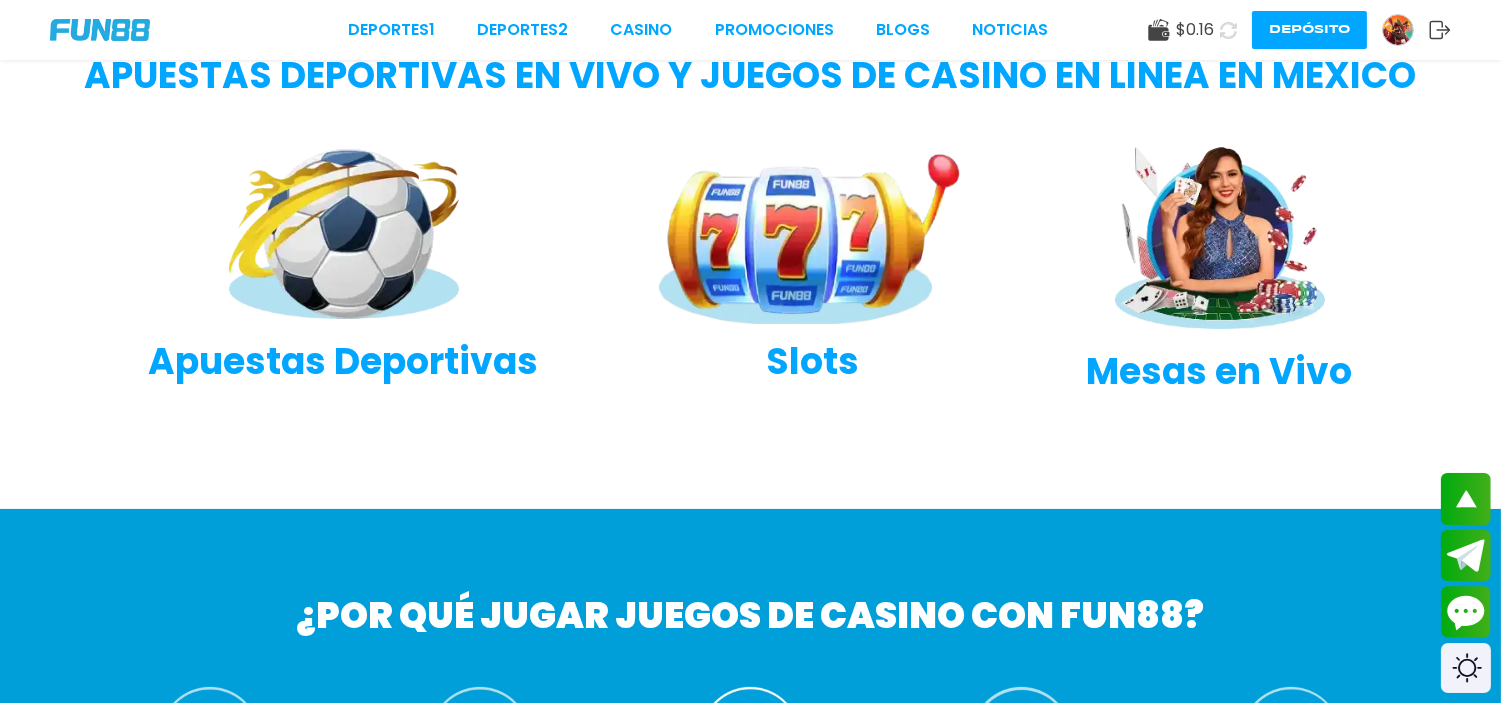 click at bounding box center [813, 236] 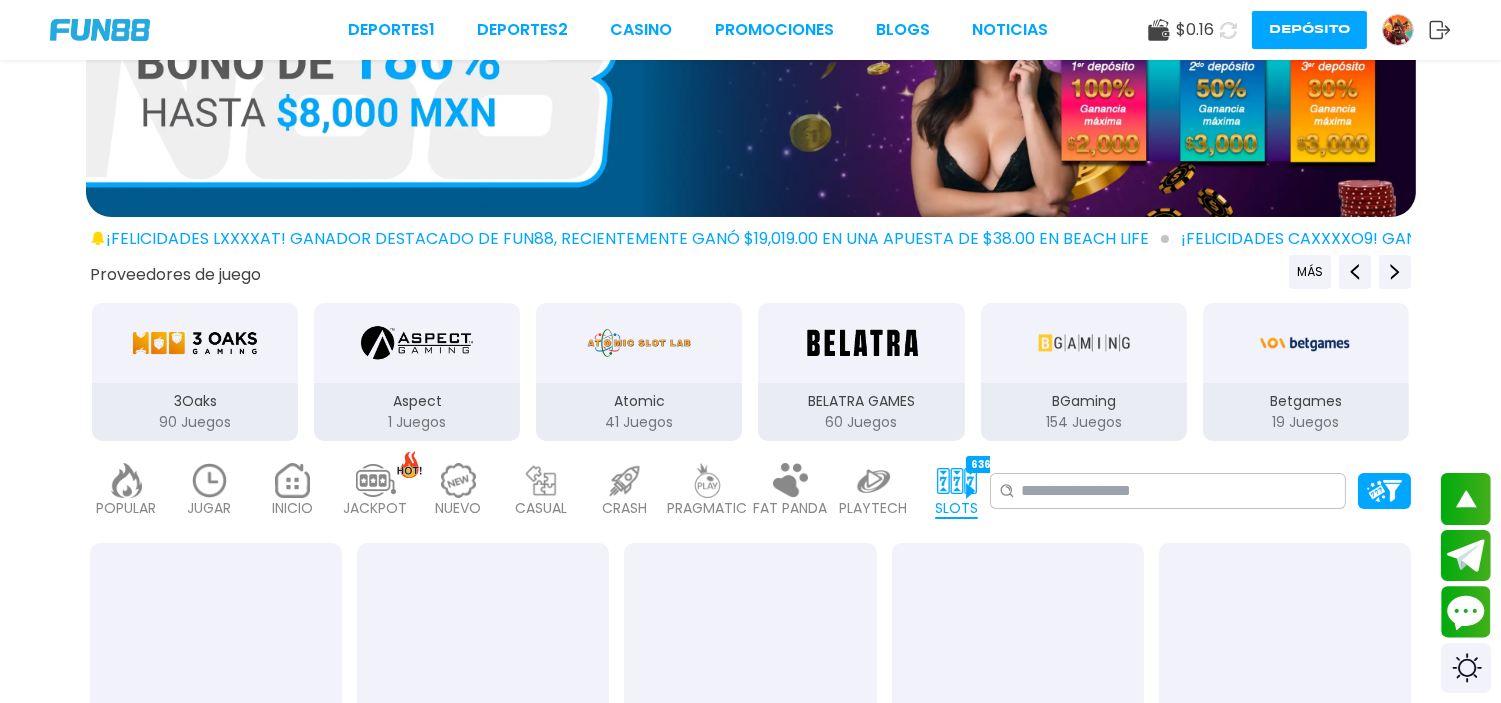 scroll, scrollTop: 0, scrollLeft: 0, axis: both 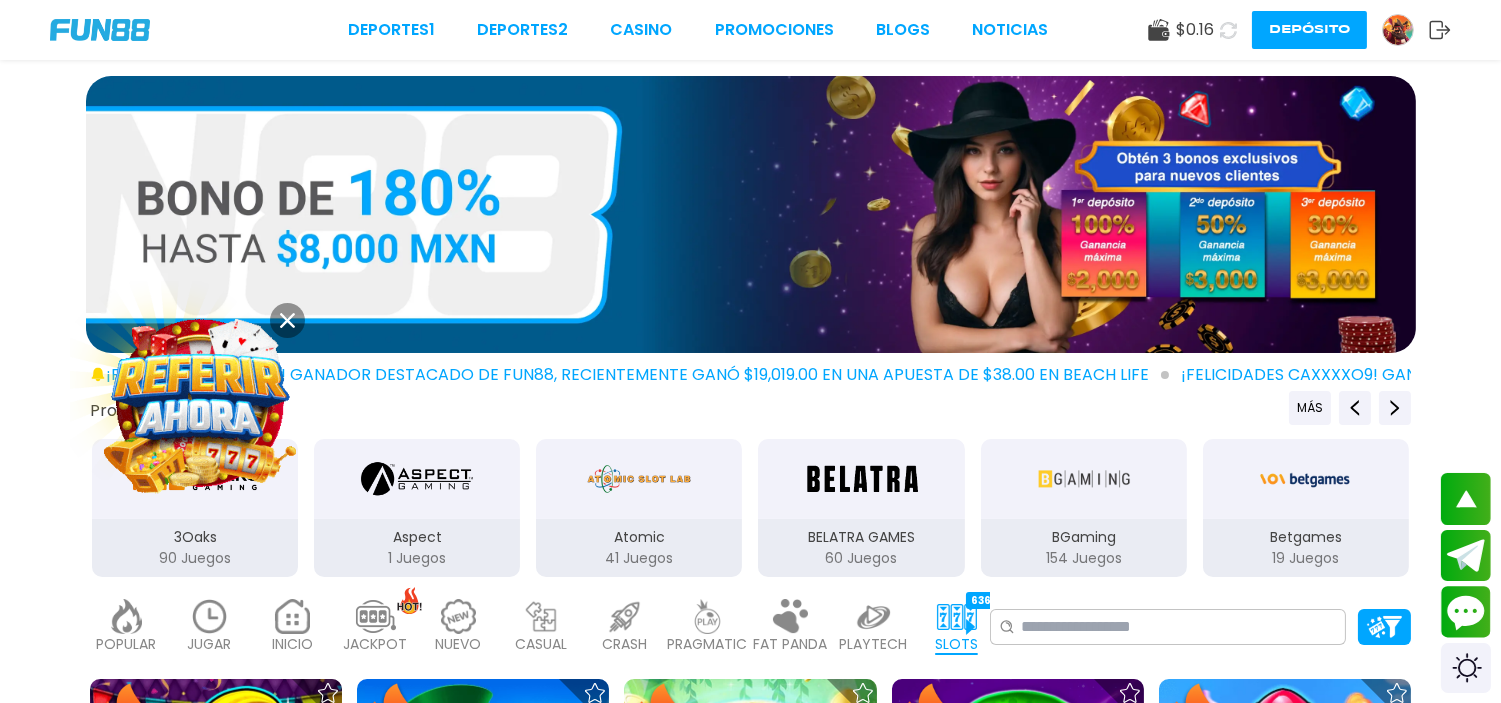 click on "Proveedores de juego MÁS" at bounding box center (750, 408) 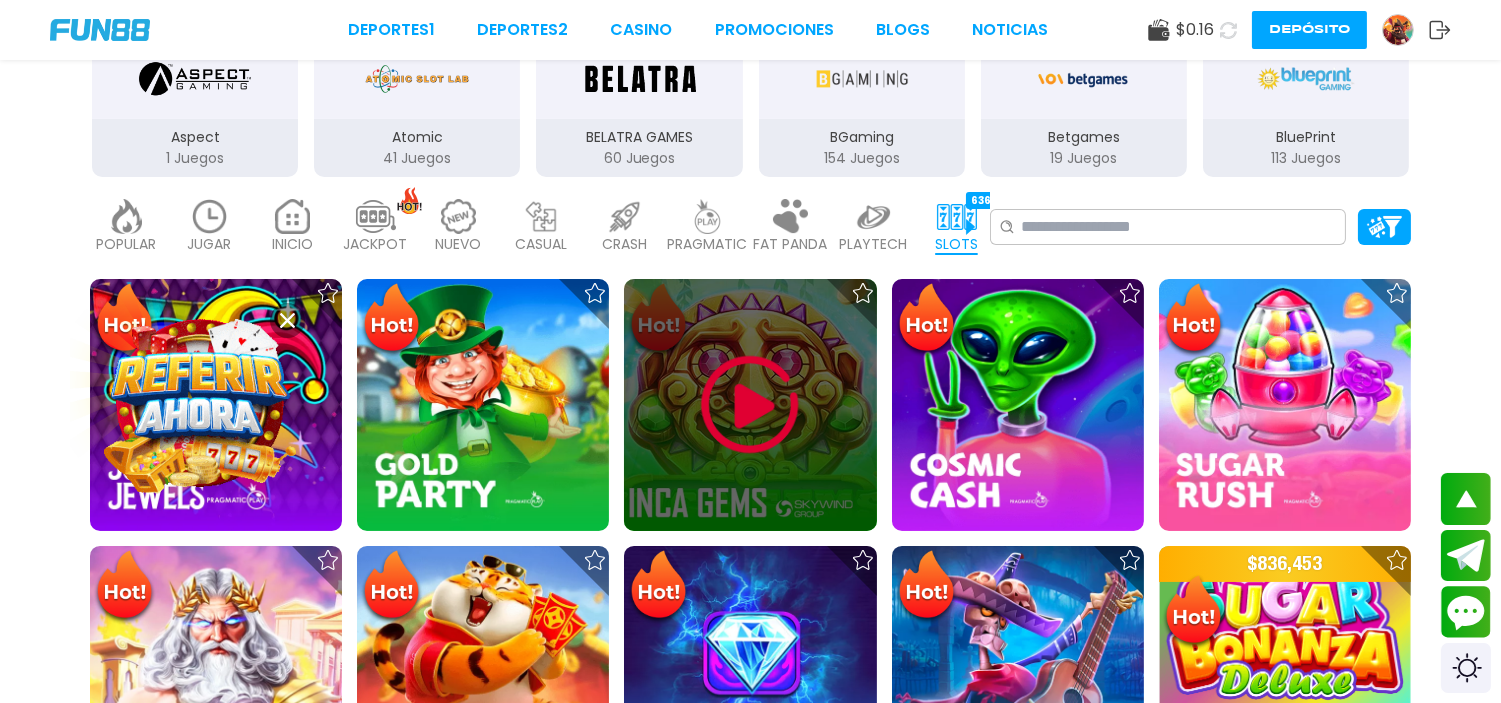 scroll, scrollTop: 444, scrollLeft: 0, axis: vertical 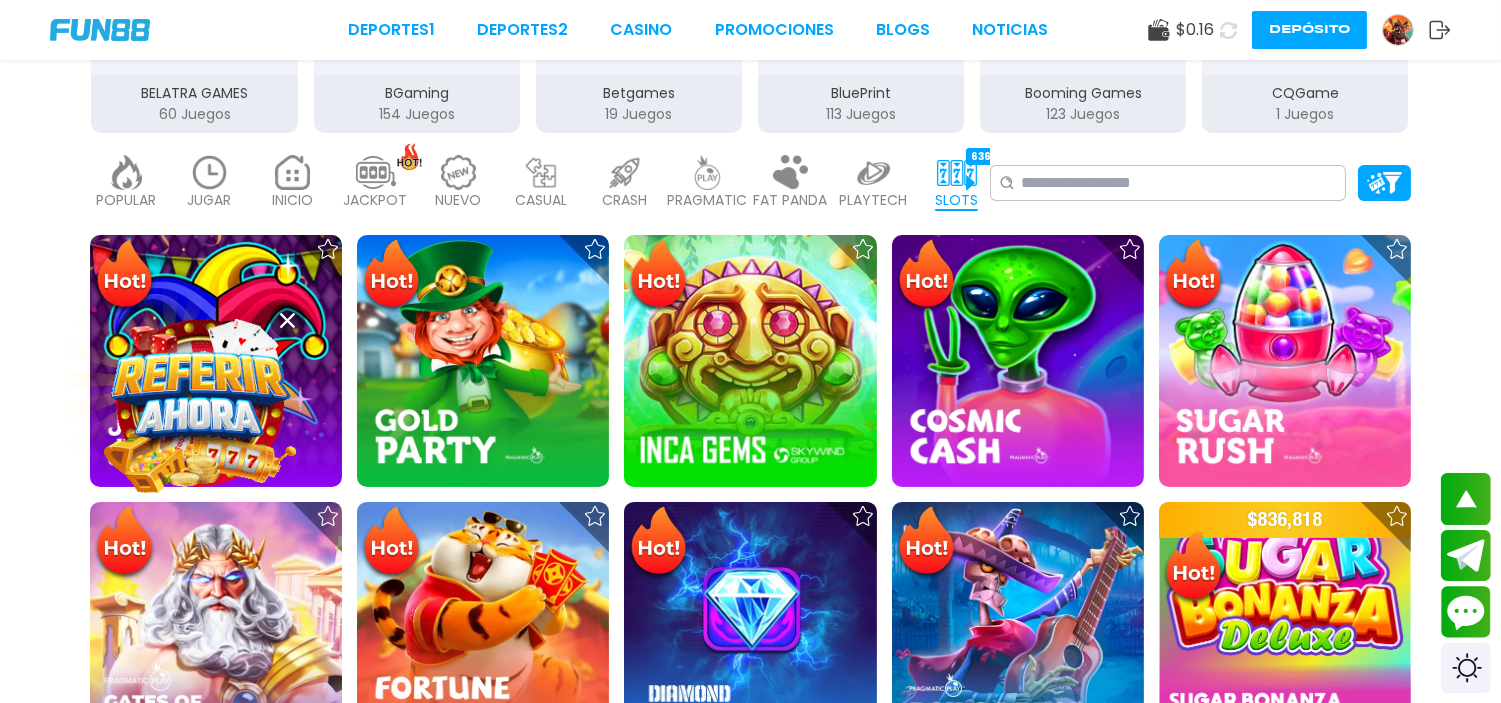 click at bounding box center [708, 172] 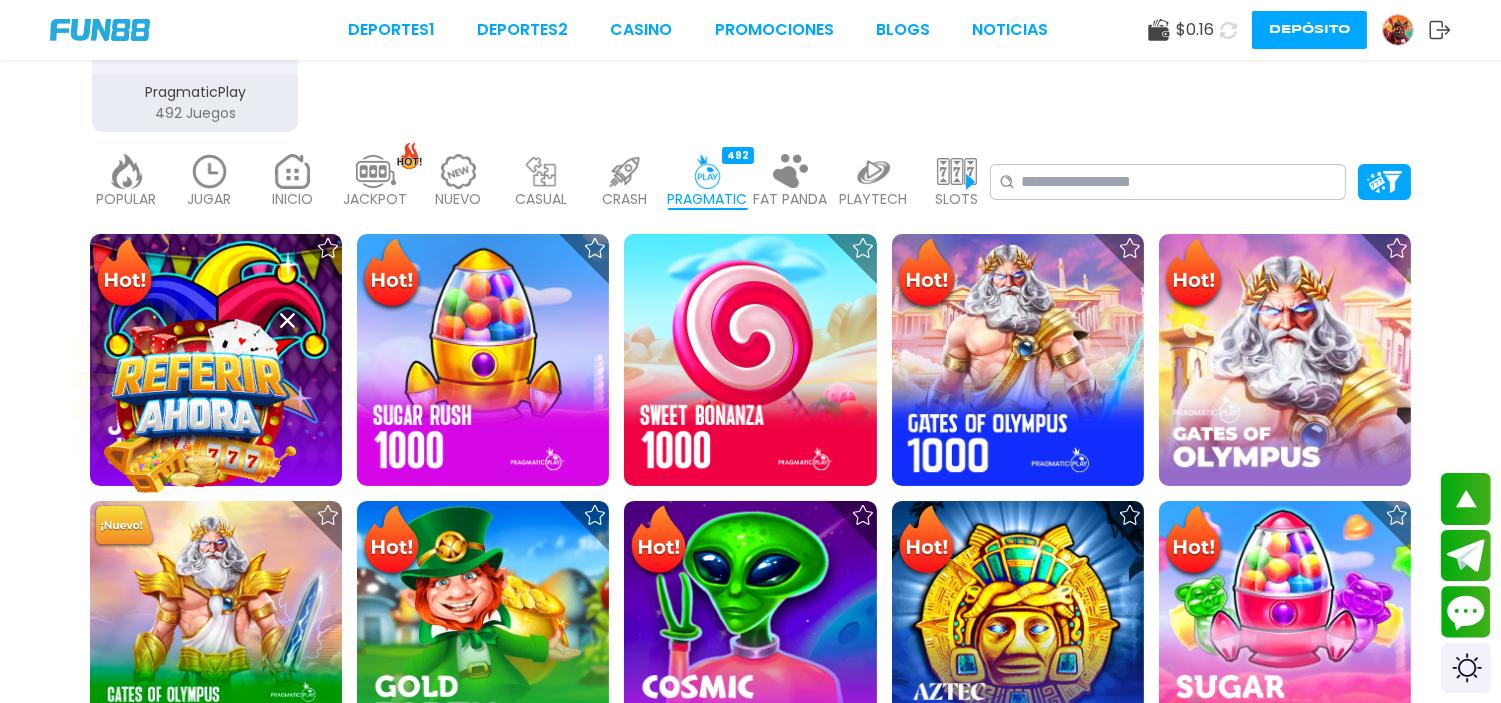 click at bounding box center [625, 171] 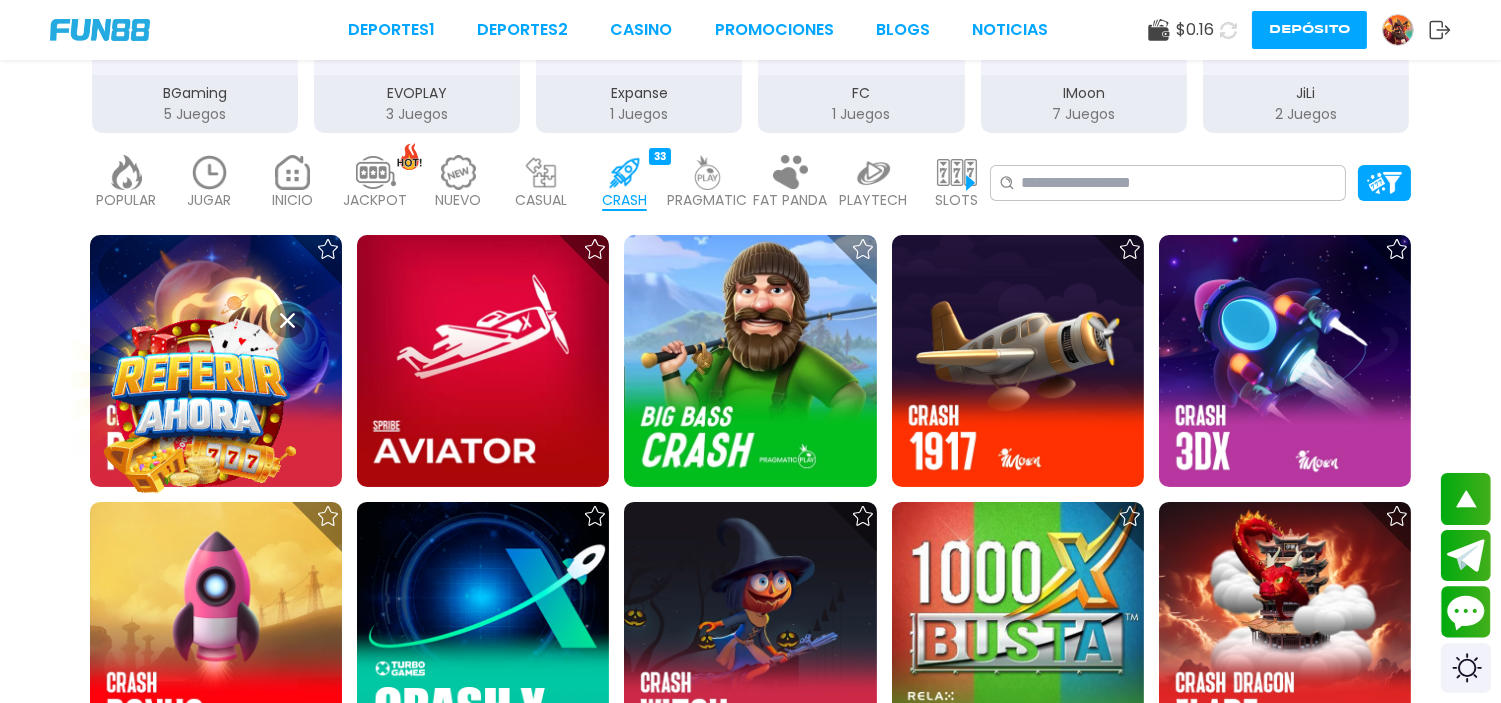 click at bounding box center (459, 172) 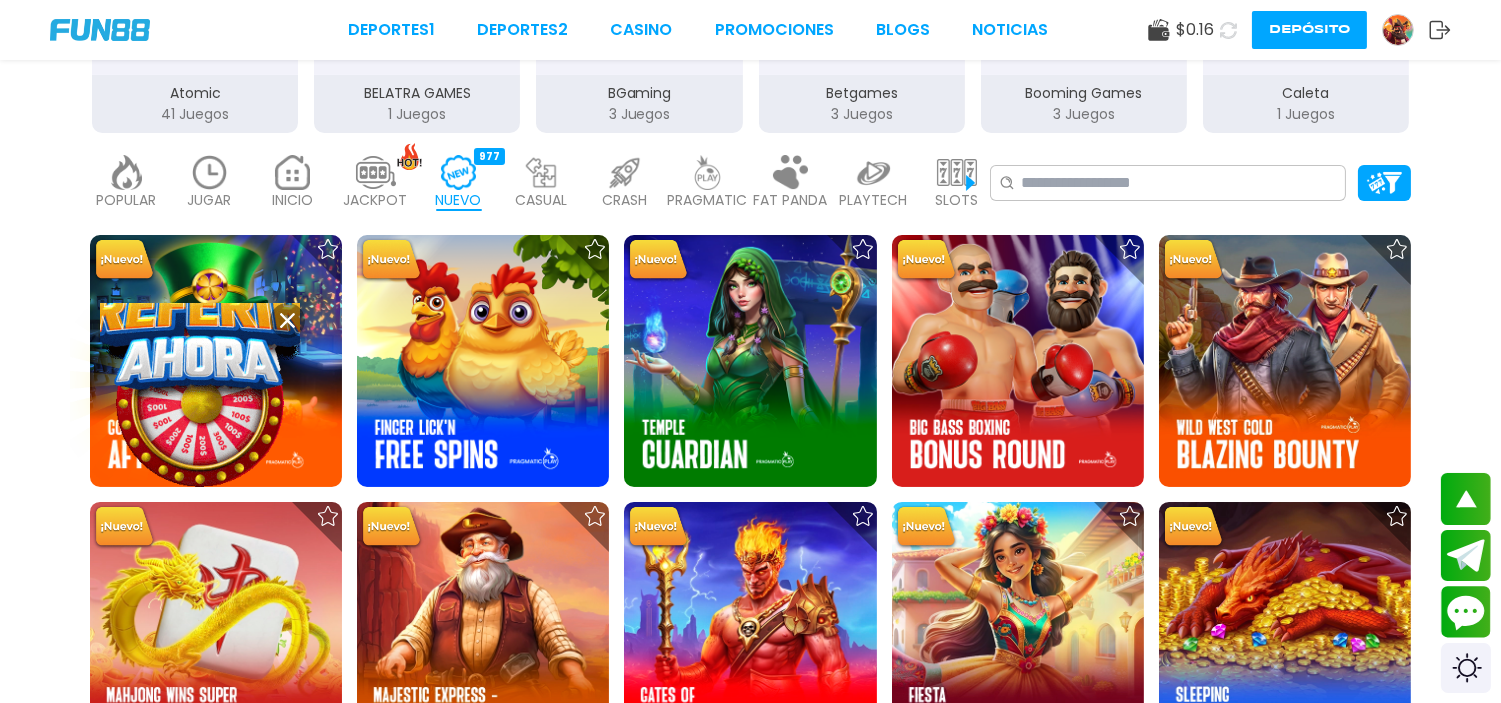 click on "¡FELICIDADES lxxxxat! GANADOR DESTACADO DE FUN88, RECIENTEMENTE GANÓ $19,019.00 EN UNA APUESTA DE $38.00 EN Beach Life ¡FELICIDADES caxxxxo9! GANADOR DESTACADO DE FUN88, RECIENTEMENTE GANÓ $5,706.12 EN UNA APUESTA DE $2.40 EN Gates of Hades ¡FELICIDADES gerxxxxga1! GANADOR DESTACADO DE FUN88, RECIENTEMENTE GANÓ $6,000.00 EN UNA APUESTA DE $60.00 EN Fortune Mouse Proveedores de juego MÁS 3Oaks 2   Juegos Atomic 41   Juegos BELATRA GAMES 1   Juegos BGaming 3   Juegos Betgames 3   Juegos Booming Games 3   Juegos Caleta 1   Juegos Endorphina 16   Juegos Everymatrix 14   Juegos Ezugi 1   Juegos FC 44   Juegos GameArt 1   Juegos GamoMat 192   Juegos Habanero 1   Juegos Hacksaw 14   Juegos IndigoMagic 53   Juegos JiLi 103   Juegos Kalamba 3   Juegos Kiron 27   Juegos Netent 1   Juegos PGSoft 2   Juegos Play'N'GO 4   Juegos PlayStar 64   Juegos Playson 1   Juegos Playtech 2   Juegos PragmaticPlay 18   Juegos RUBYPLAY 3   Juegos Relax 3   Juegos Skywind 3   Juegos ThunderKick 175   Juegos WazDan 177   Juegos 1" at bounding box center [750, 2033] 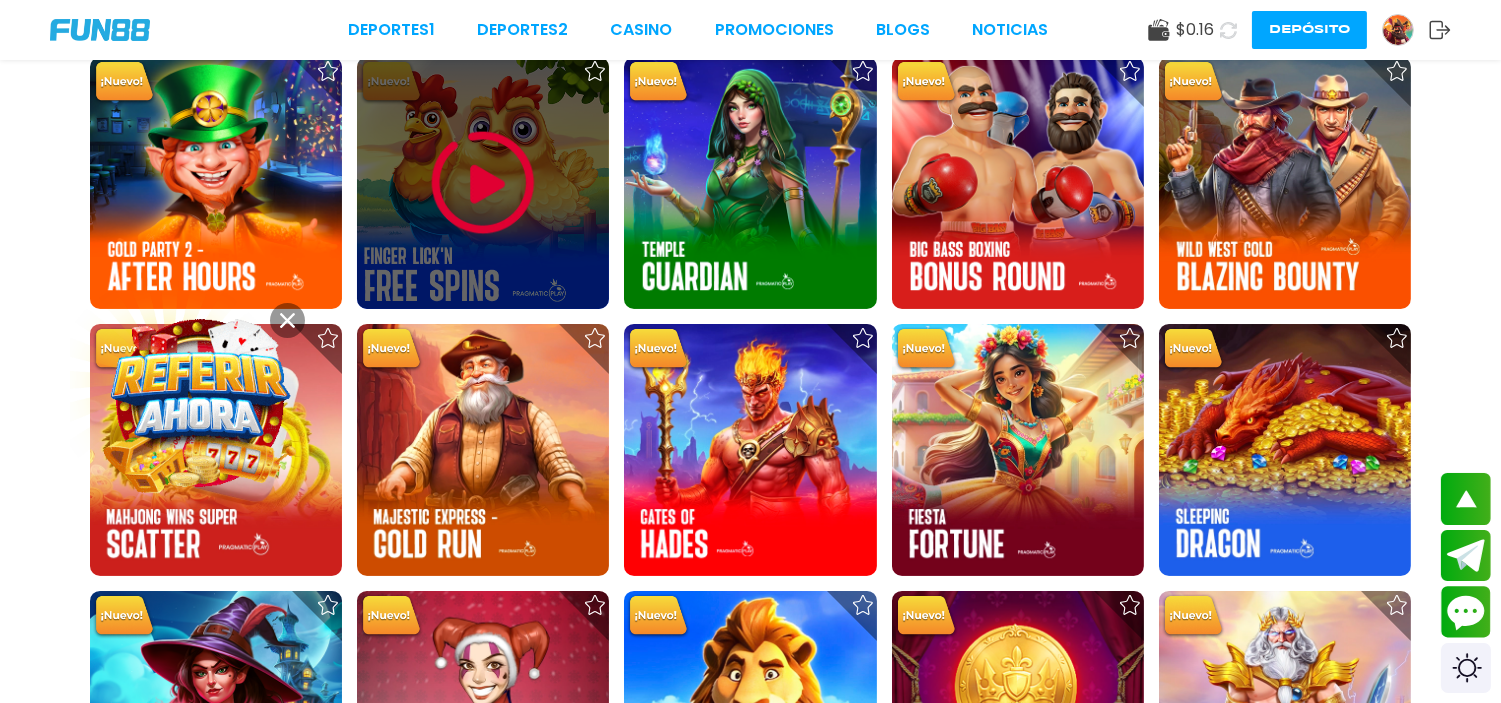 scroll, scrollTop: 666, scrollLeft: 0, axis: vertical 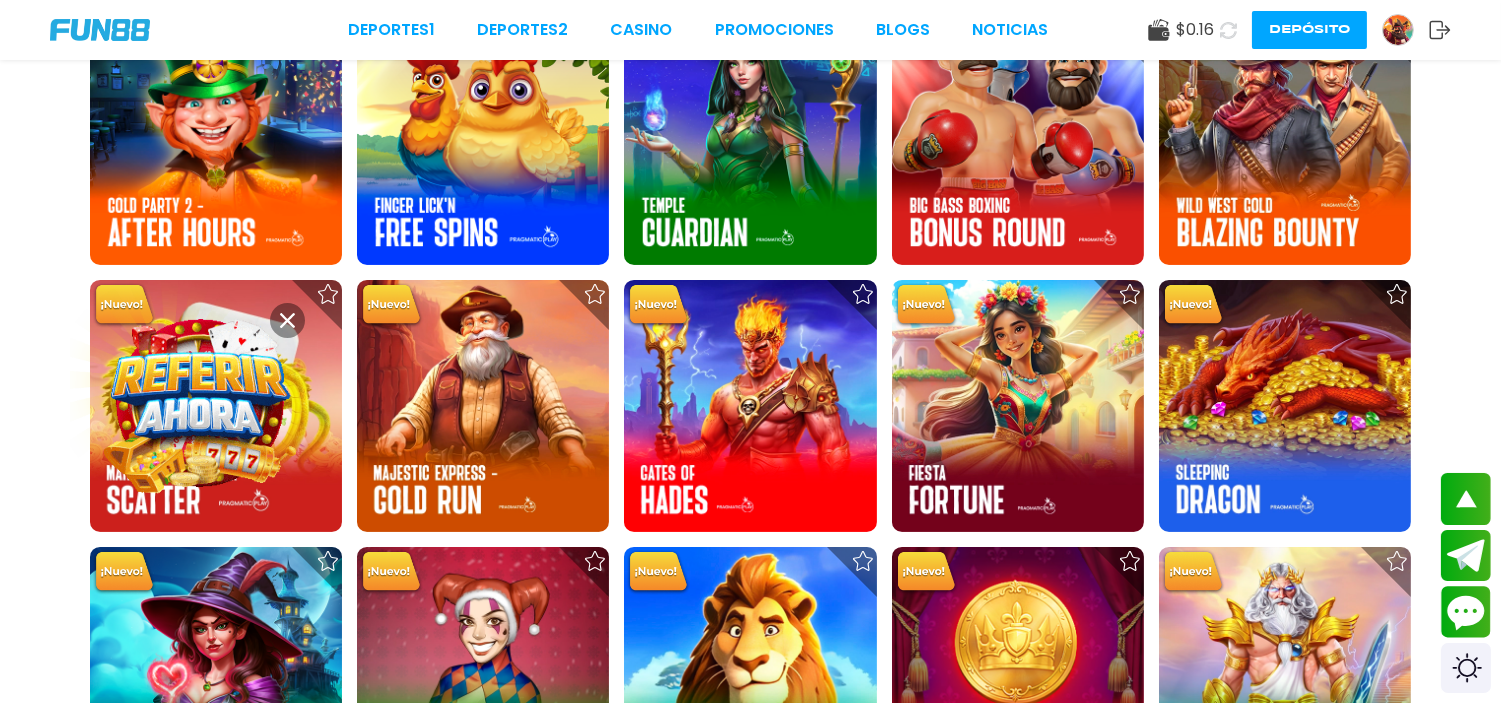 click at bounding box center [199, 402] 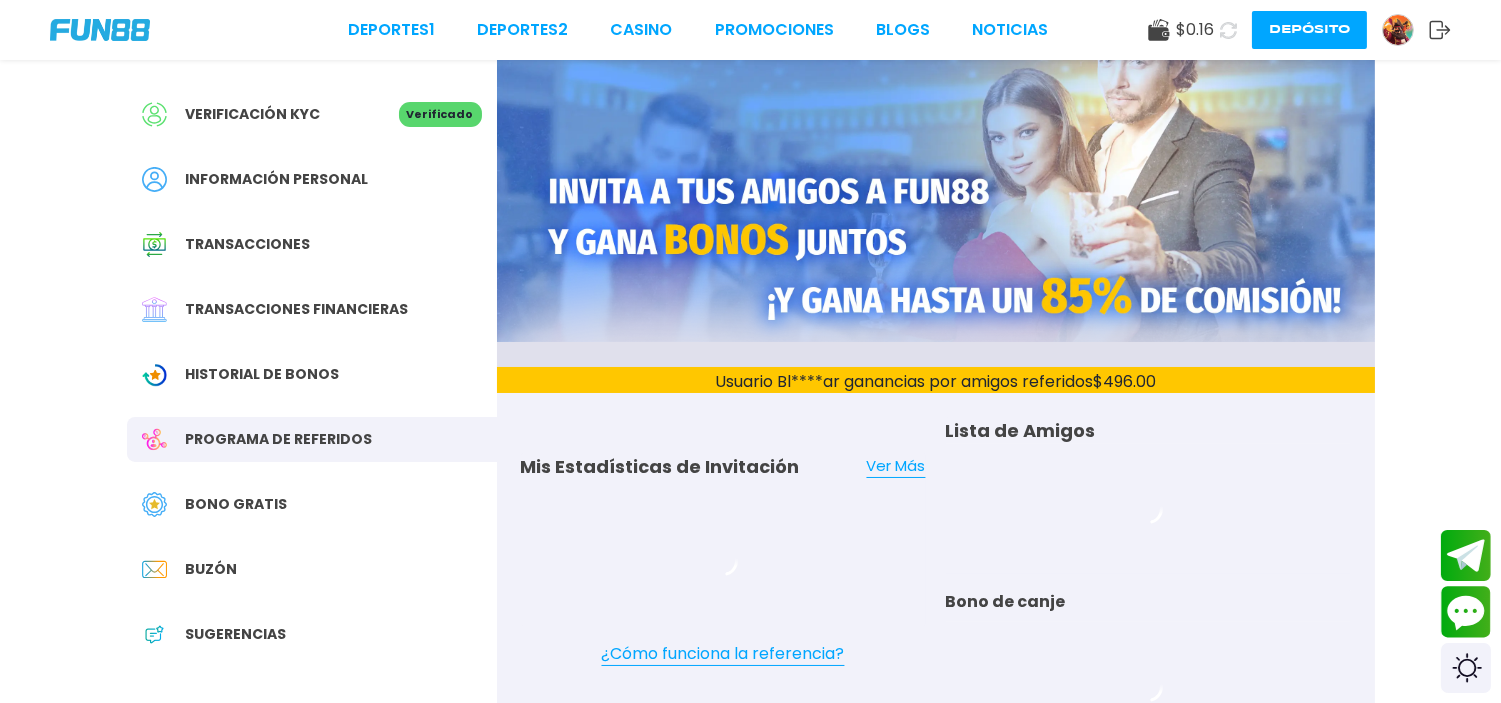 scroll, scrollTop: 0, scrollLeft: 0, axis: both 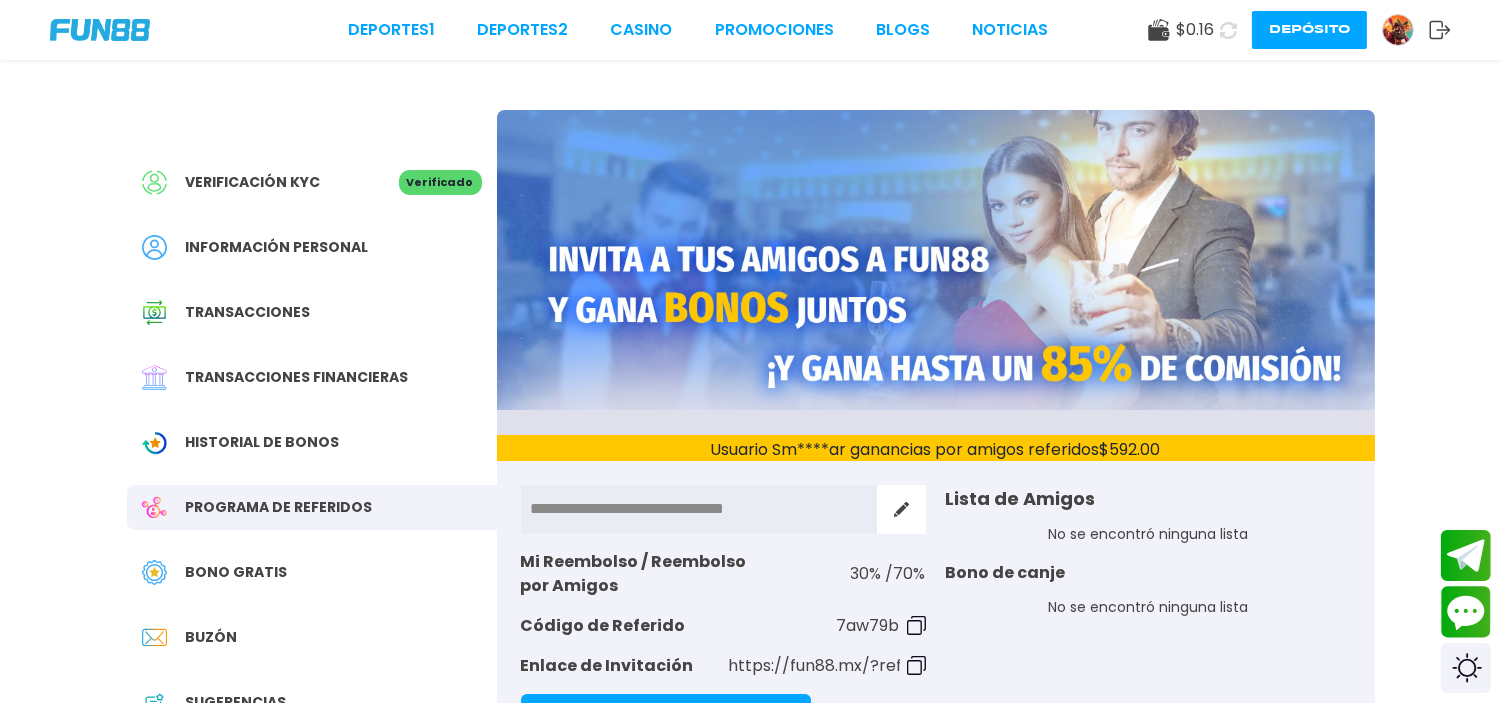click on "**********" at bounding box center [699, 509] 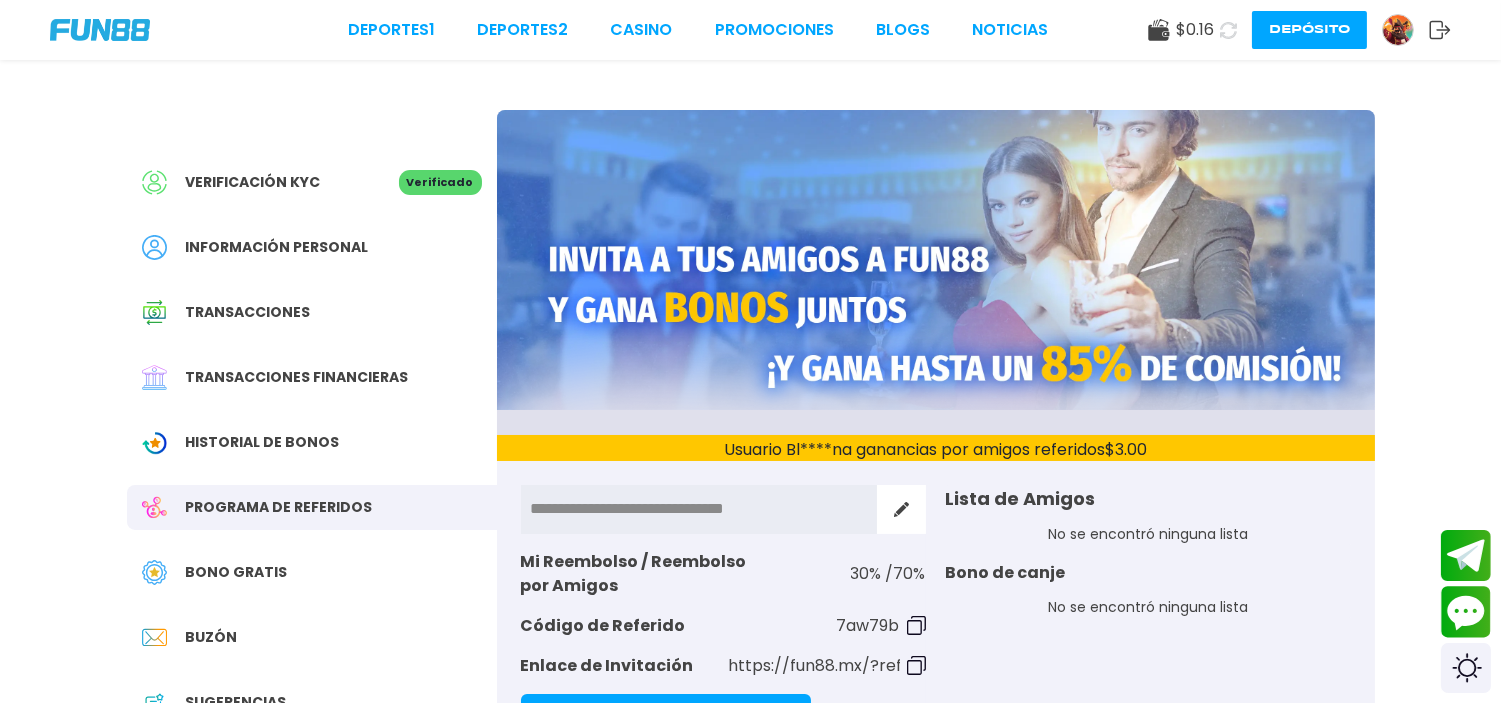 click on "**********" at bounding box center (699, 509) 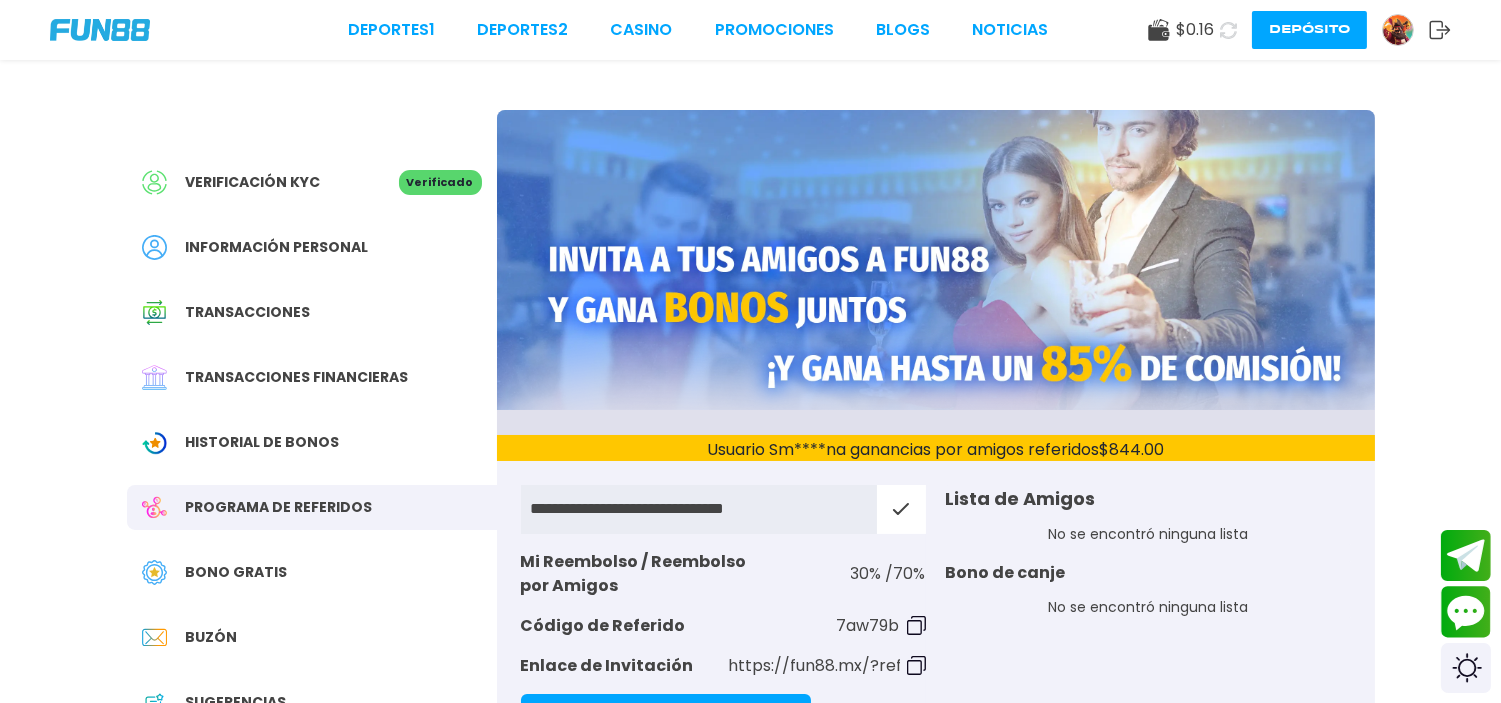click on "No se encontró ninguna lista" at bounding box center [1148, 607] 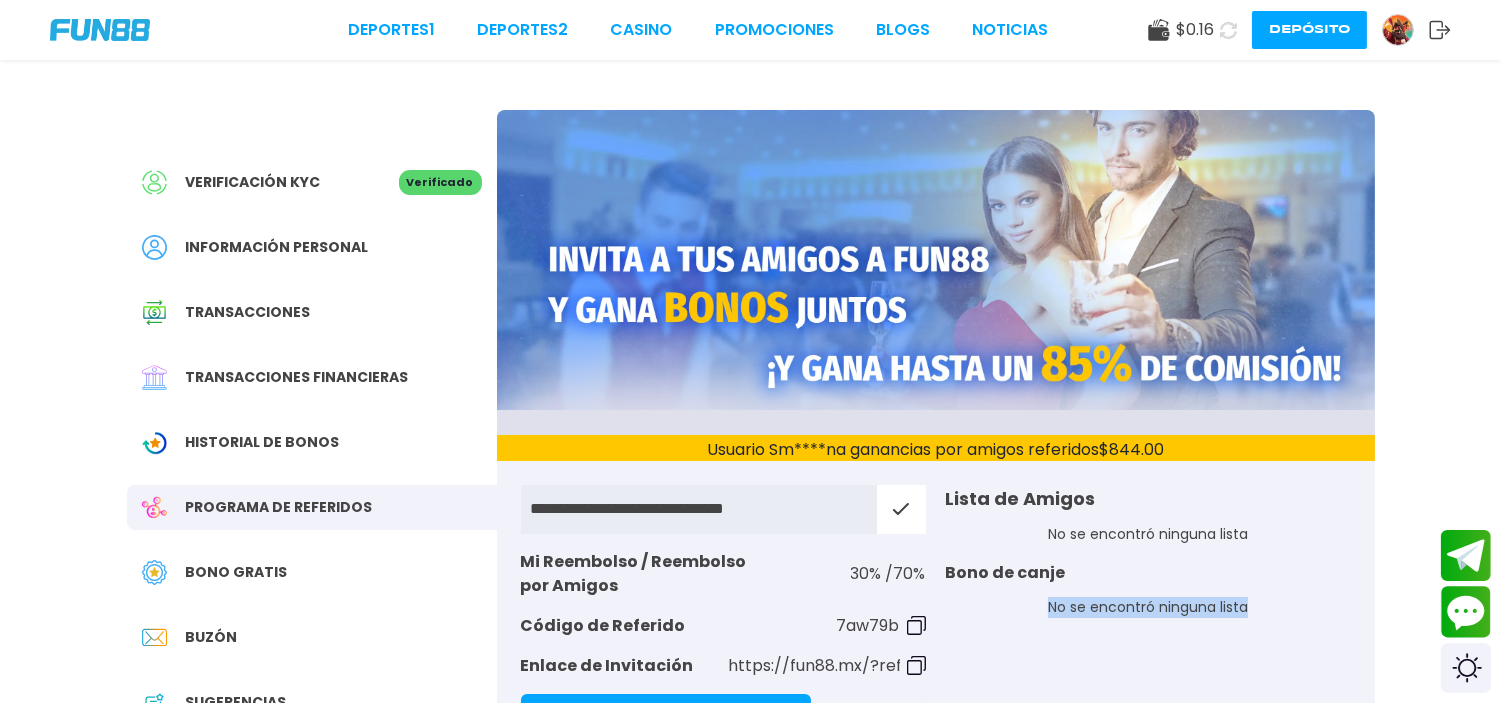 click on "No se encontró ninguna lista" at bounding box center (1148, 607) 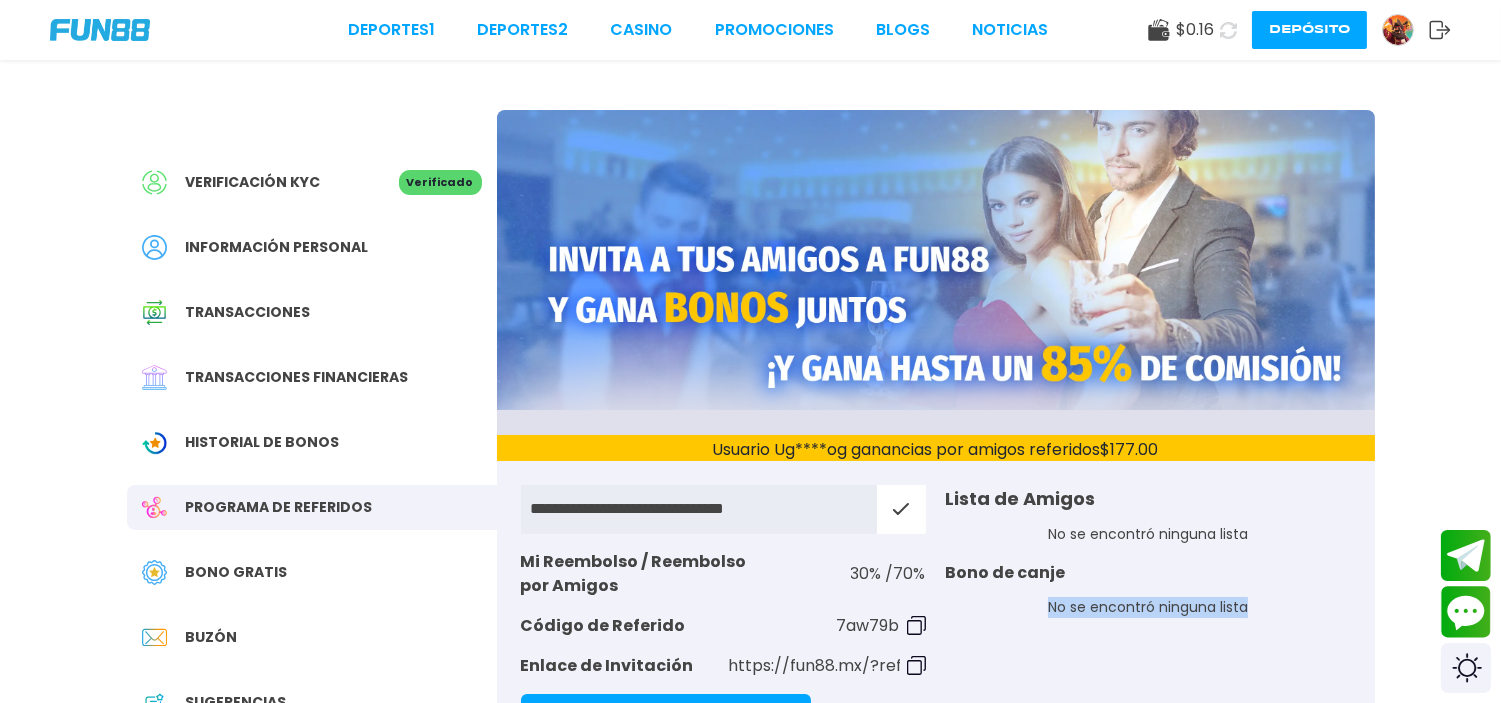 click on "Lista de Amigos No se encontró ninguna lista Bono de canje No se encontró ninguna lista" at bounding box center [1148, 723] 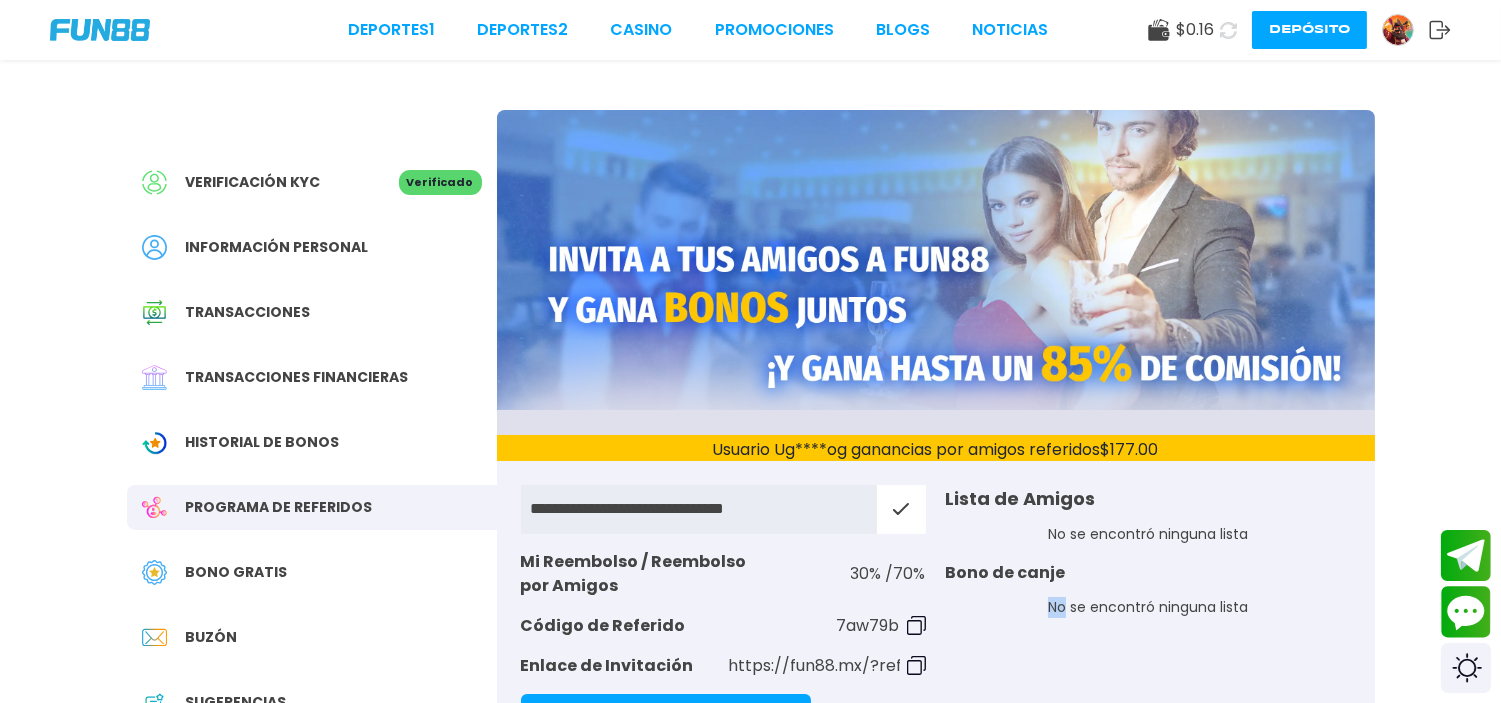 click on "Lista de Amigos No se encontró ninguna lista Bono de canje No se encontró ninguna lista" at bounding box center [1148, 723] 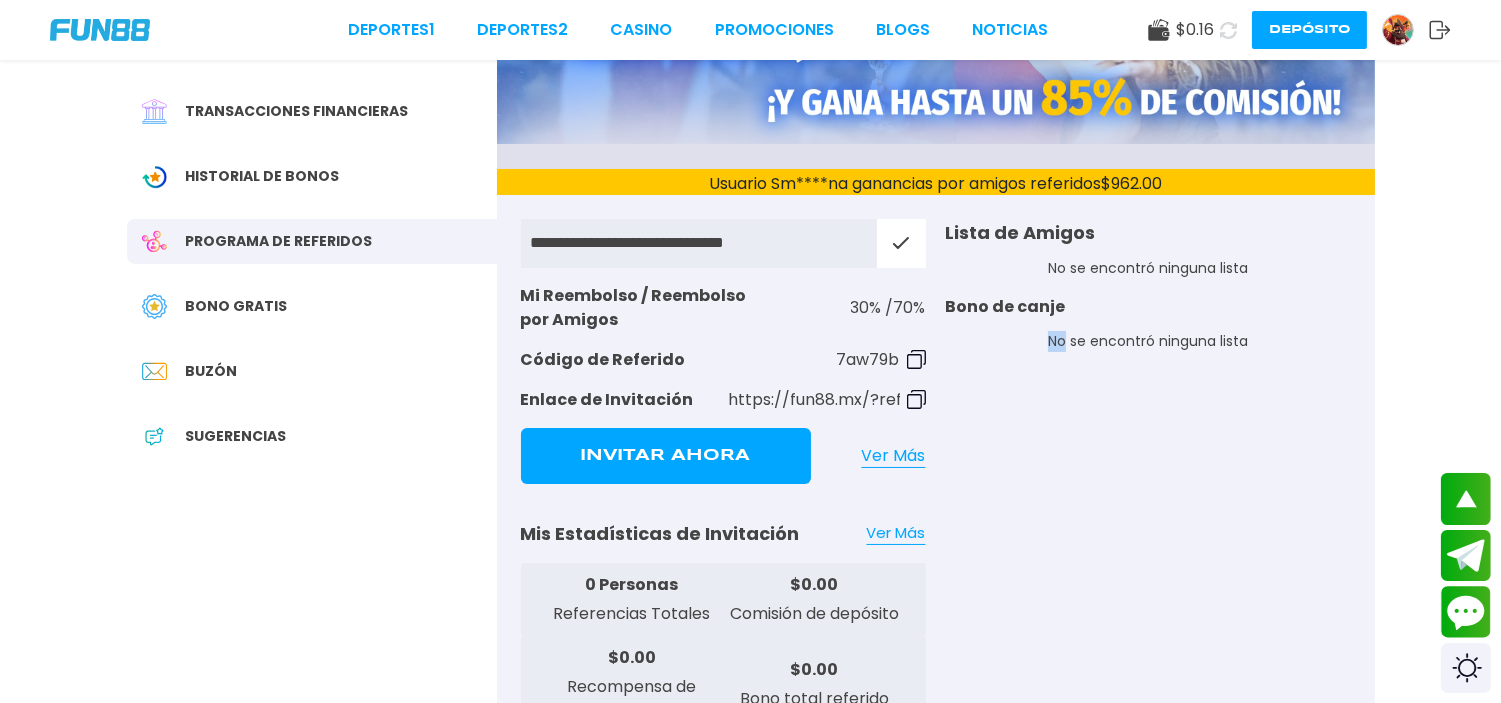 scroll, scrollTop: 311, scrollLeft: 0, axis: vertical 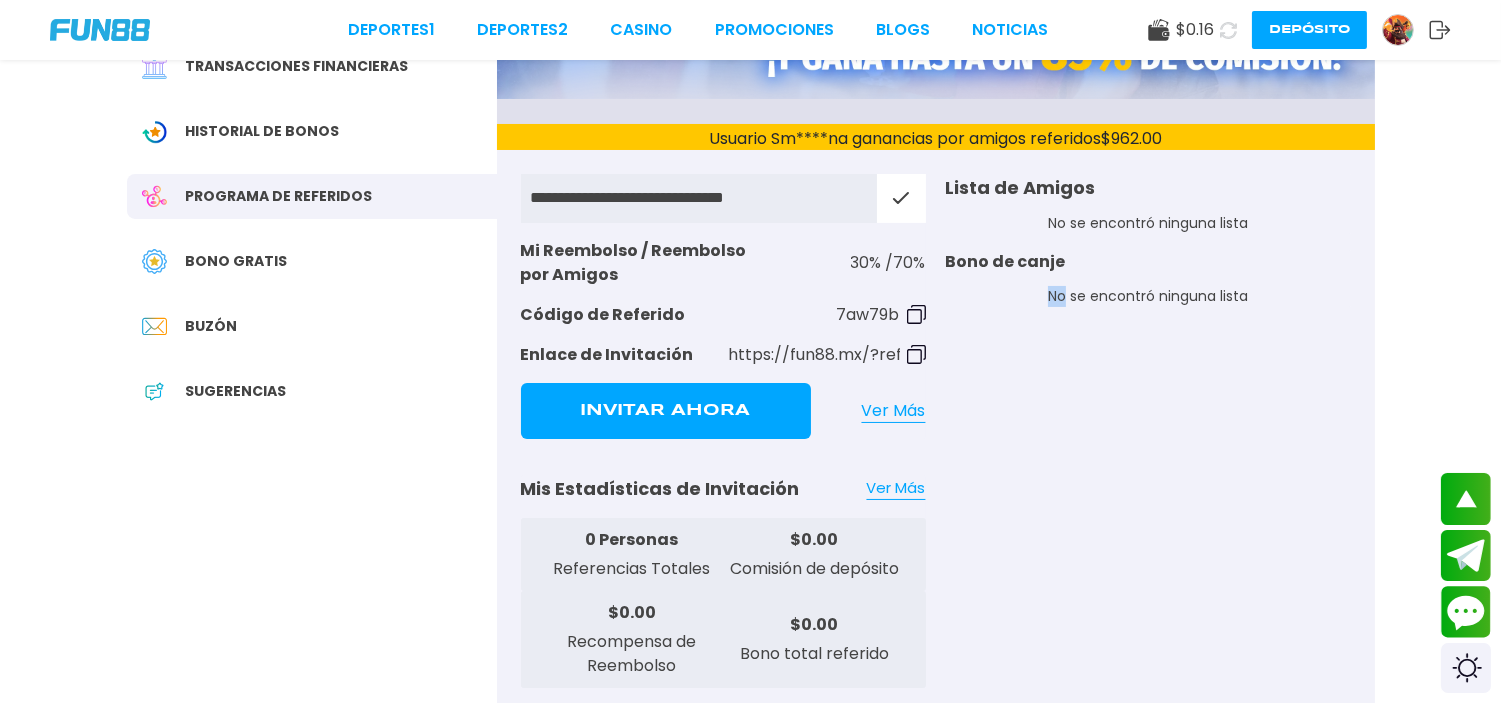 click on "Ver Más" at bounding box center (896, 488) 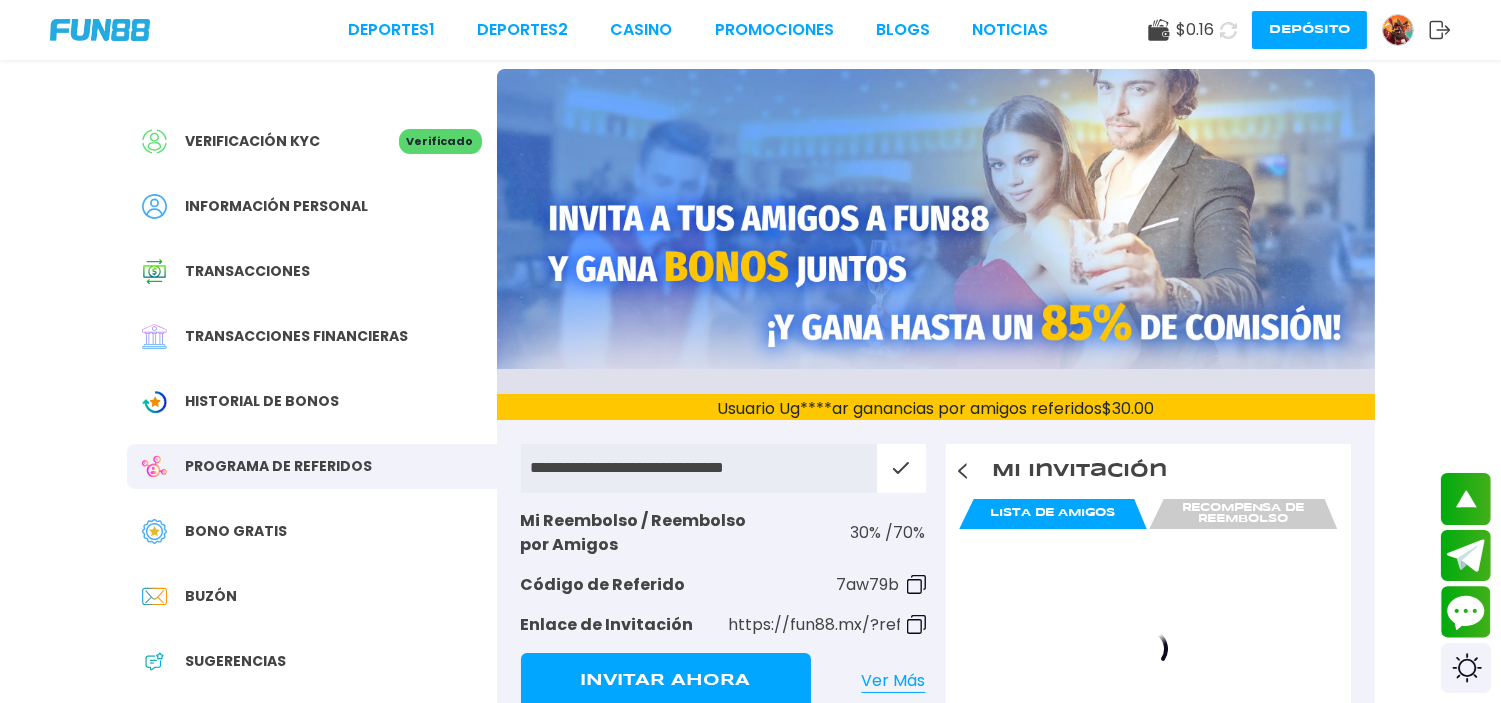 scroll, scrollTop: 44, scrollLeft: 0, axis: vertical 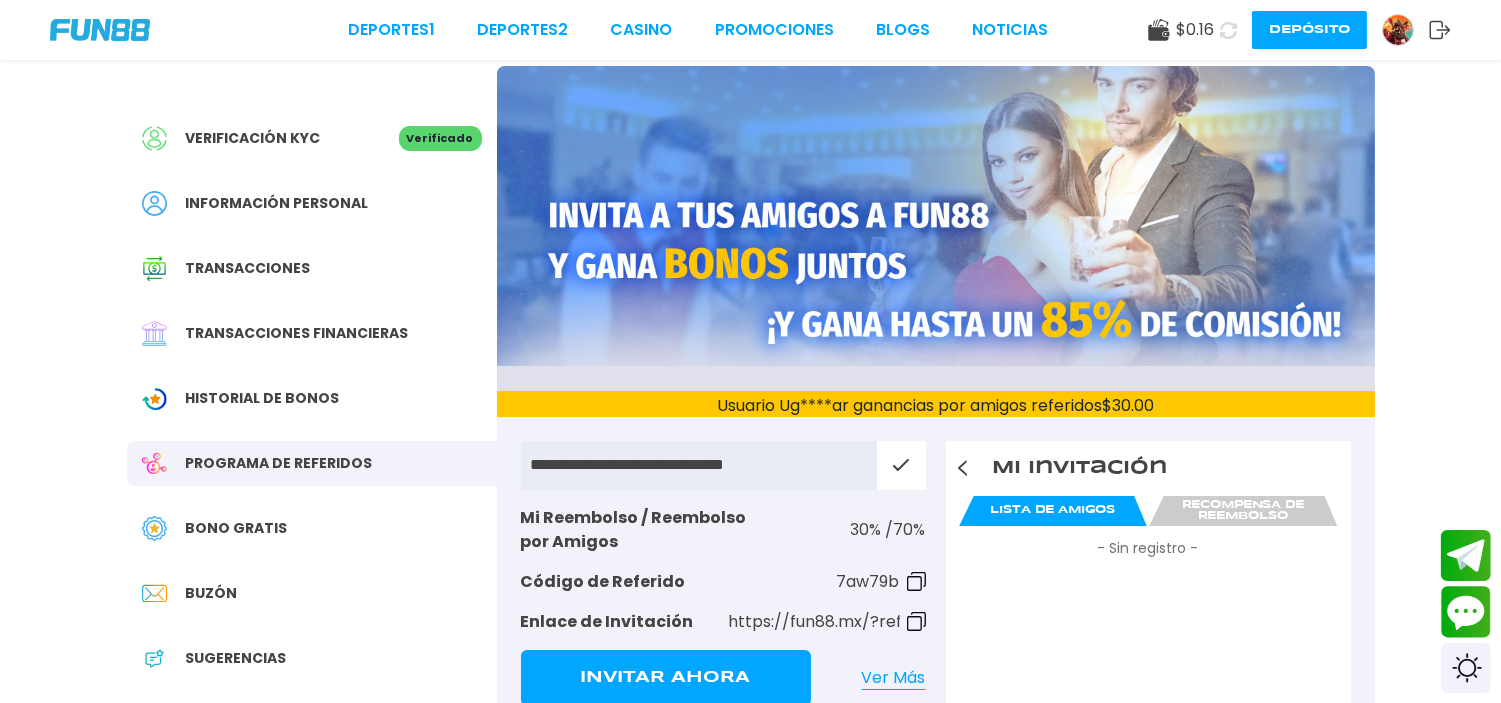 click on "Mi Invitación Lista de Amigos Recompensa de Reembolso -   Sin registro   -" at bounding box center [1148, 792] 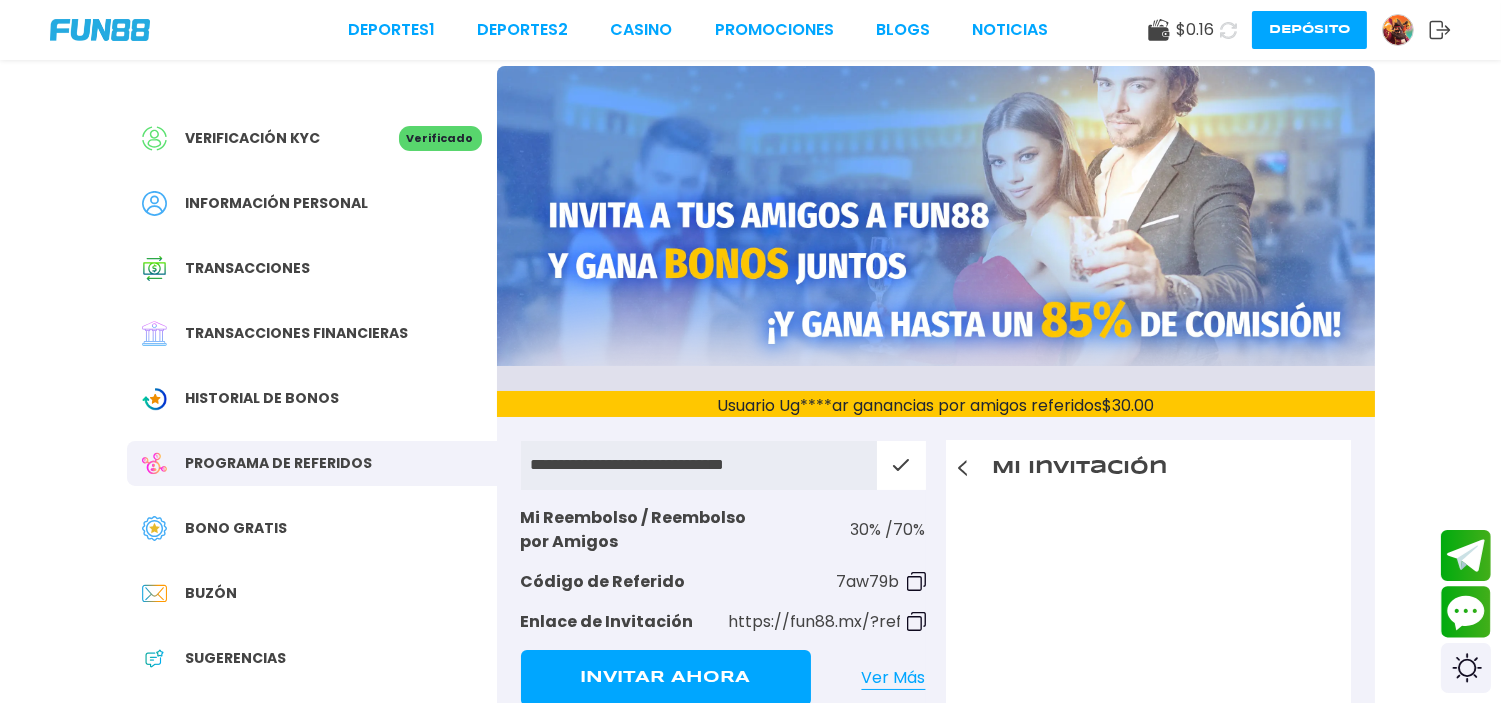 scroll, scrollTop: 133, scrollLeft: 0, axis: vertical 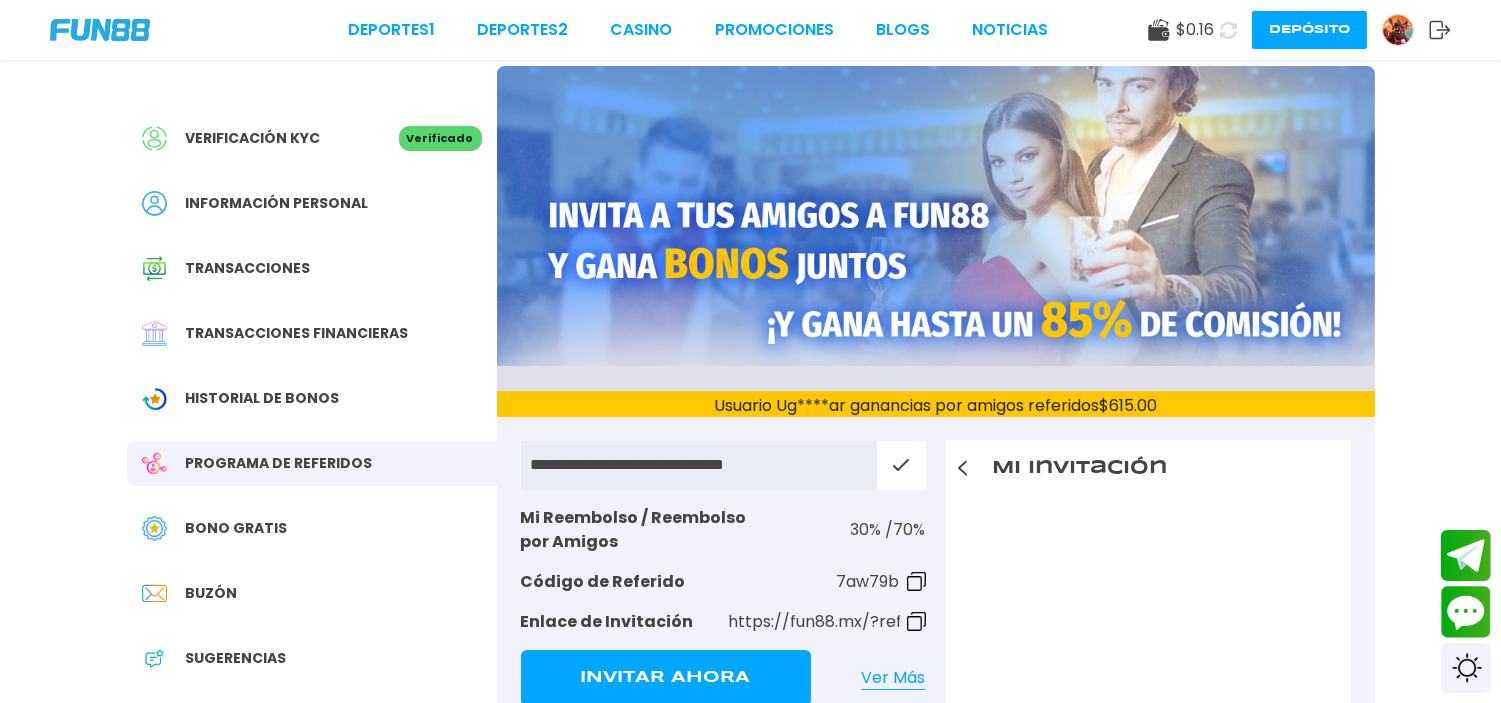click on "Mi Invitación Lista de Amigos Recompensa de Reembolso -   Sin registro   -" at bounding box center (1148, 659) 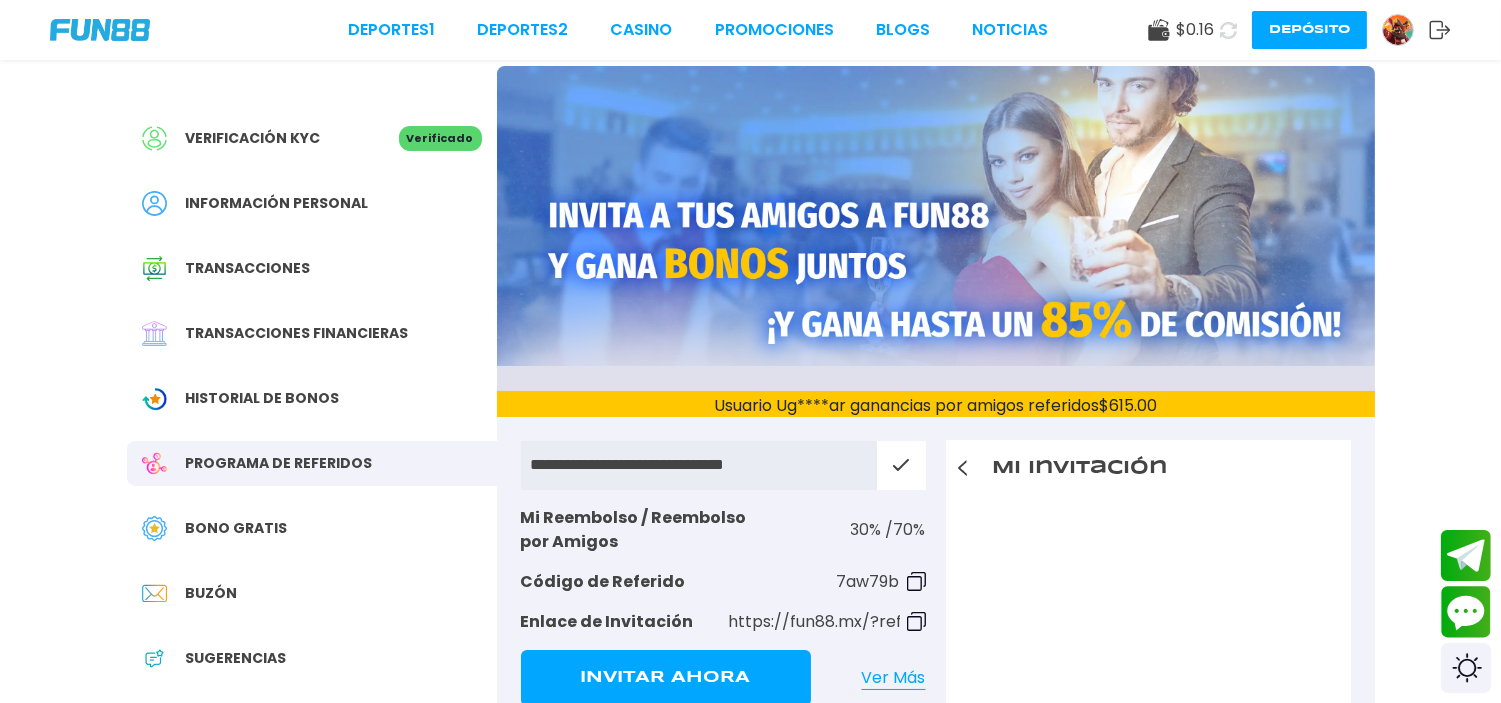 click on "Mi Invitación Lista de Amigos Recompensa de Reembolso -   Sin registro   -" at bounding box center [1148, 659] 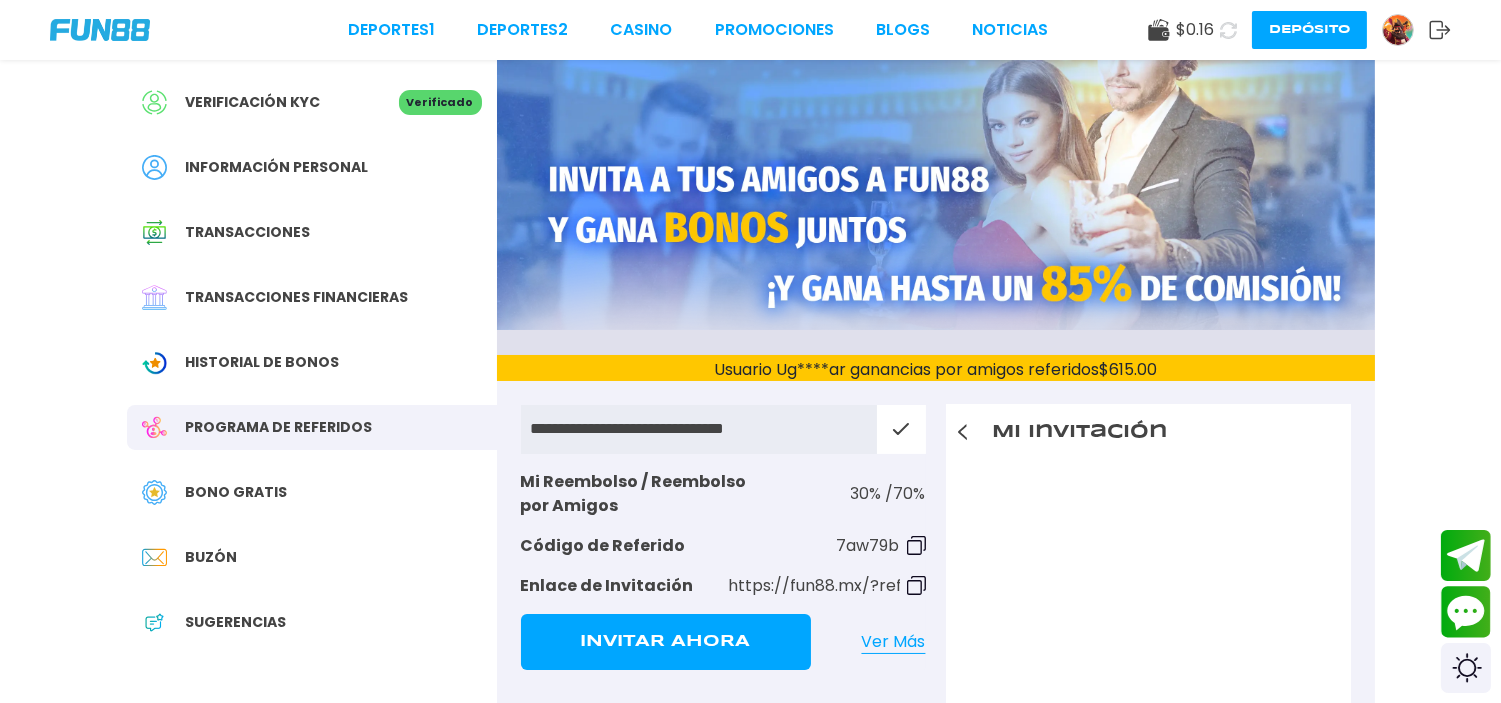 click on "**********" at bounding box center (723, 537) 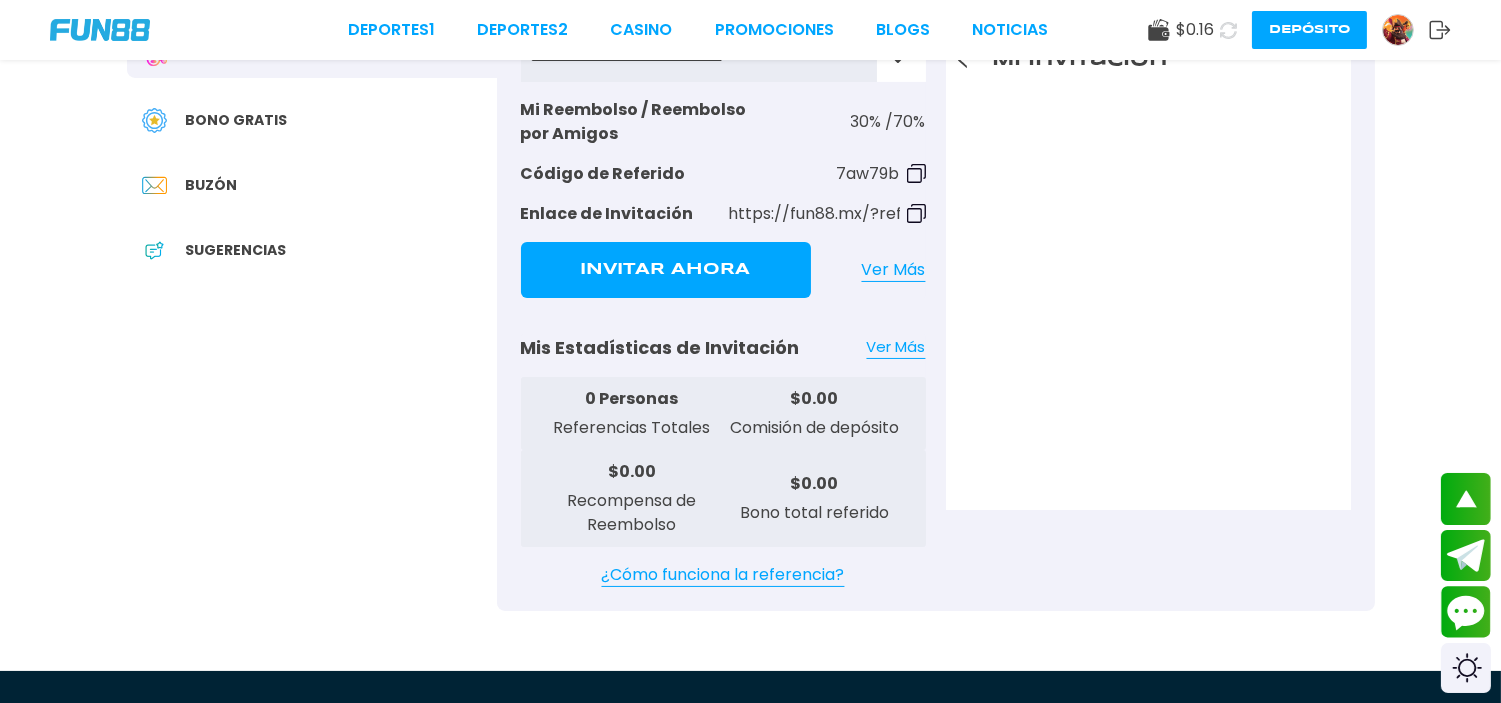 scroll, scrollTop: 488, scrollLeft: 0, axis: vertical 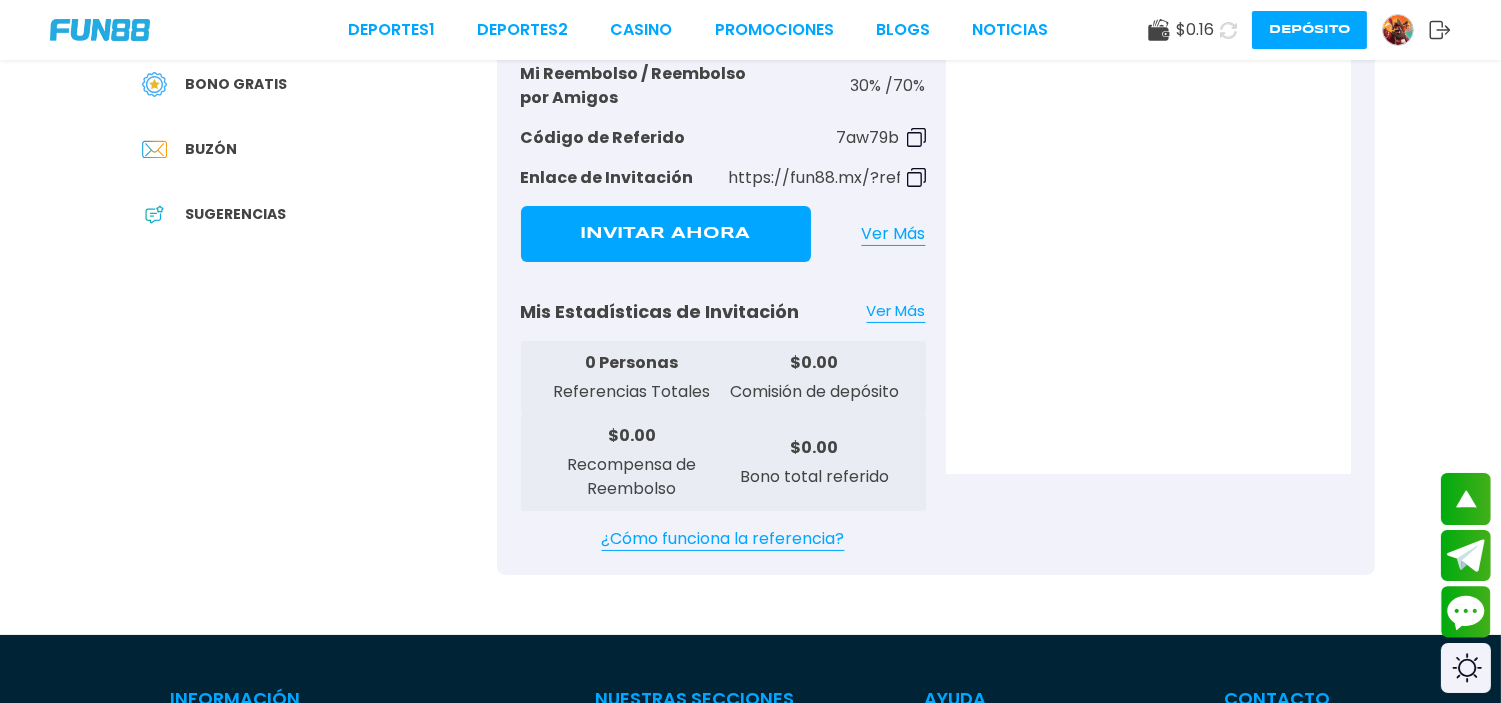 click on "¿Cómo funciona la referencia?" at bounding box center (723, 539) 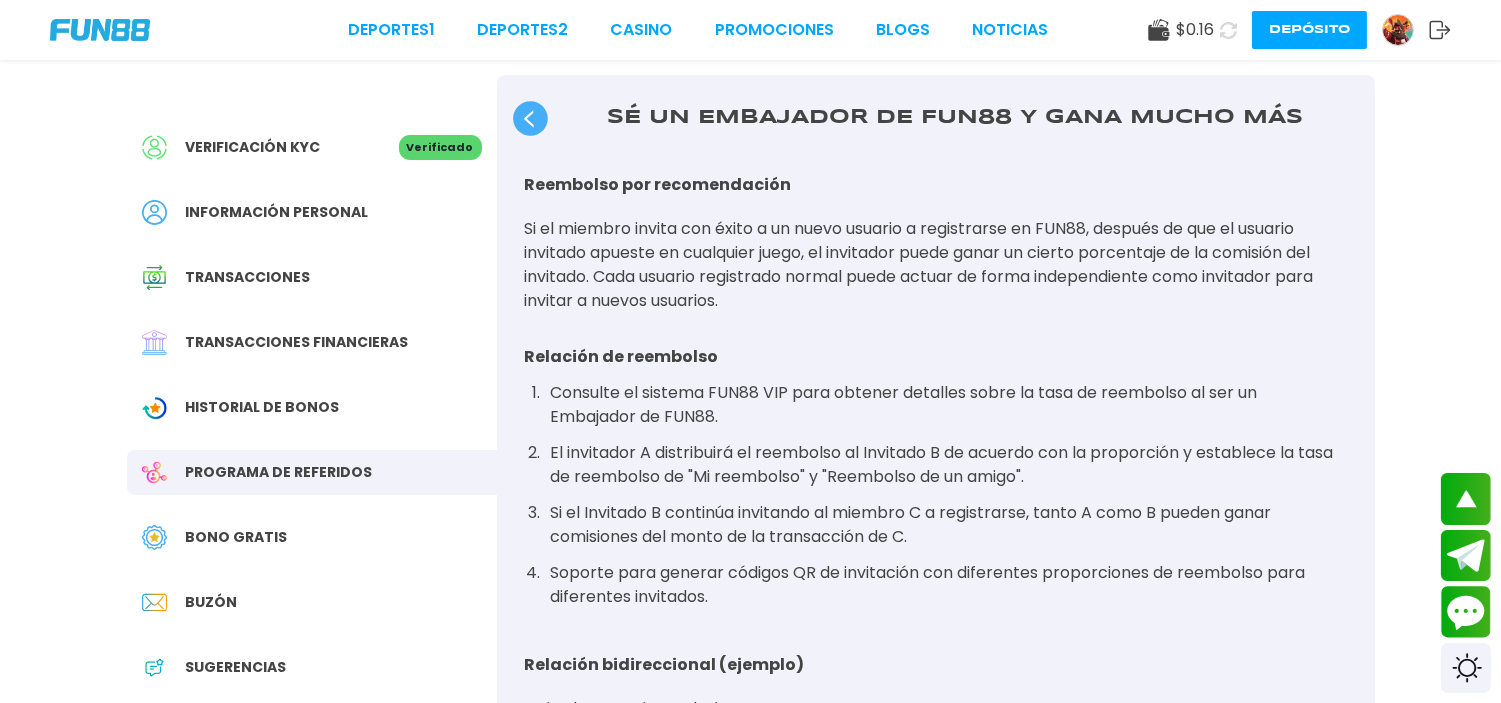 scroll, scrollTop: 0, scrollLeft: 0, axis: both 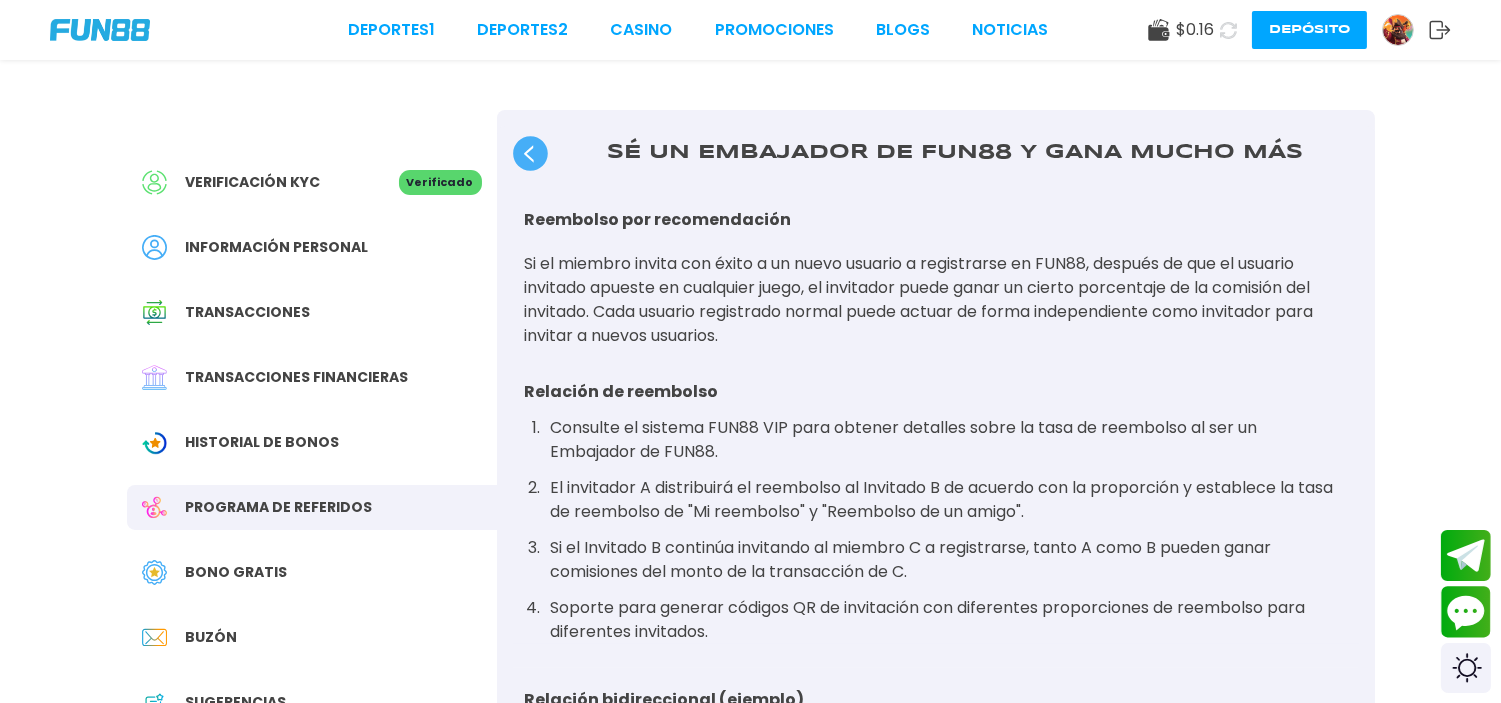 click on "Verificación KYC Verificado" at bounding box center [312, 182] 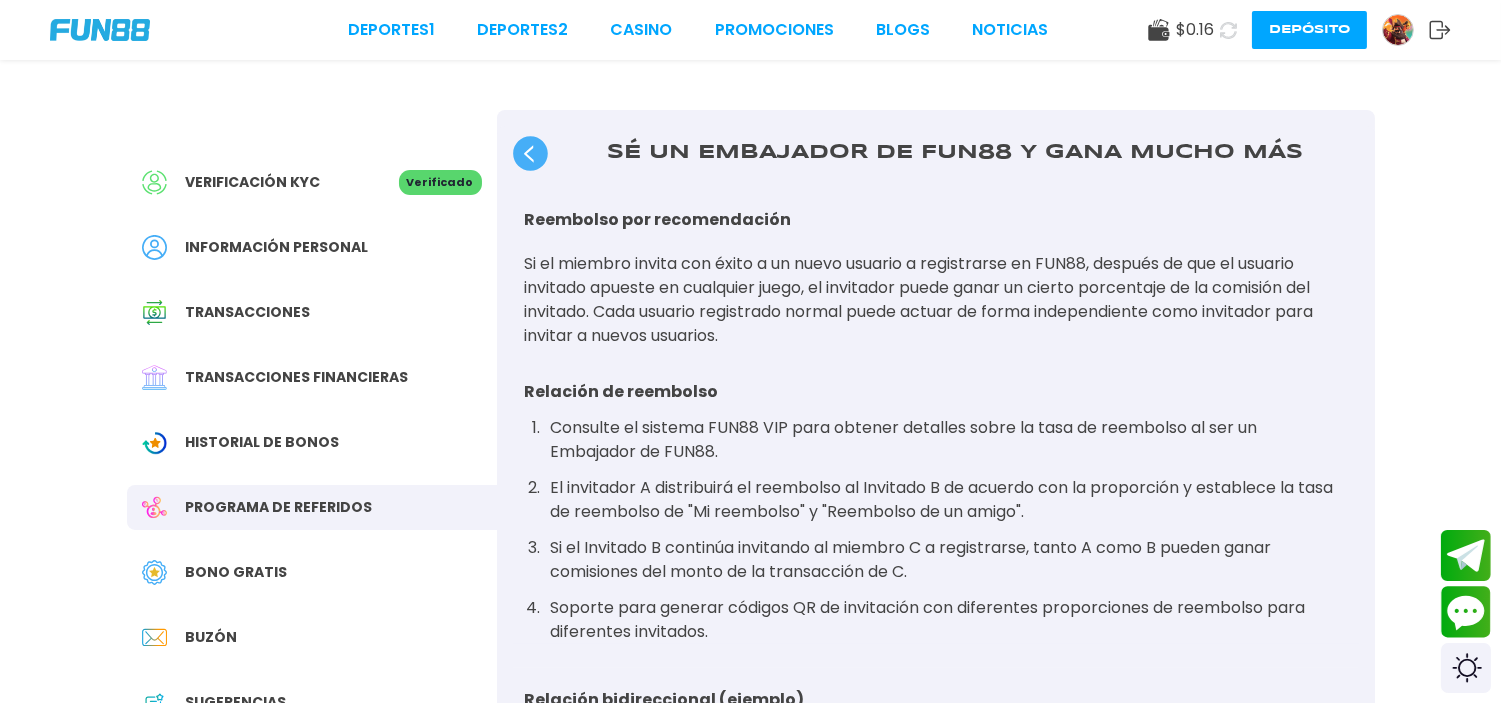 click on "Verificación KYC" at bounding box center [270, 182] 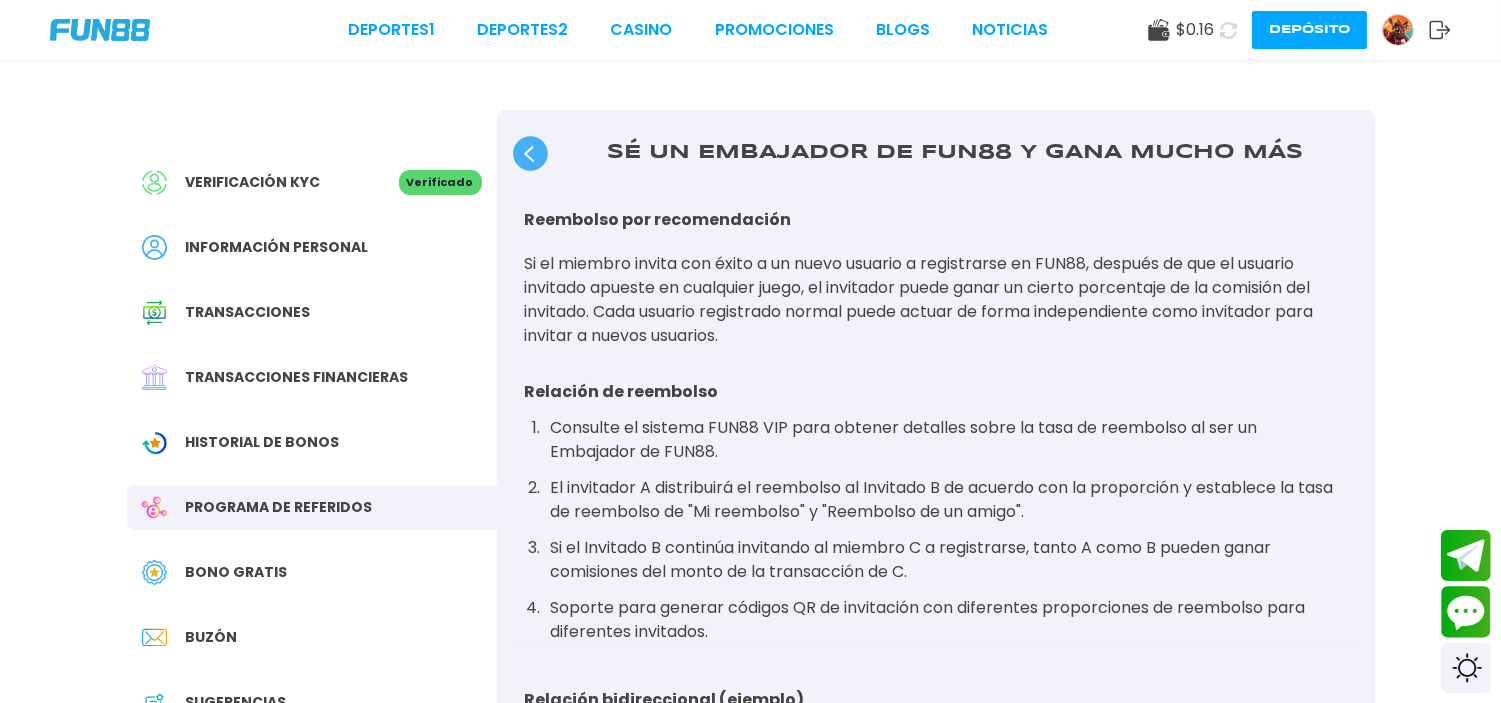 click on "Verificación KYC" at bounding box center [270, 182] 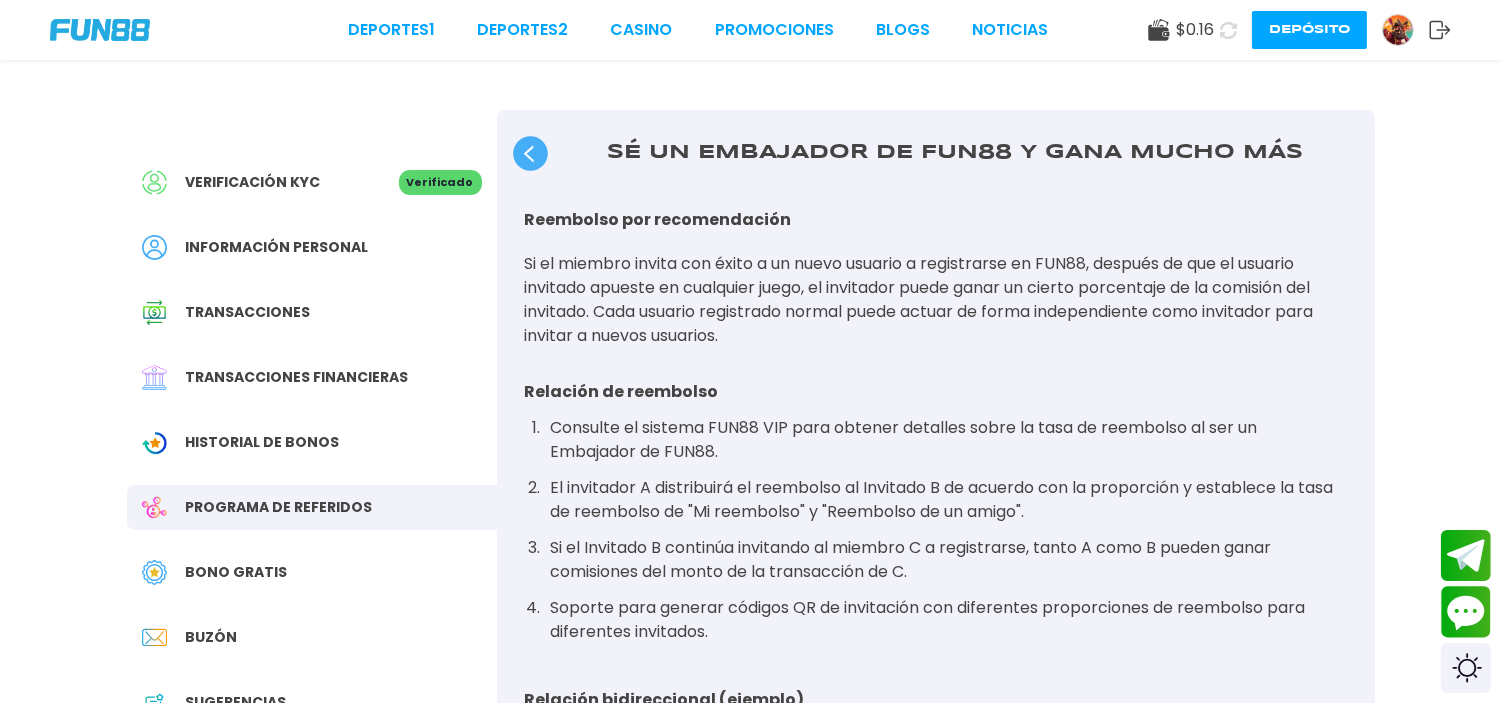 click on "Verificado" at bounding box center (440, 182) 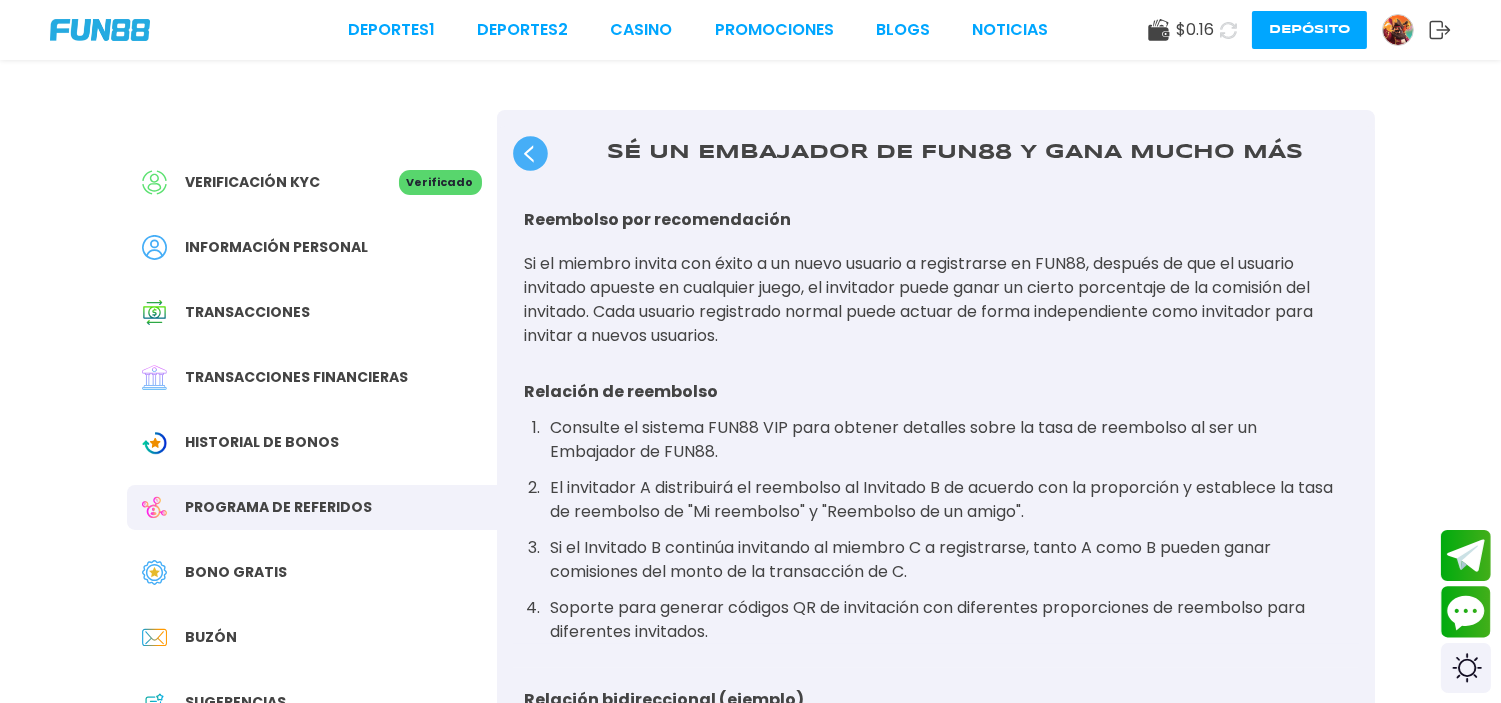 click on "Verificación KYC" at bounding box center [253, 182] 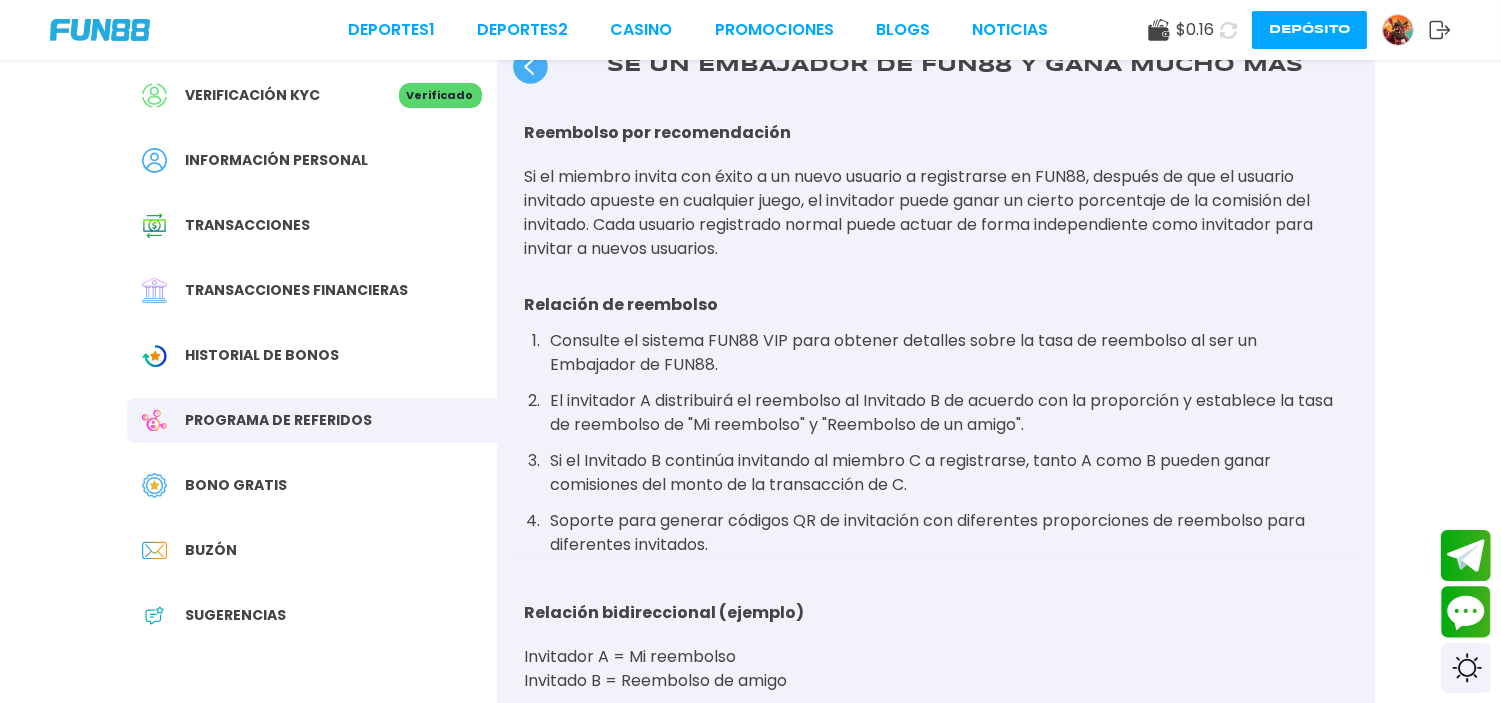 scroll, scrollTop: 88, scrollLeft: 0, axis: vertical 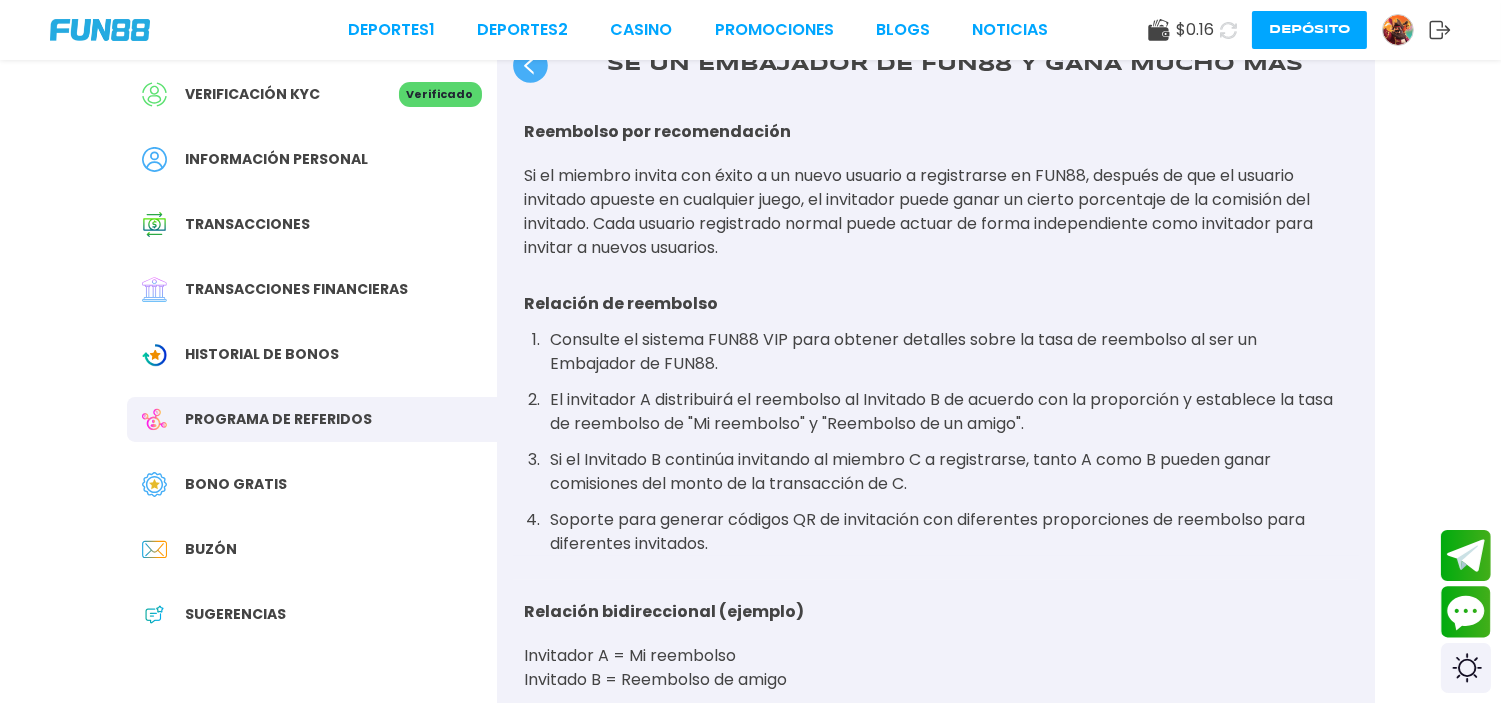 click on "Verificación KYC" at bounding box center [253, 94] 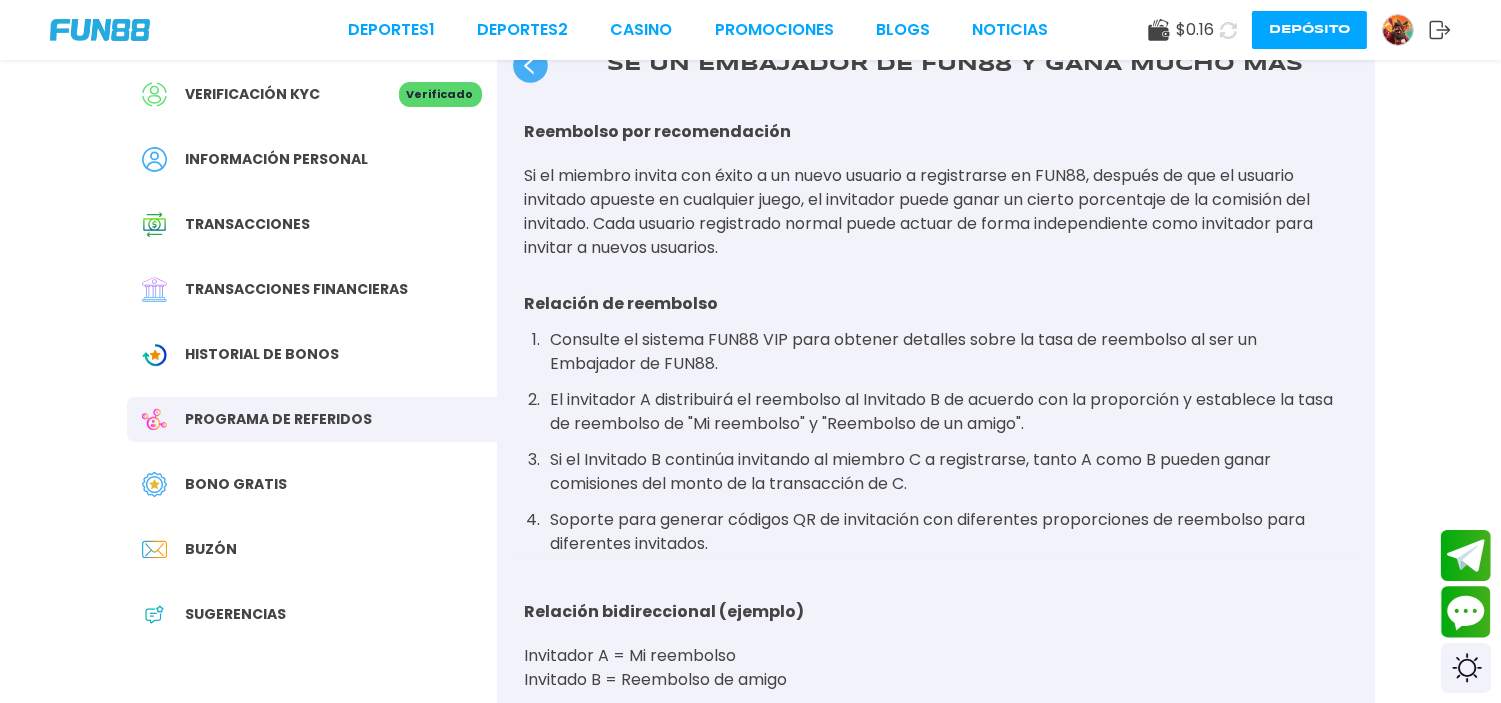 click on "Verificación KYC" at bounding box center [253, 94] 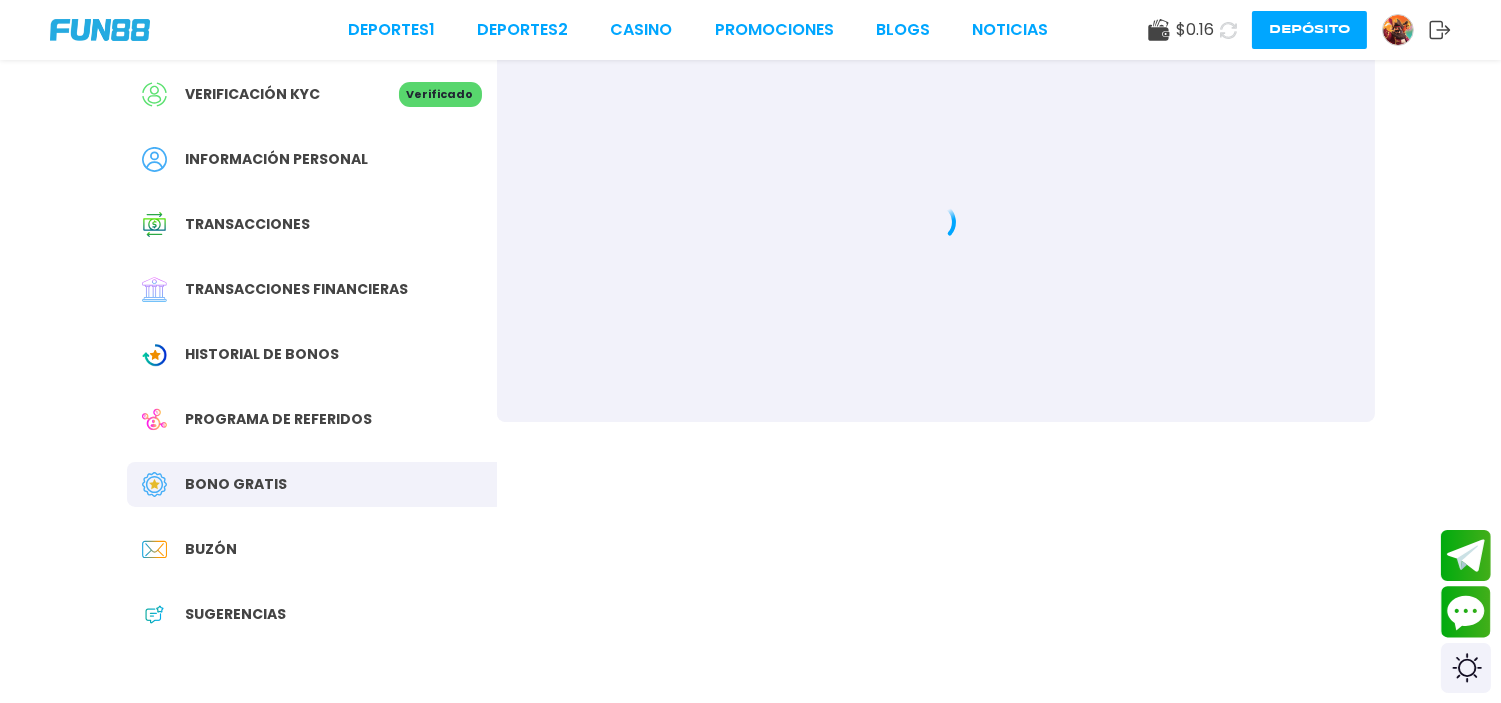 scroll, scrollTop: 0, scrollLeft: 0, axis: both 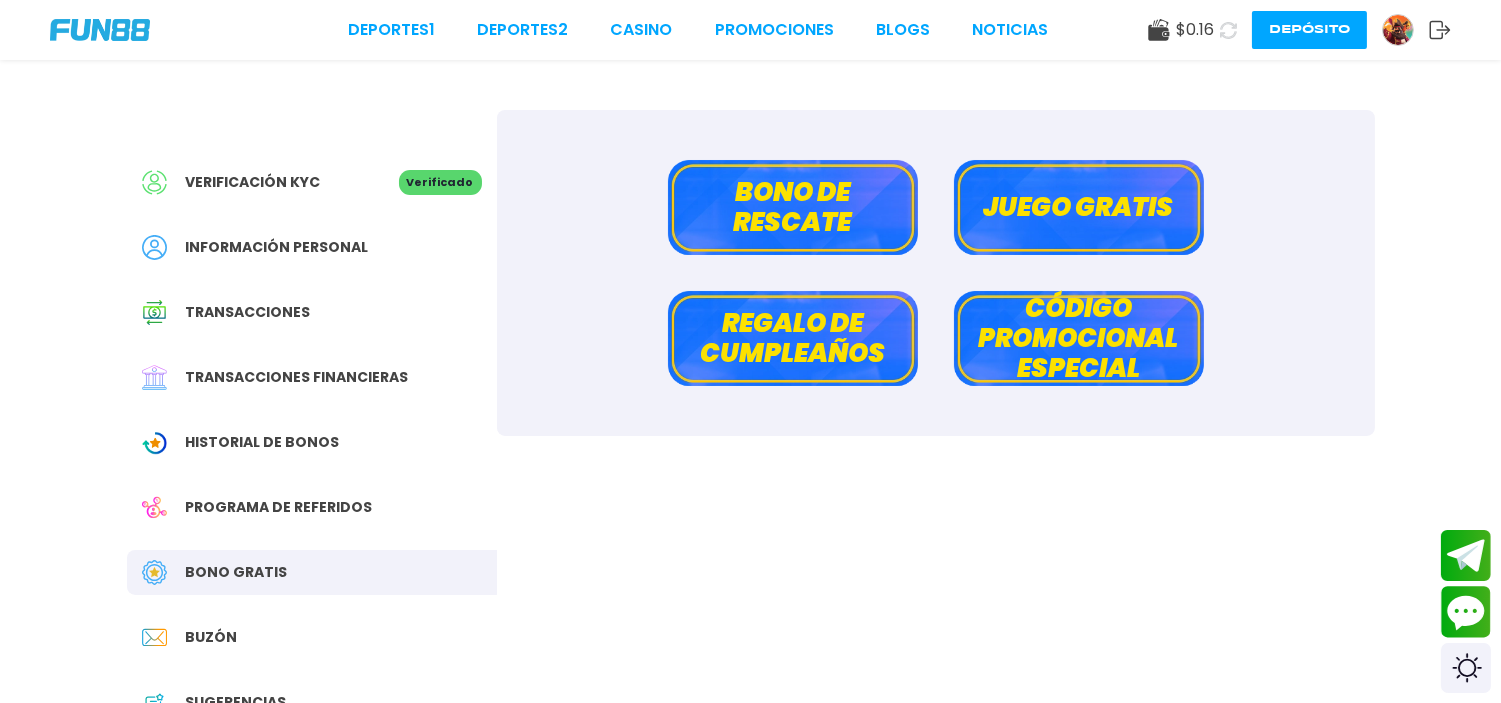 click on "Buzón" at bounding box center (312, 637) 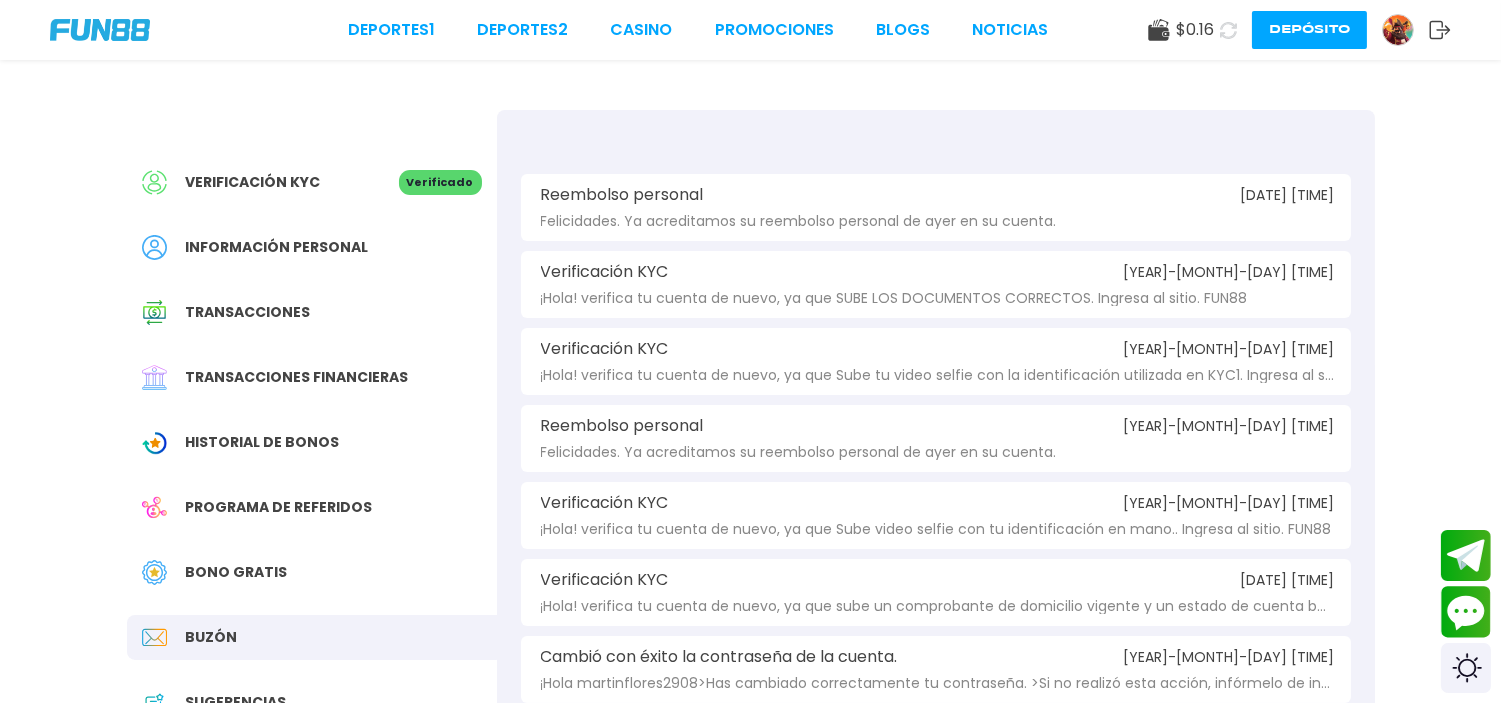 click on "Verificación KYC Verificado Información personal Transacciones Transacciones financieras Historial de Bonos Programa de referidos Bono Gratis Buzón Sugerencias" at bounding box center [312, 452] 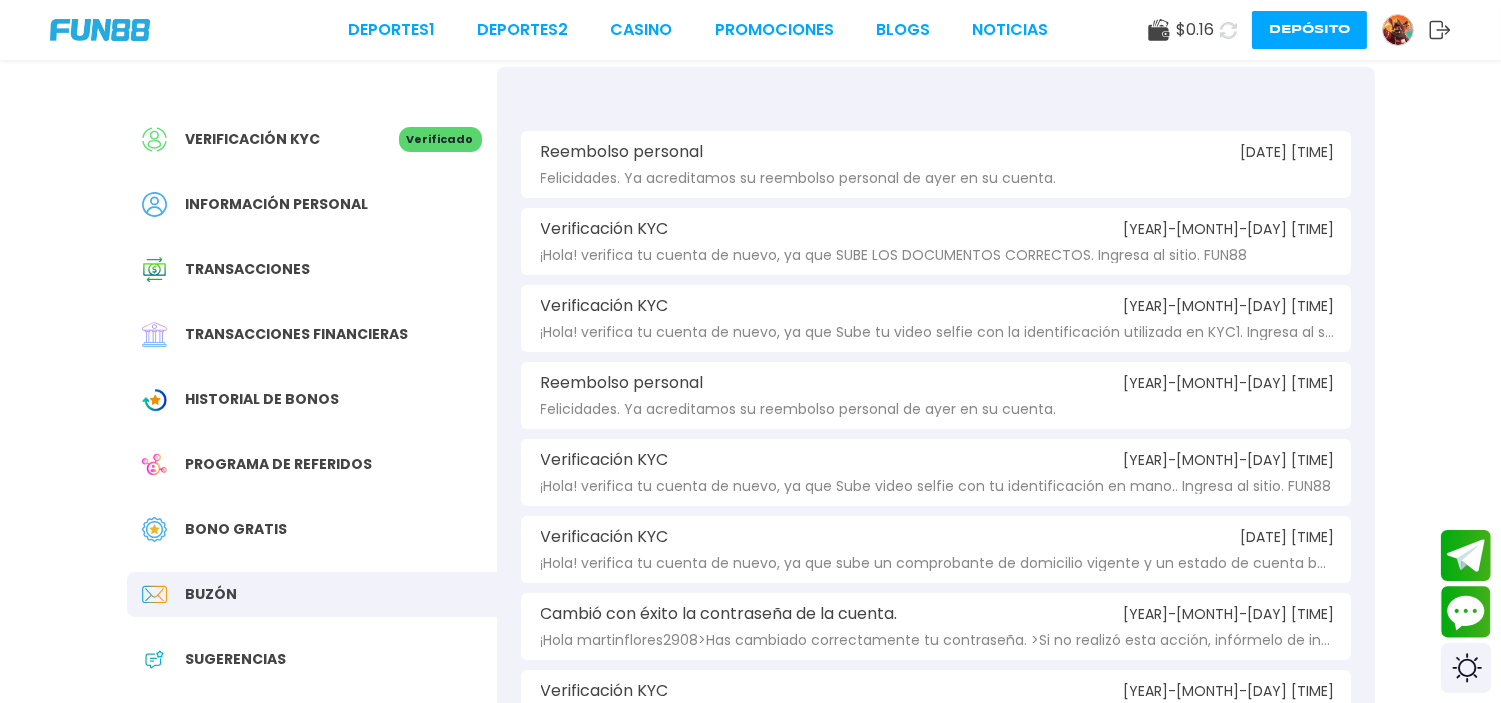 scroll, scrollTop: 0, scrollLeft: 0, axis: both 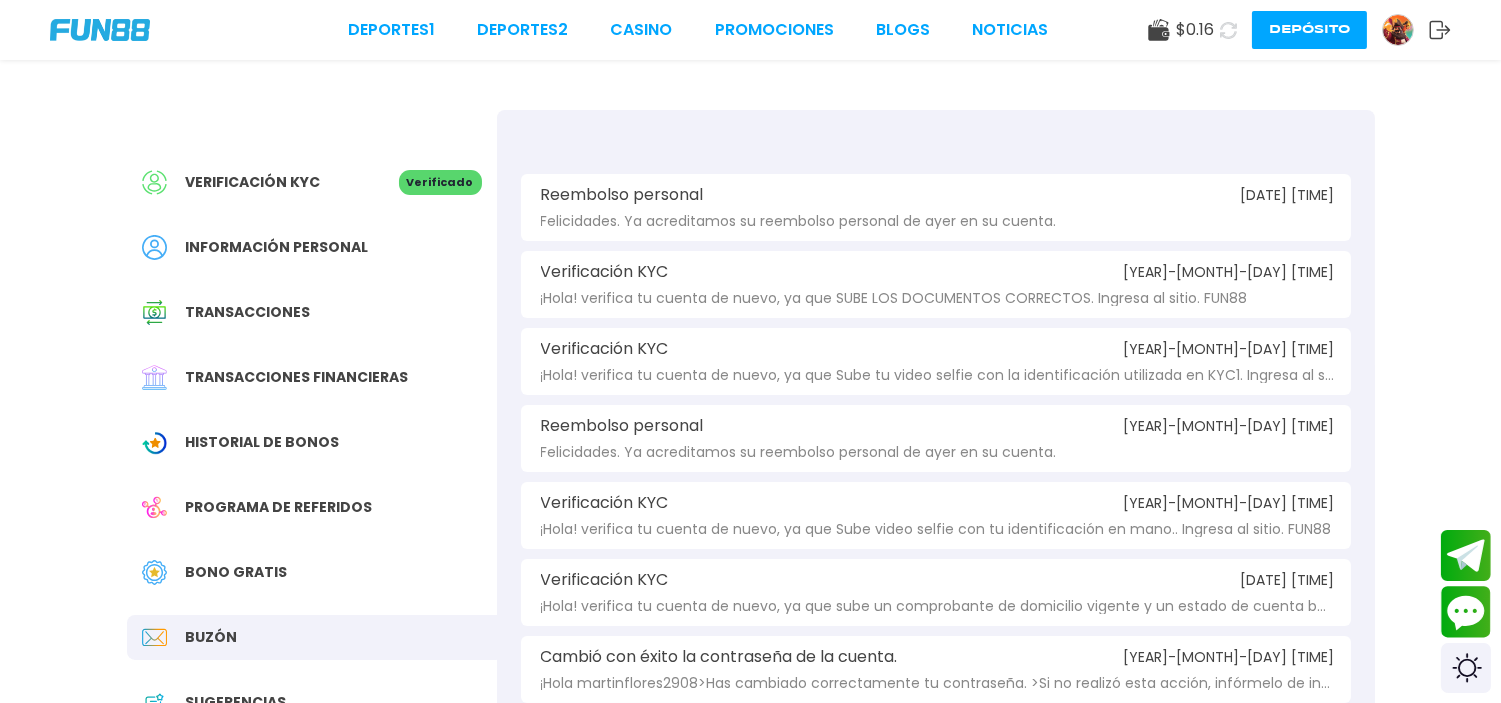 click on "Transacciones" at bounding box center (312, 312) 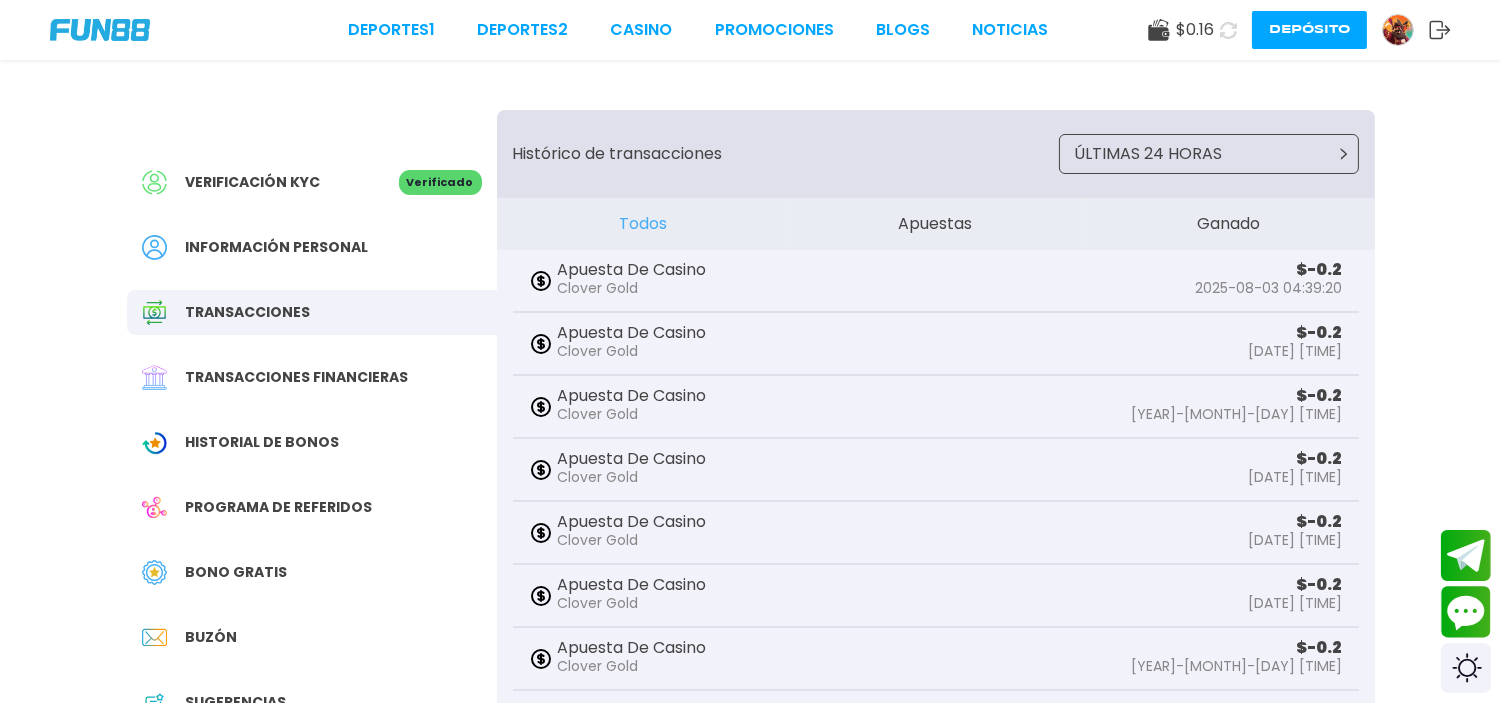 click on "Apuestas" at bounding box center [935, 224] 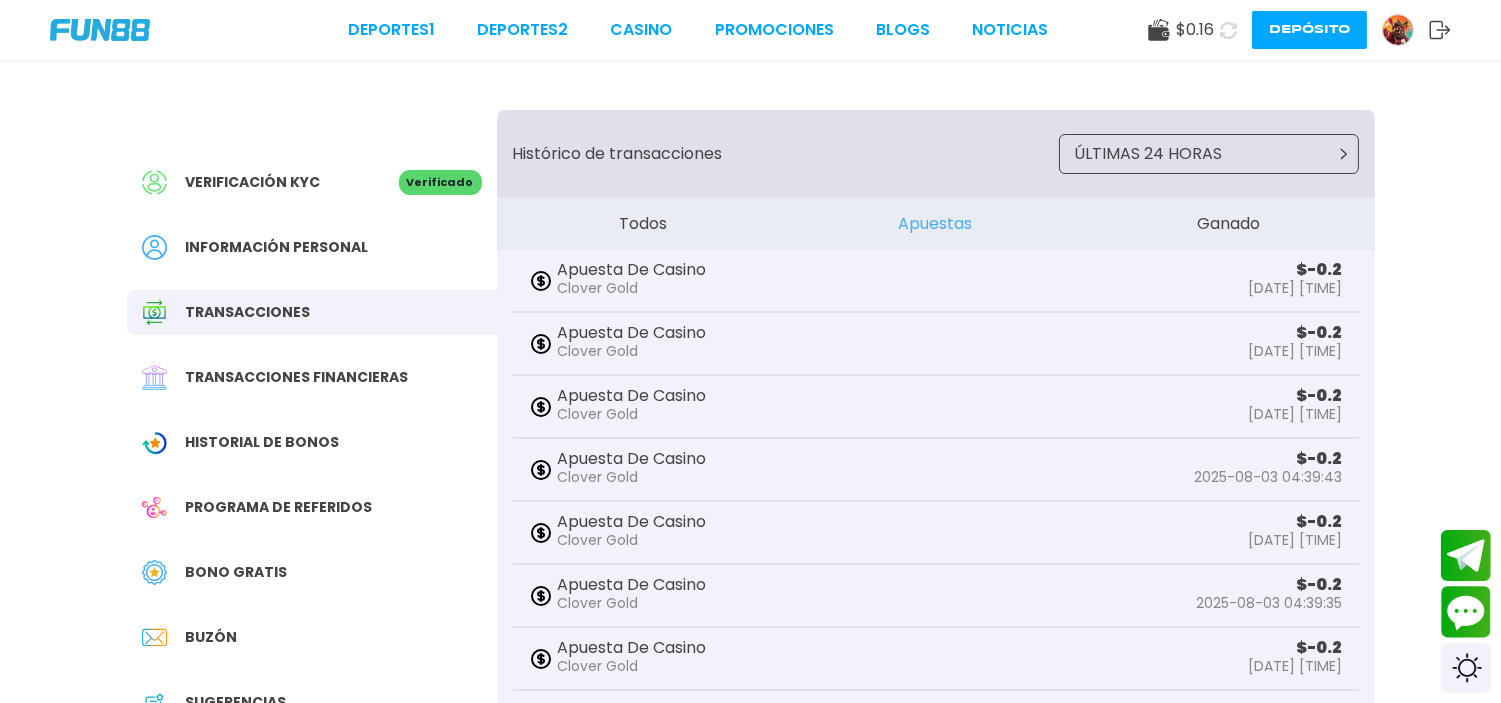 click on "Apuesta De Casino Clover Gold $ -0.2 2025-08-03 04:39:51" at bounding box center (936, 344) 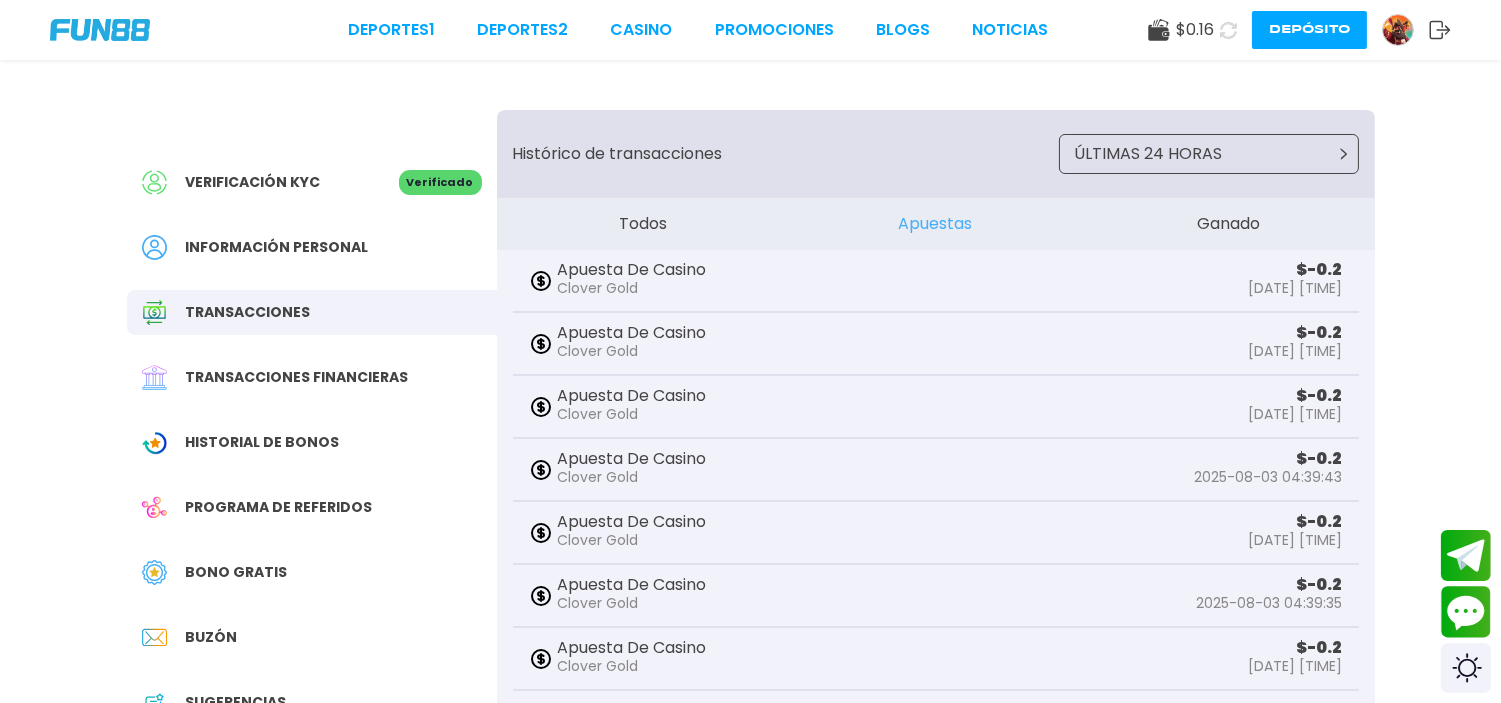 click on "Ganado" at bounding box center (1228, 224) 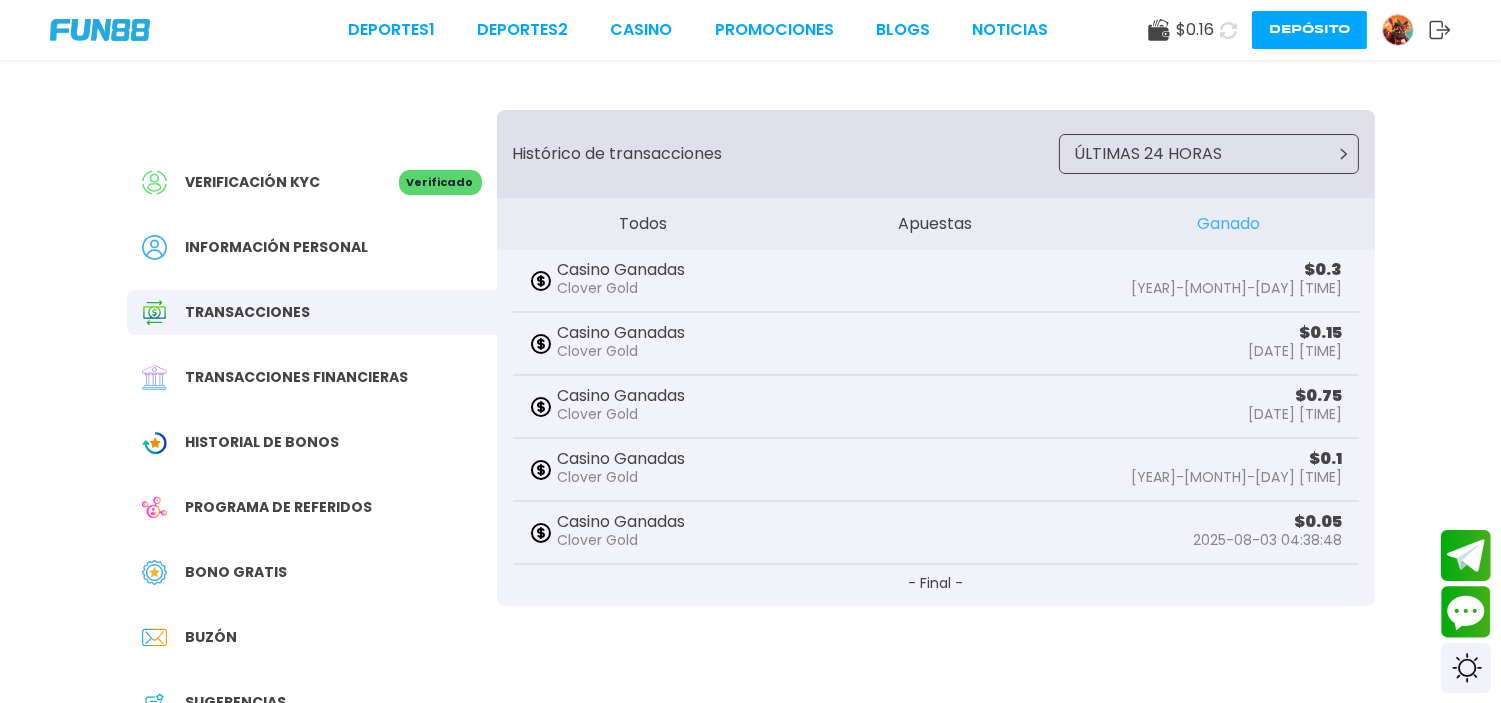 click on "Transacciones financieras" at bounding box center [312, 377] 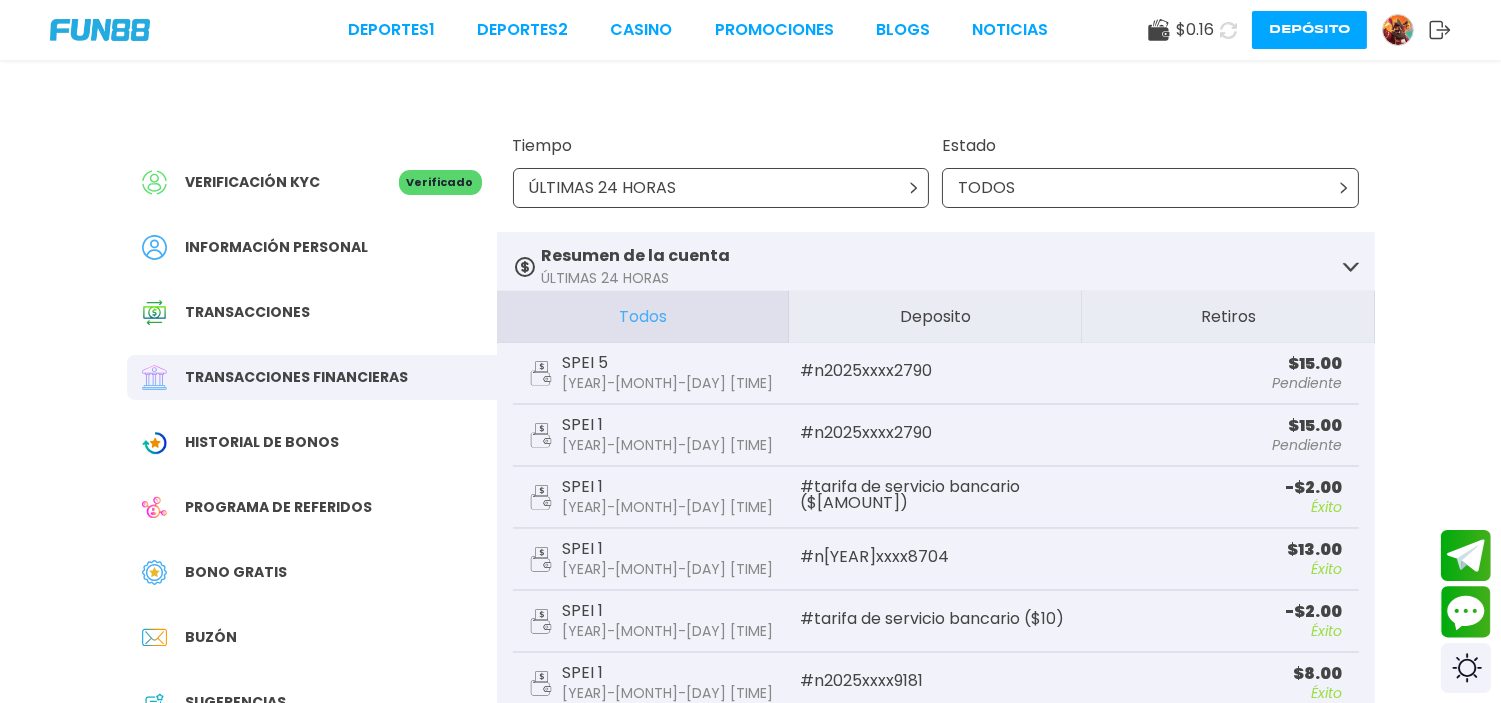 click on "# n2025xxxx2790" at bounding box center (935, 371) 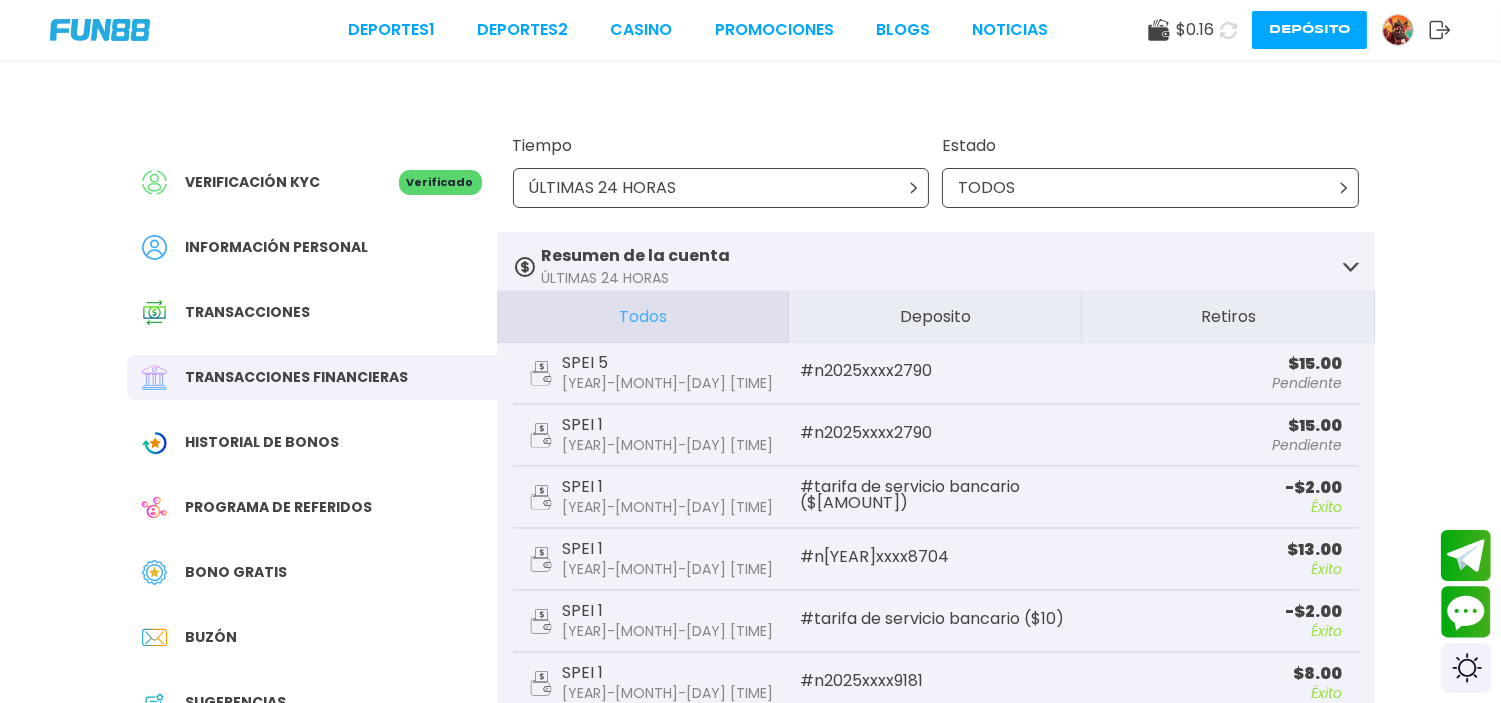click on "Deposito" at bounding box center [935, 317] 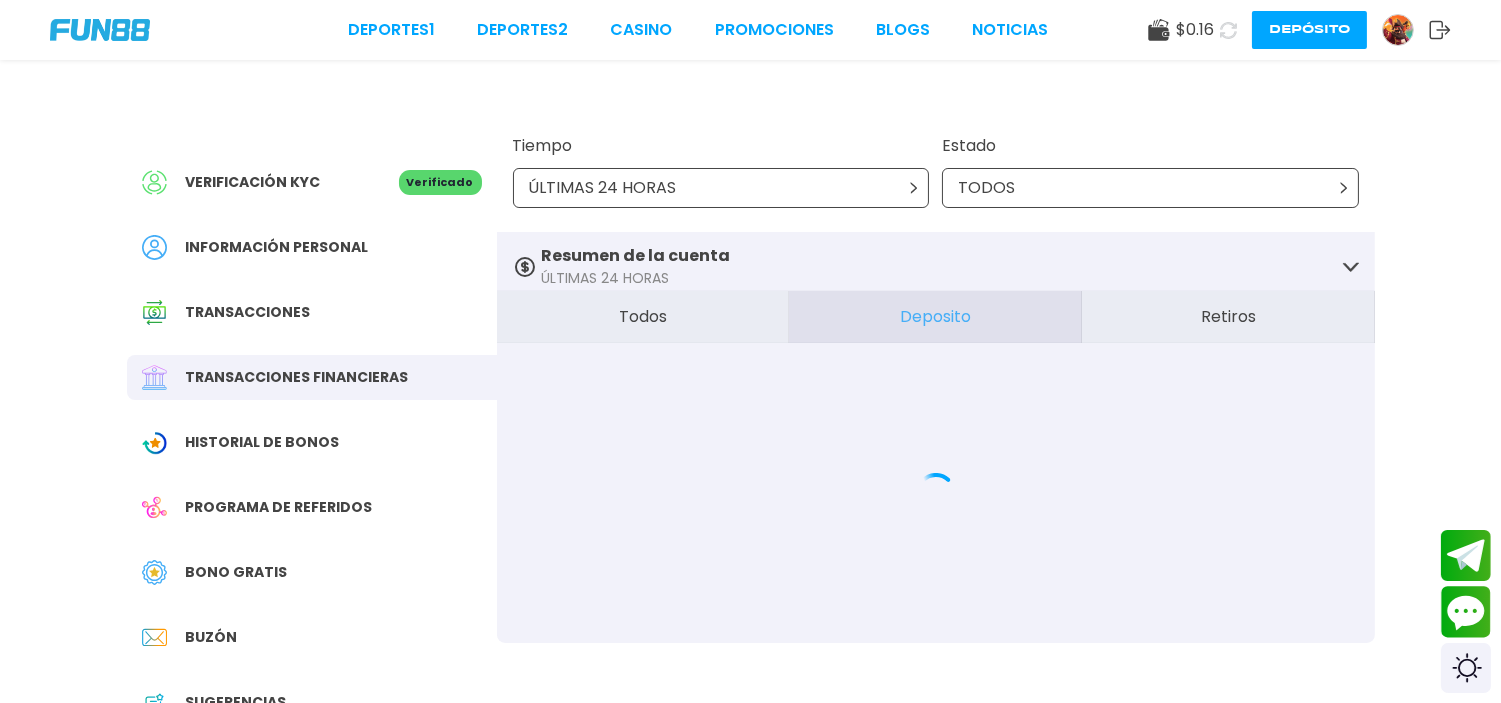 click on "Todos" at bounding box center [643, 317] 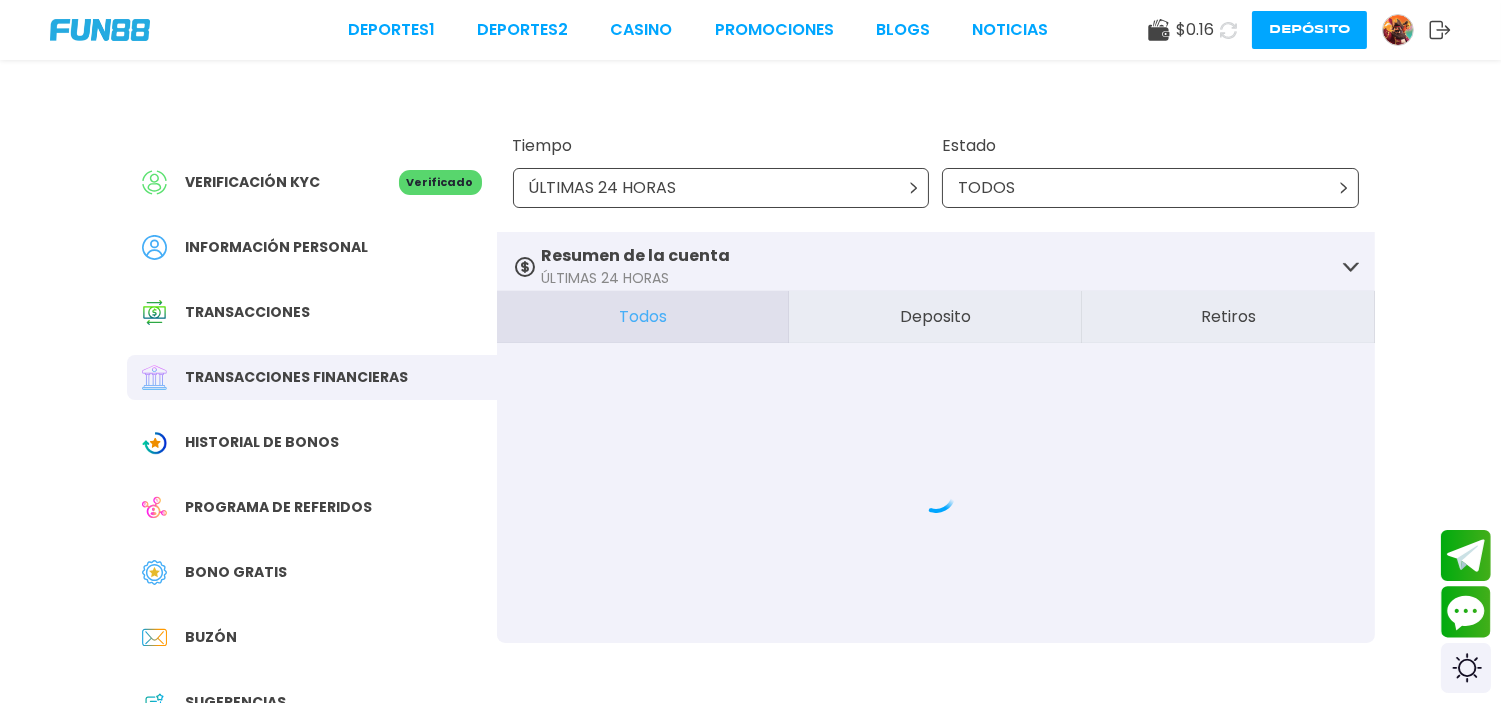 click at bounding box center [936, 493] 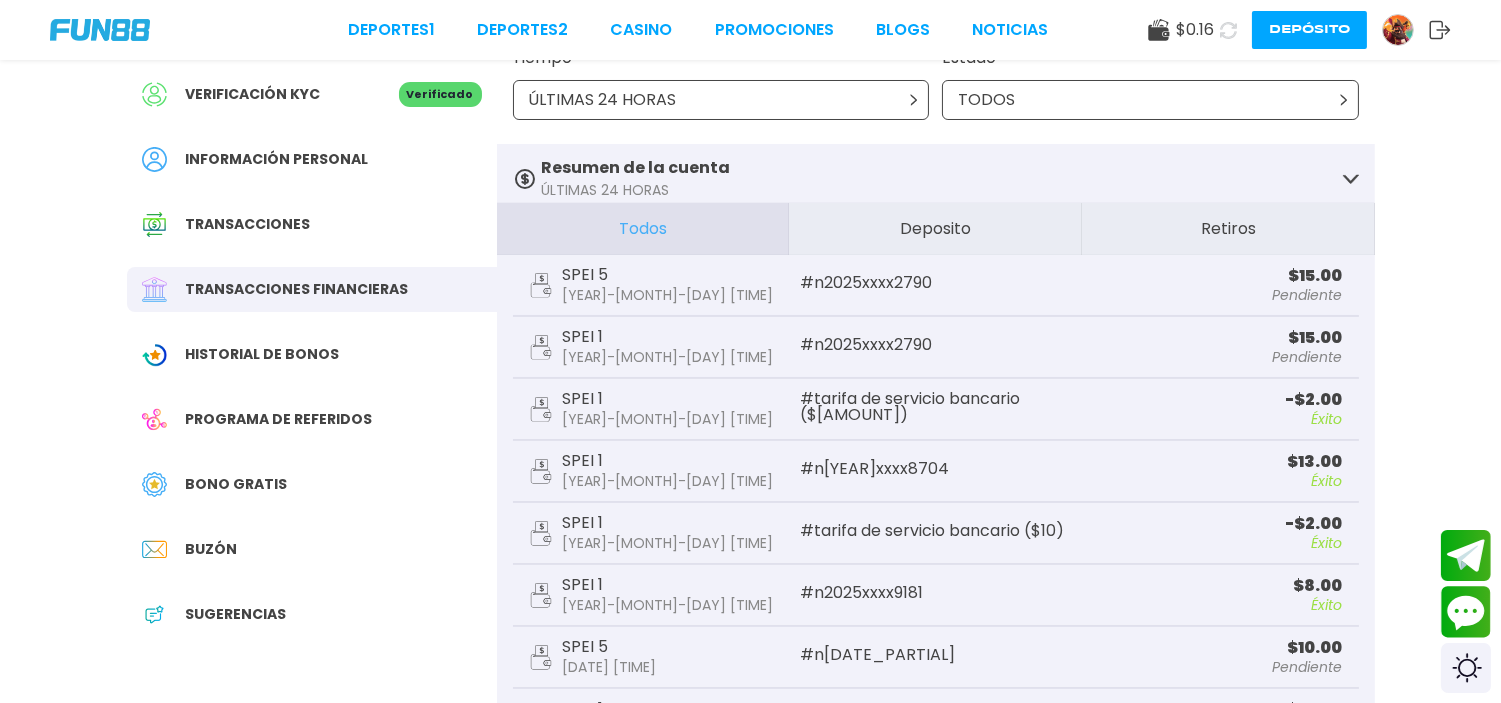 scroll, scrollTop: 133, scrollLeft: 0, axis: vertical 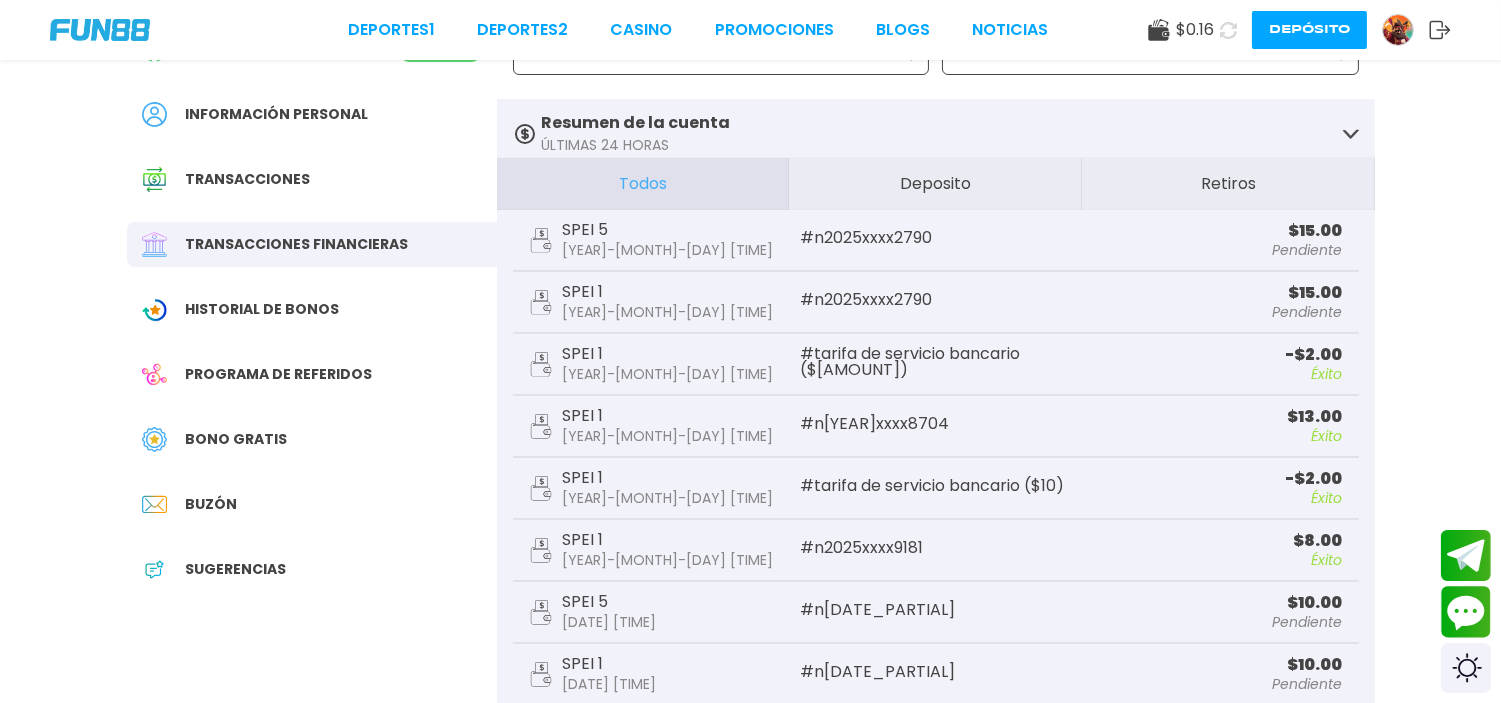 click 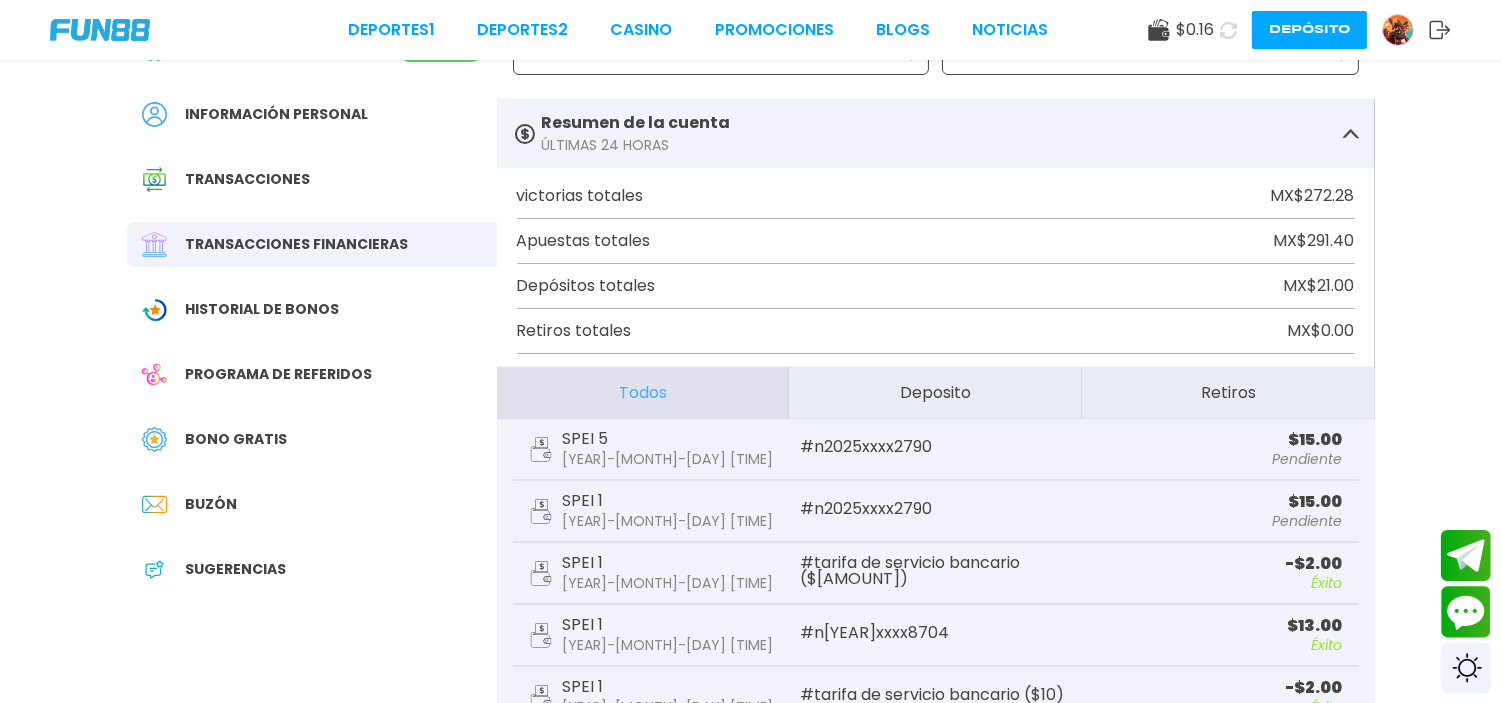 click on "Retiros totales MX$ 0.00" at bounding box center (936, 331) 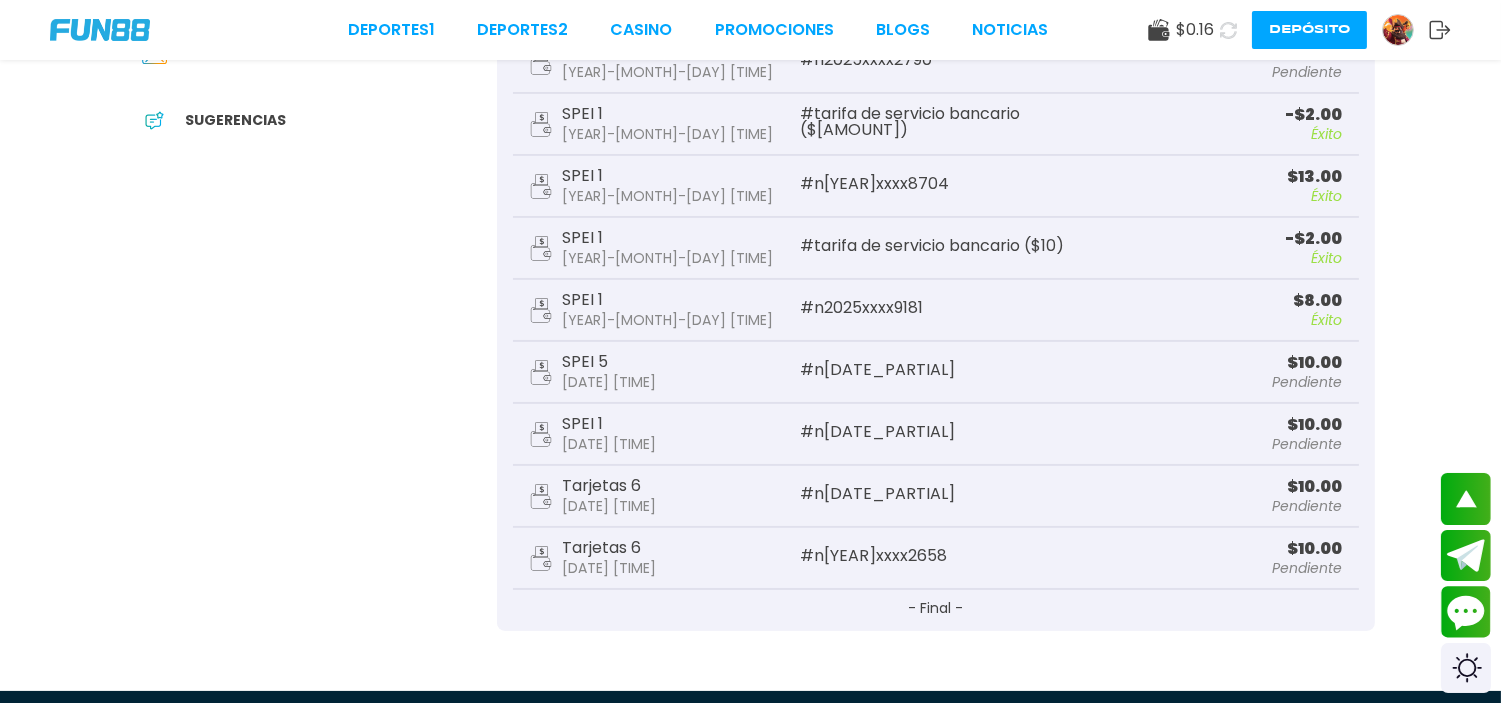 scroll, scrollTop: 622, scrollLeft: 0, axis: vertical 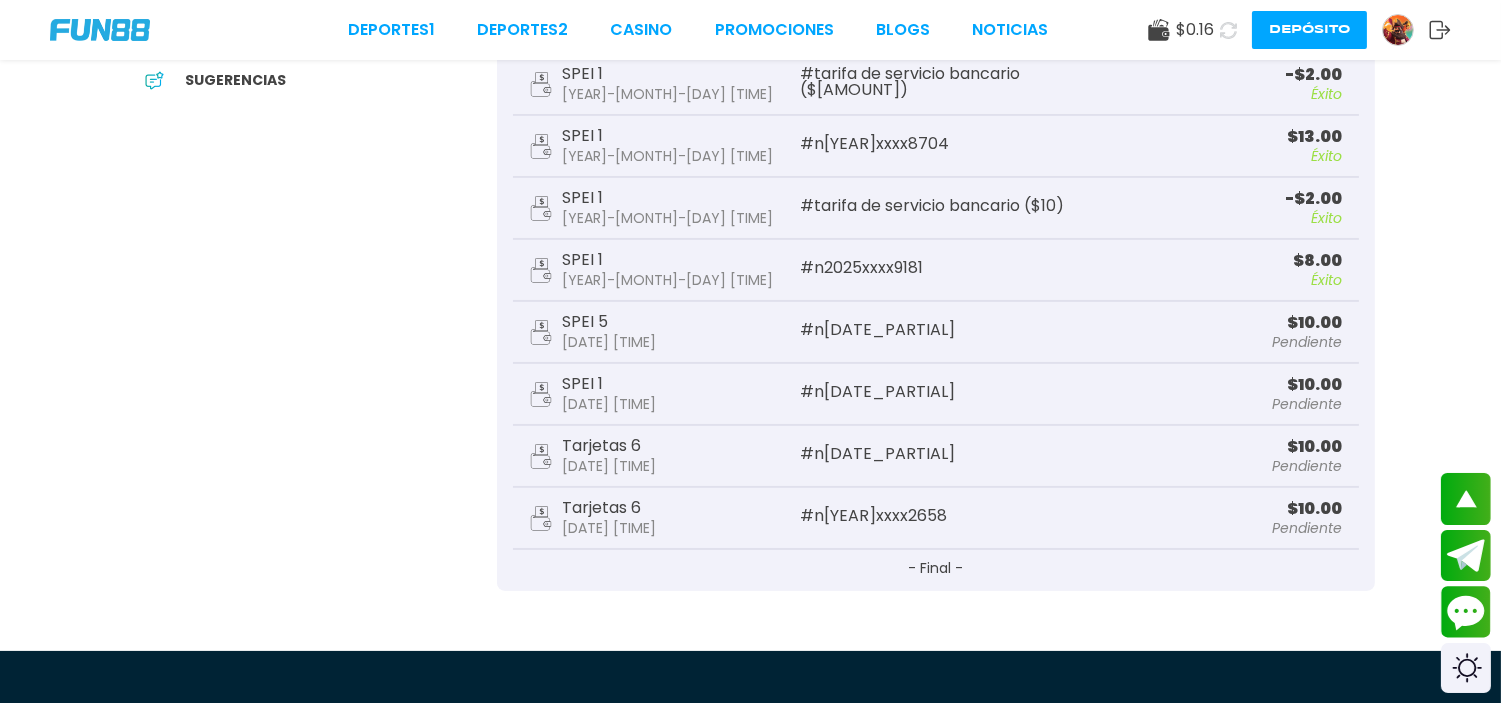 click on "$ 10.00" at bounding box center (1206, 385) 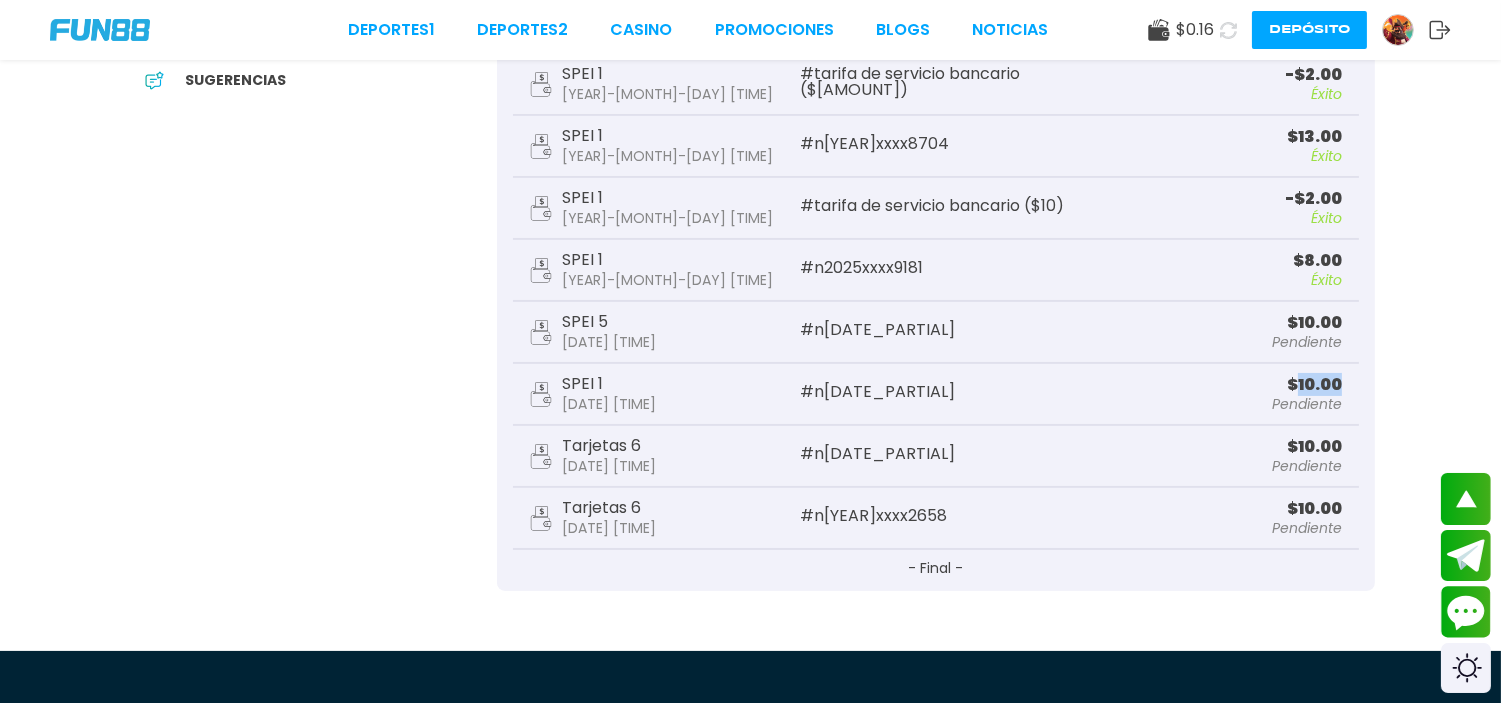 click on "$ 10.00" at bounding box center [1206, 385] 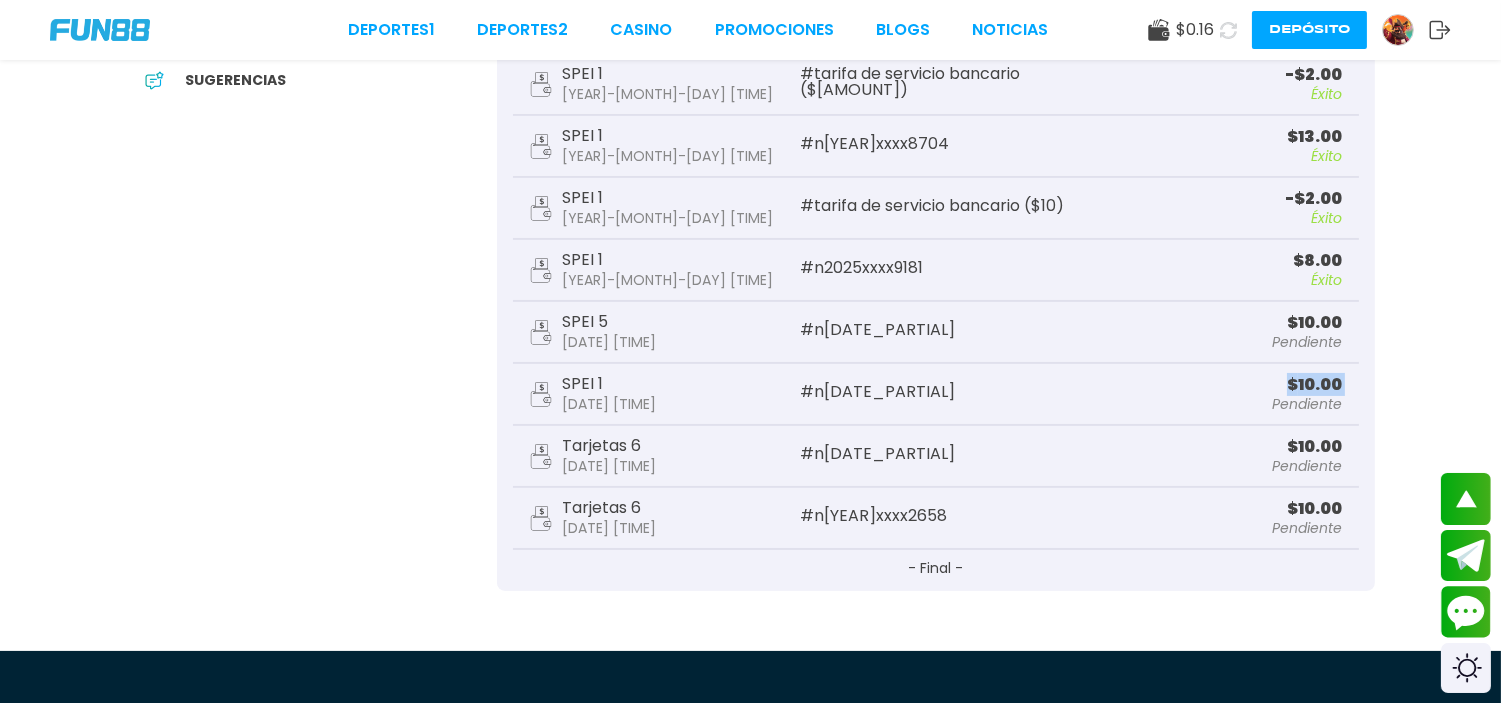 click on "$ 10.00" at bounding box center (1206, 385) 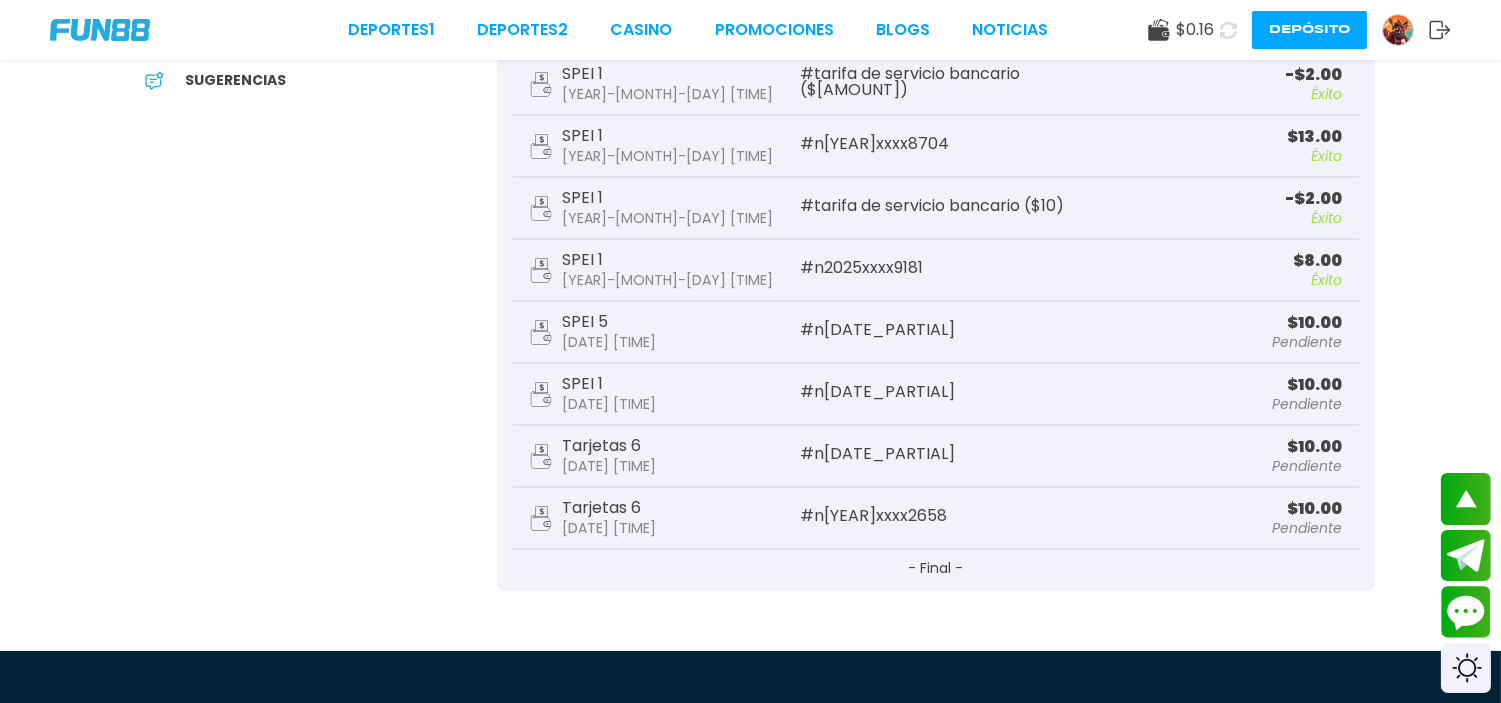 click on "$ 0.16 Depósito" at bounding box center (1299, 30) 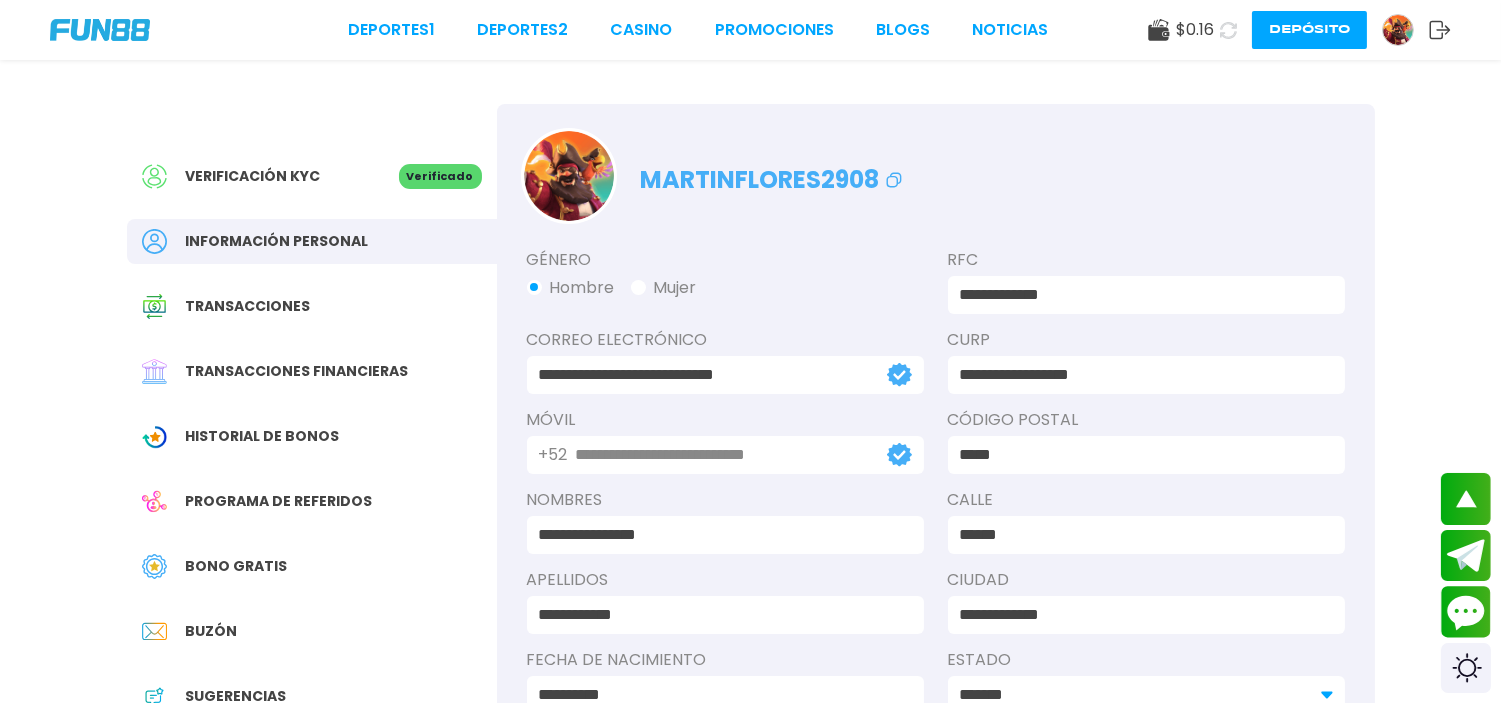 scroll, scrollTop: 0, scrollLeft: 0, axis: both 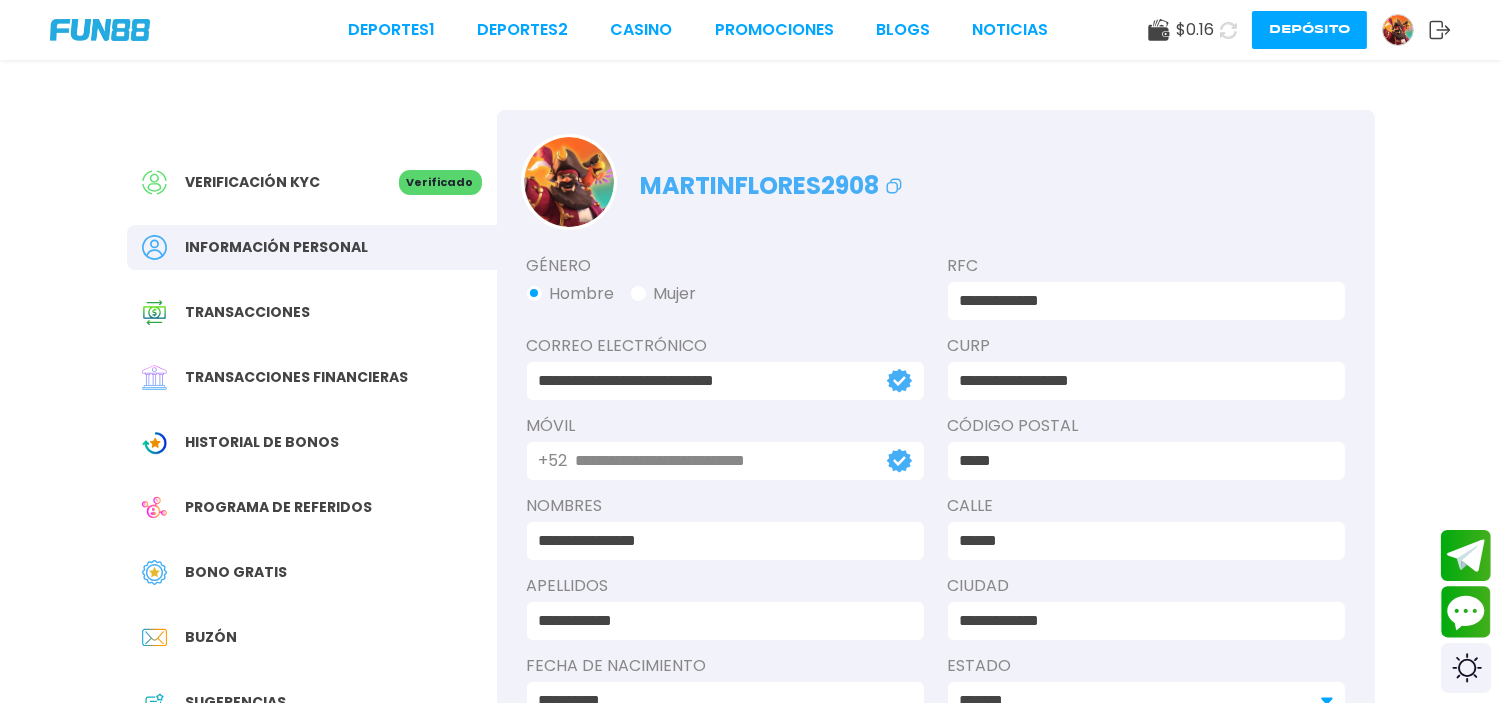 click on "**********" at bounding box center [719, 541] 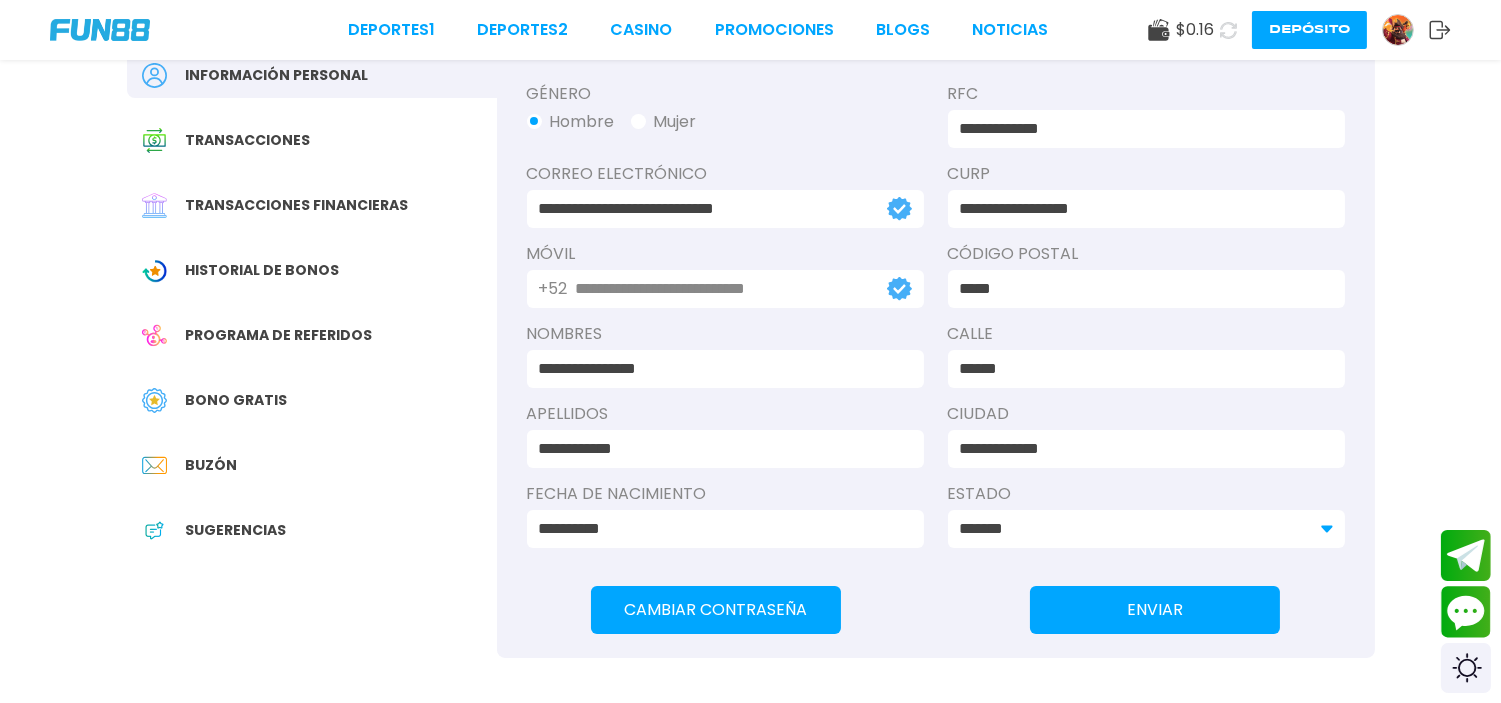 scroll, scrollTop: 222, scrollLeft: 0, axis: vertical 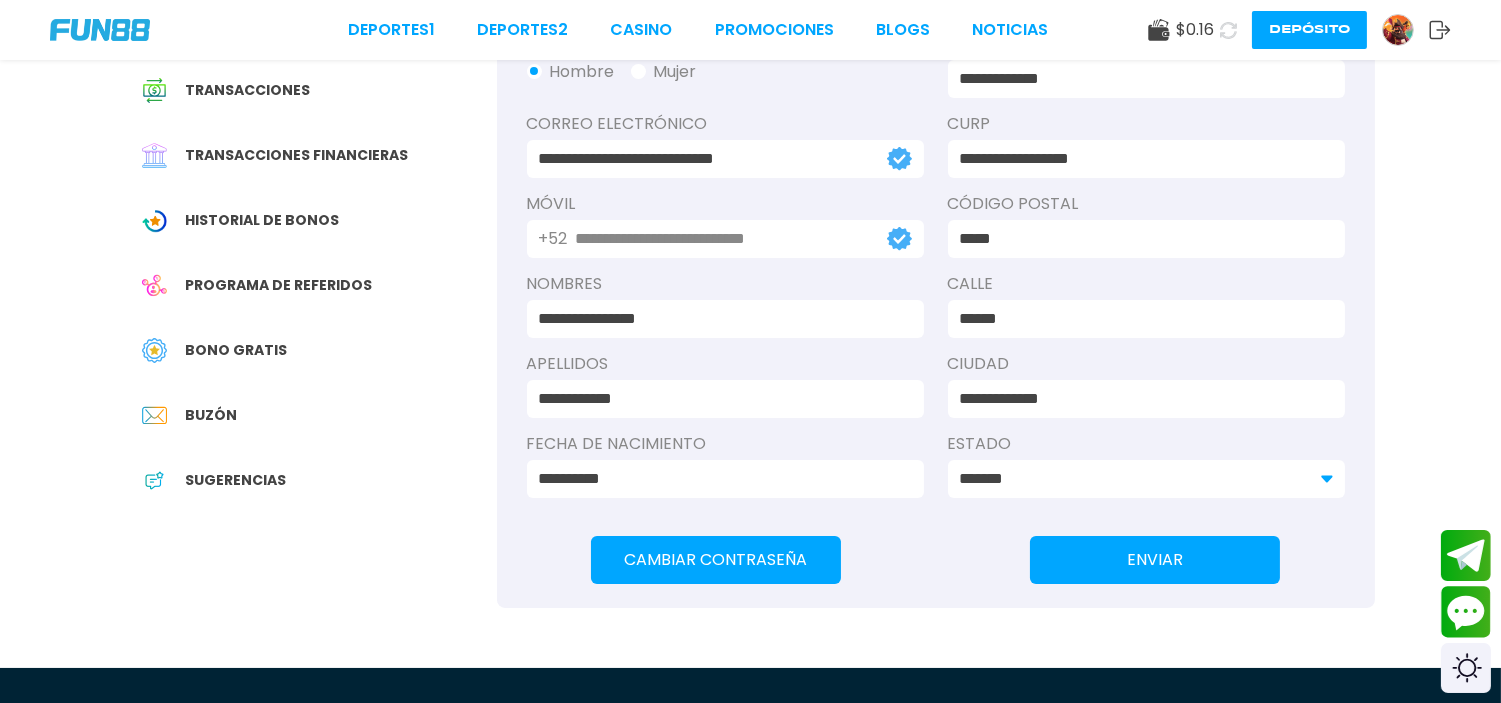 click on "ENVIAR" at bounding box center [1155, 560] 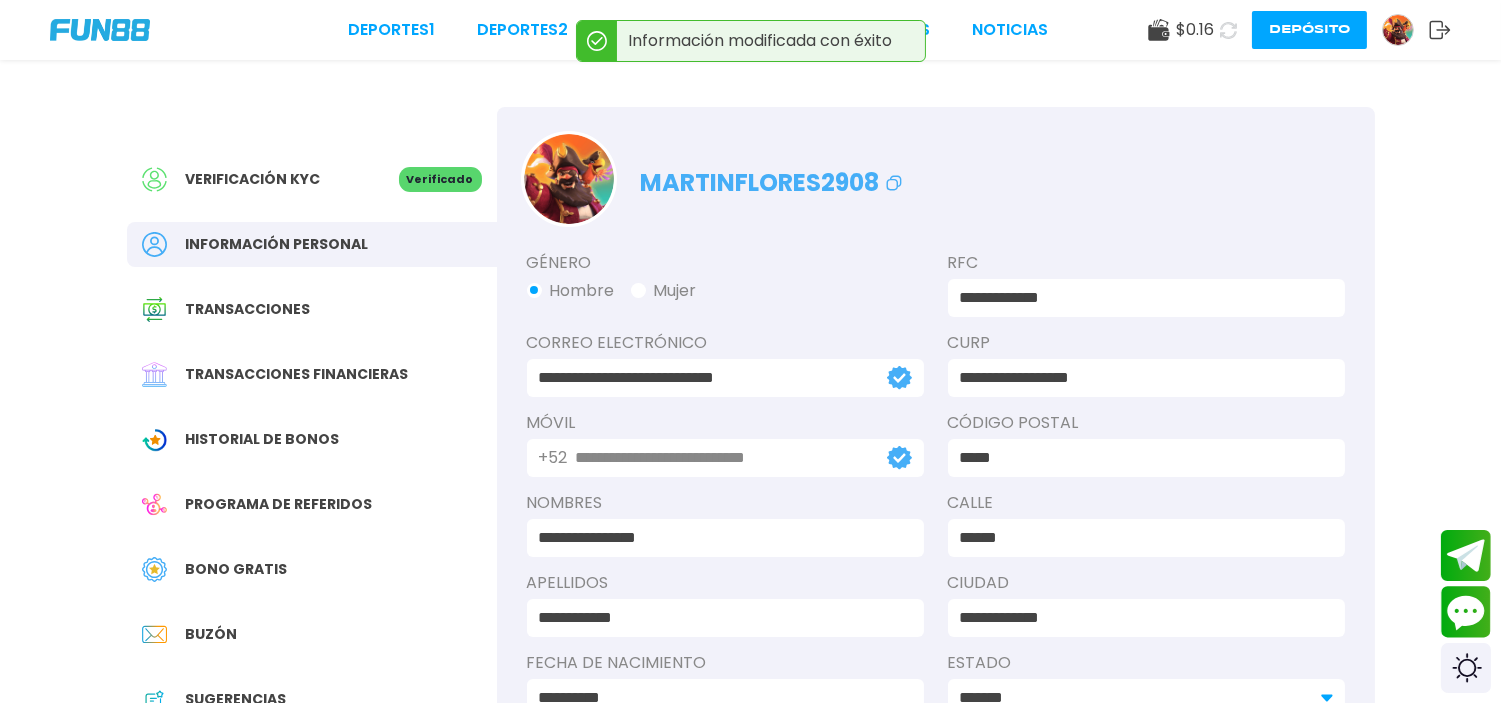 scroll, scrollTop: 0, scrollLeft: 0, axis: both 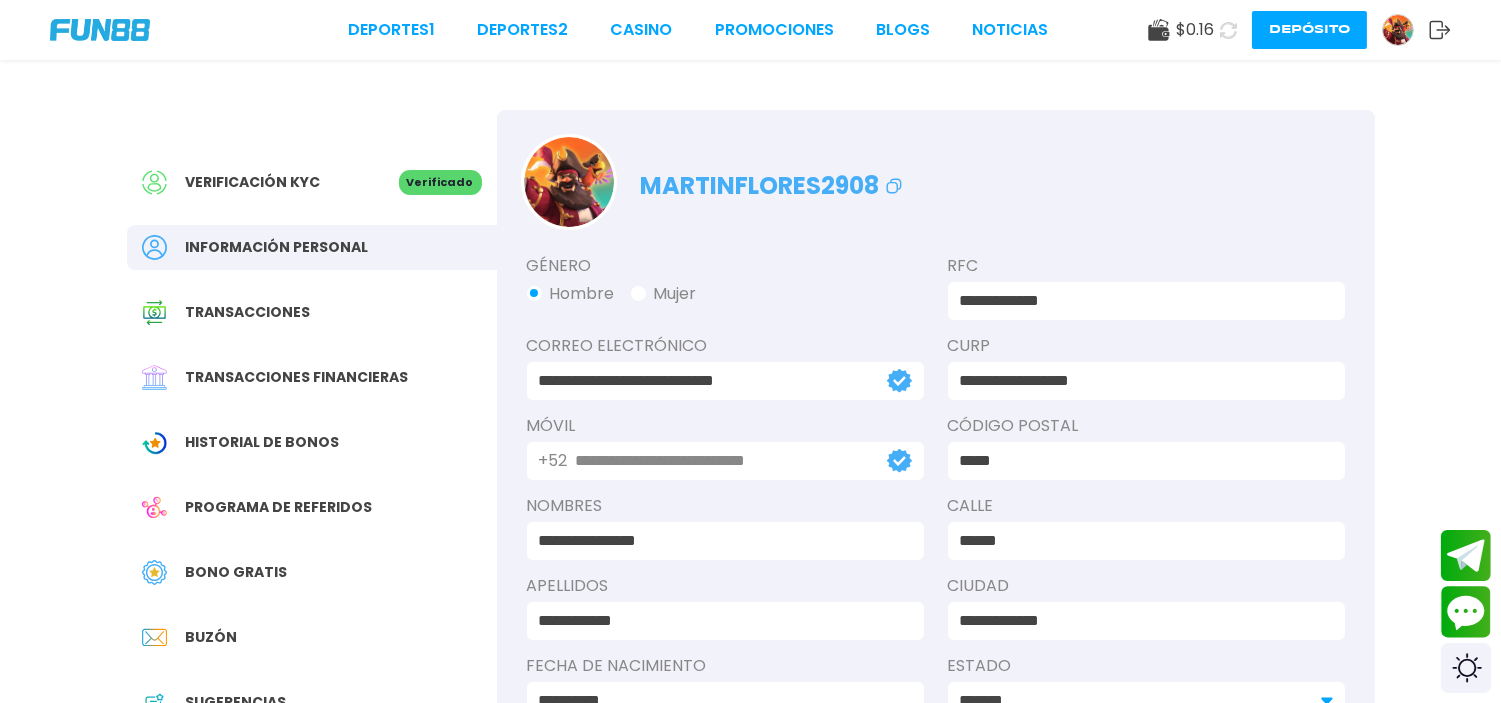 click on "Verificación KYC" at bounding box center [270, 182] 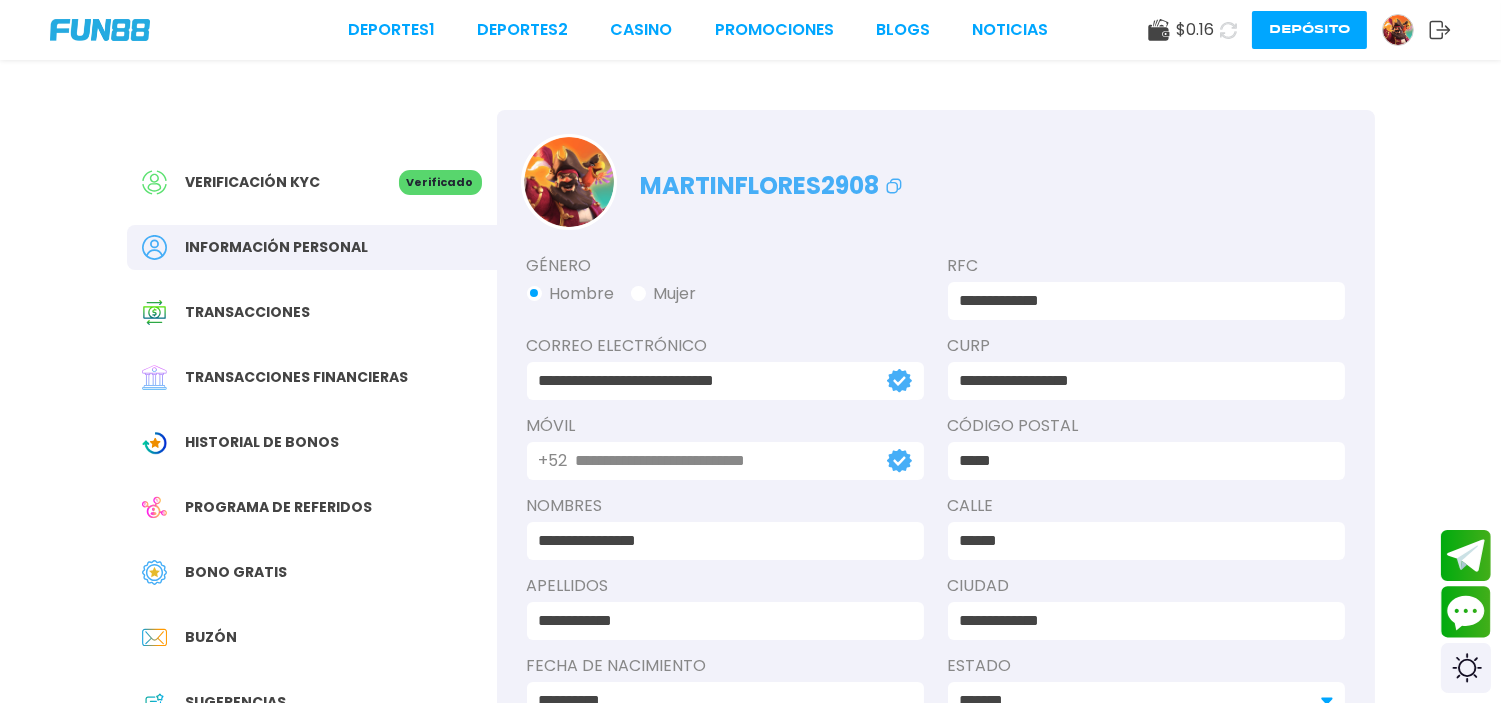 click on "Verificación KYC" at bounding box center [253, 182] 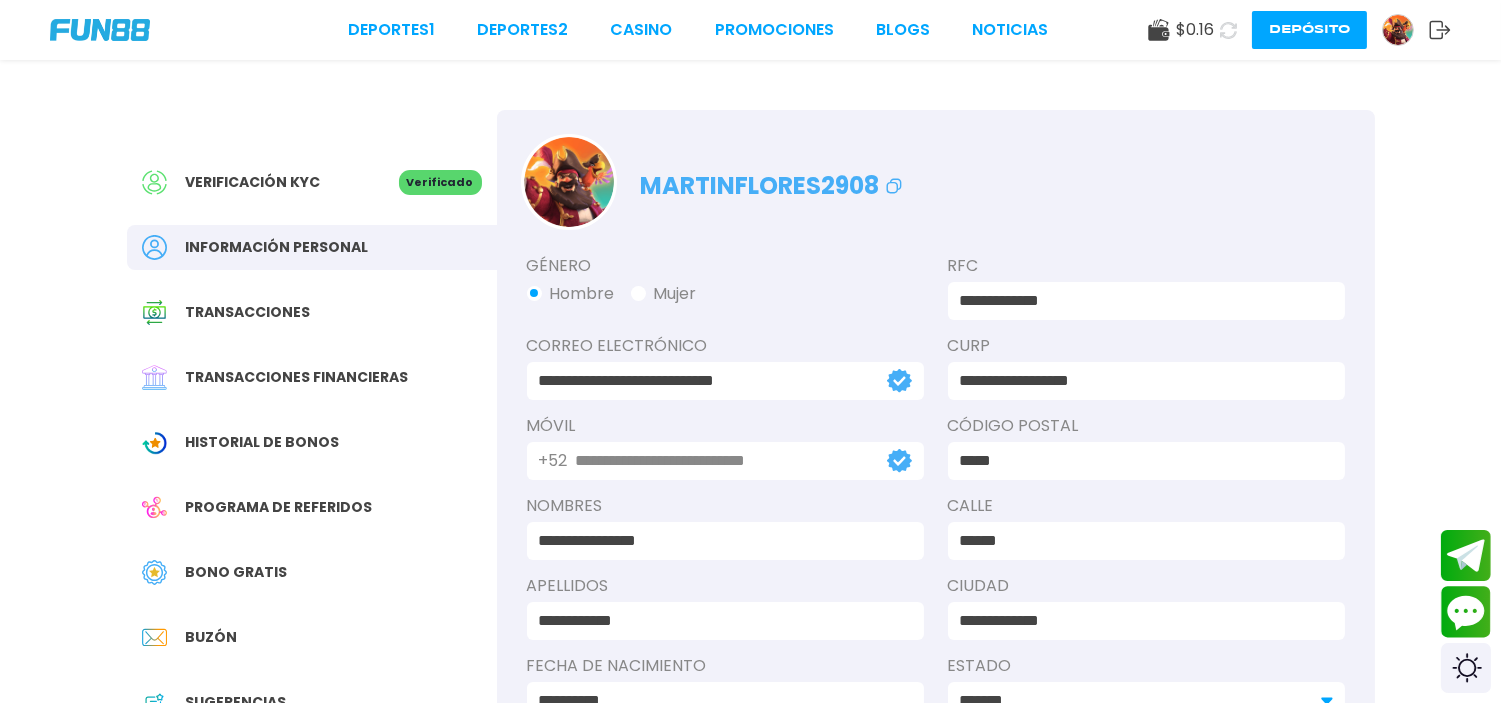 click on "Verificación KYC" at bounding box center [253, 182] 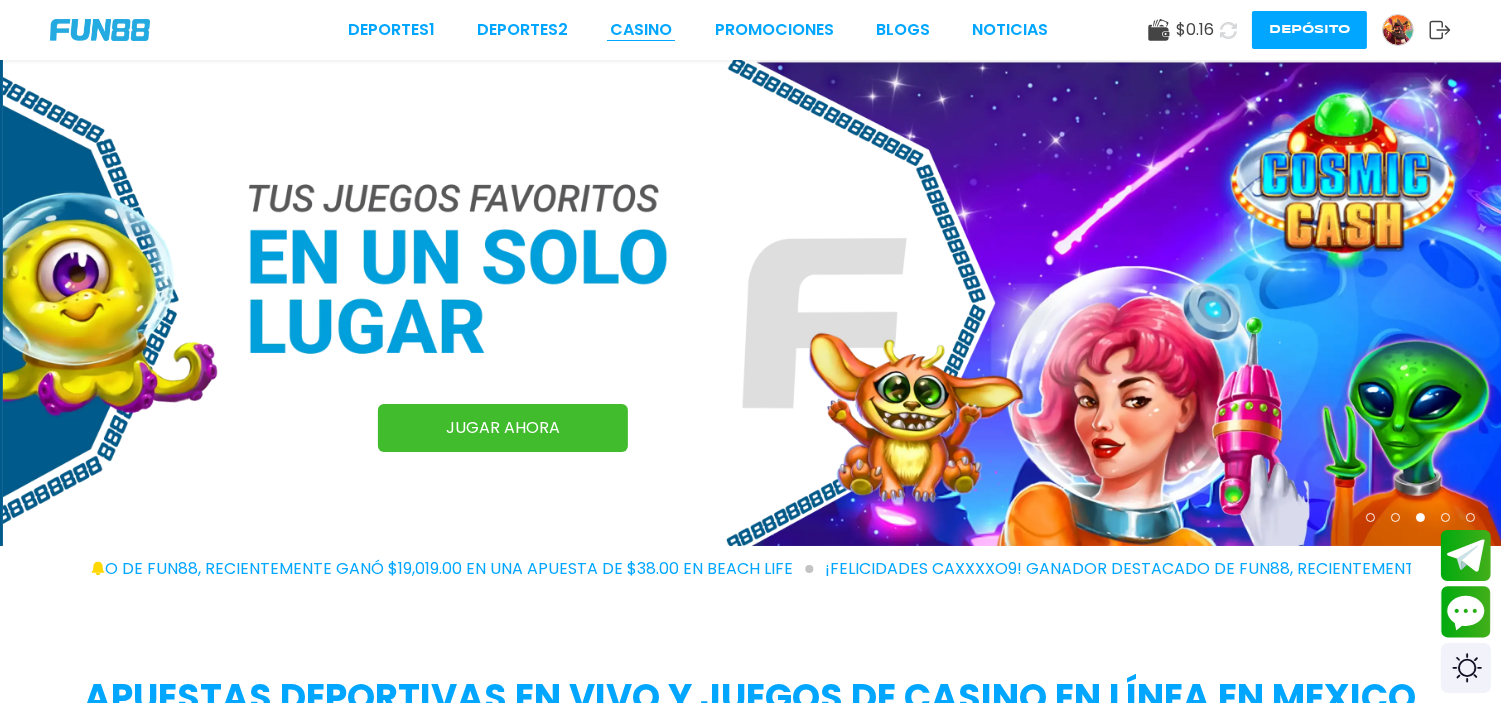 click on "CASINO" at bounding box center [641, 30] 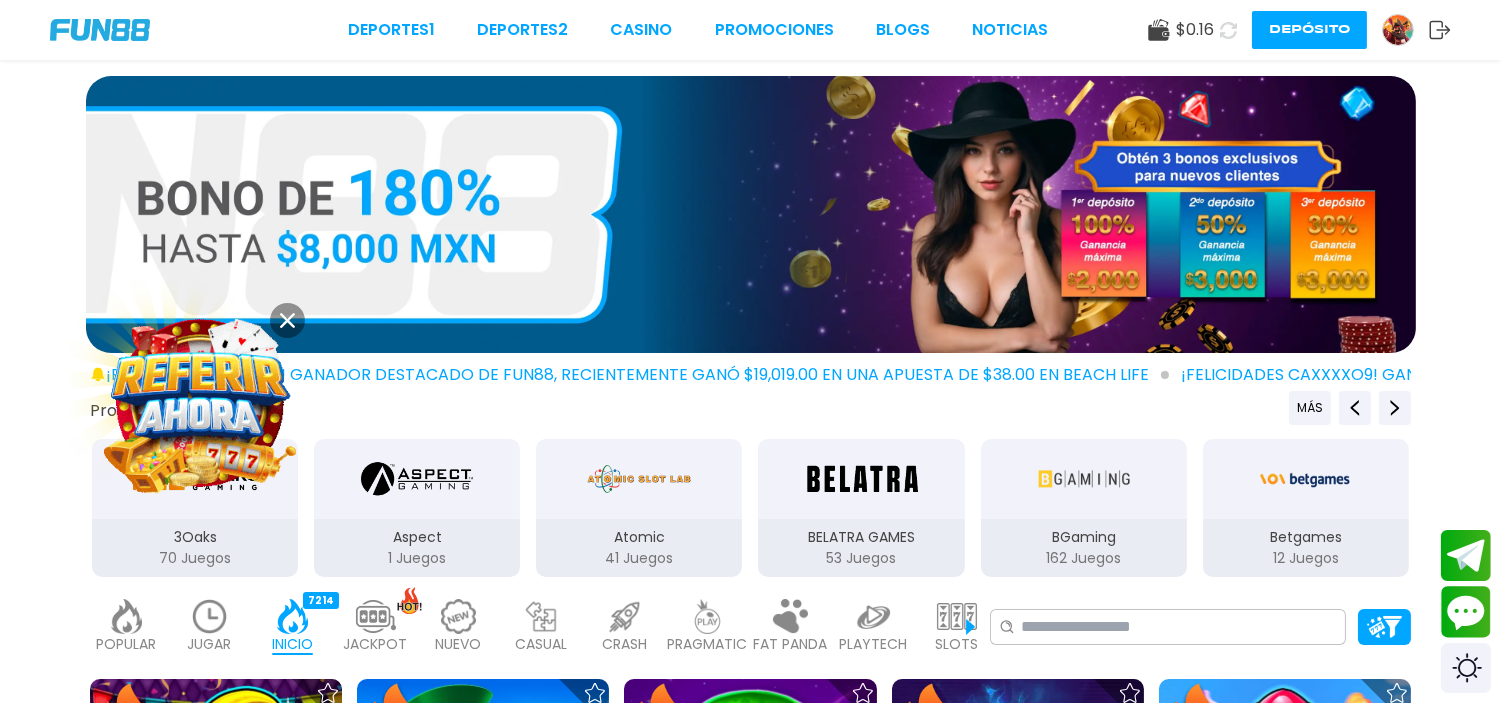 click at bounding box center (751, 214) 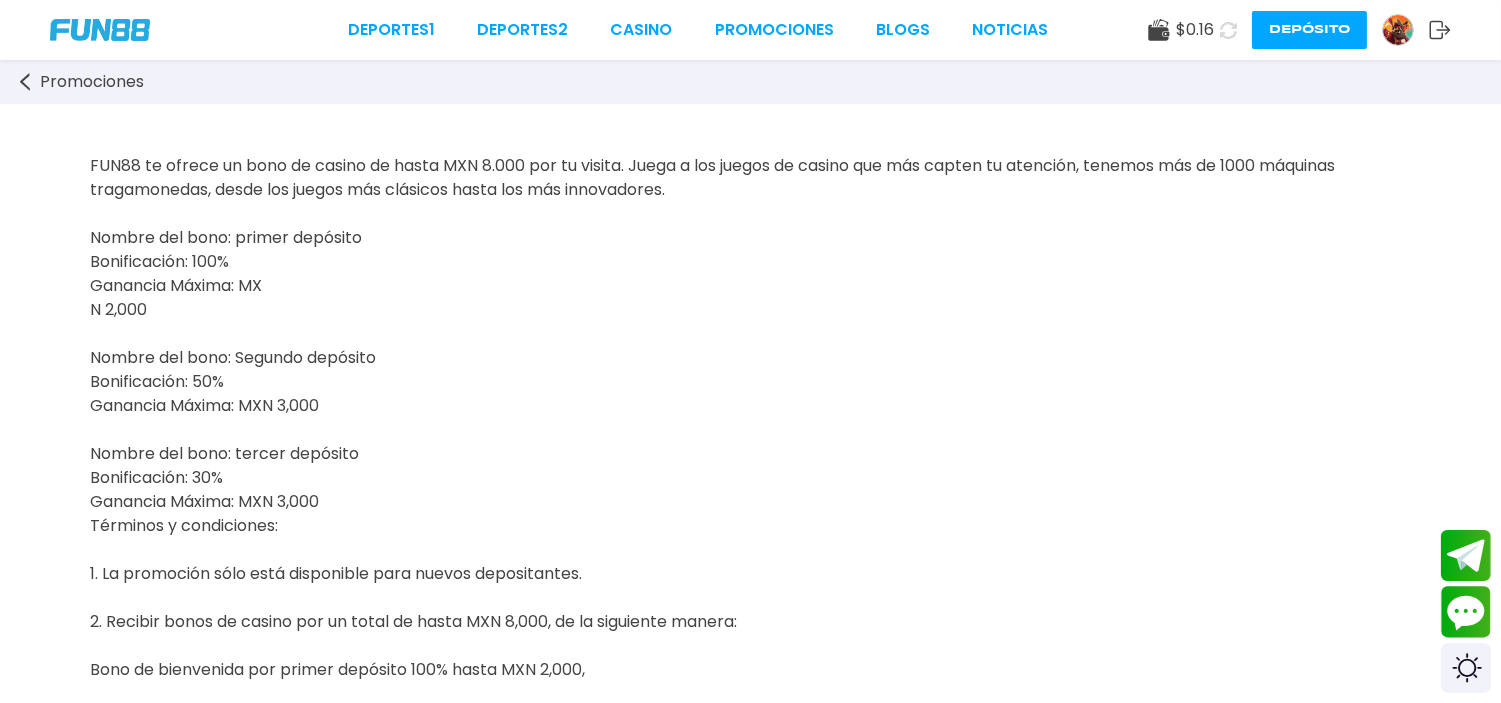 click on "FUN88 te ofrece un bono de casino de hasta MXN 8.000 por tu visita. Juega a los juegos de casino que más capten tu atención, tenemos más de 1000 máquinas tragamonedas, desde los juegos más clásicos hasta los más innovadores.
Nombre del bono: primer depósito
Bonificación: 100%
Ganancia Máxima: MX
N 2,000
Nombre del bono: Segundo depósito
Bonificación: 50%
Ganancia Máxima: MXN 3,000
Nombre del bono: tercer depósito
Bonificación: 30%
Ganancia Máxima: MXN 3,000
Términos y condiciones:
1. La promoción sólo está disponible para nuevos depositantes.
2. Recibir bonos de casino por un total de hasta MXN 8,000, de la siguiente manera:
Bono de bienvenida por primer depósito 100% hasta MXN 2,000,
Bono de bienvenida por segundo depósito 50% hasta MXN 3,000
Bono de bienvenida por tercer depósito 30% hasta MXN 3,000
3. Deposita un mínimo de MXN 200 para participar en esta promoción.
4. Recibirás automáticamente un bono cada vez que deposites." at bounding box center [750, 610] 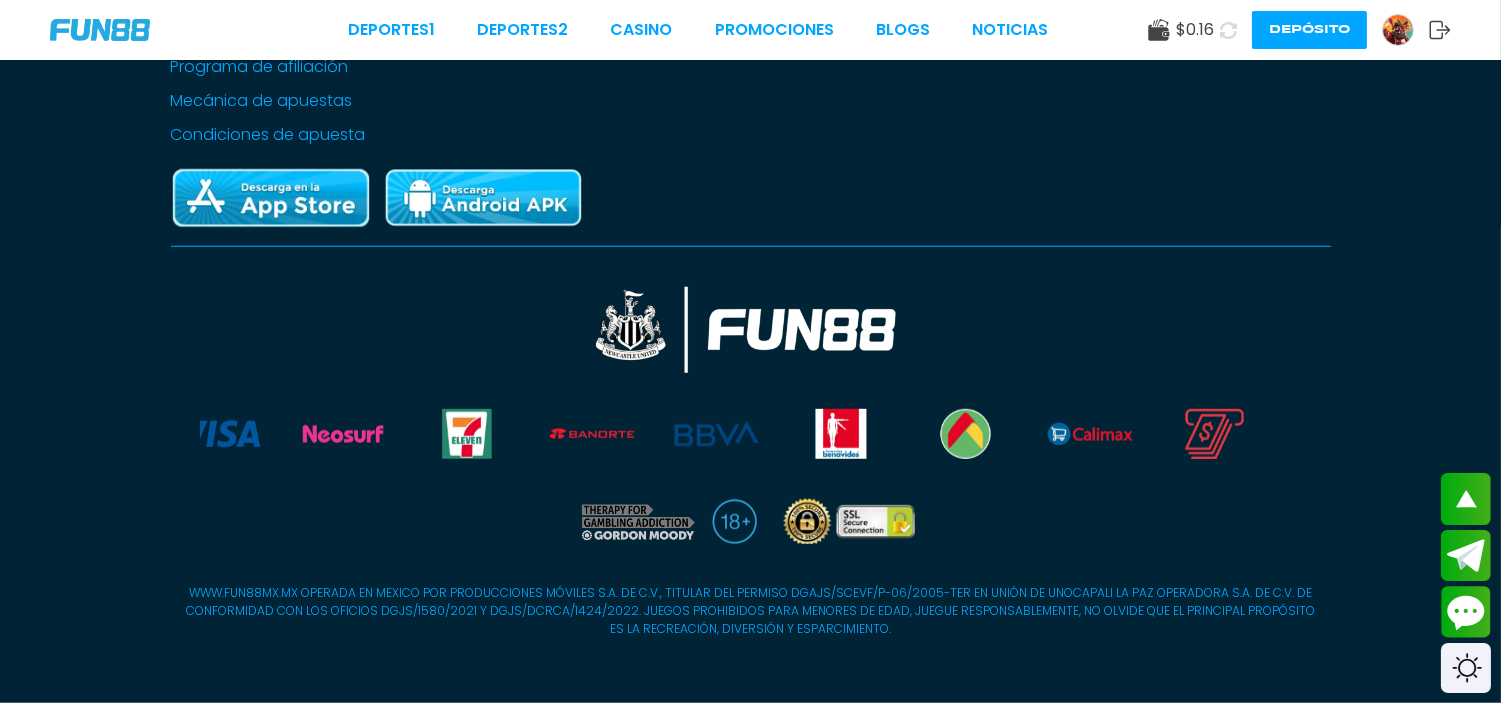 scroll, scrollTop: 2974, scrollLeft: 0, axis: vertical 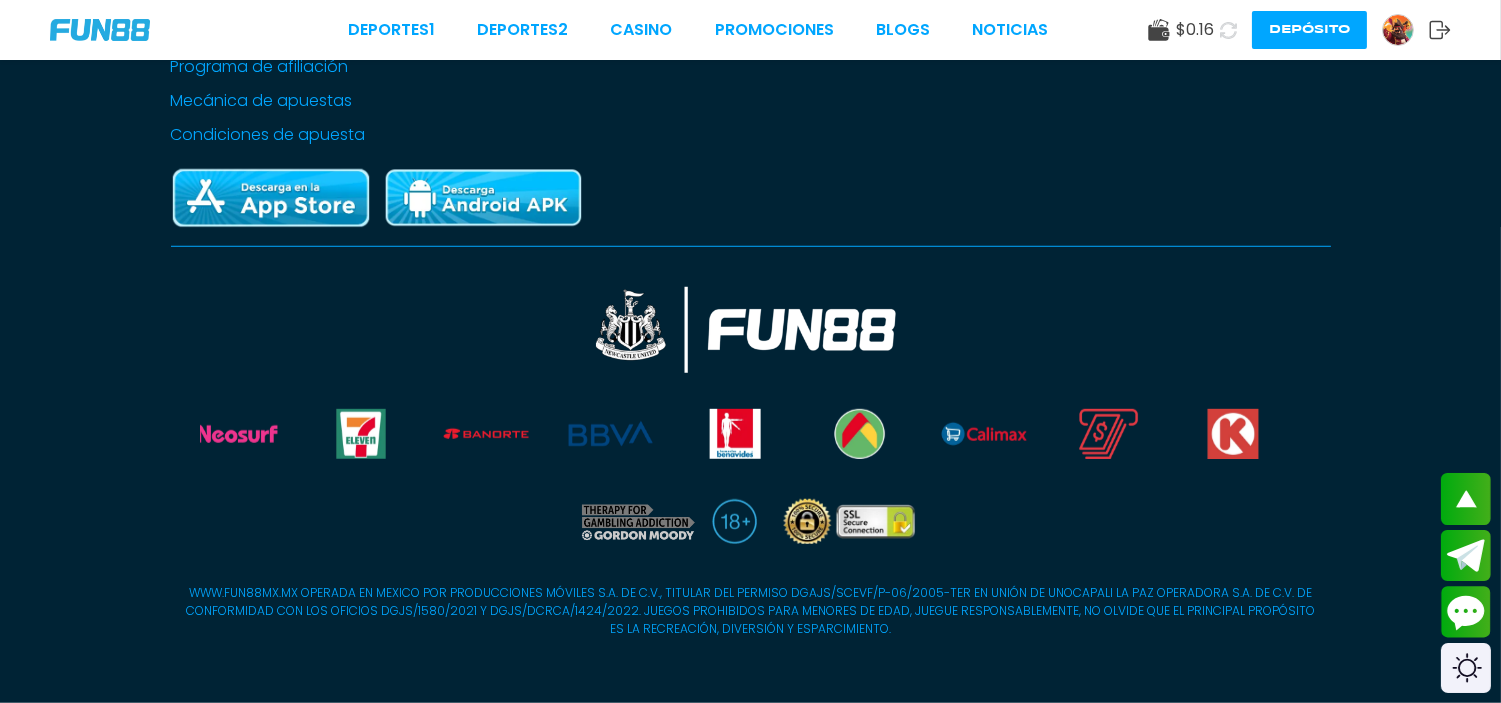 click at bounding box center [100, 30] 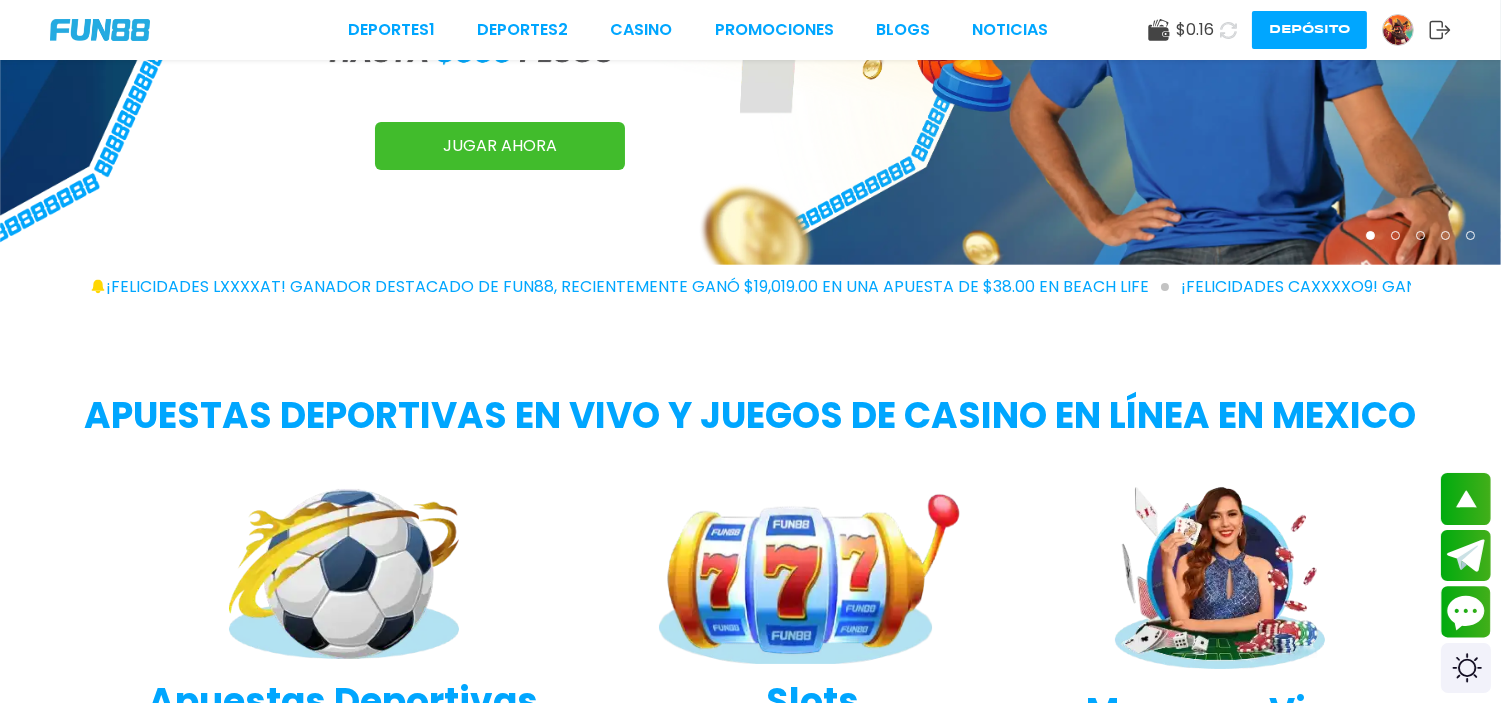scroll, scrollTop: 0, scrollLeft: 0, axis: both 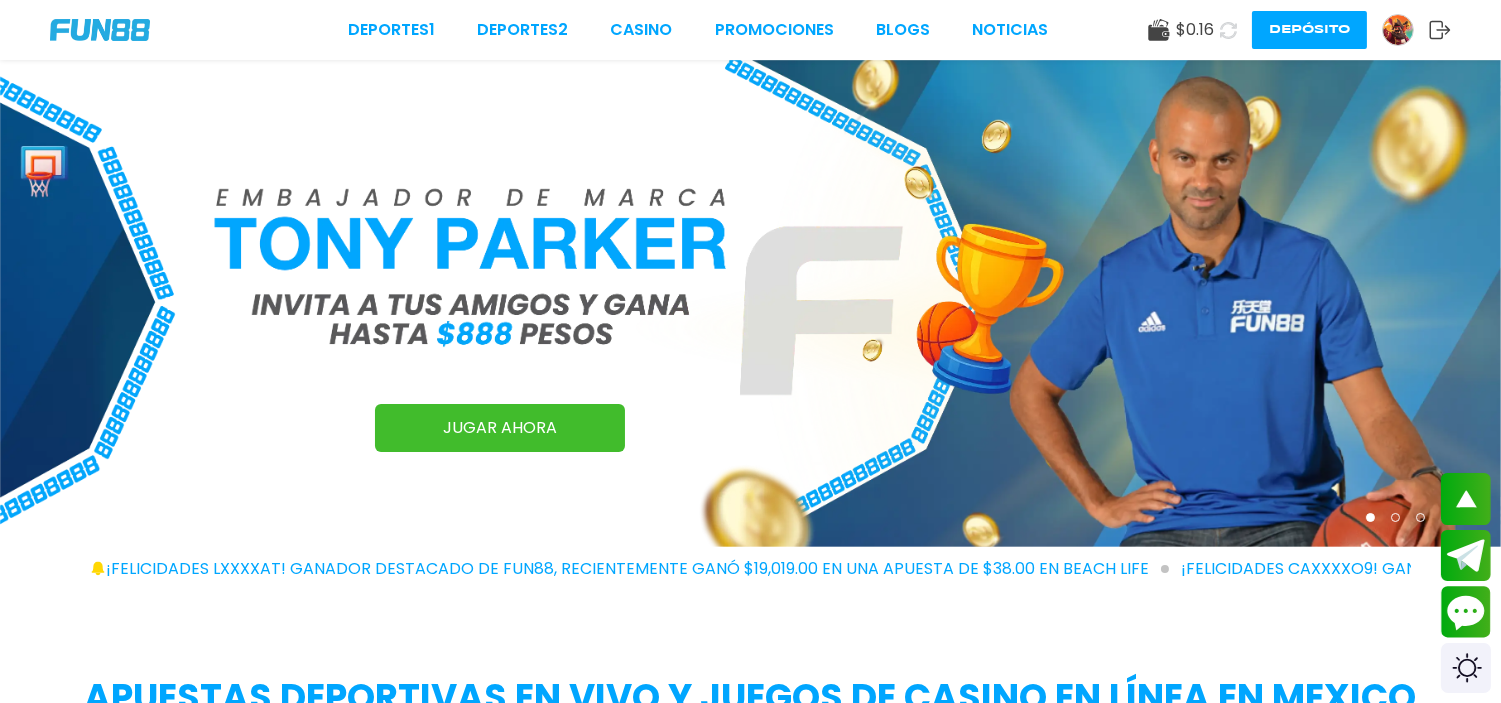 click at bounding box center [100, 30] 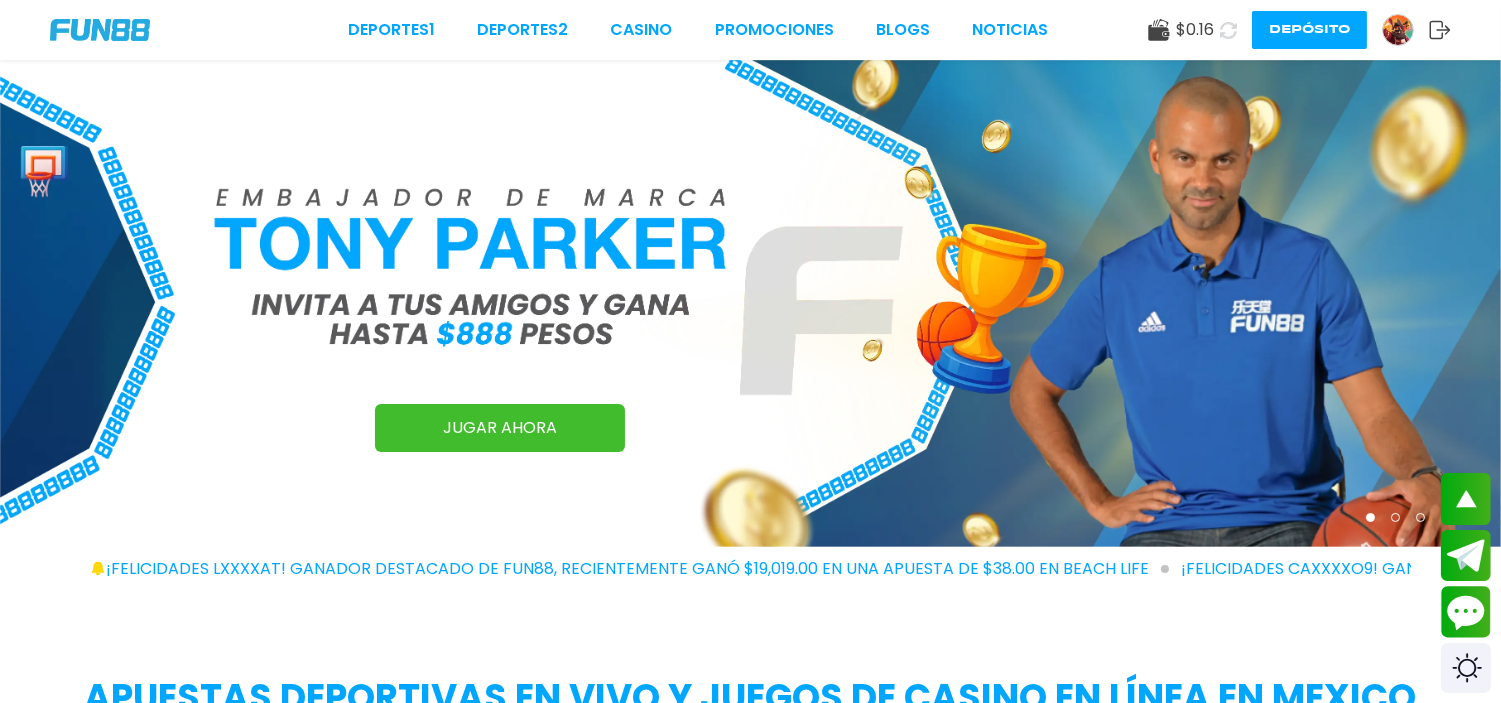 click on "Deportes  1 Deportes  2 CASINO Promociones BLOGS NOTICIAS $ 0.16 Depósito" at bounding box center (750, 30) 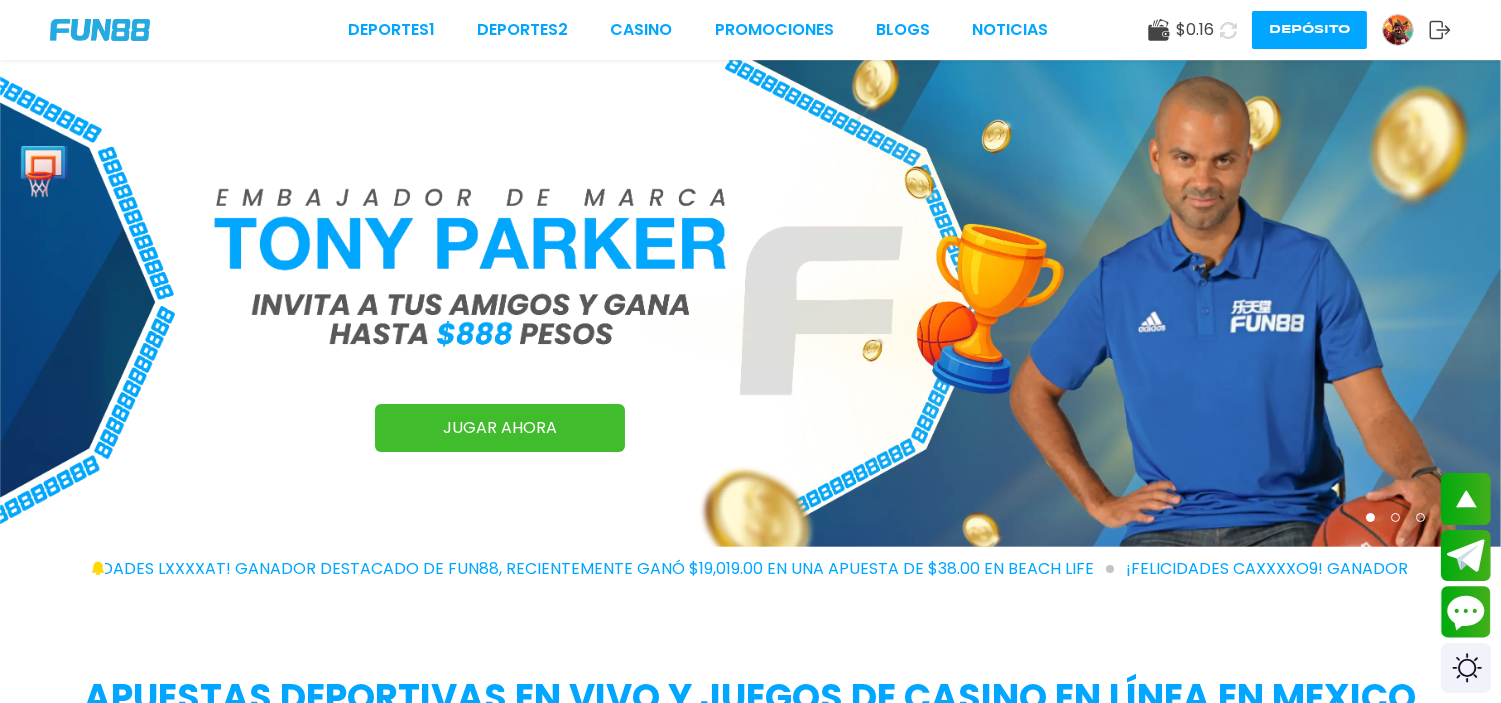 click at bounding box center (100, 30) 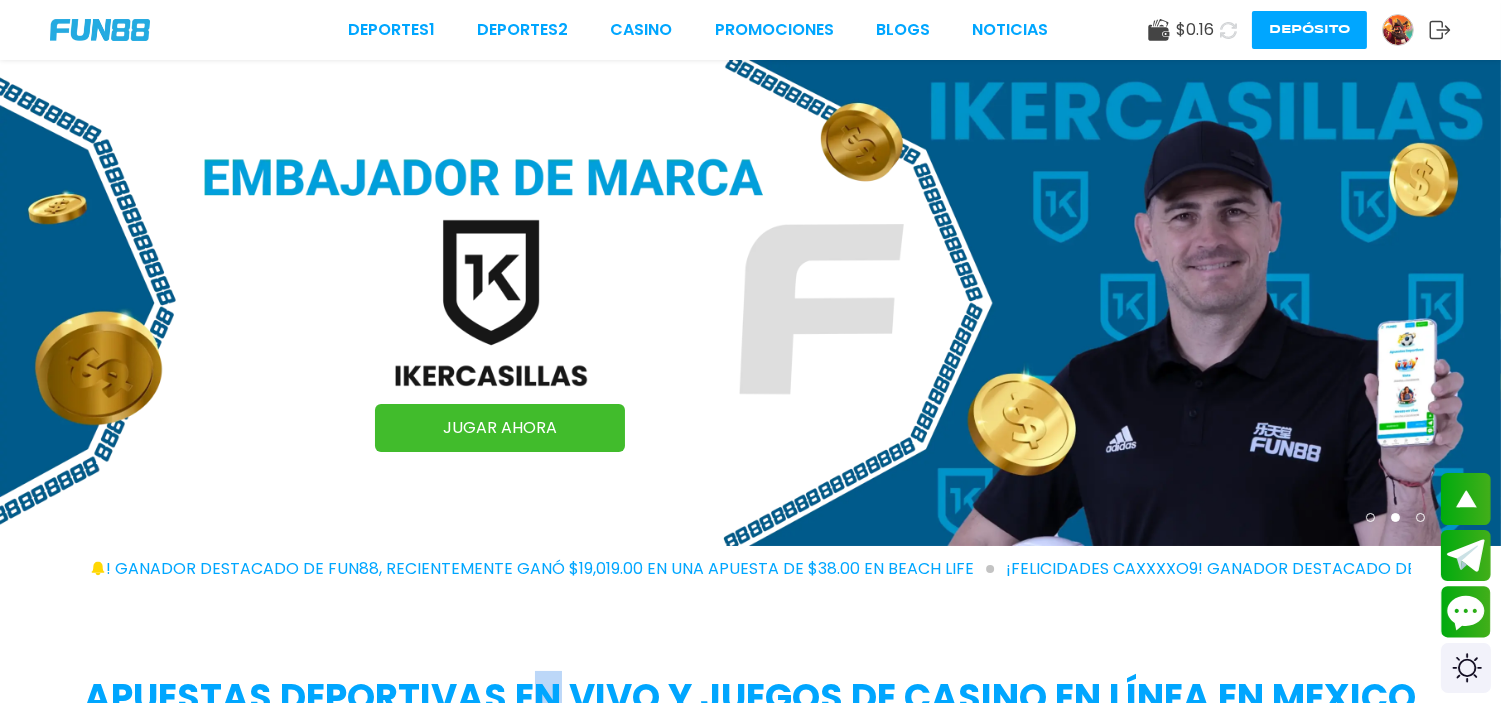 click on "Apuestas deportivas en vivo y juegos de casino en línea en Mexico Apuestas Deportivas Slots Mesas en Vivo JUGAR AHORA" at bounding box center [750, 856] 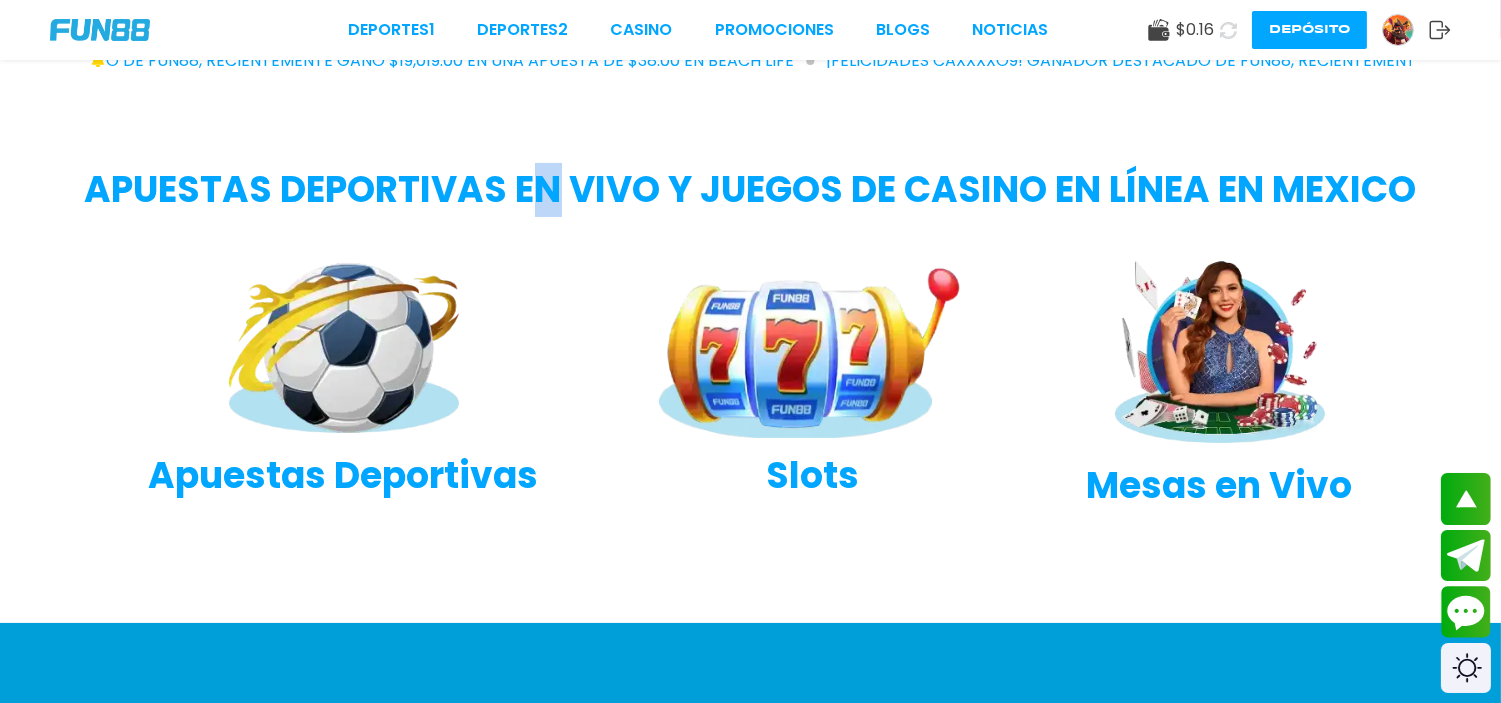 scroll, scrollTop: 533, scrollLeft: 0, axis: vertical 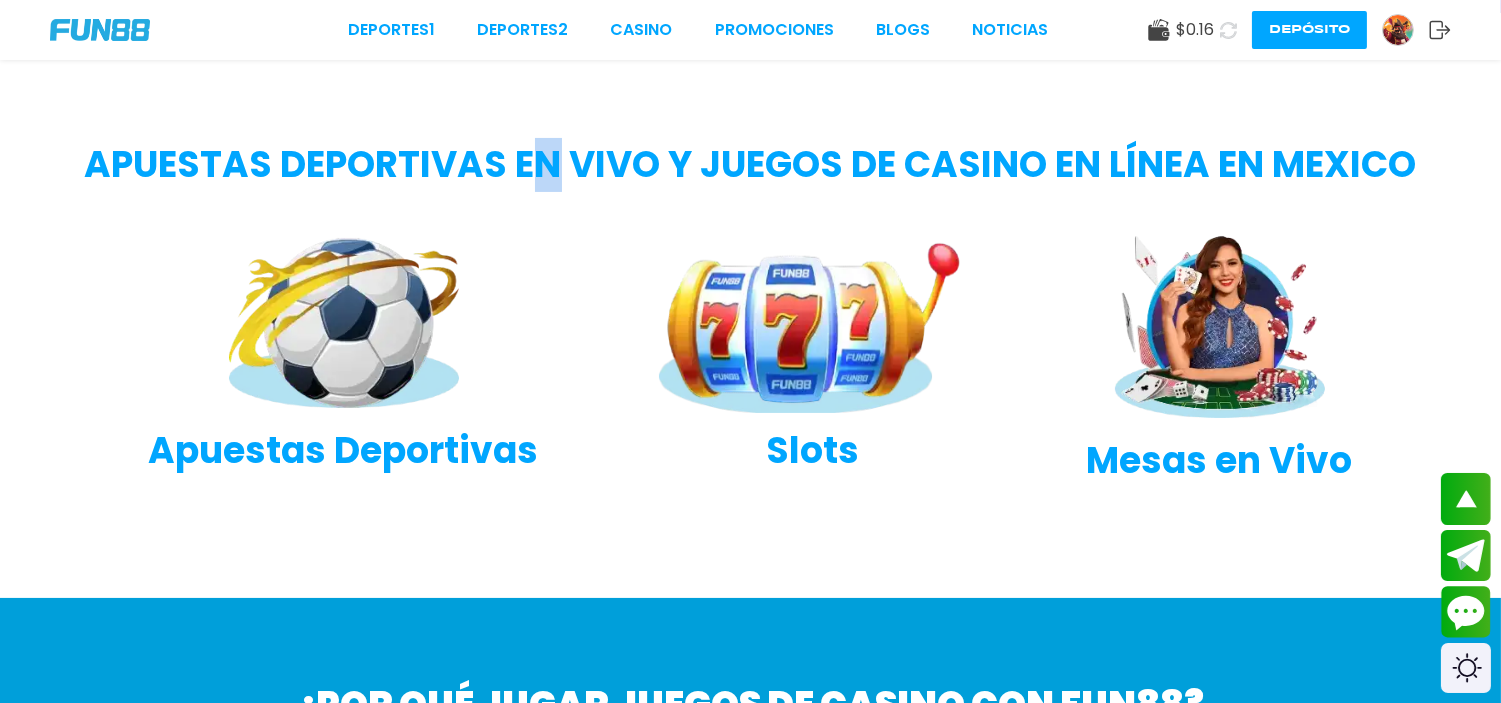 click at bounding box center (1220, 323) 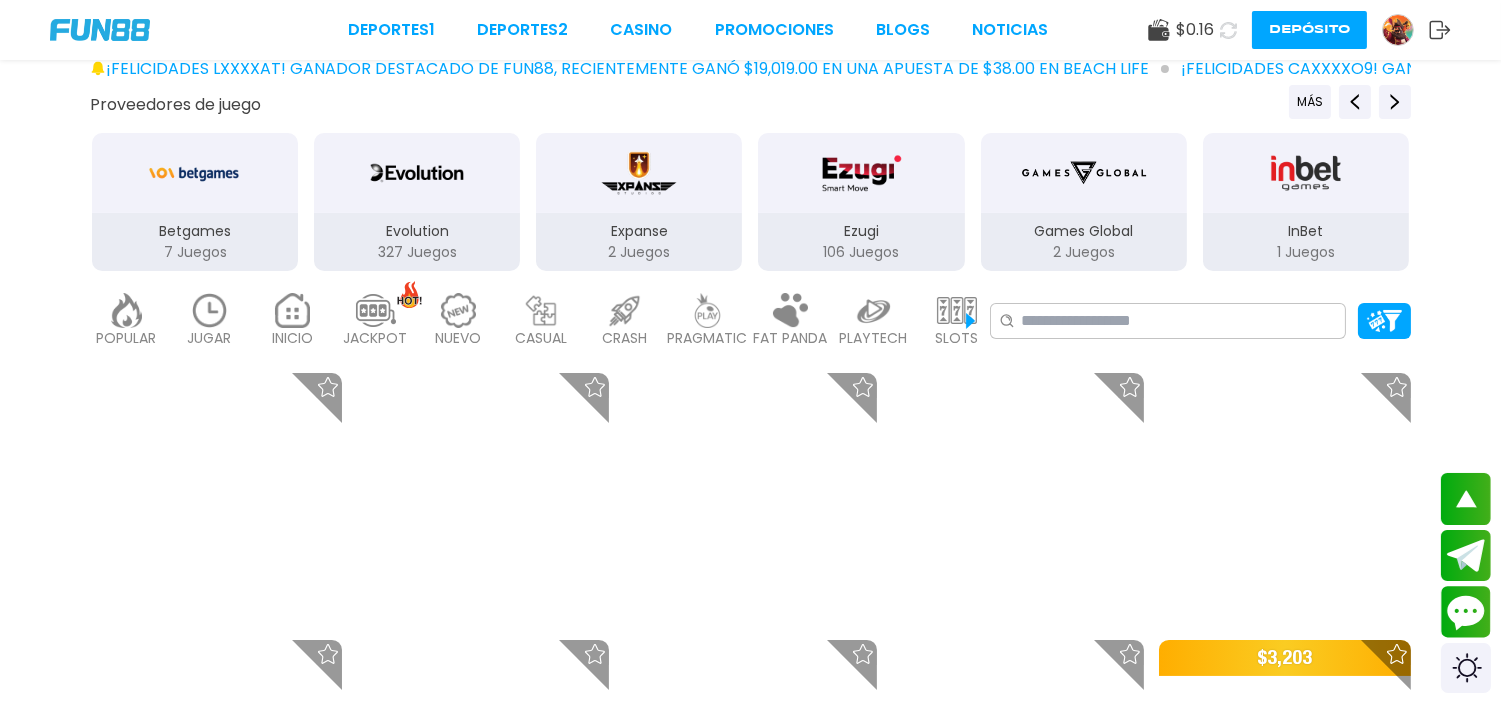 scroll, scrollTop: 0, scrollLeft: 0, axis: both 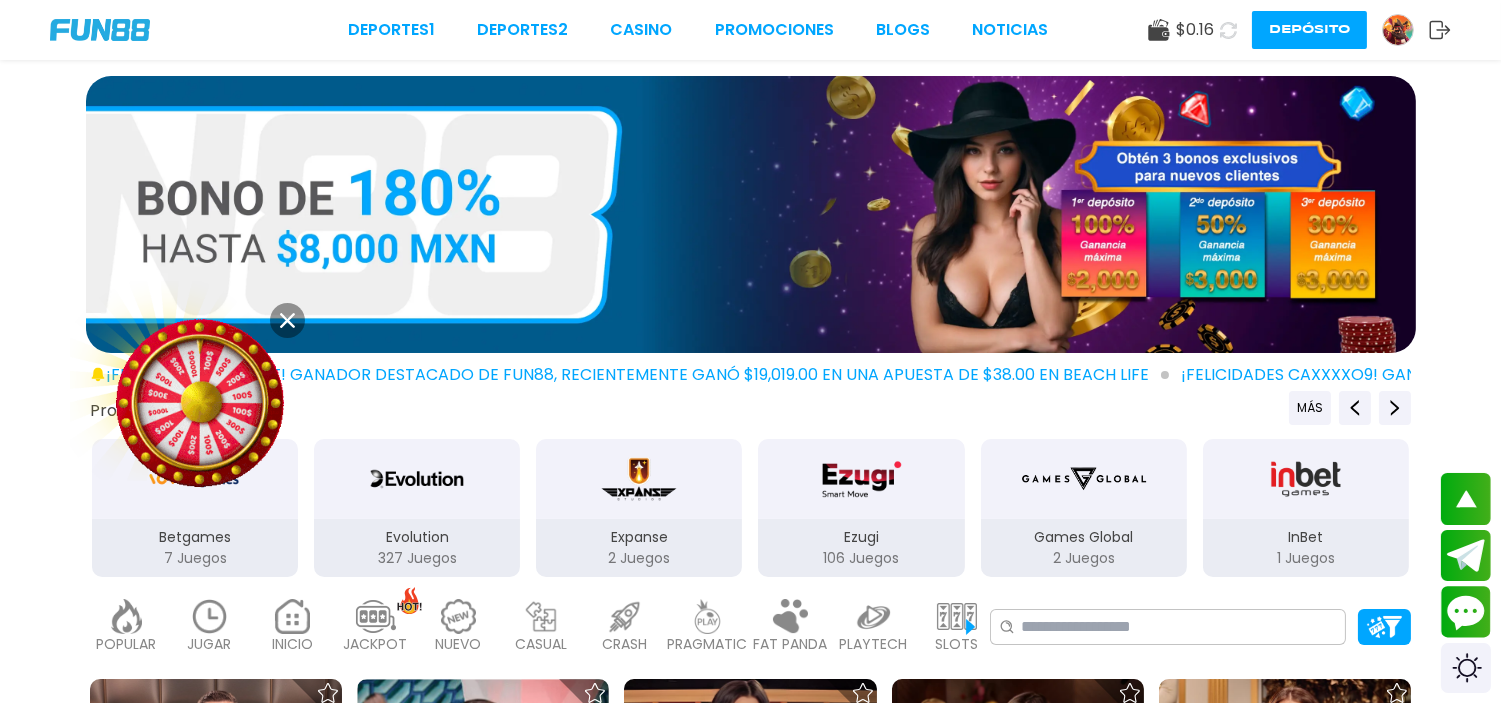 click on "Proveedores de juego MÁS" at bounding box center (750, 408) 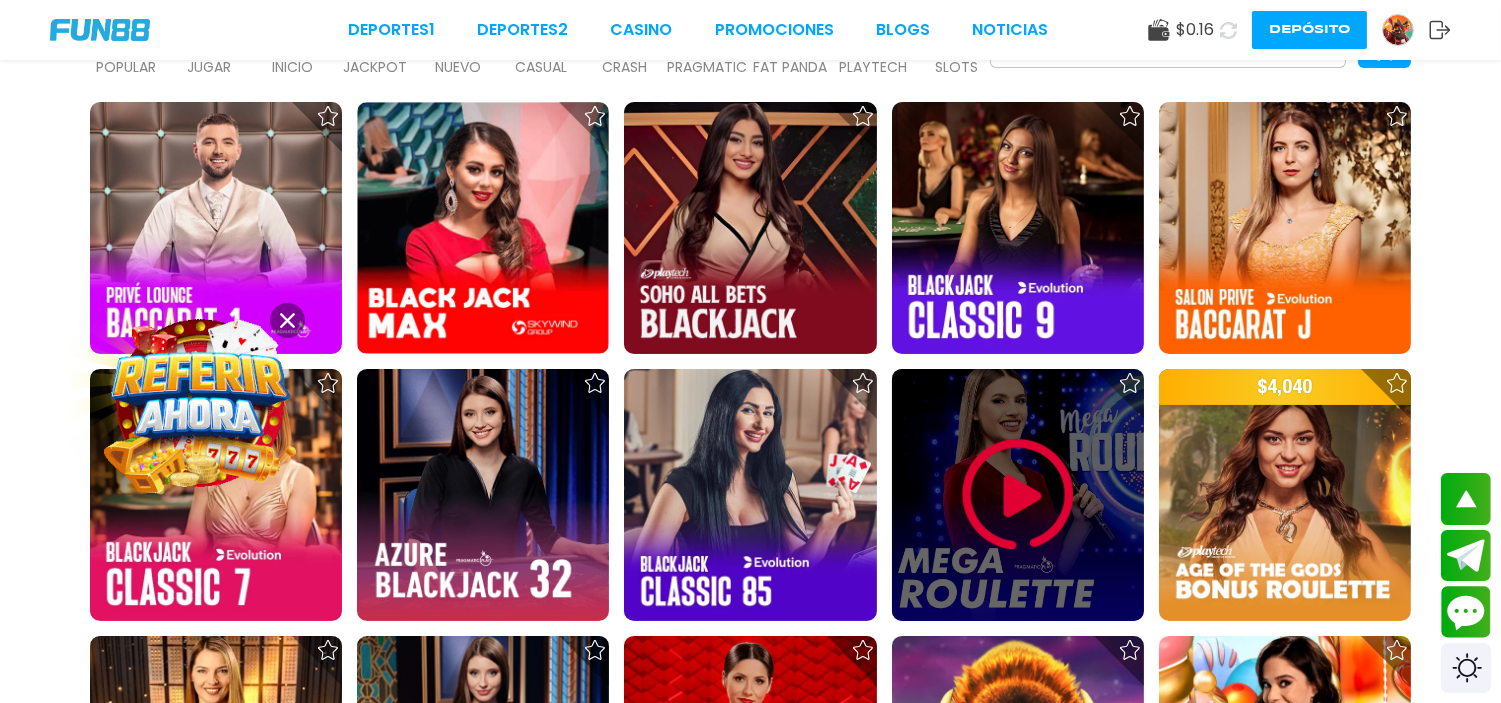 scroll, scrollTop: 622, scrollLeft: 0, axis: vertical 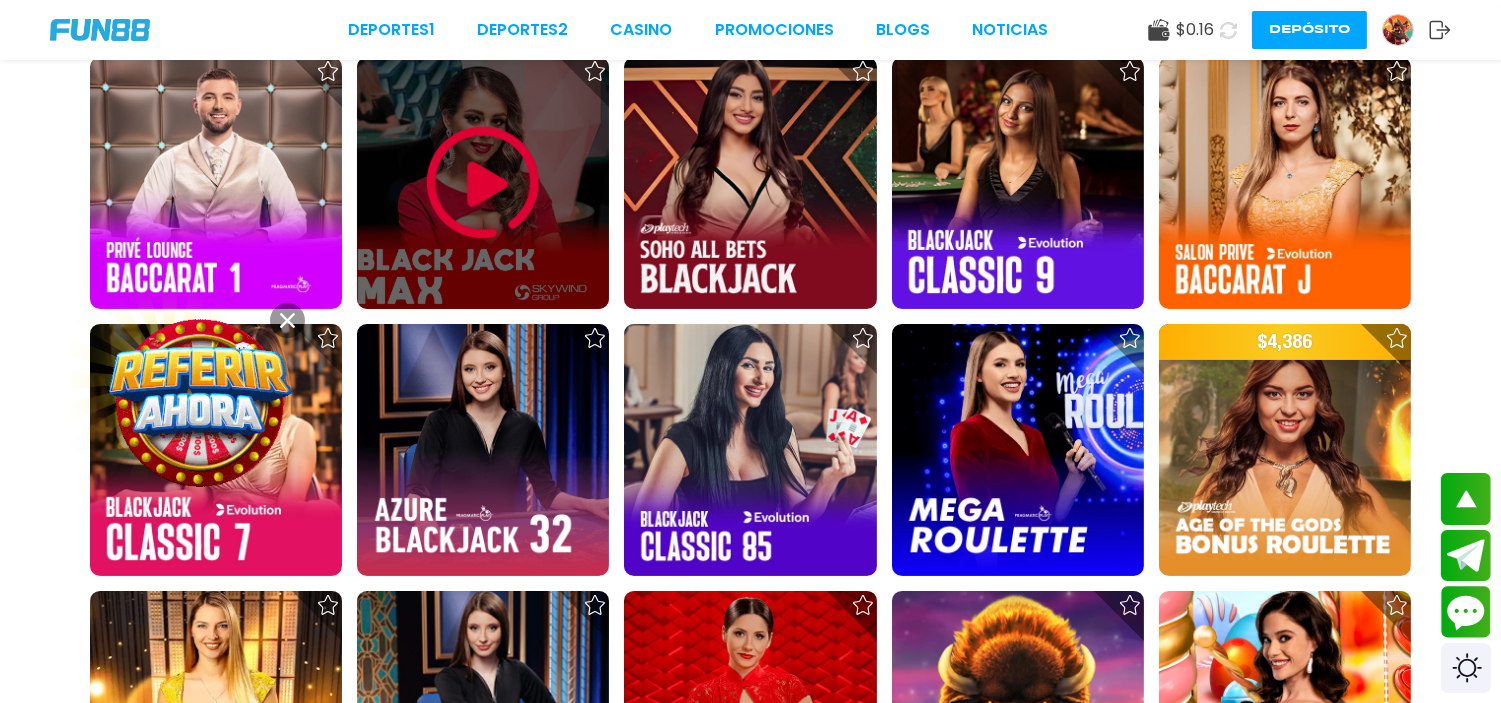 click at bounding box center (483, 183) 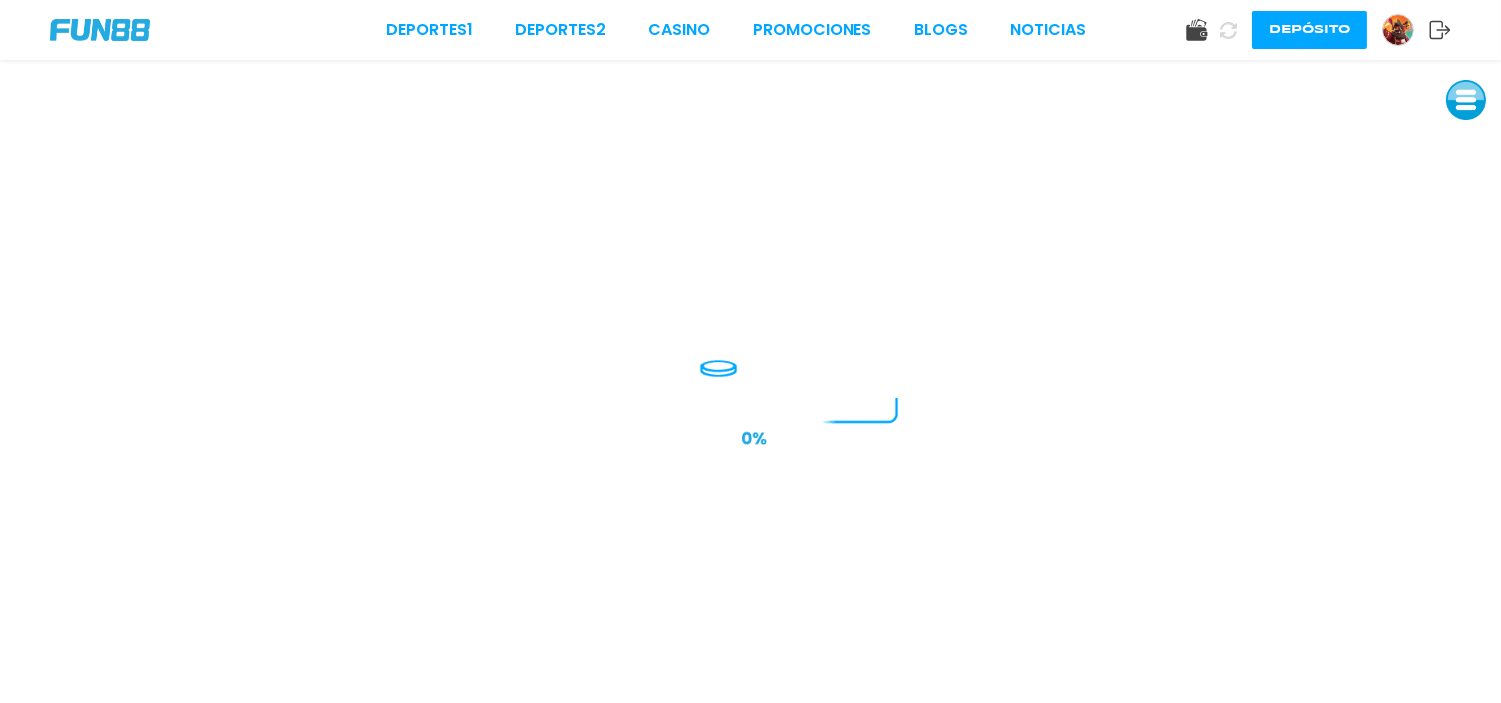 scroll, scrollTop: 0, scrollLeft: 0, axis: both 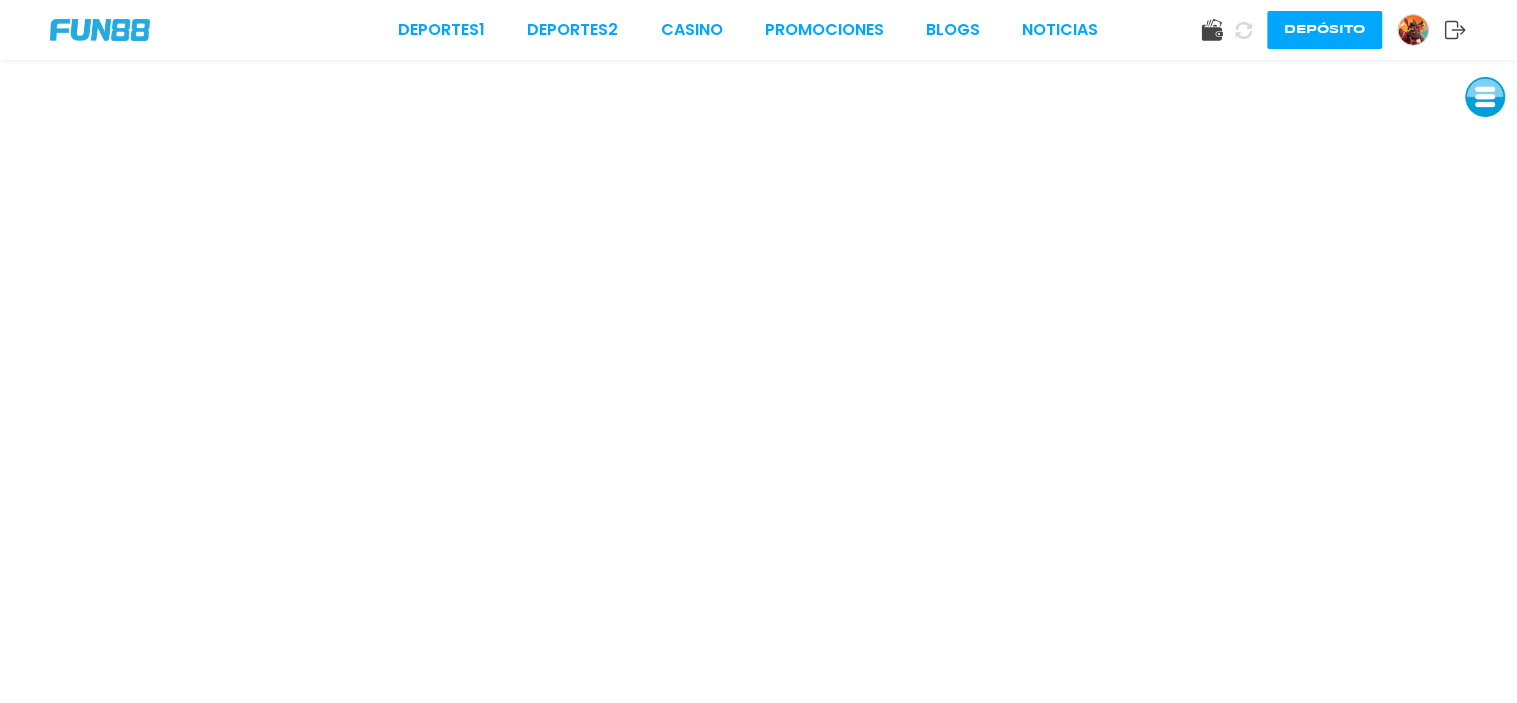 click at bounding box center [1486, 97] 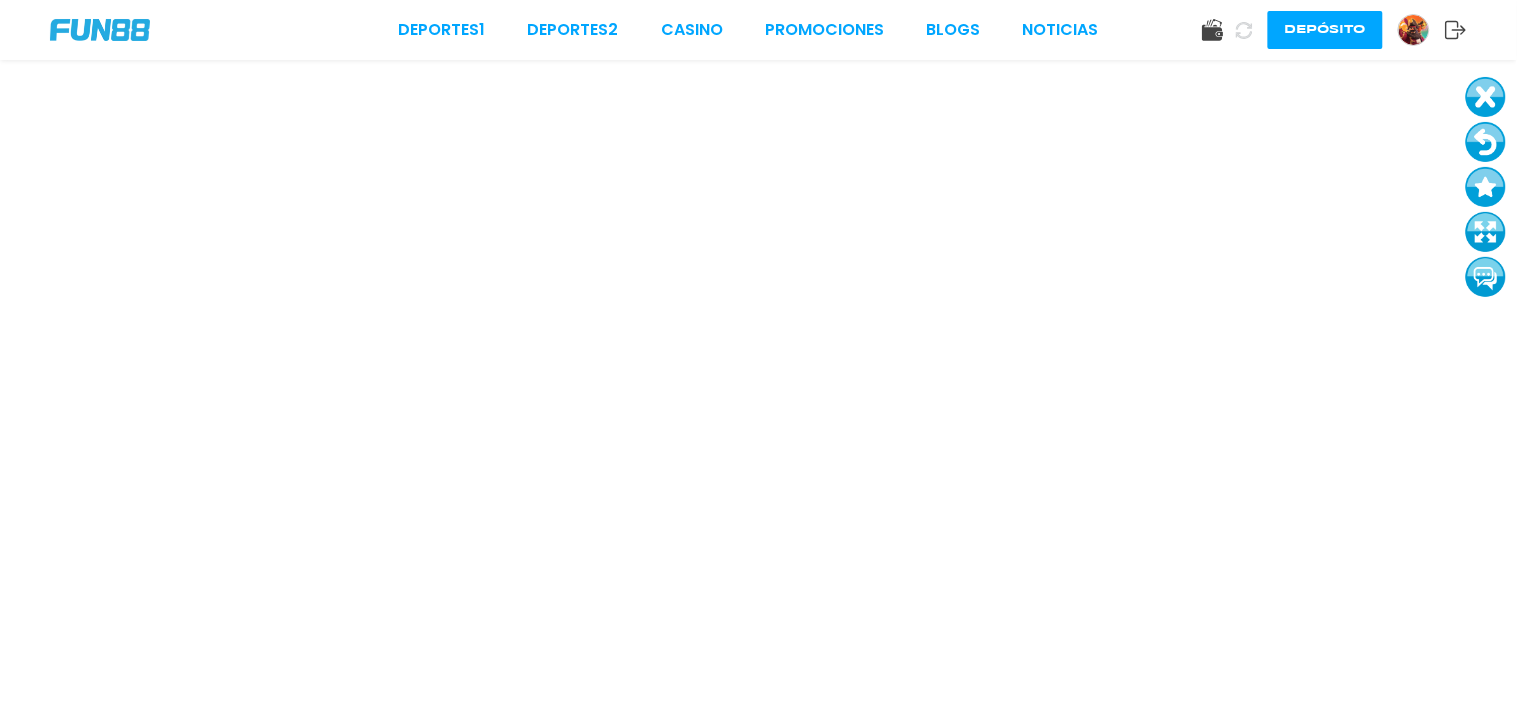 click at bounding box center [1486, 97] 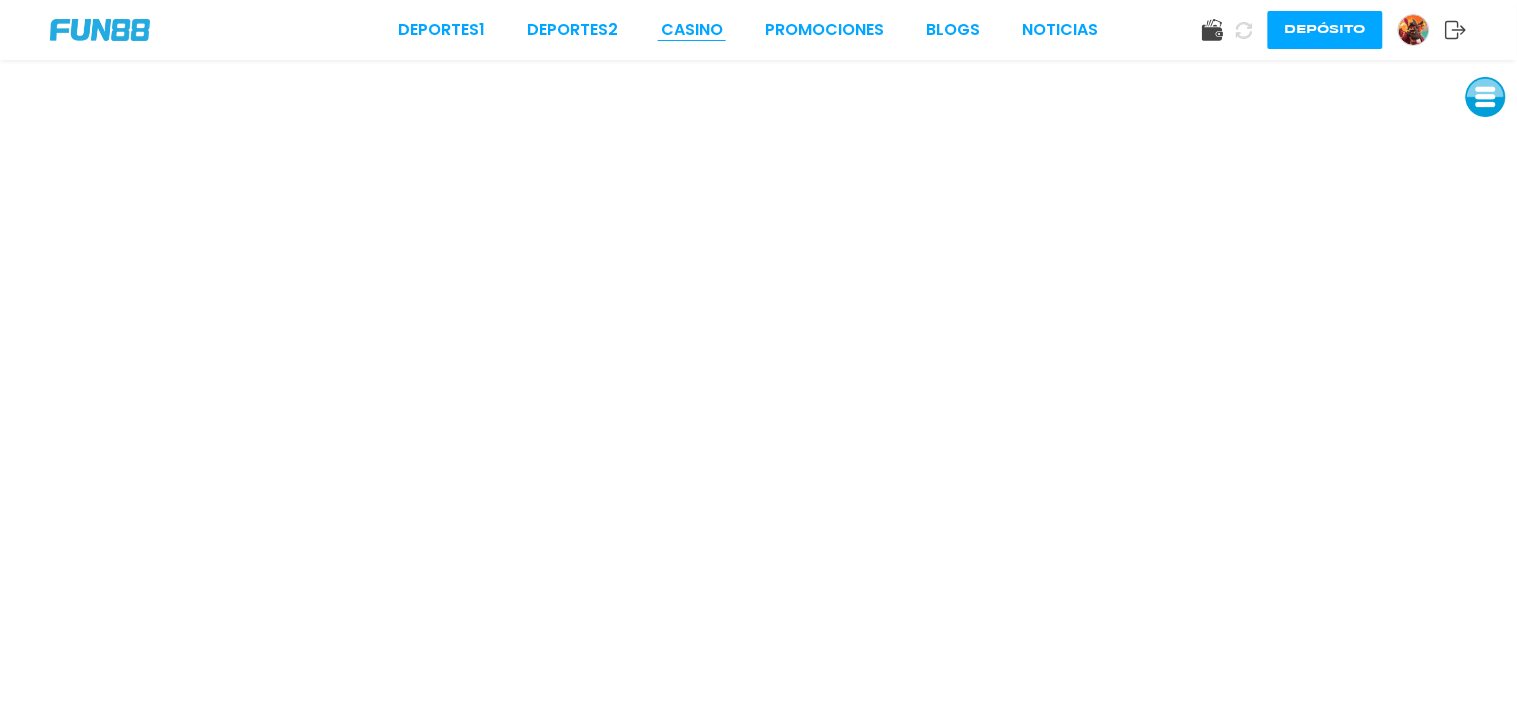 click on "CASINO" at bounding box center [692, 30] 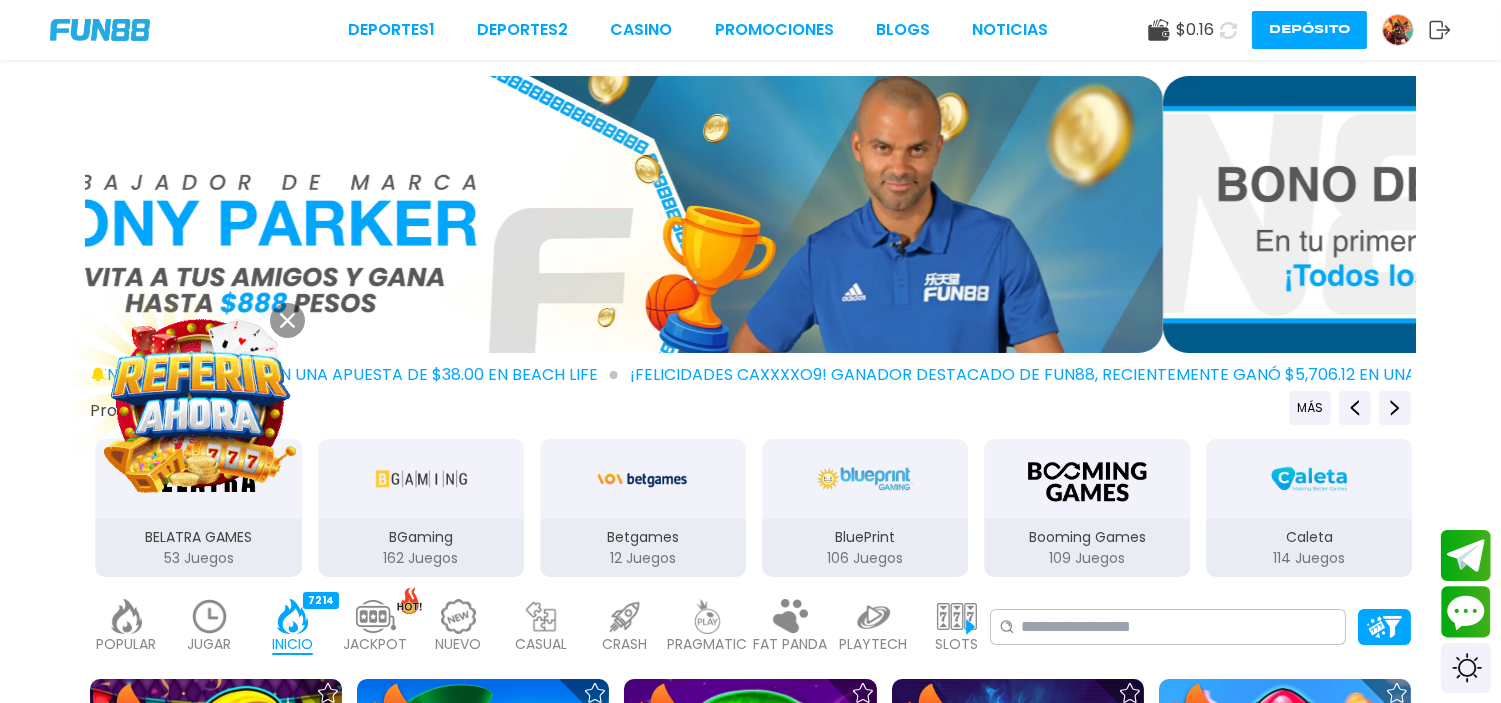 click at bounding box center (865, 479) 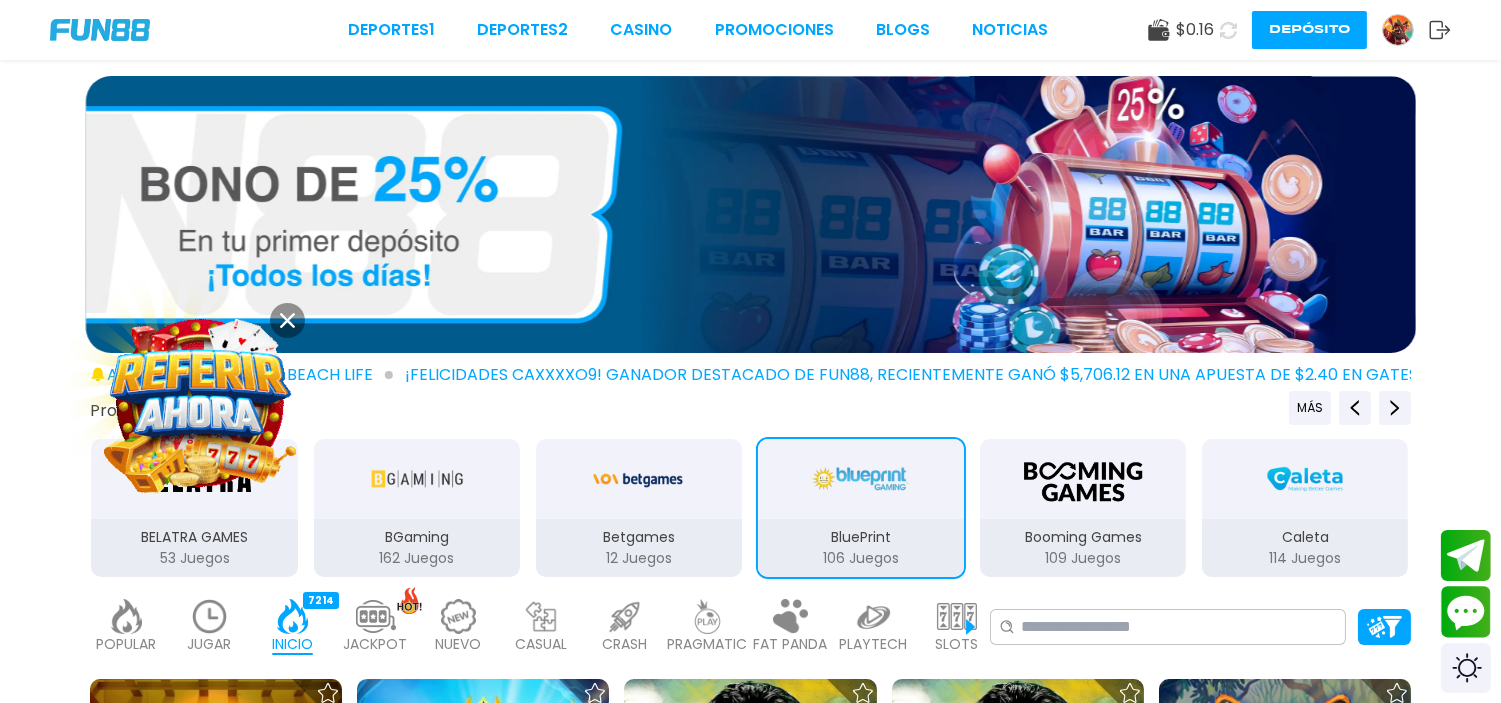 click on "Proveedores de juego MÁS 3Oaks 70   Juegos Aspect 1   Juegos Atomic 41   Juegos BELATRA GAMES 53   Juegos BGaming 162   Juegos Betgames 12   Juegos BluePrint 106   Juegos Booming Games 109   Juegos Caleta 114   Juegos EVOPLAY 211   Juegos Endorphina 168   Juegos Everymatrix 130   Juegos Evolution 339   Juegos Expanse 47   Juegos Ezugi 95   Juegos FC 45   Juegos Funky 2   Juegos GameArt 87   Juegos Games Global 79   Juegos GamoMat 192   Juegos Habanero 207   Juegos Hacksaw 458   Juegos IMoon 2   Juegos InBet 430   Juegos IndigoMagic 53   Juegos JiLi 164   Juegos Kalamba 111   Juegos Kiron 27   Juegos MICRO GAMING 326   Juegos MPlay 20   Juegos Mascot 141   Juegos NAGA 47   Juegos Netent 93   Juegos One Touch 97   Juegos Ortiz Gaming 20   Juegos PGSoft 155   Juegos Play'N'GO 281   Juegos PlayStar 77   Juegos Playson 84   Juegos Playtech 484   Juegos PragmaticPlay 571   Juegos RUBYPLAY 19   Juegos Real Time Game 1   Juegos RedTiger 155   Juegos Relax 189   Juegos Revolver 20   Juegos Skywind 258   Juegos Spribe" at bounding box center (750, 485) 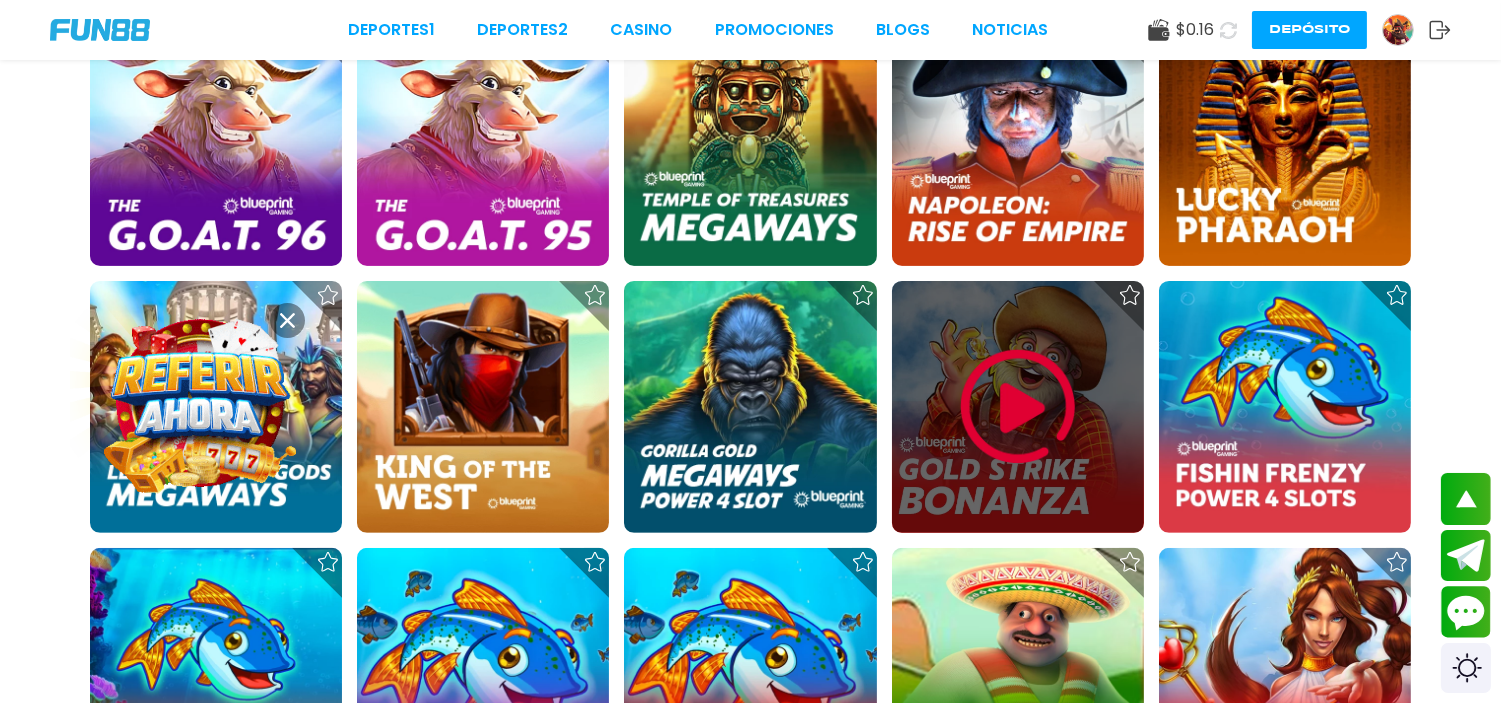 scroll, scrollTop: 1244, scrollLeft: 0, axis: vertical 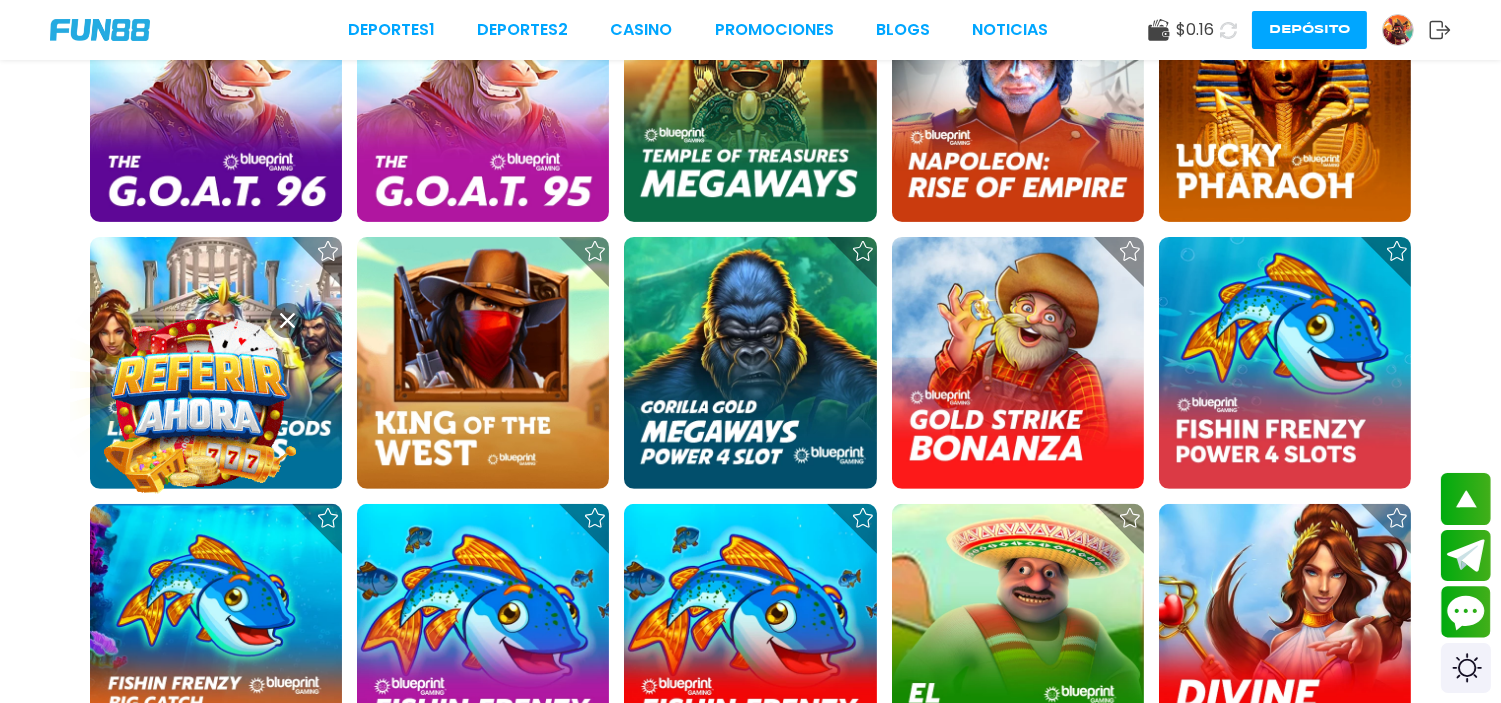 click on "Deportes  1 Deportes  2 CASINO Promociones BLOGS NOTICIAS $ 0.16 Depósito" at bounding box center [750, 30] 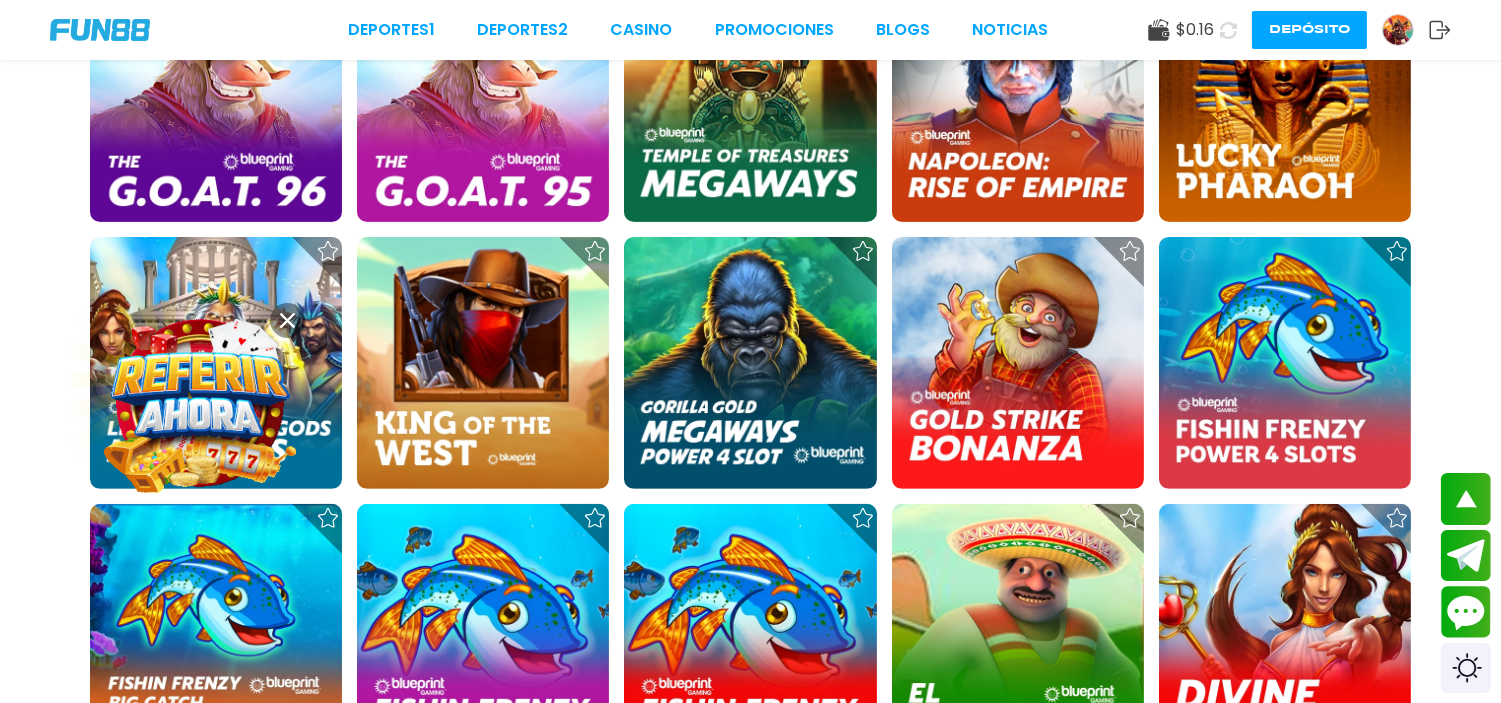 click on "Deportes  1 Deportes  2 CASINO Promociones BLOGS NOTICIAS $ 0.16 Depósito" at bounding box center [750, 30] 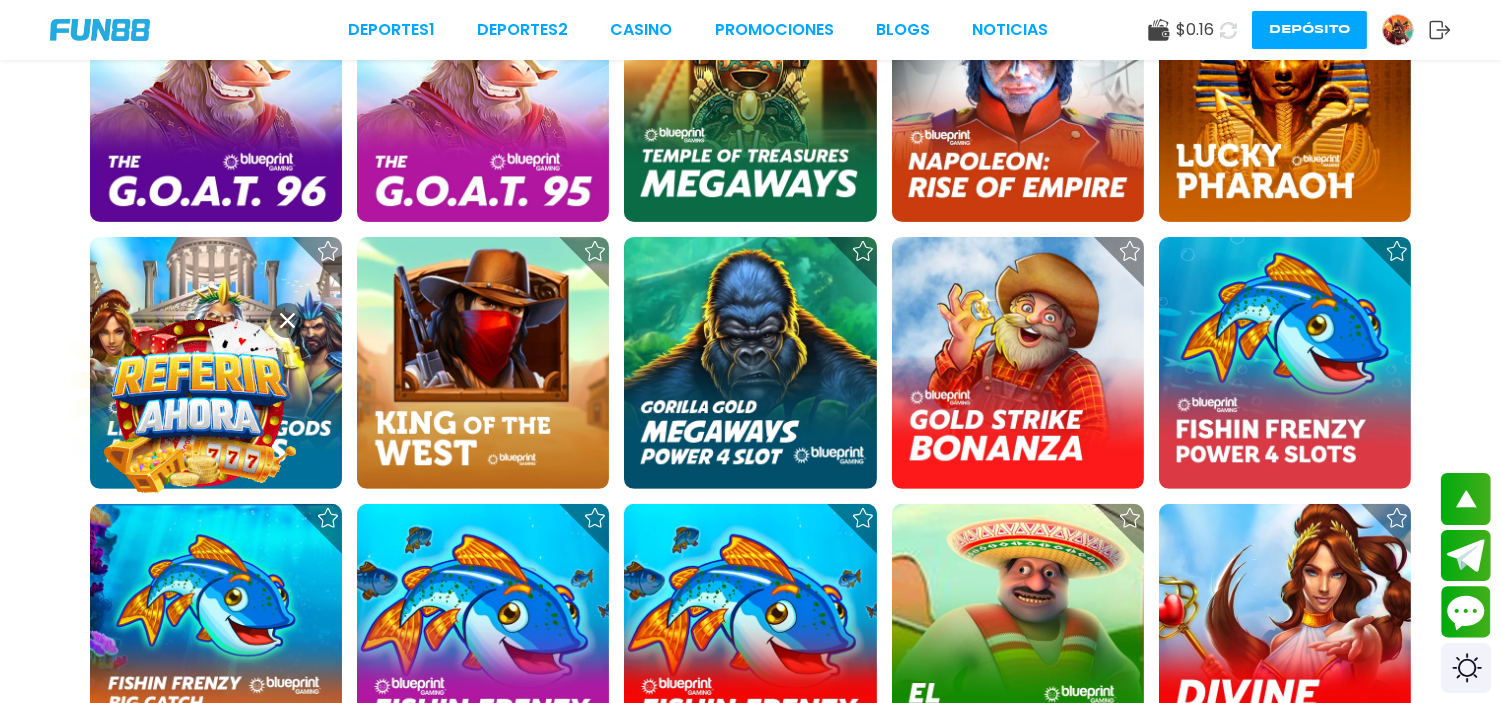 click at bounding box center [100, 30] 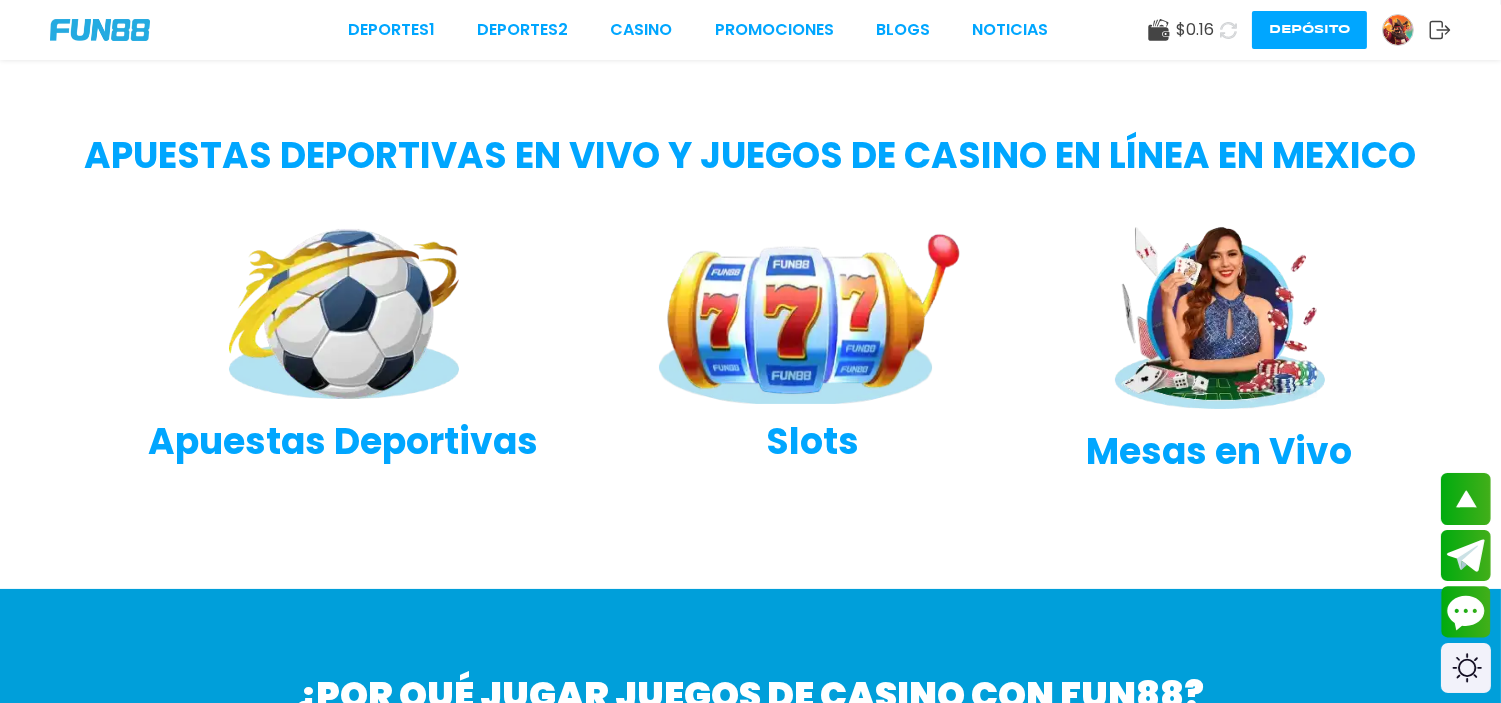 scroll, scrollTop: 0, scrollLeft: 0, axis: both 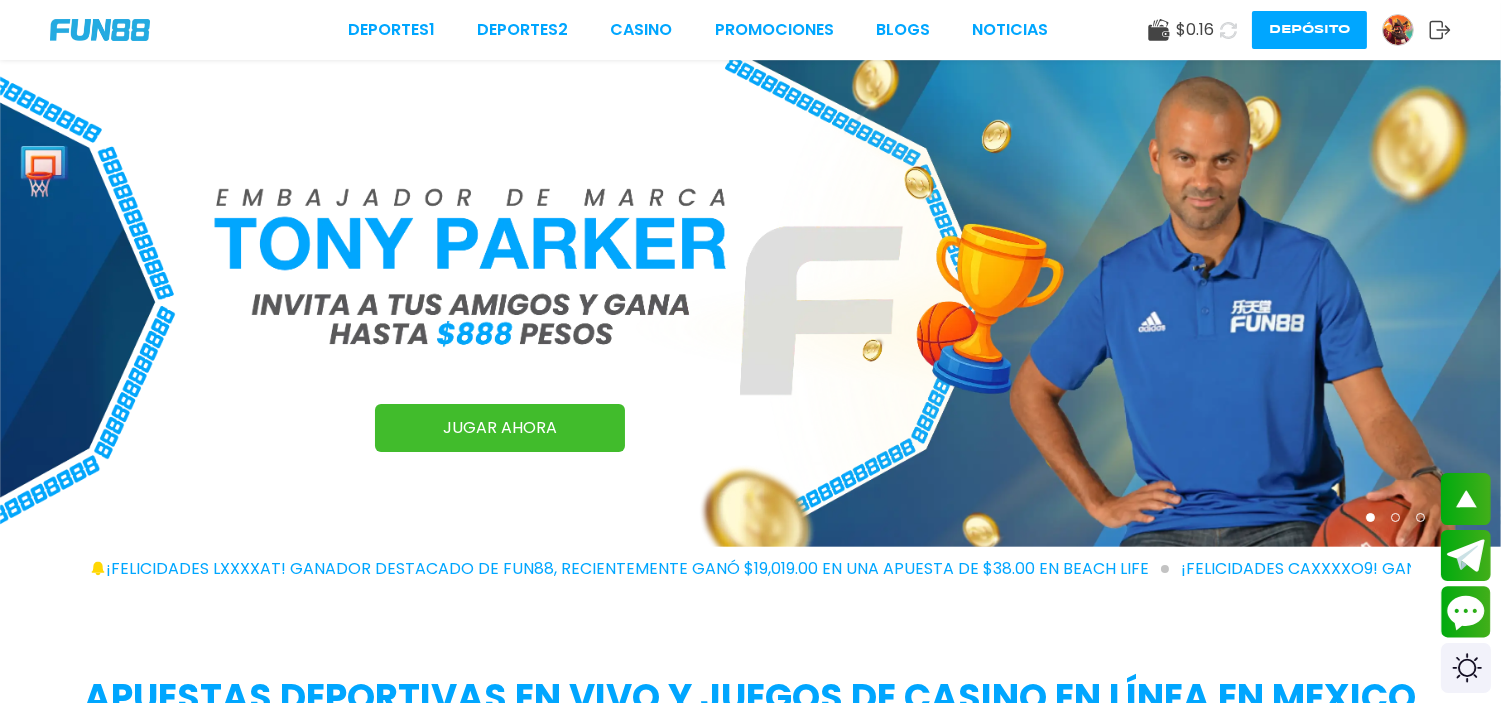 click on "Apuestas deportivas en vivo y juegos de casino en línea en Mexico Apuestas Deportivas Slots Mesas en Vivo JUGAR AHORA" at bounding box center [750, 856] 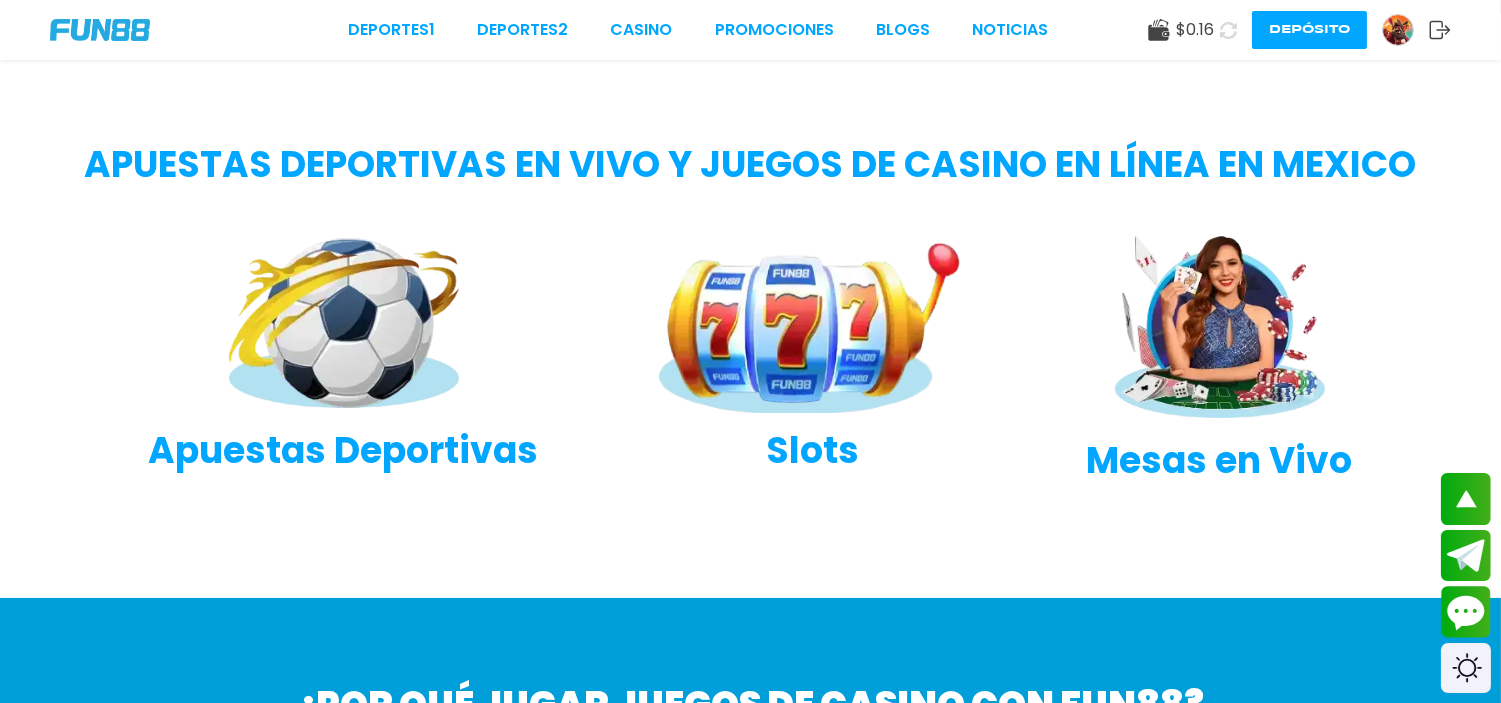 scroll, scrollTop: 577, scrollLeft: 0, axis: vertical 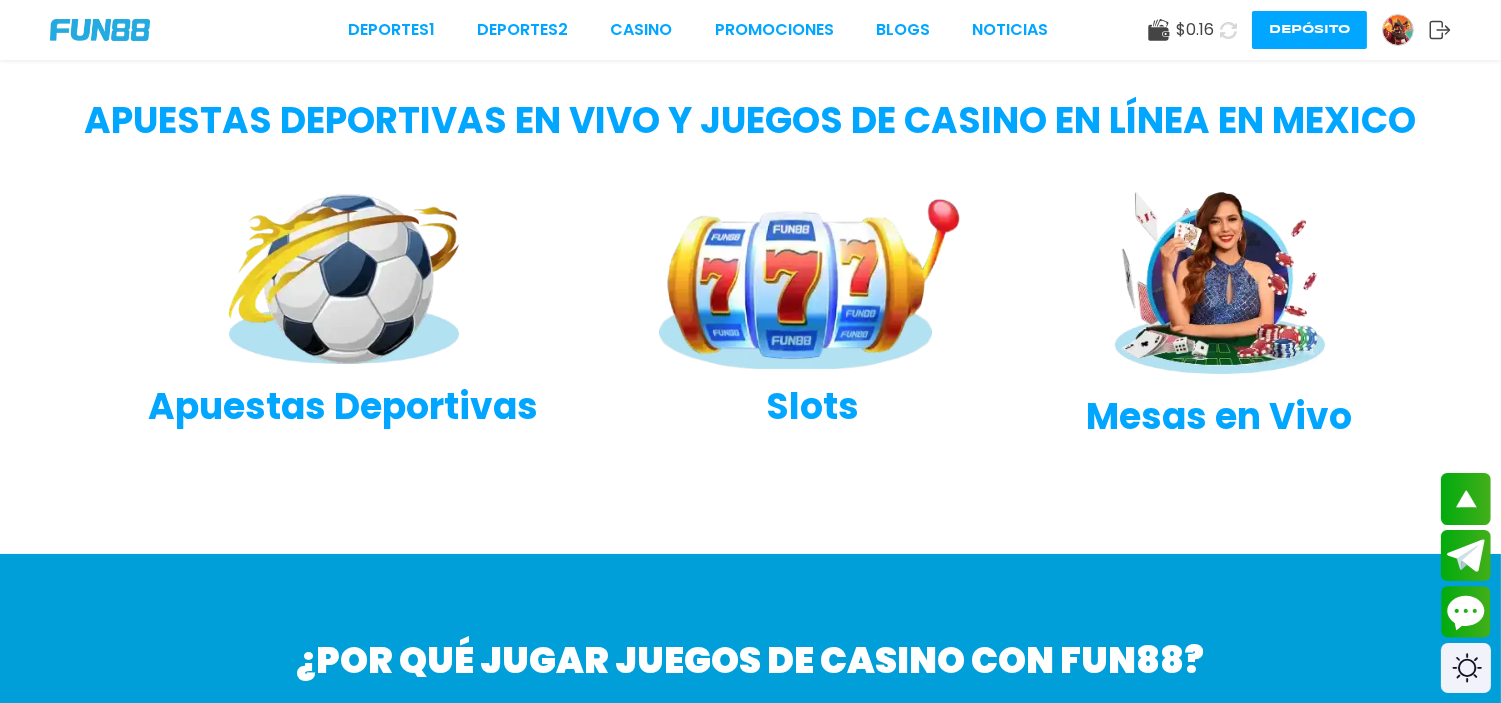 click at bounding box center (1220, 279) 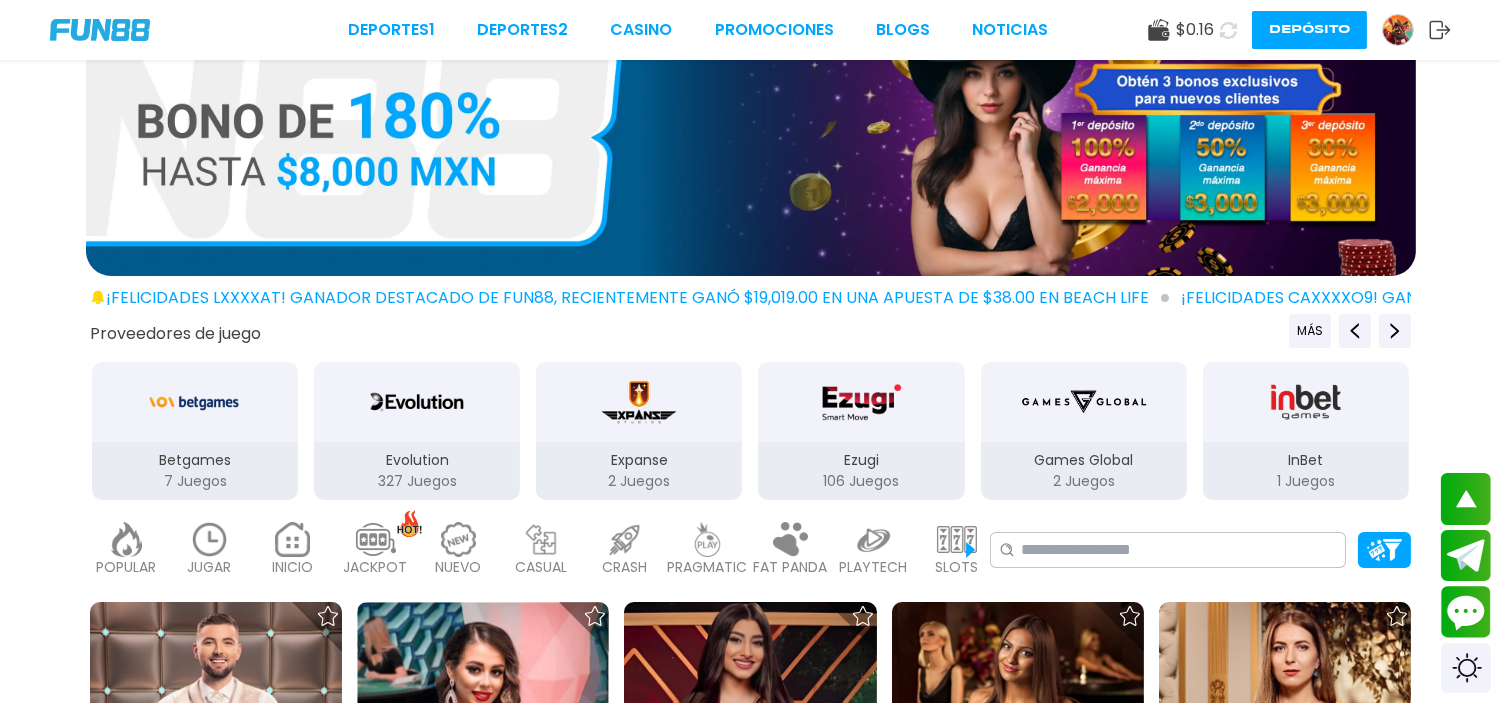 scroll, scrollTop: 0, scrollLeft: 0, axis: both 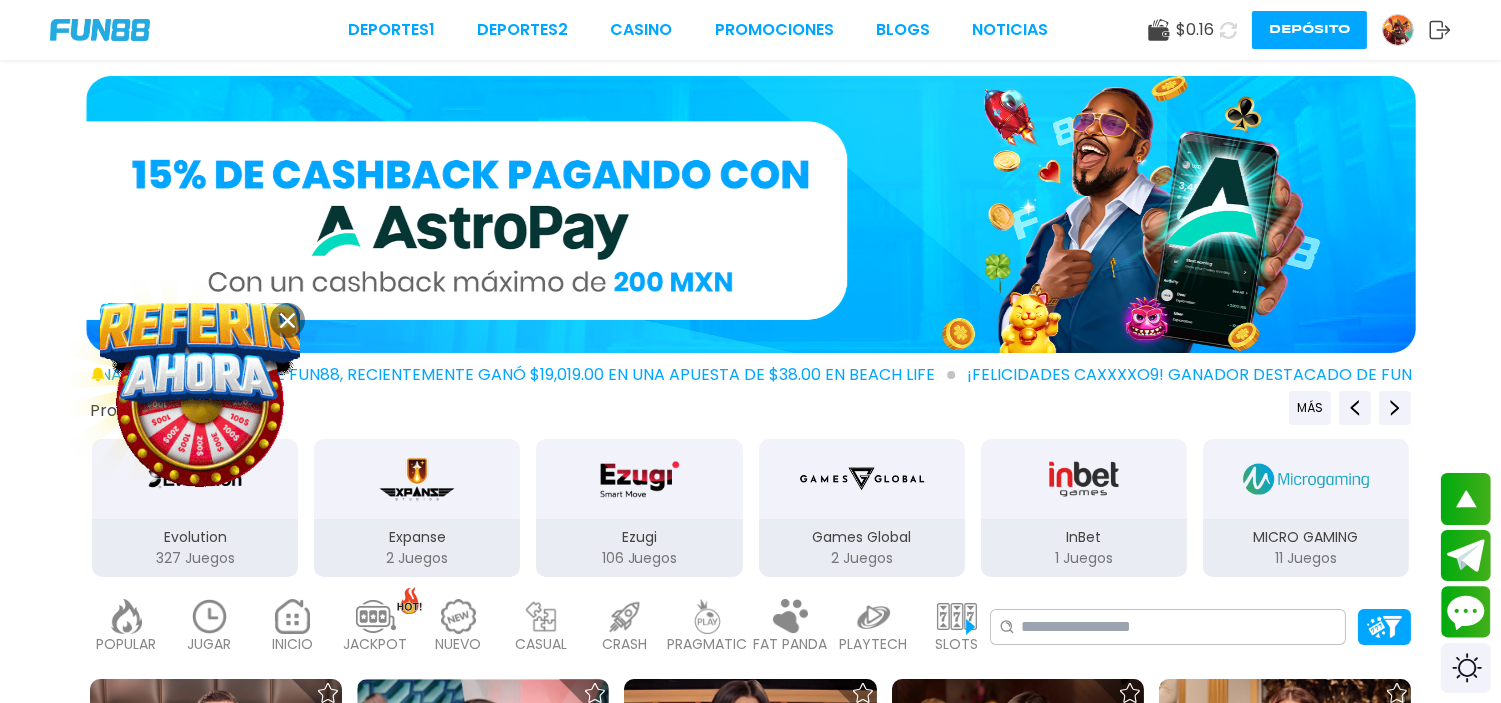click on "Proveedores de juego MÁS Betgames 7   Juegos Evolution 327   Juegos Expanse 2   Juegos Ezugi 106   Juegos Games Global 2   Juegos InBet 1   Juegos MICRO GAMING 11   Juegos One Touch 3   Juegos Playtech 126   Juegos PragmaticPlay 184   Juegos Skywind 12   Juegos SuperSpade 17   Juegos TVBET 7   Juegos XProGaming 43   Juegos live88 3   Juegos" at bounding box center (750, 485) 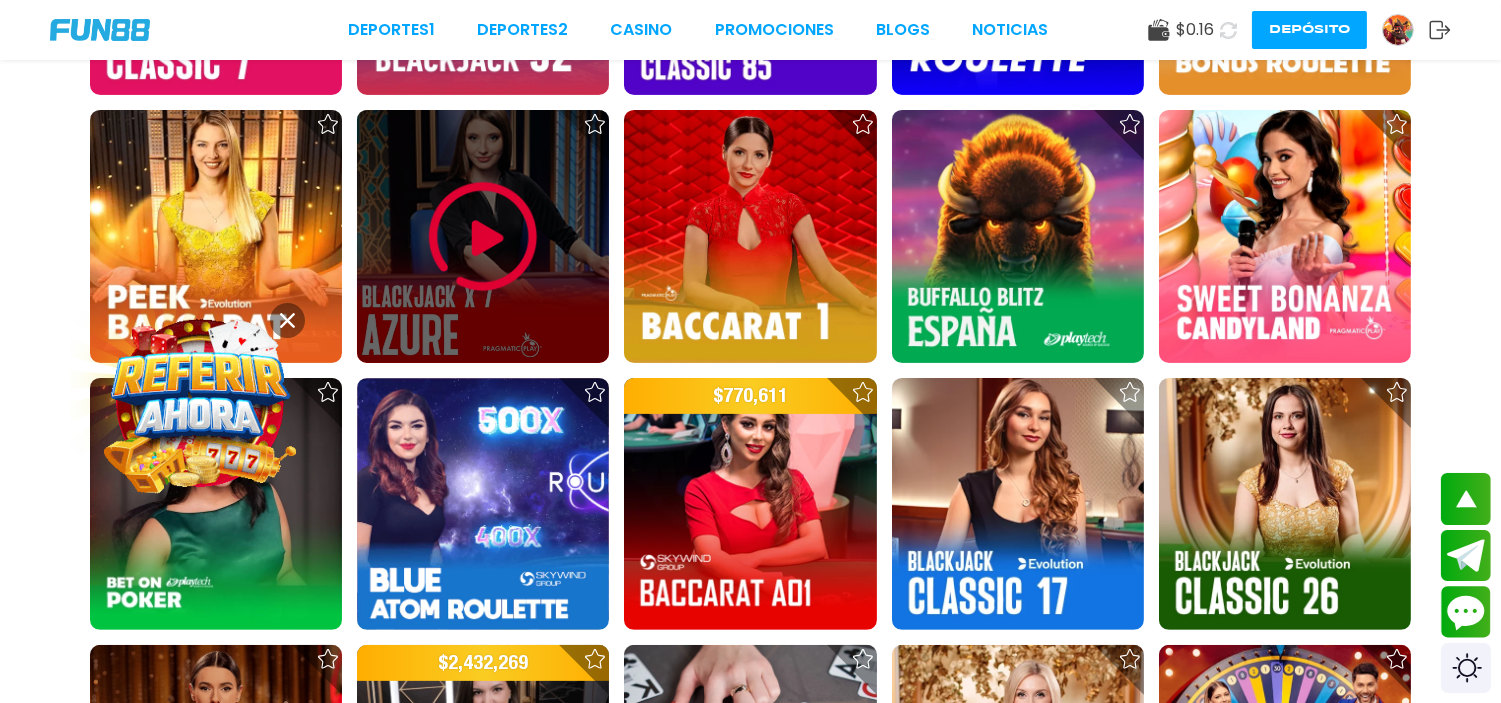 scroll, scrollTop: 1111, scrollLeft: 0, axis: vertical 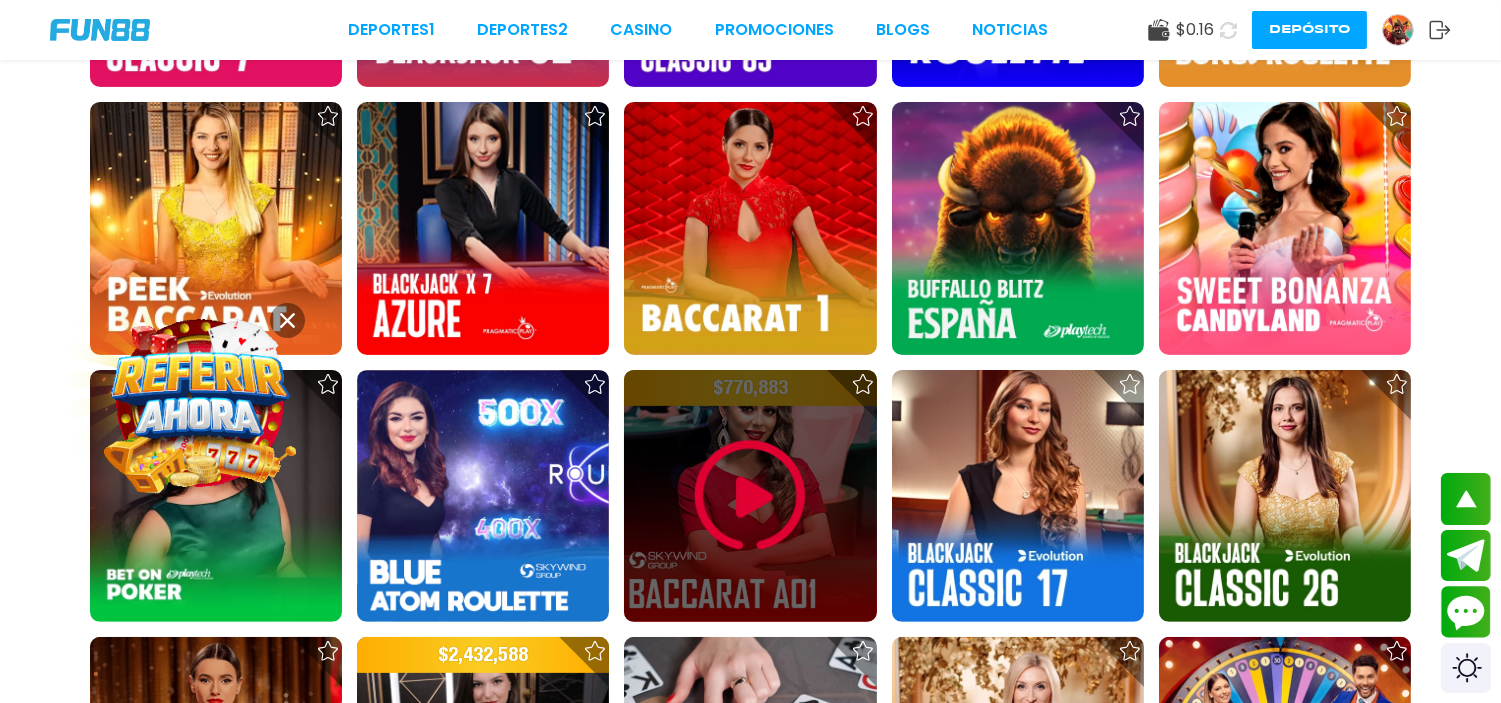 click at bounding box center [750, 496] 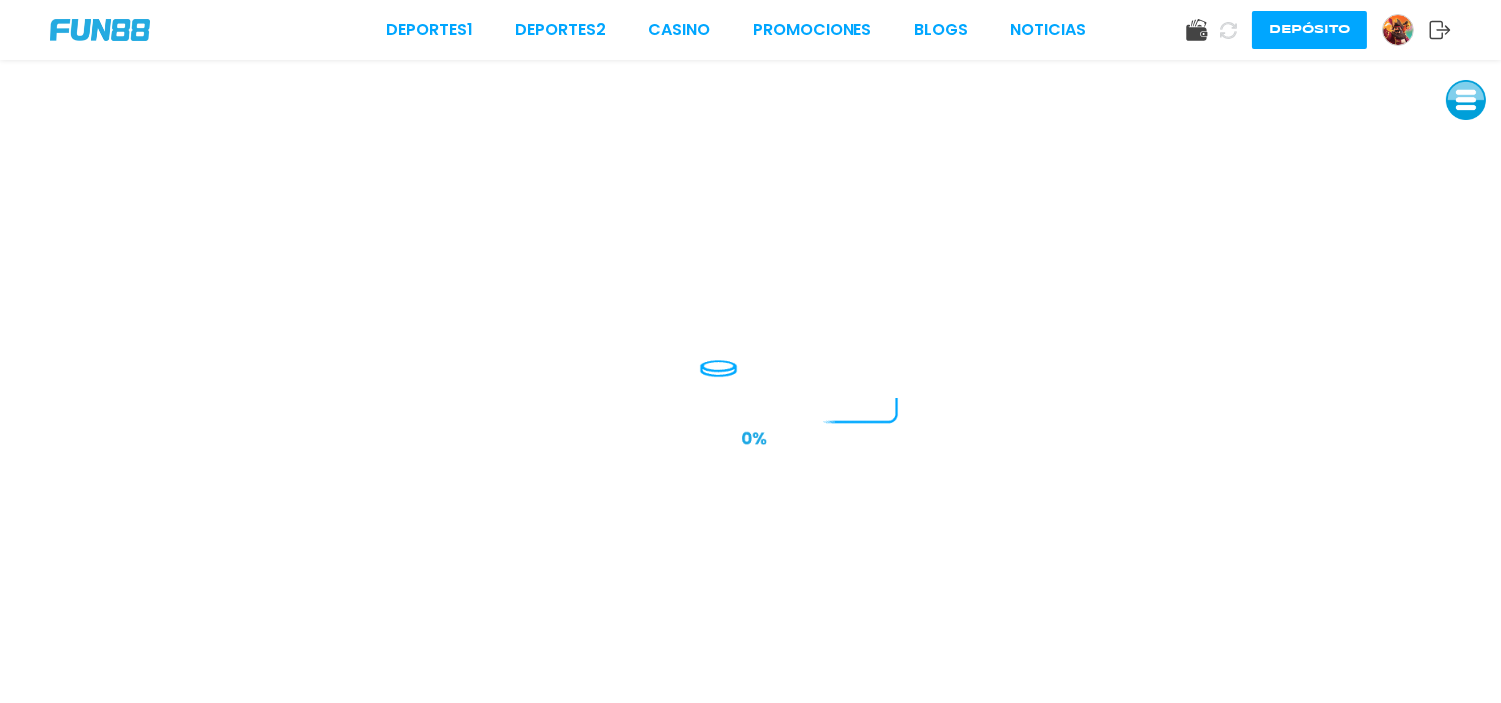scroll, scrollTop: 0, scrollLeft: 0, axis: both 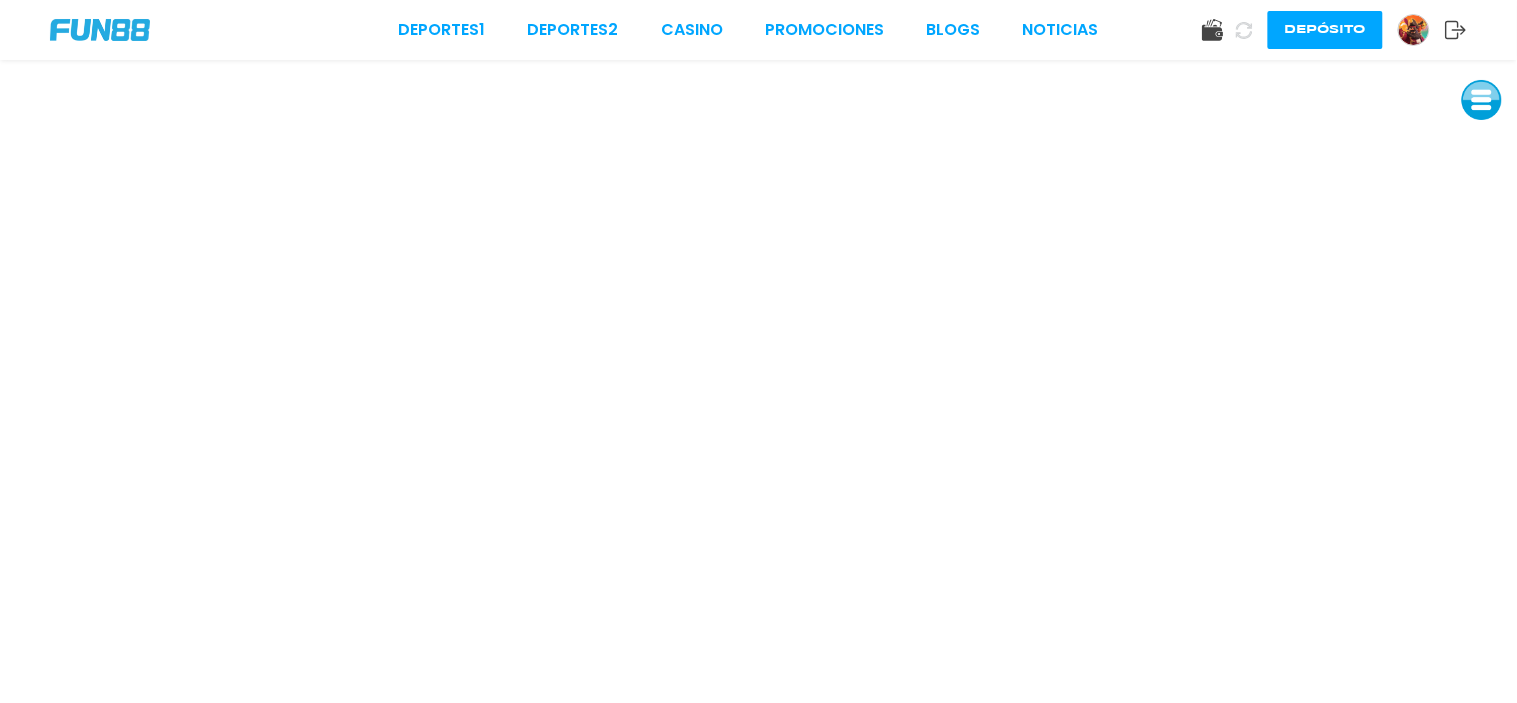 click at bounding box center [100, 30] 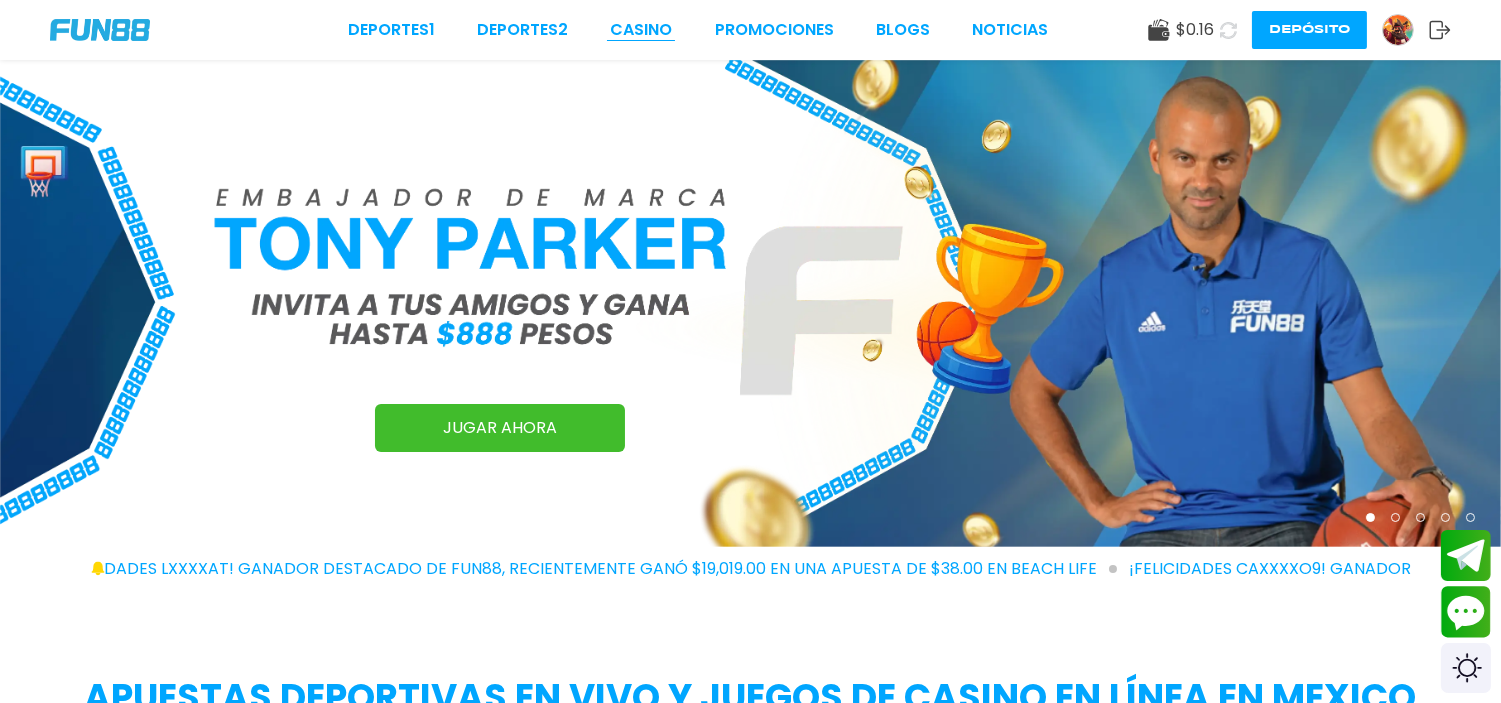 click on "CASINO" at bounding box center [641, 30] 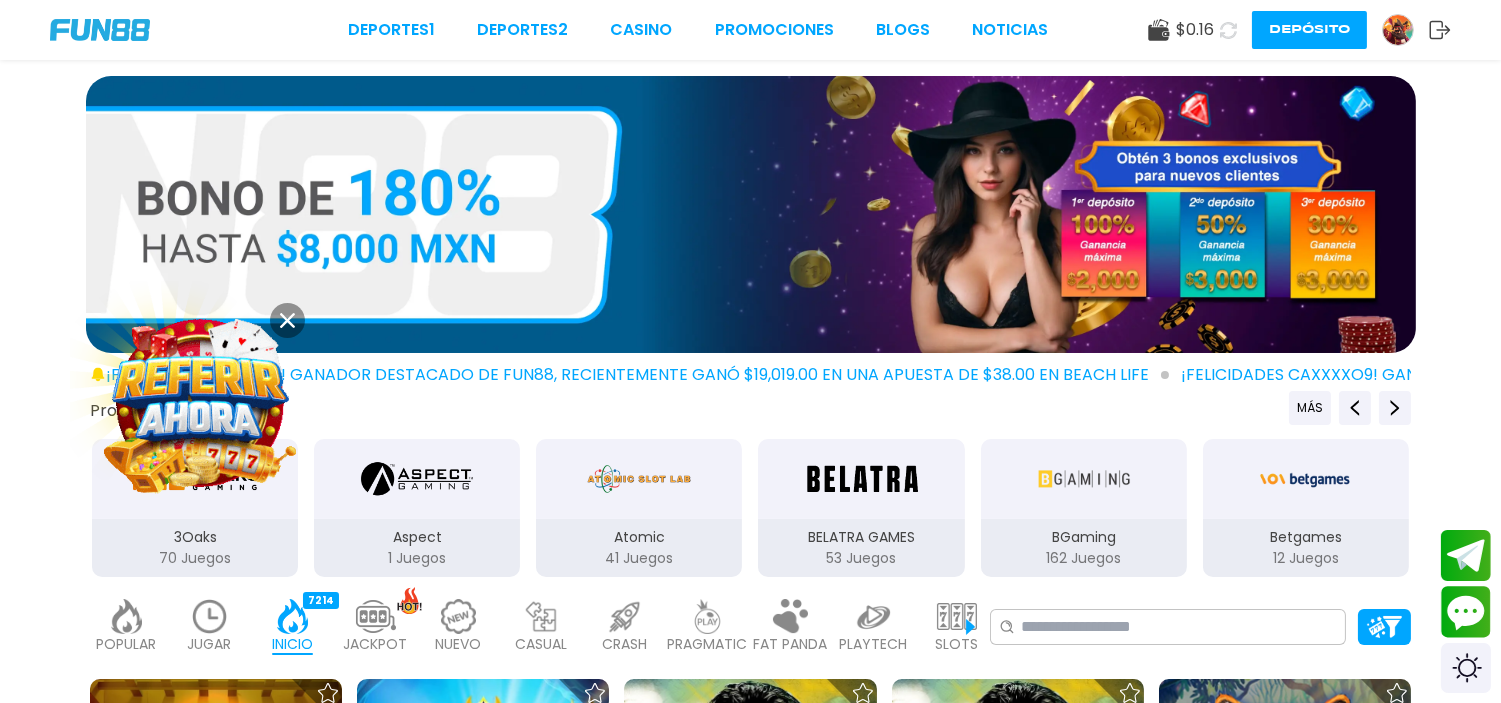 click on "Proveedores de juego MÁS" at bounding box center (750, 408) 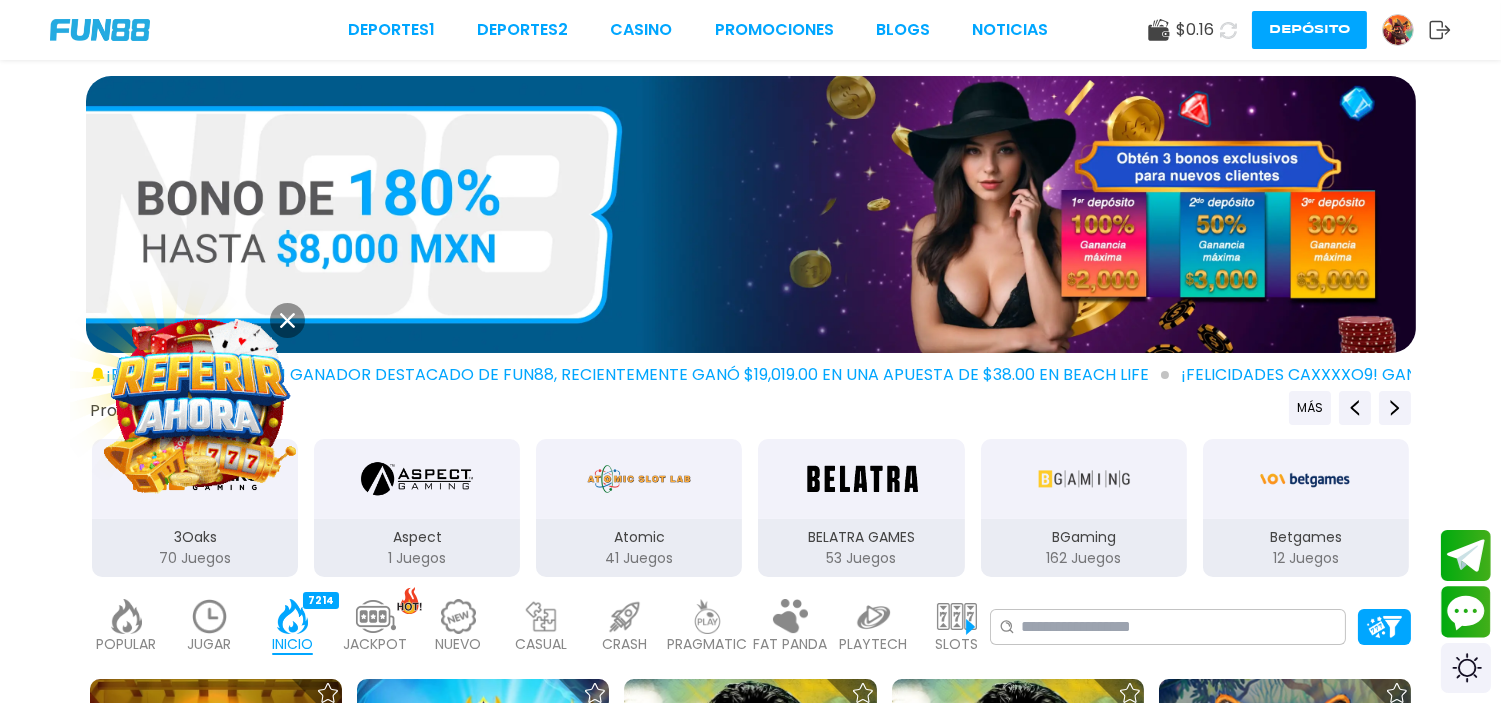 click on "¡FELICIDADES lxxxxat! GANADOR DESTACADO DE FUN88, RECIENTEMENTE GANÓ $19,019.00 EN UNA APUESTA DE $38.00 EN Beach Life" at bounding box center [637, 375] 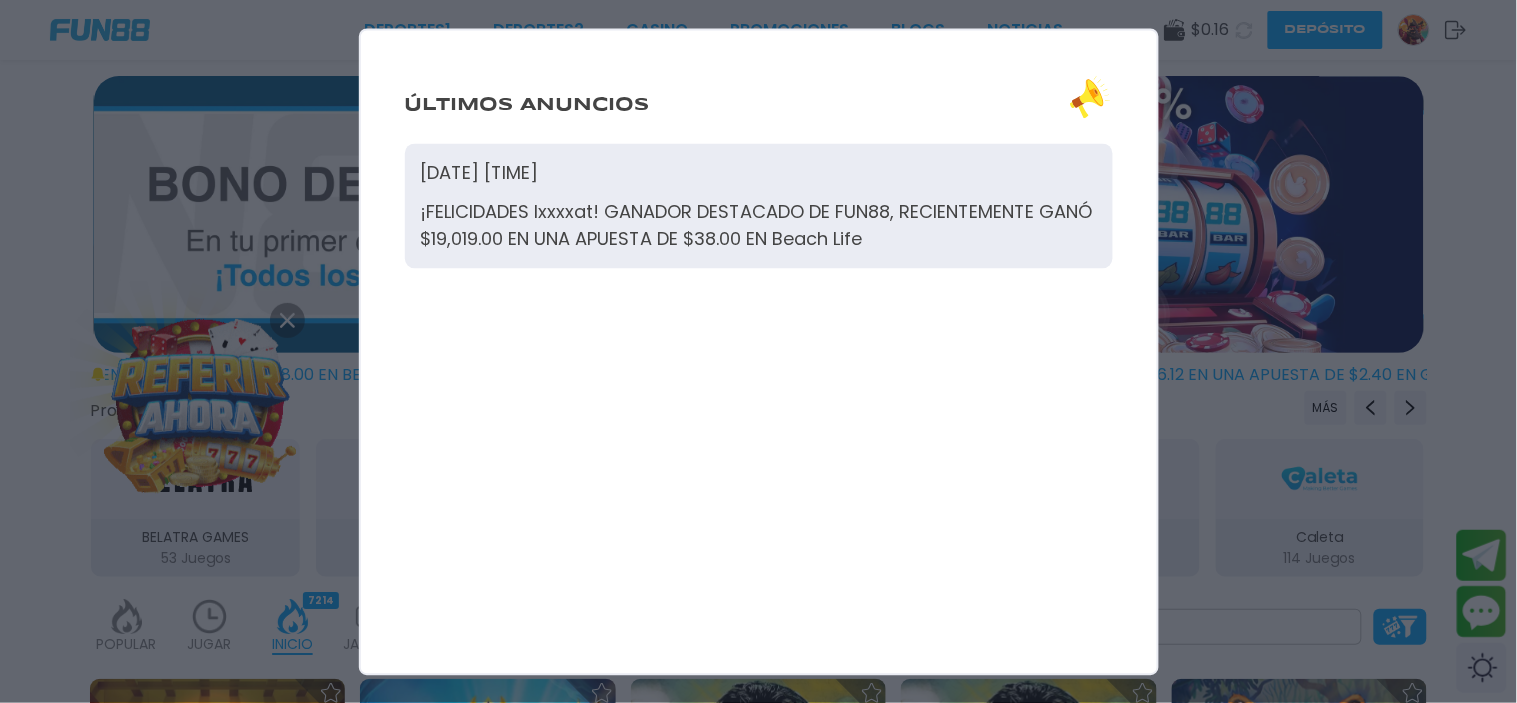click at bounding box center [758, 351] 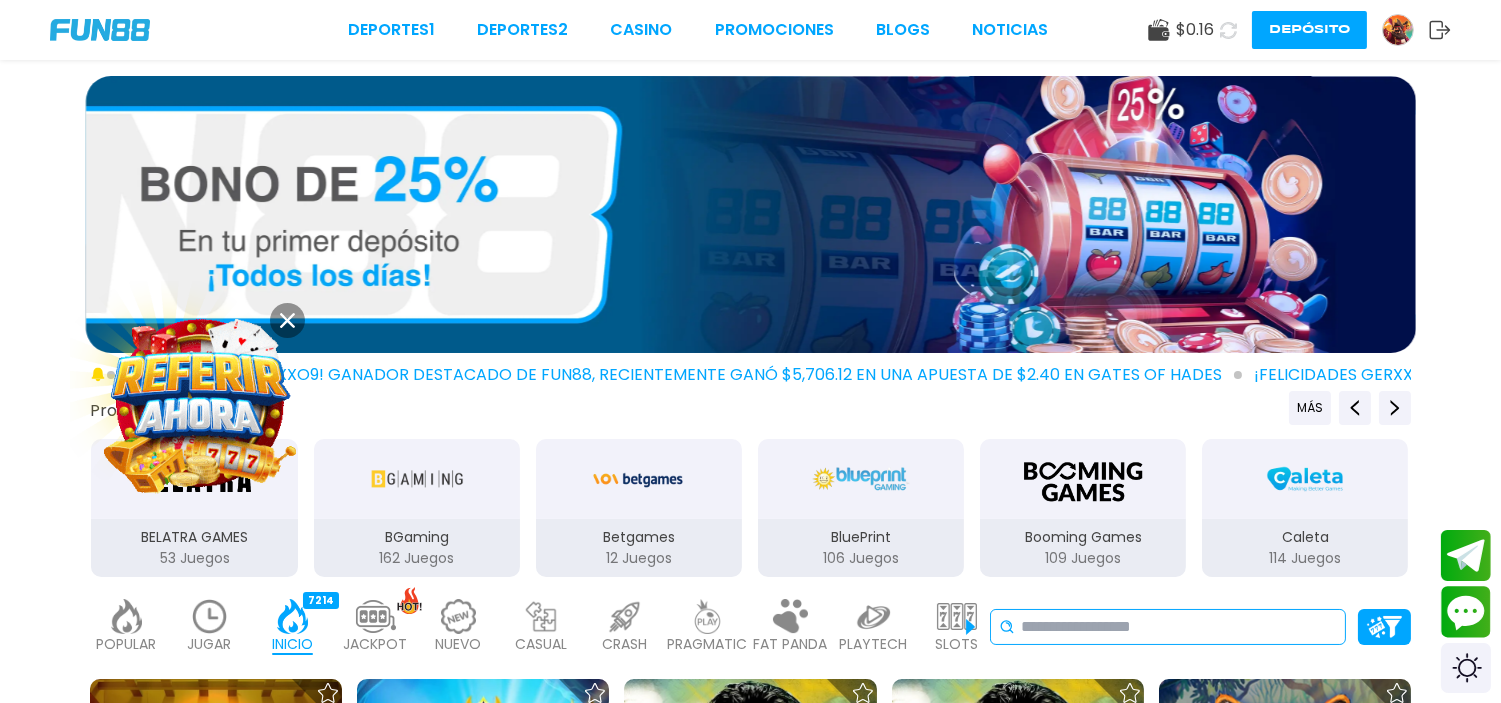 click at bounding box center [1179, 627] 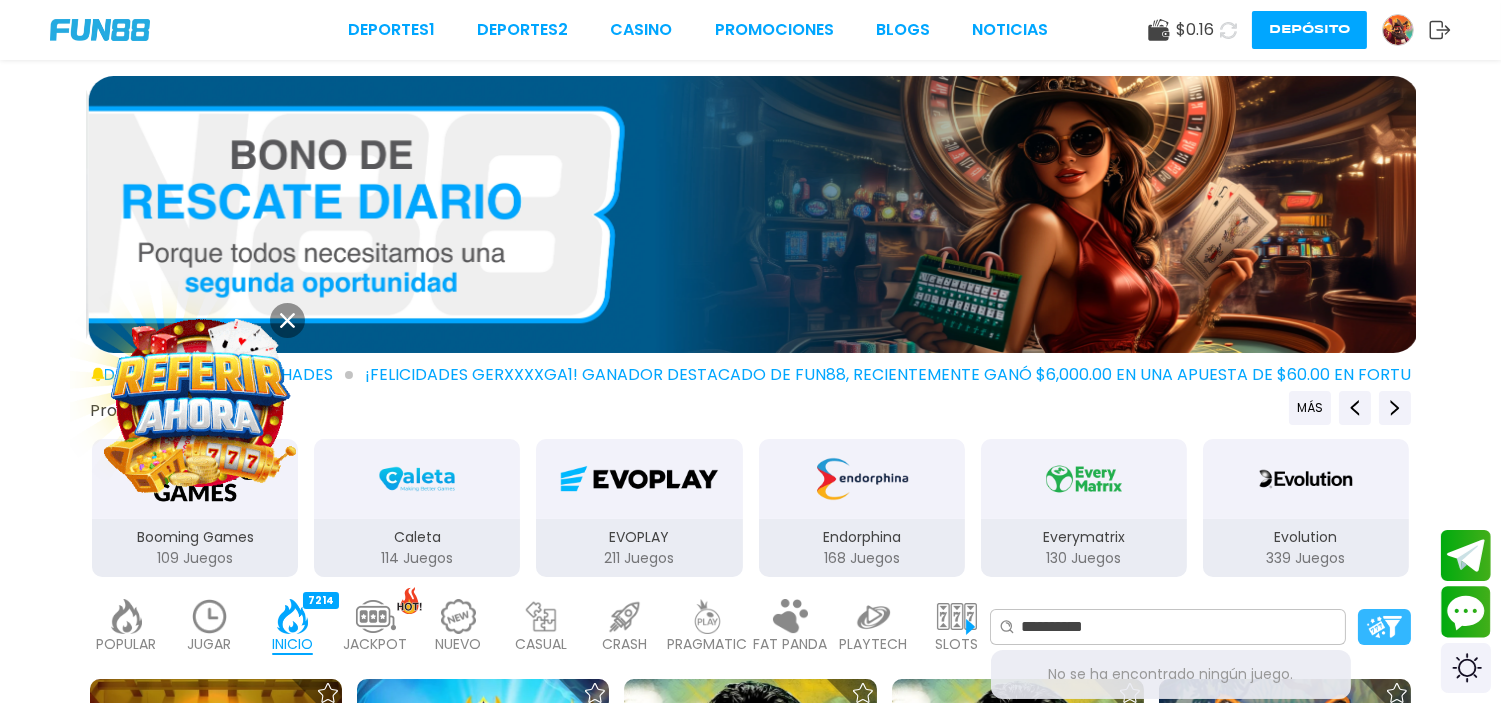 click at bounding box center [1384, 626] 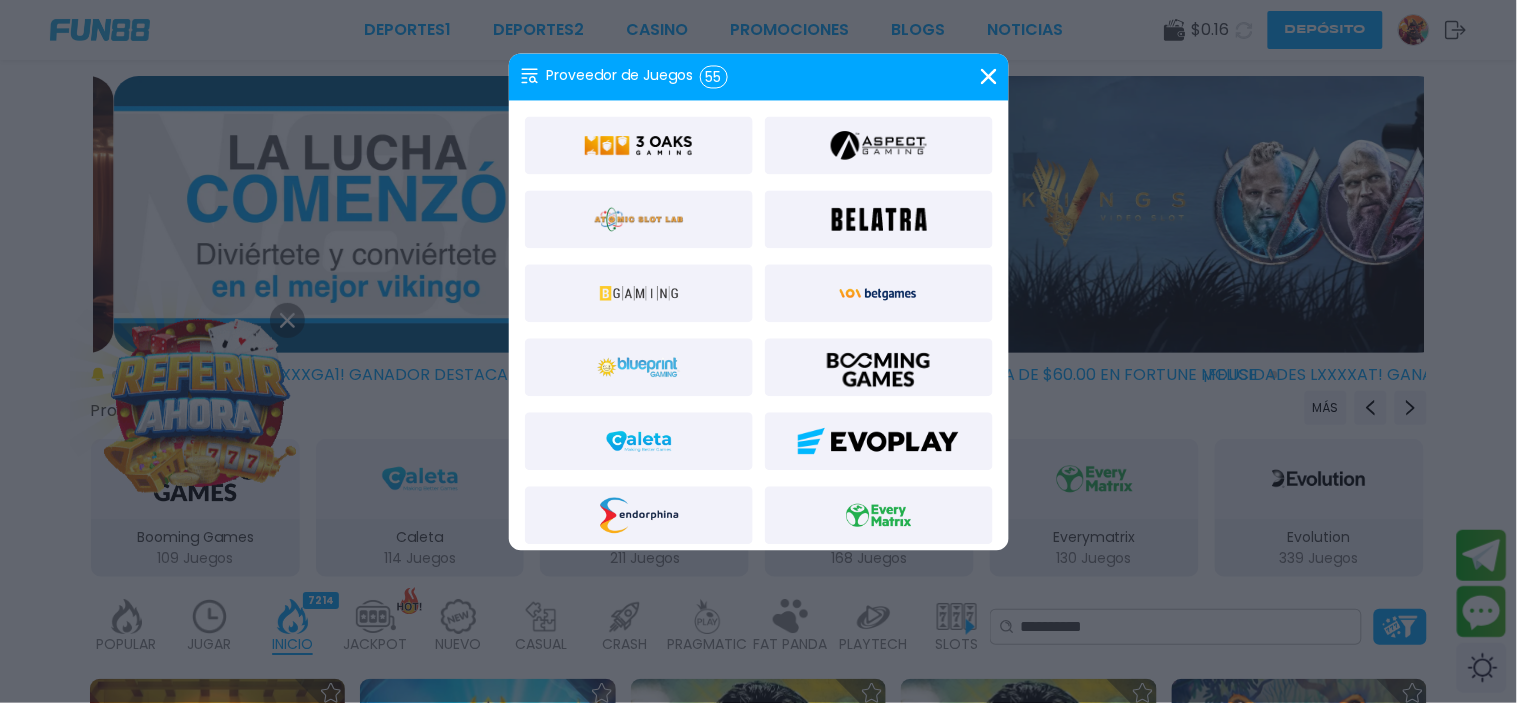 click 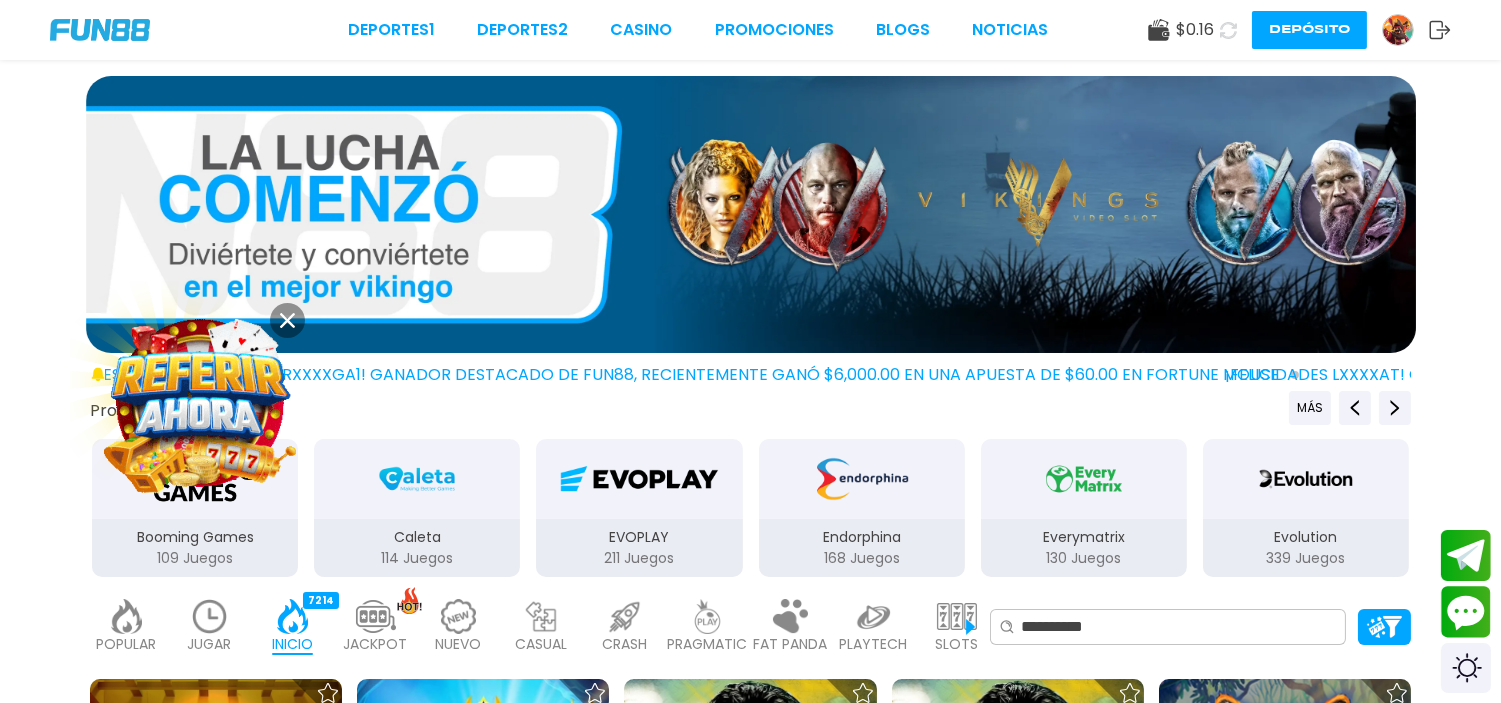 click on "Proveedores de juego MÁS 3Oaks 70   Juegos Aspect 1   Juegos Atomic 41   Juegos BELATRA GAMES 53   Juegos BGaming 162   Juegos Betgames 12   Juegos BluePrint 106   Juegos Booming Games 109   Juegos Caleta 114   Juegos EVOPLAY 211   Juegos Endorphina 168   Juegos Everymatrix 130   Juegos Evolution 339   Juegos Expanse 47   Juegos Ezugi 95   Juegos FC 45   Juegos Funky 2   Juegos GameArt 87   Juegos Games Global 79   Juegos GamoMat 192   Juegos Habanero 207   Juegos Hacksaw 458   Juegos IMoon 2   Juegos InBet 430   Juegos IndigoMagic 53   Juegos JiLi 164   Juegos Kalamba 111   Juegos Kiron 27   Juegos MICRO GAMING 326   Juegos MPlay 20   Juegos Mascot 141   Juegos NAGA 47   Juegos Netent 93   Juegos One Touch 97   Juegos Ortiz Gaming 20   Juegos PGSoft 155   Juegos Play'N'GO 281   Juegos PlayStar 77   Juegos Playson 84   Juegos Playtech 484   Juegos PragmaticPlay 571   Juegos RUBYPLAY 19   Juegos Real Time Game 1   Juegos RedTiger 155   Juegos Relax 189   Juegos Revolver 20   Juegos Skywind 258   Juegos Spribe" at bounding box center [750, 485] 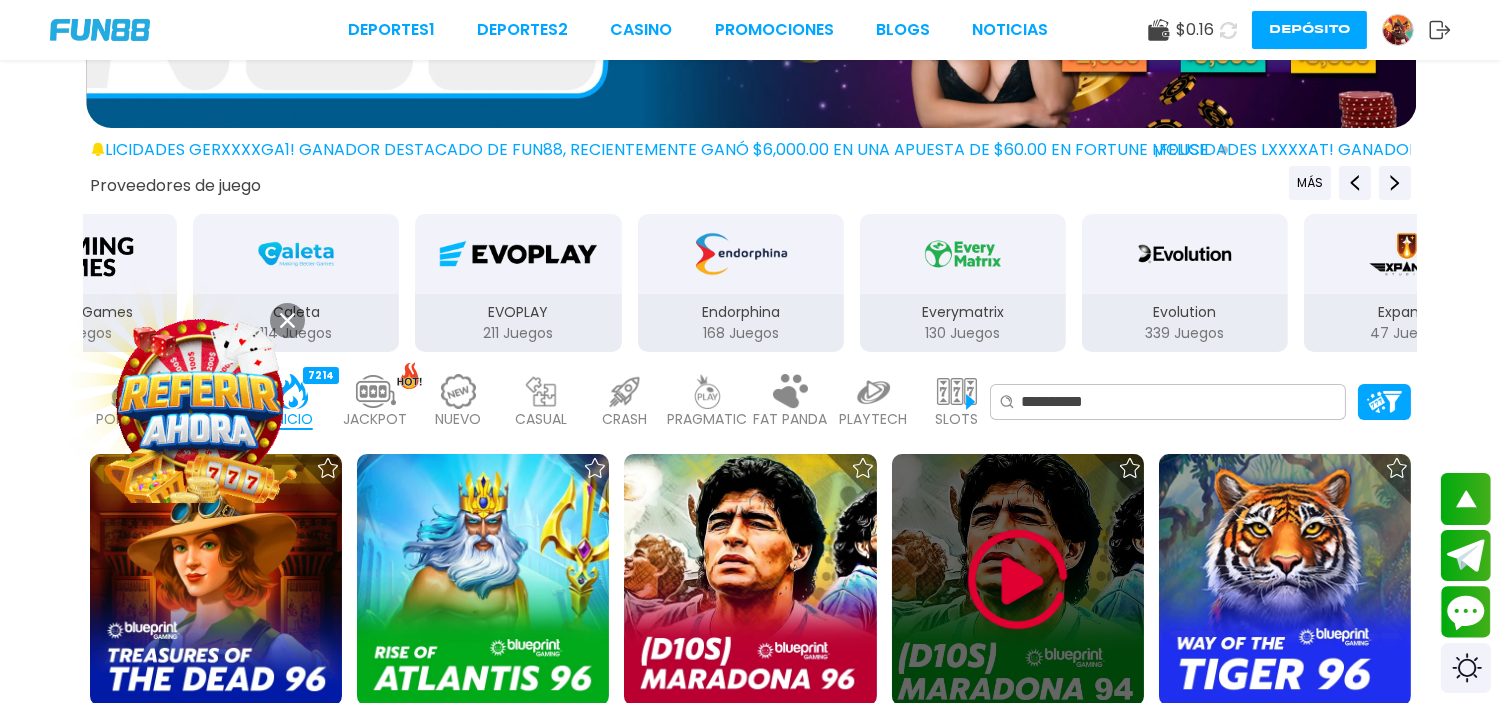 scroll, scrollTop: 266, scrollLeft: 0, axis: vertical 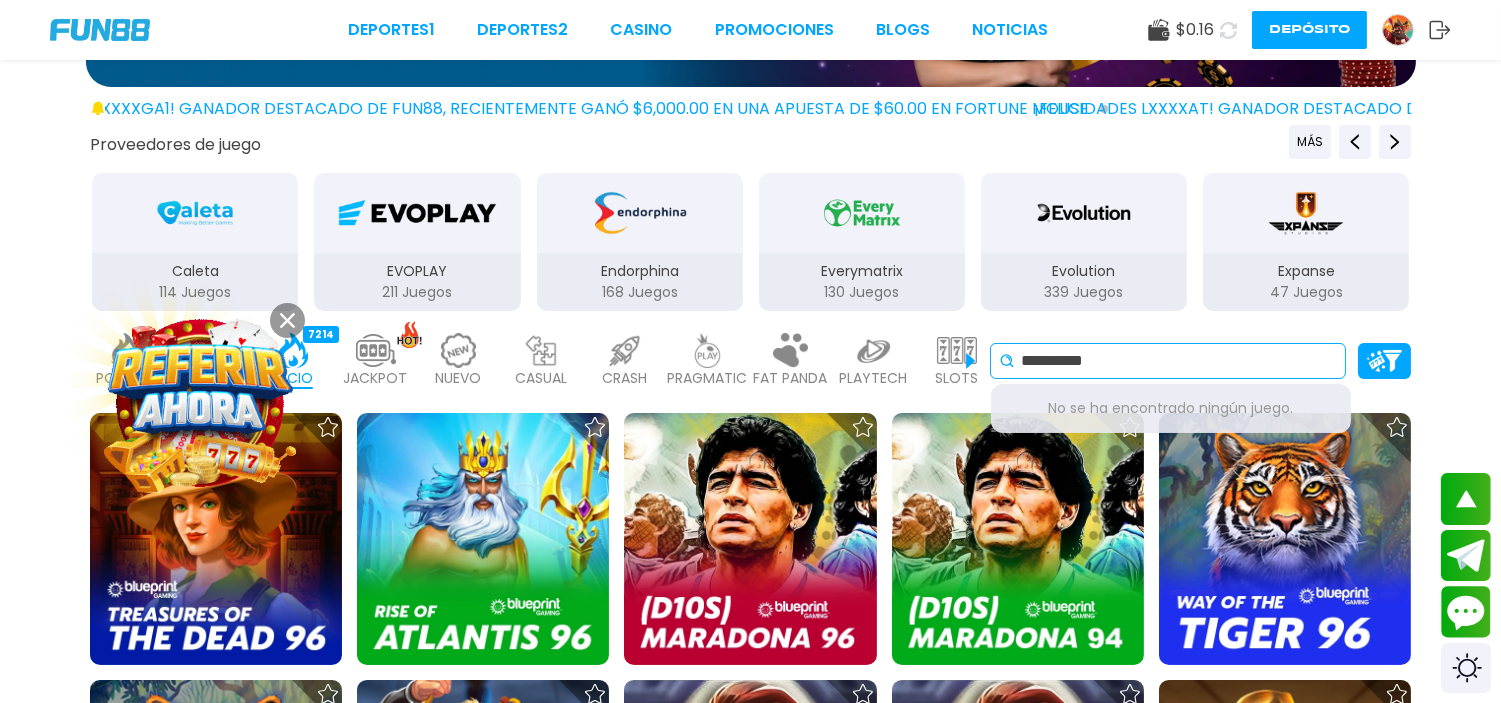 click on "**********" at bounding box center [1179, 361] 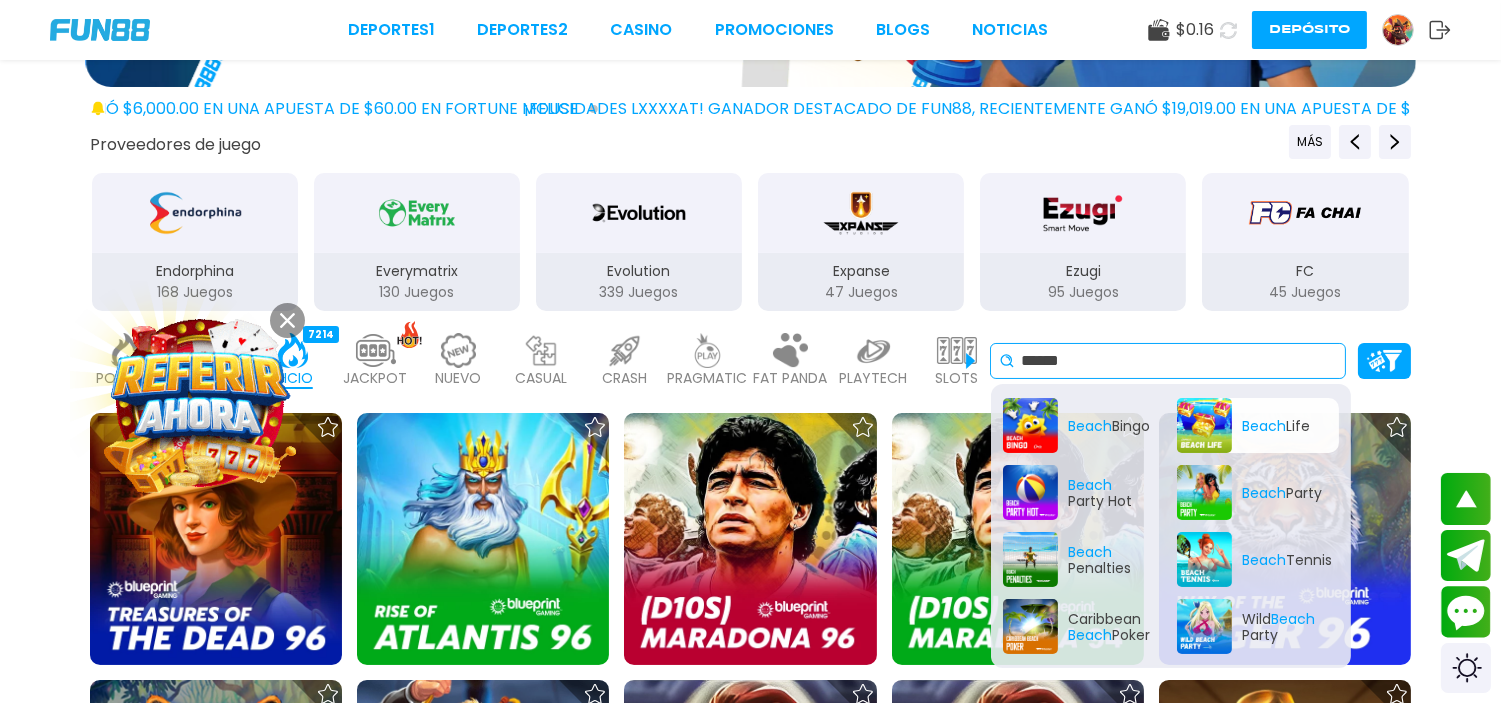 type on "*****" 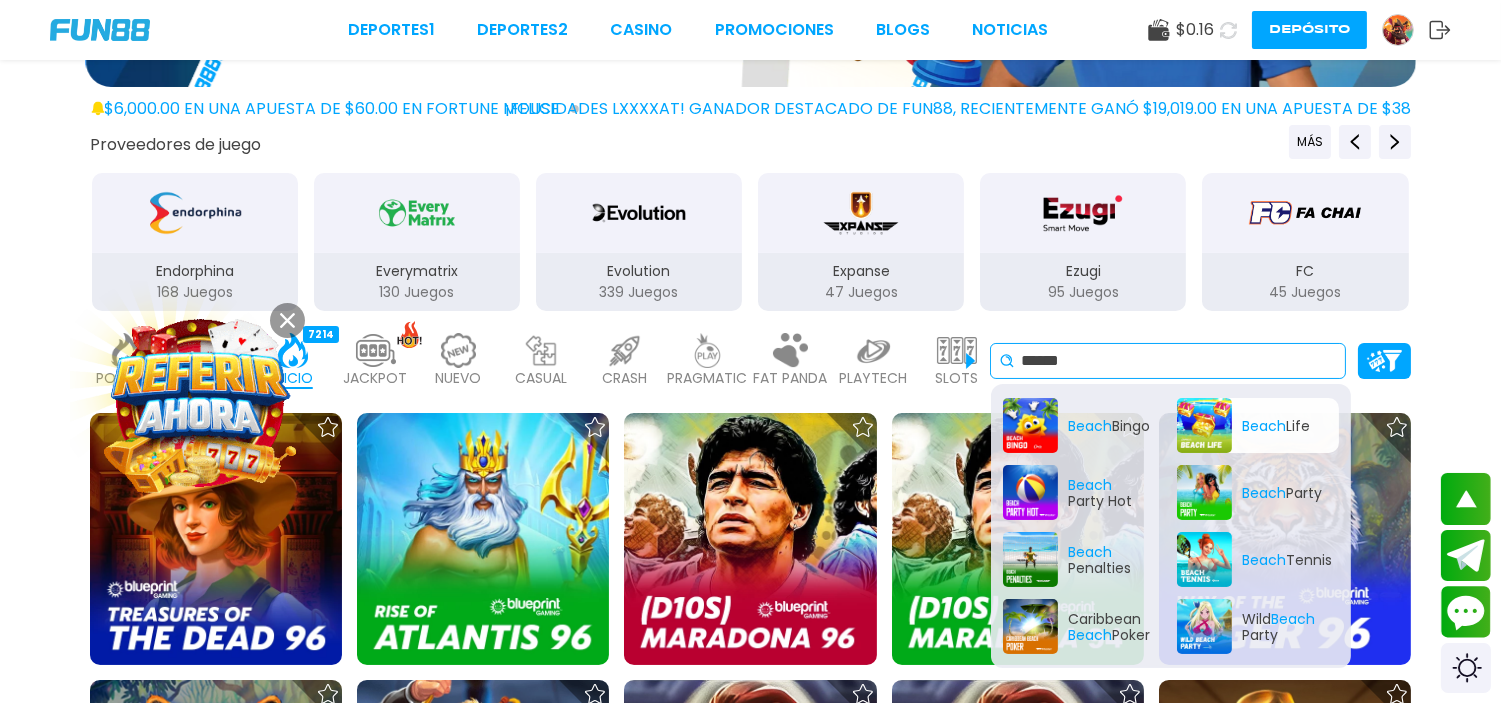 click on "Beach  Life" at bounding box center [1258, 425] 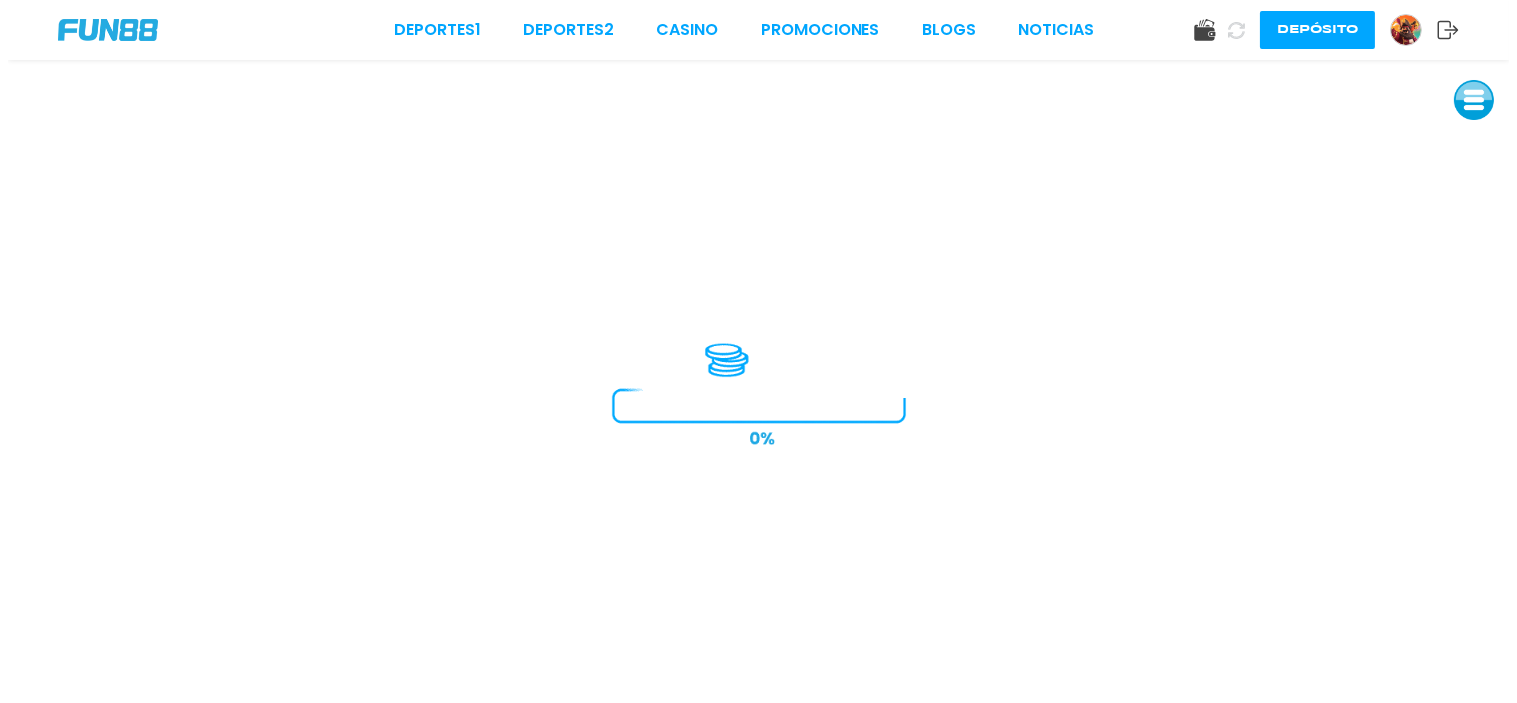 scroll, scrollTop: 0, scrollLeft: 0, axis: both 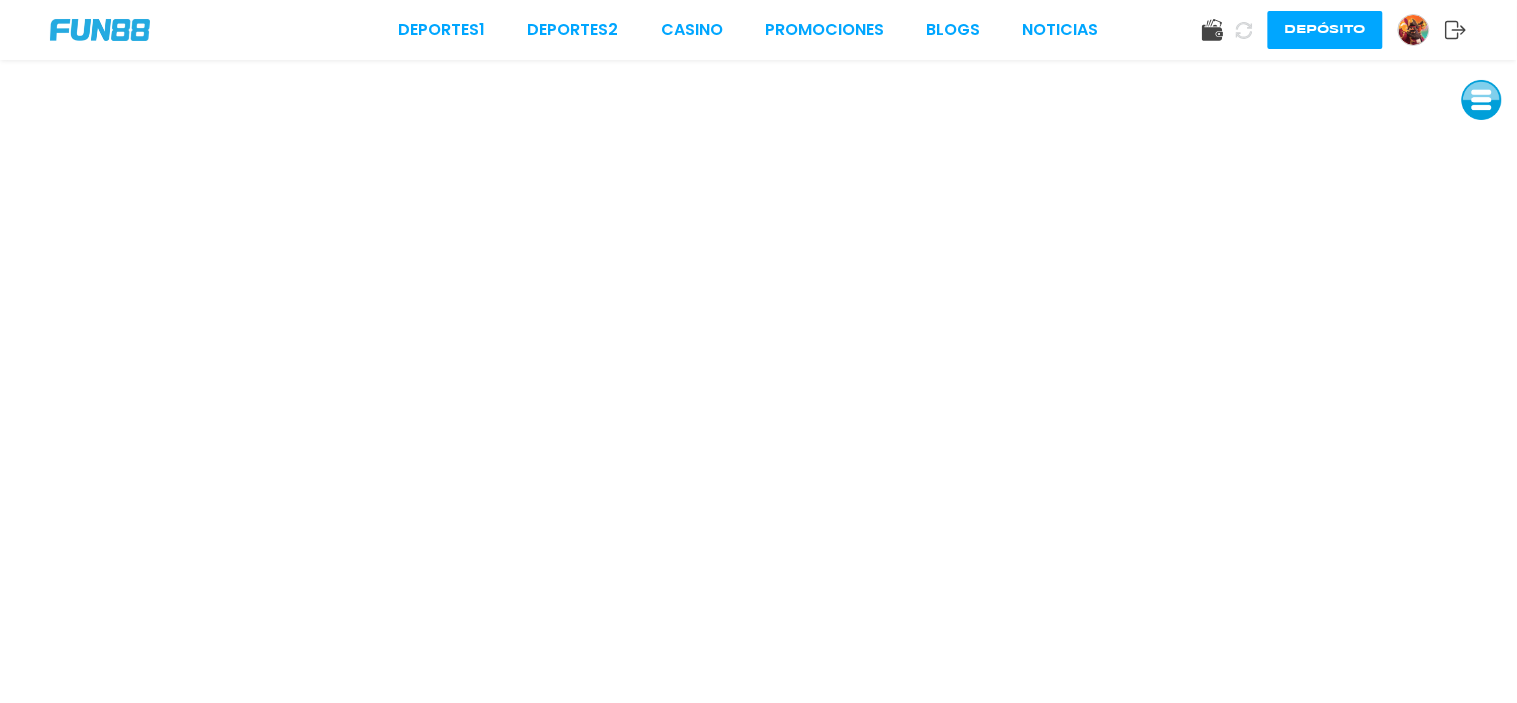 click at bounding box center [100, 30] 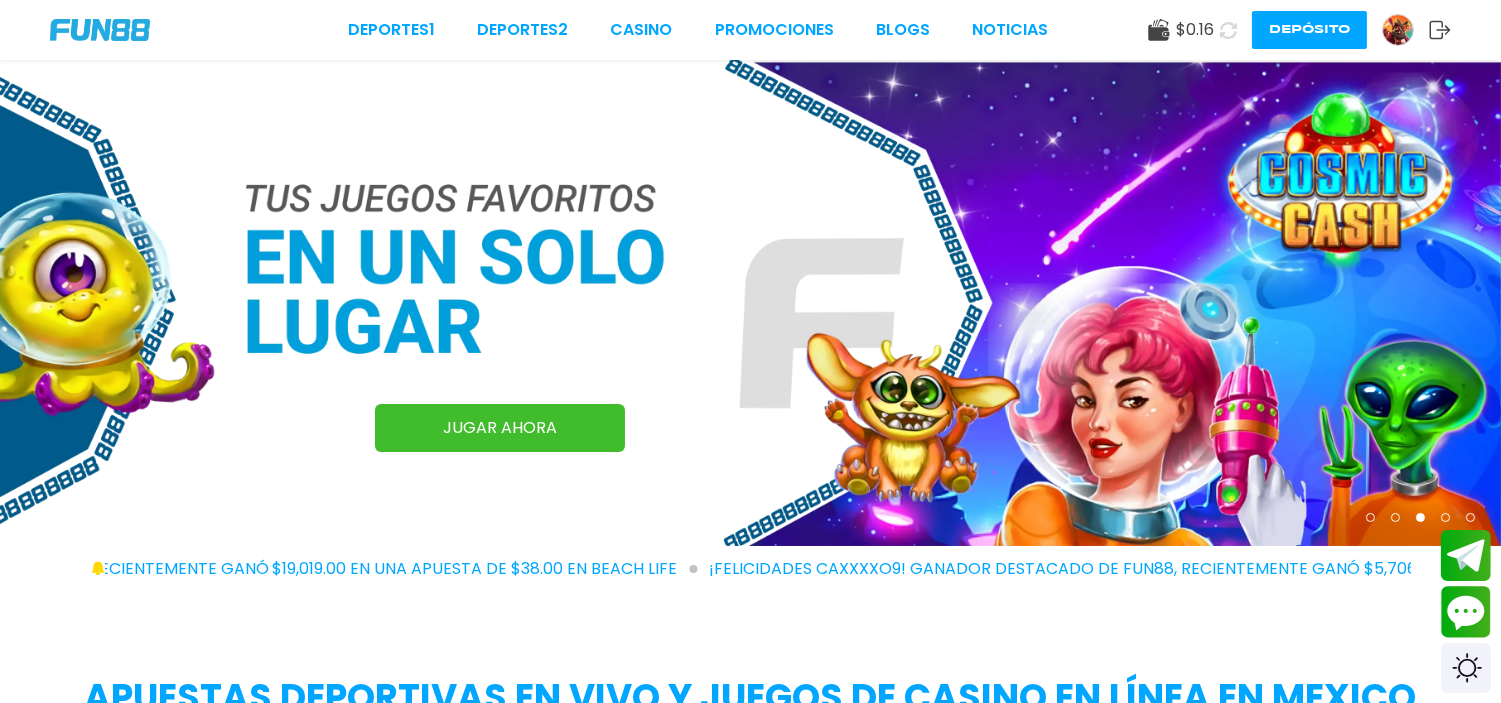 click on "Depósito" at bounding box center [1309, 30] 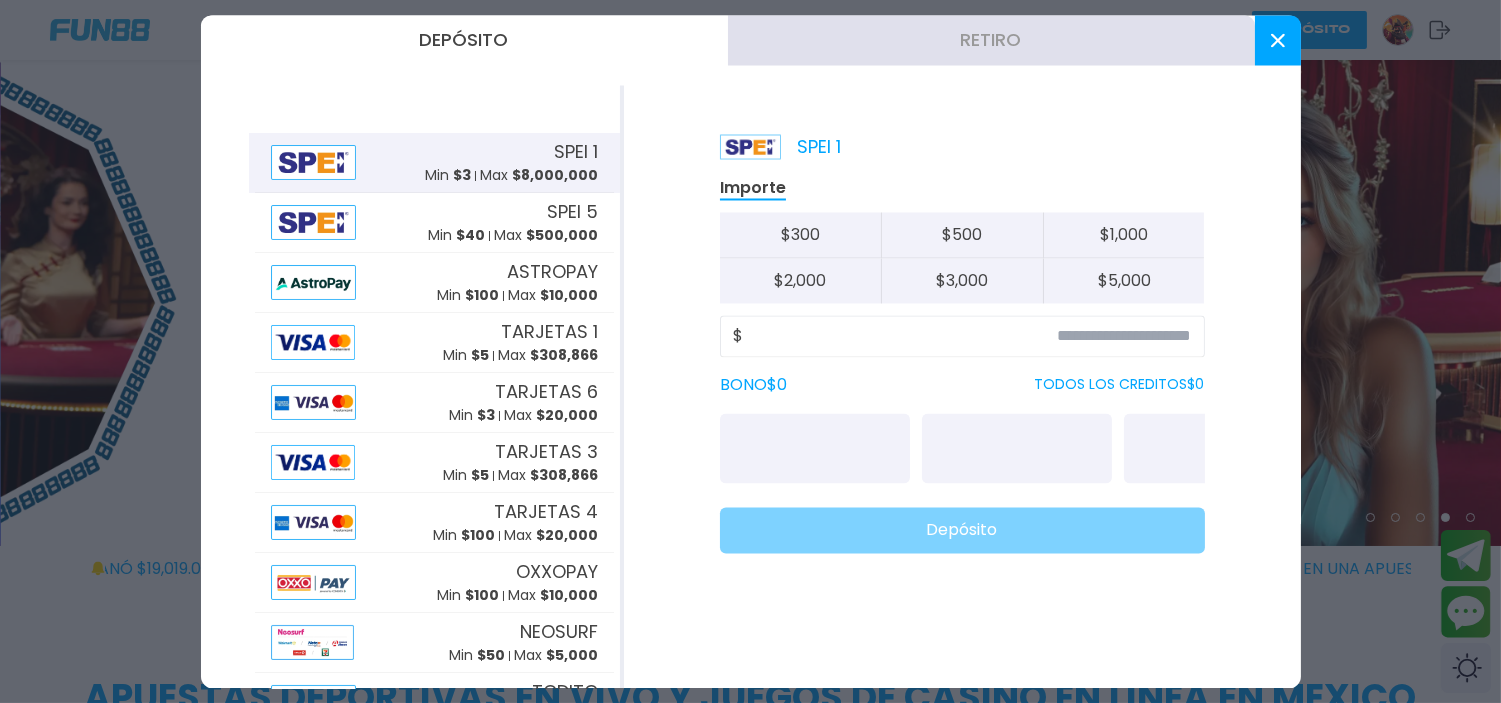 click at bounding box center (750, 351) 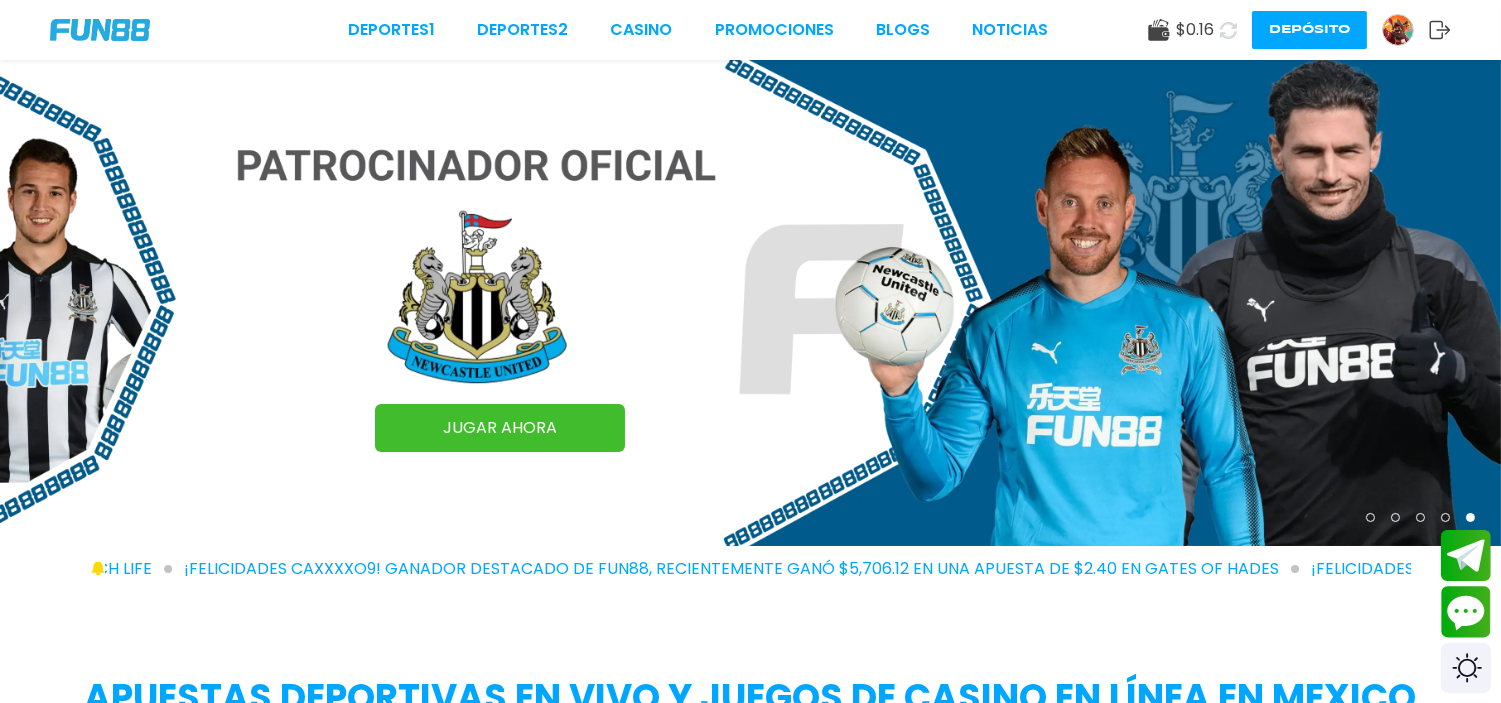 click 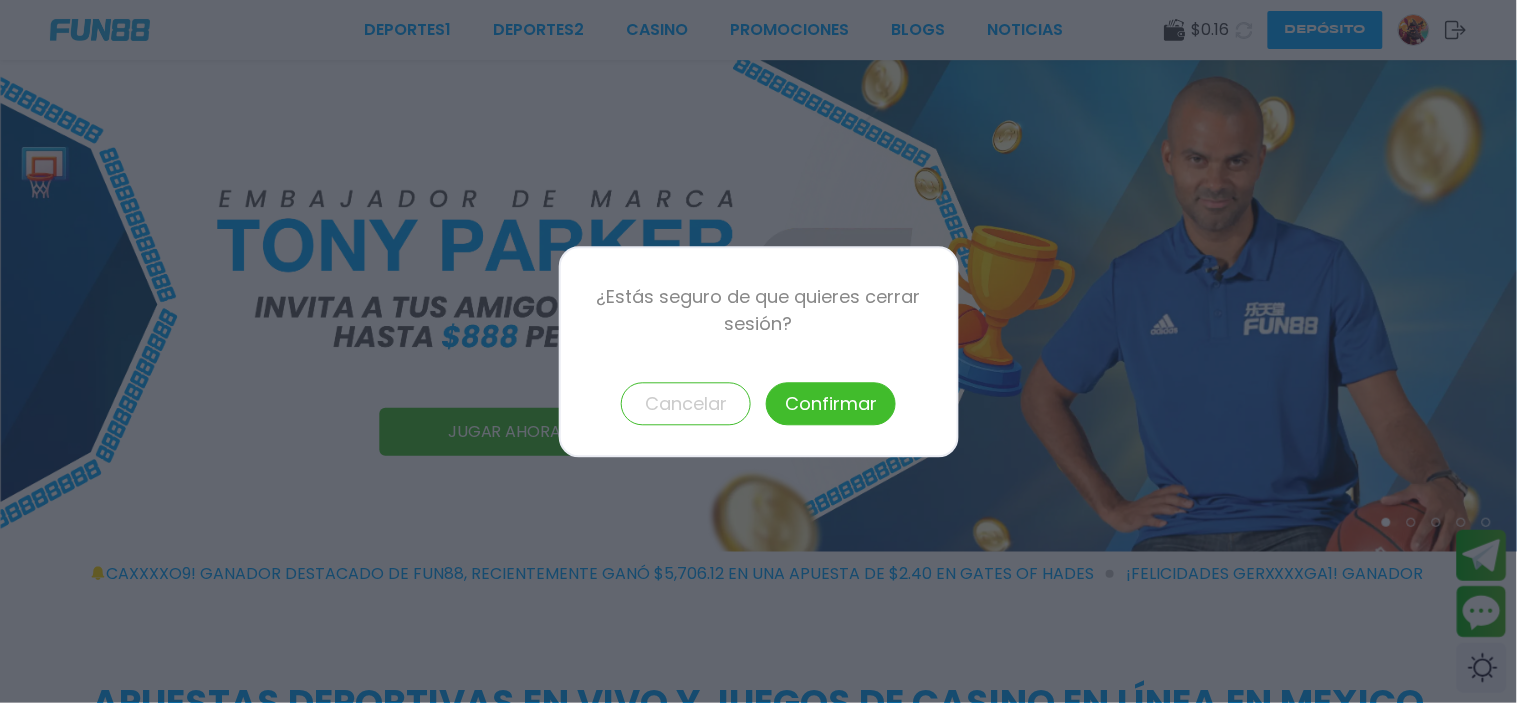 click on "Confirmar" at bounding box center (831, 403) 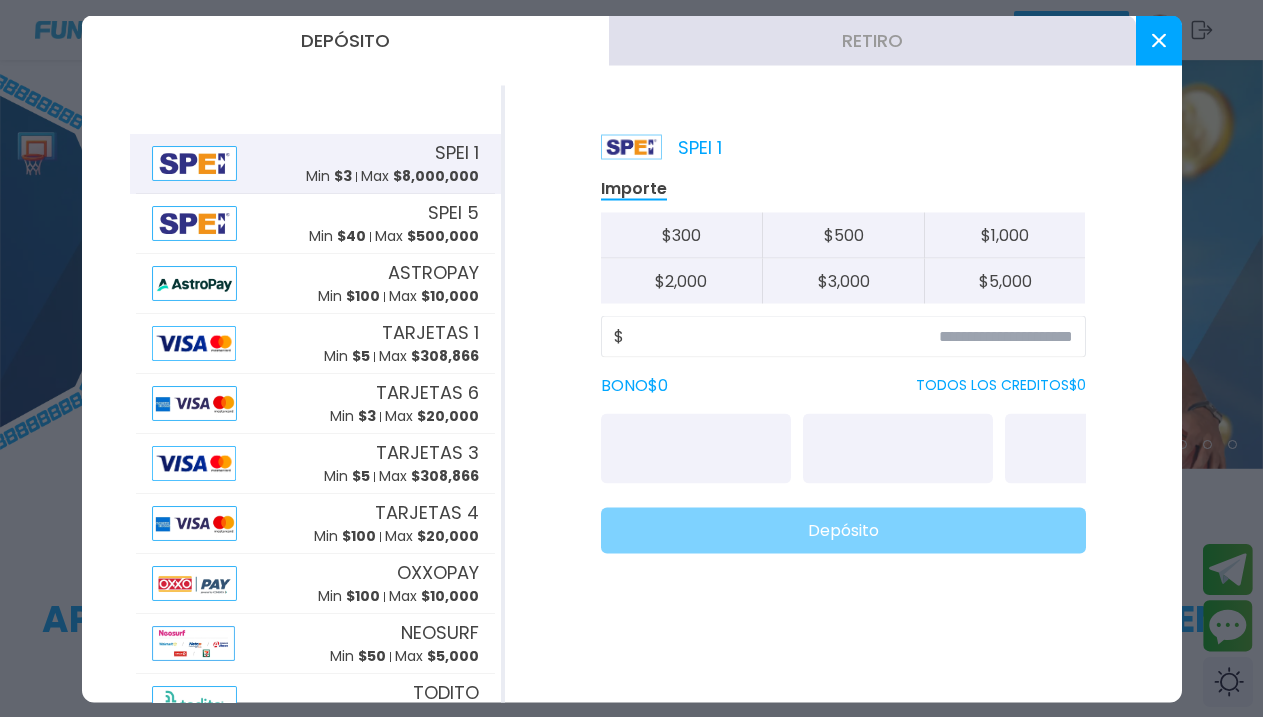 scroll, scrollTop: 0, scrollLeft: 0, axis: both 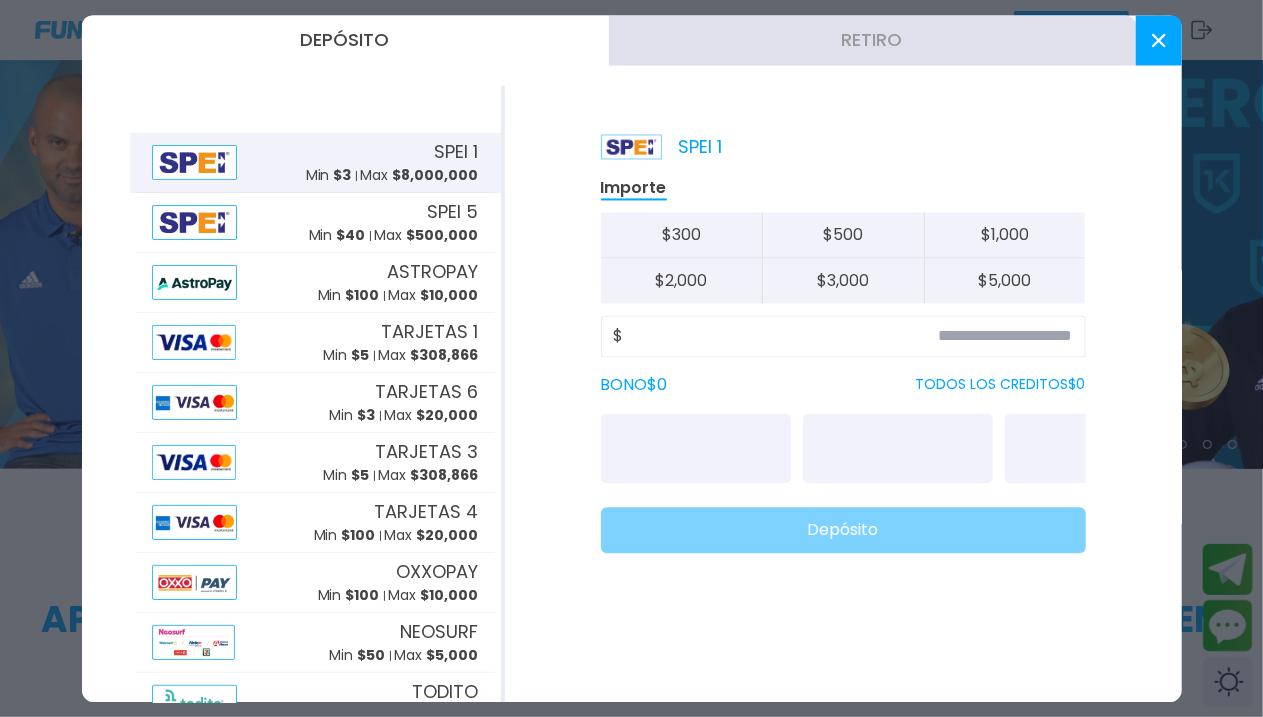click at bounding box center [1159, 40] 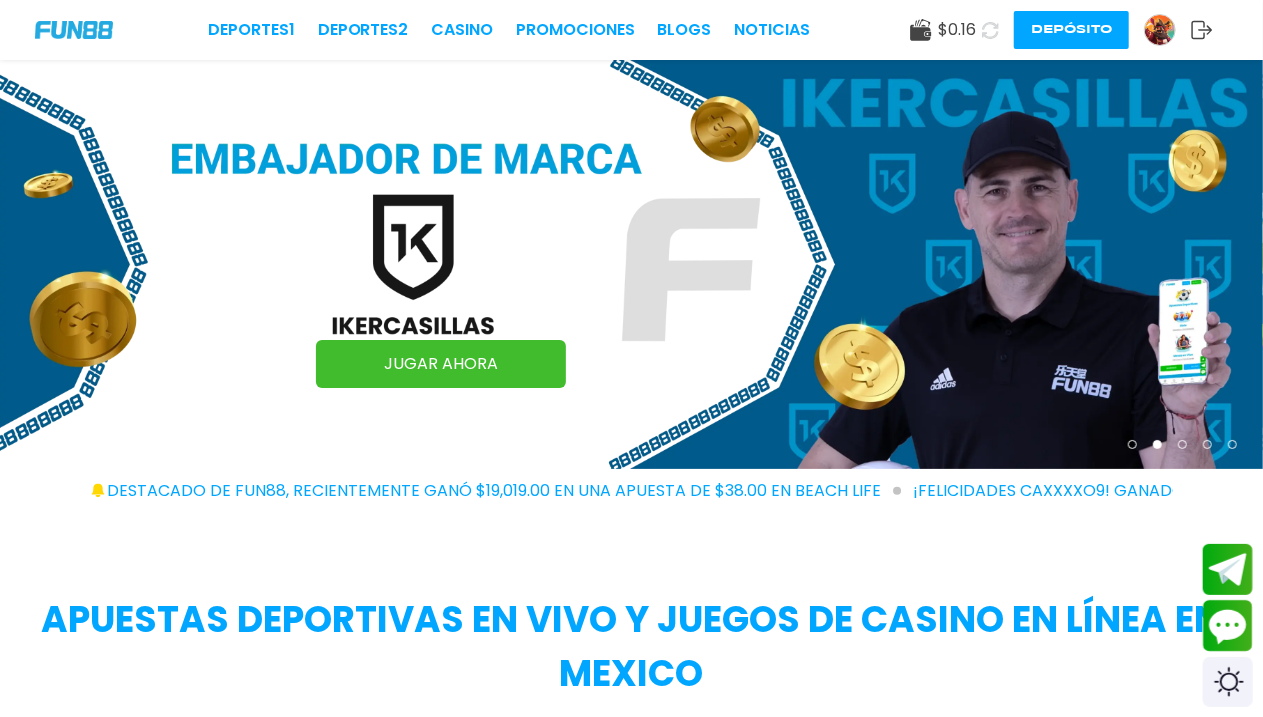 click on "JUGAR AHORA" at bounding box center [441, 364] 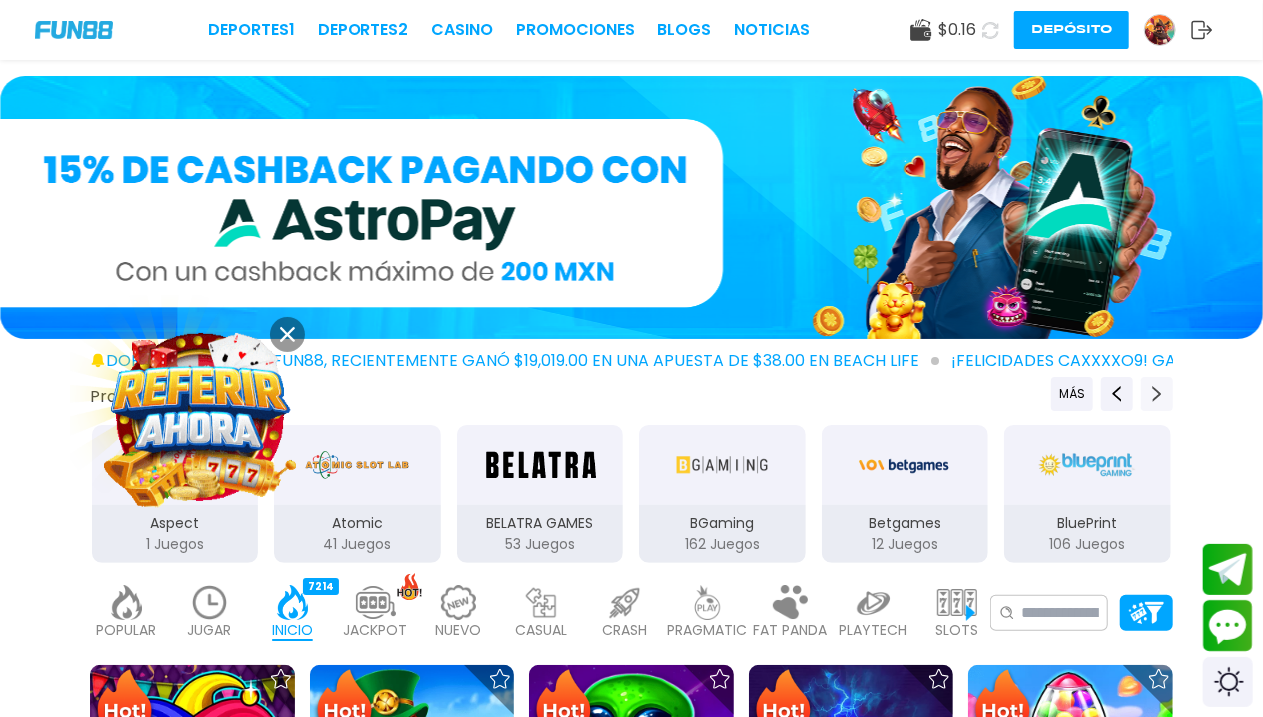 click at bounding box center (1157, 394) 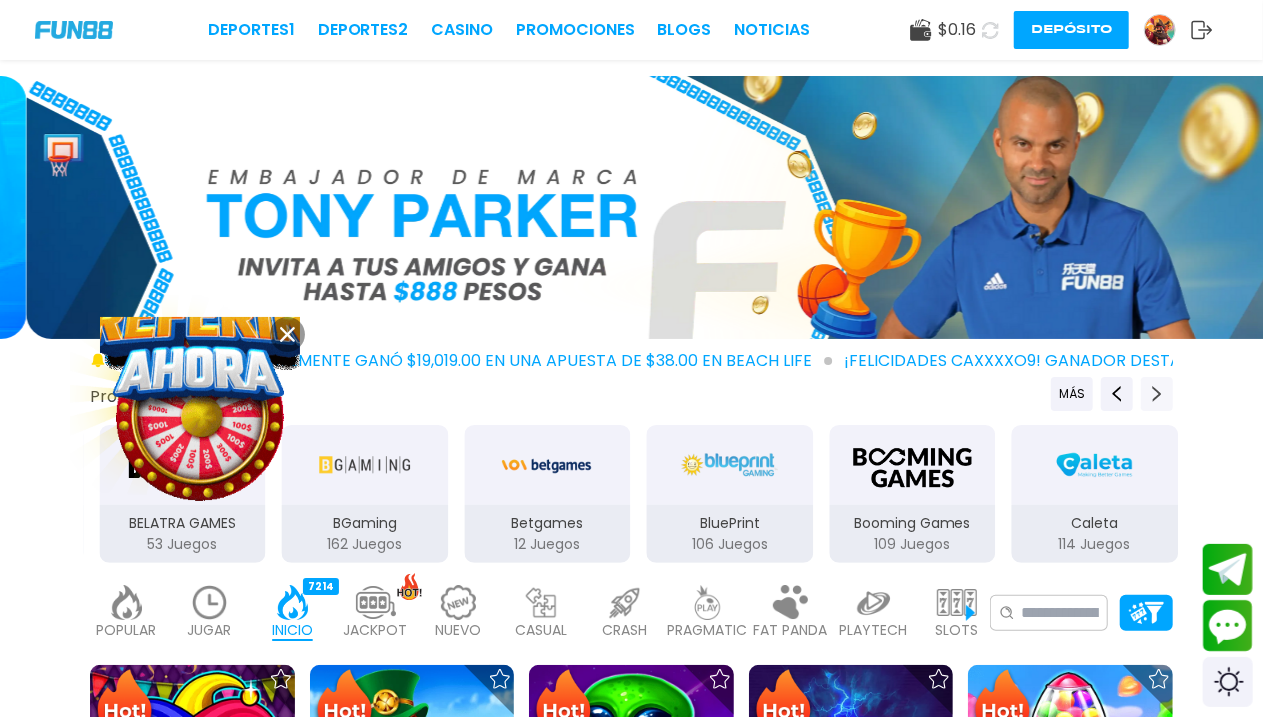 click at bounding box center [1157, 394] 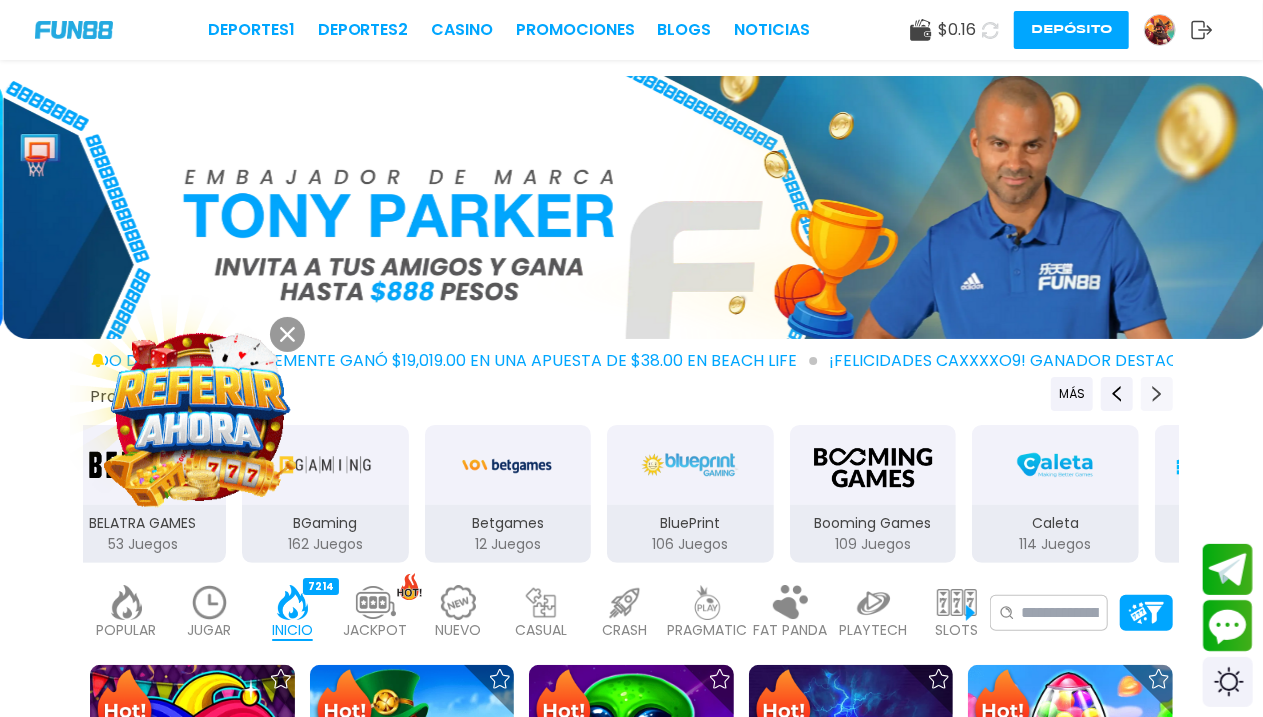click at bounding box center (1157, 394) 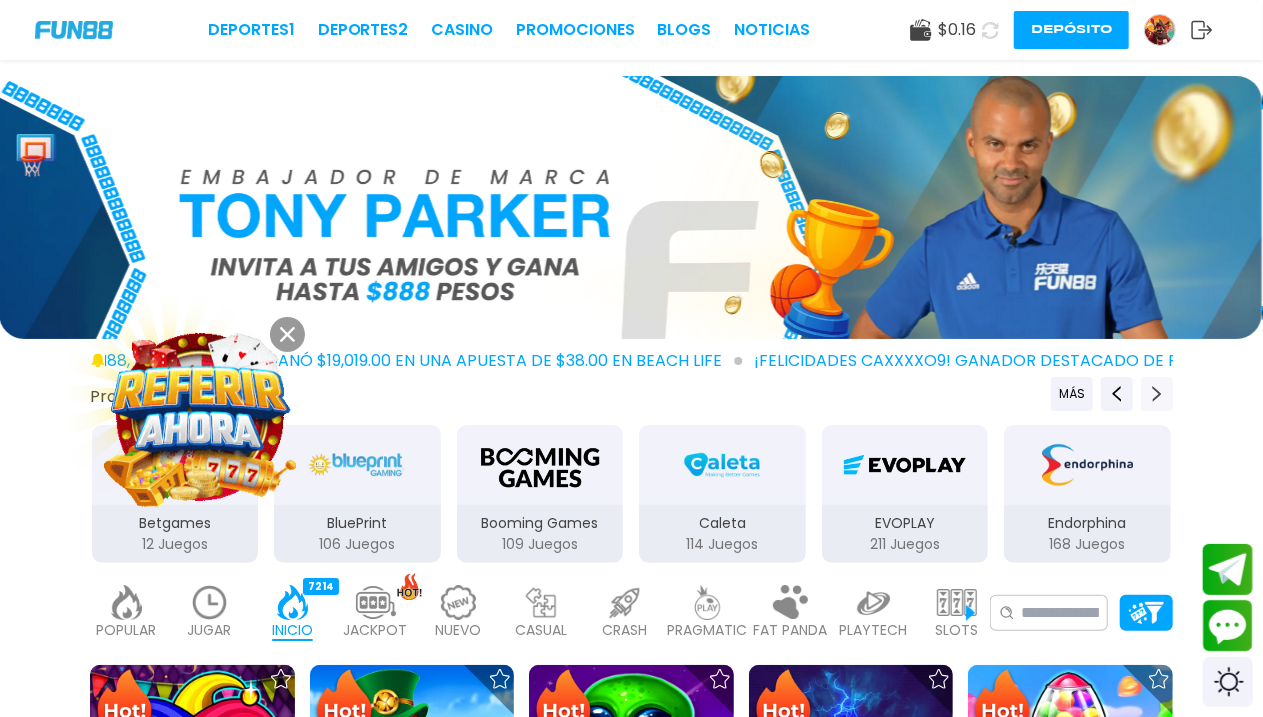 click 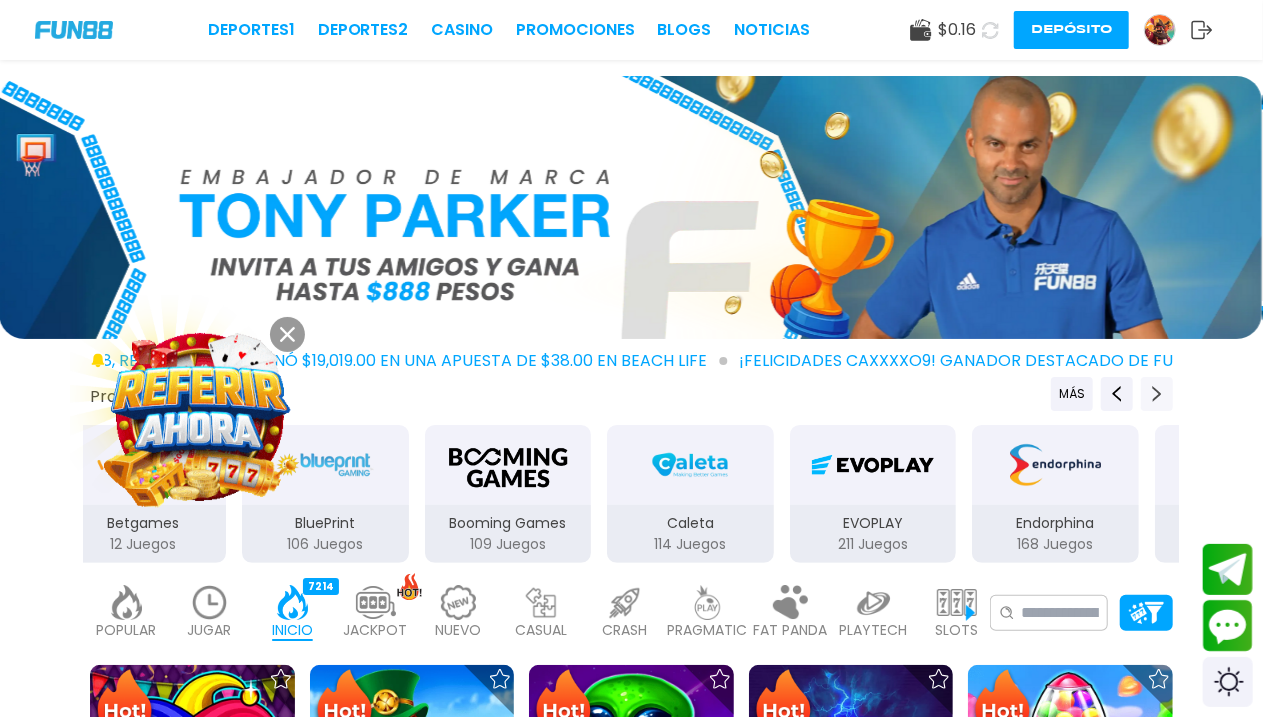 click 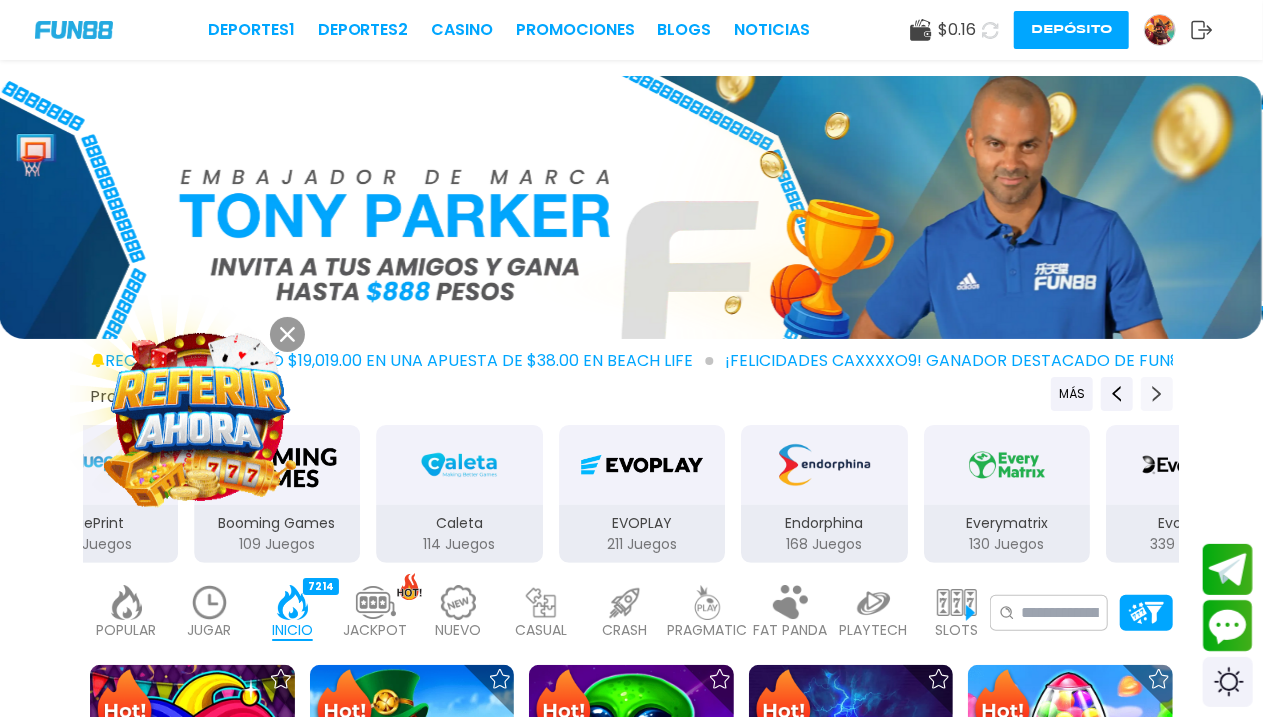 click 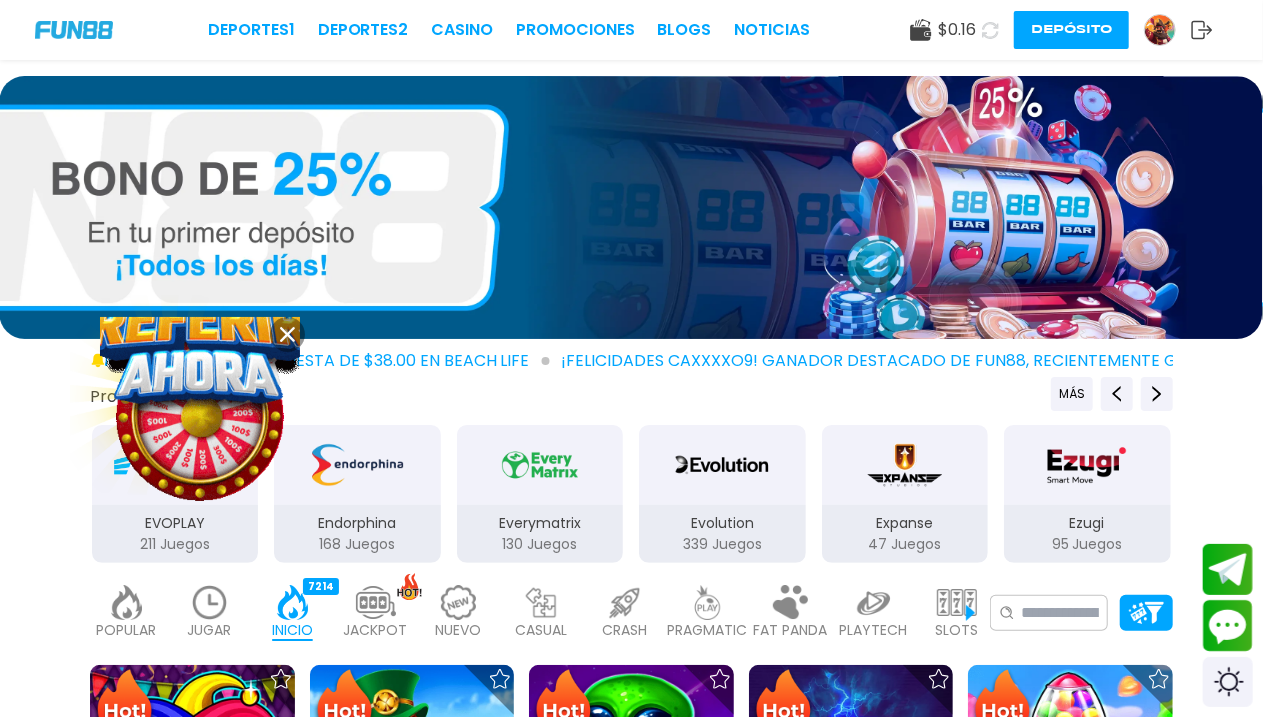 click at bounding box center [874, 602] 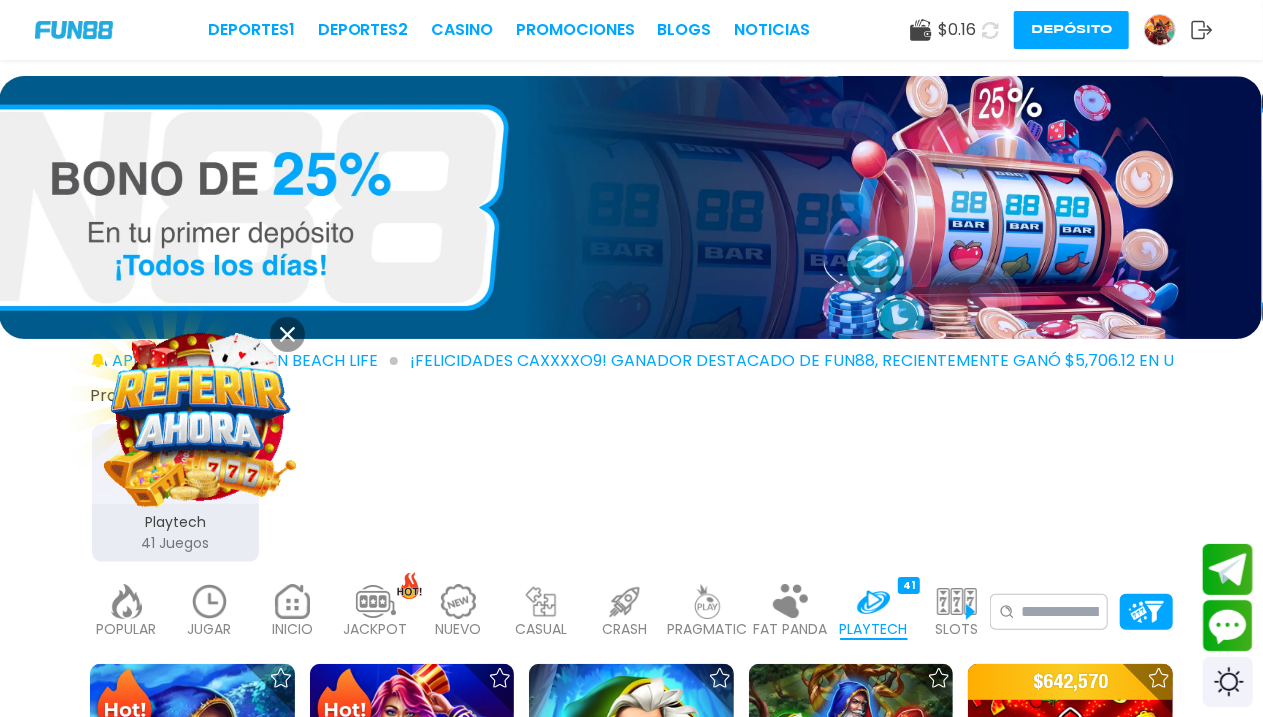 click on "Playtech 41   Juegos" at bounding box center (631, 491) 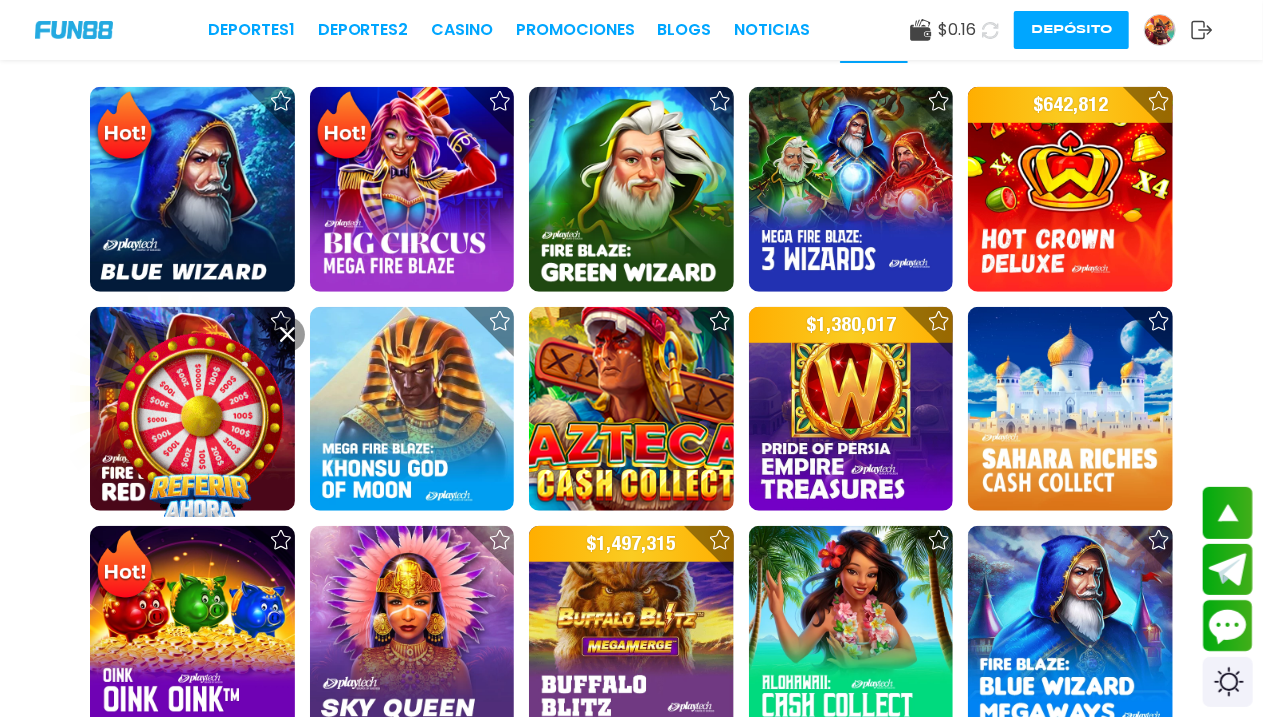 scroll, scrollTop: 622, scrollLeft: 0, axis: vertical 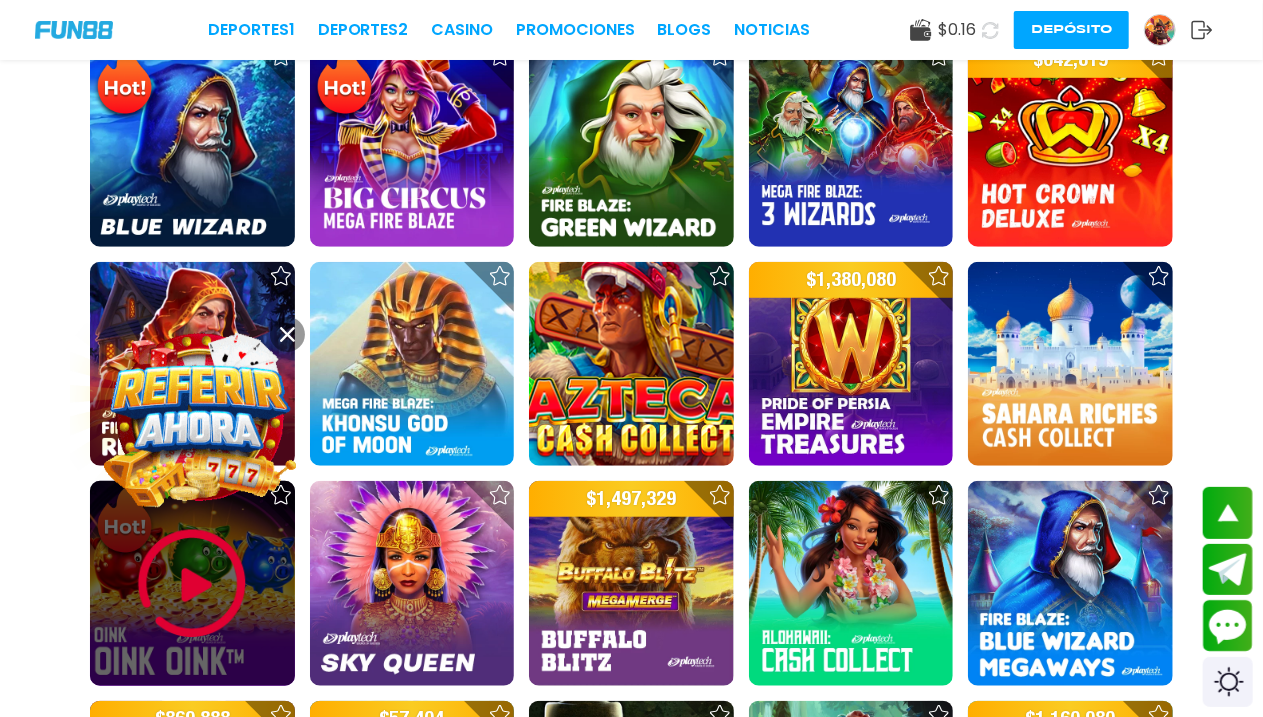 click at bounding box center (192, 584) 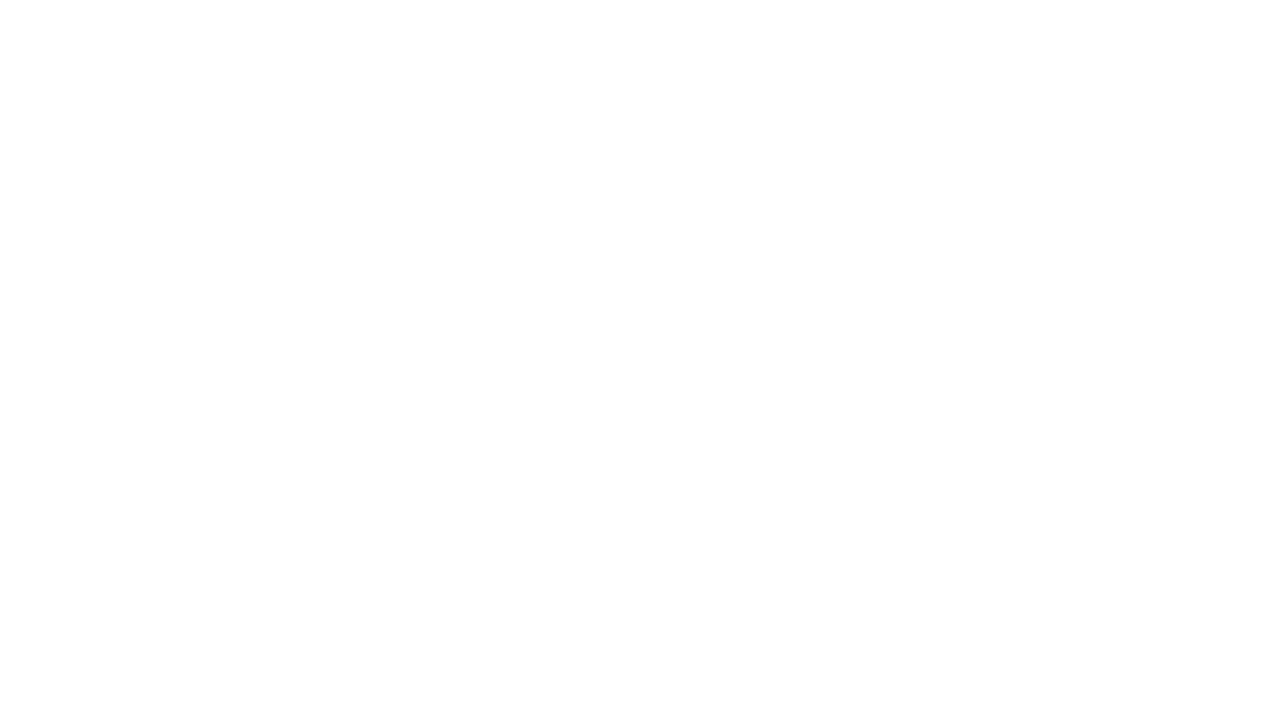 scroll, scrollTop: 0, scrollLeft: 0, axis: both 